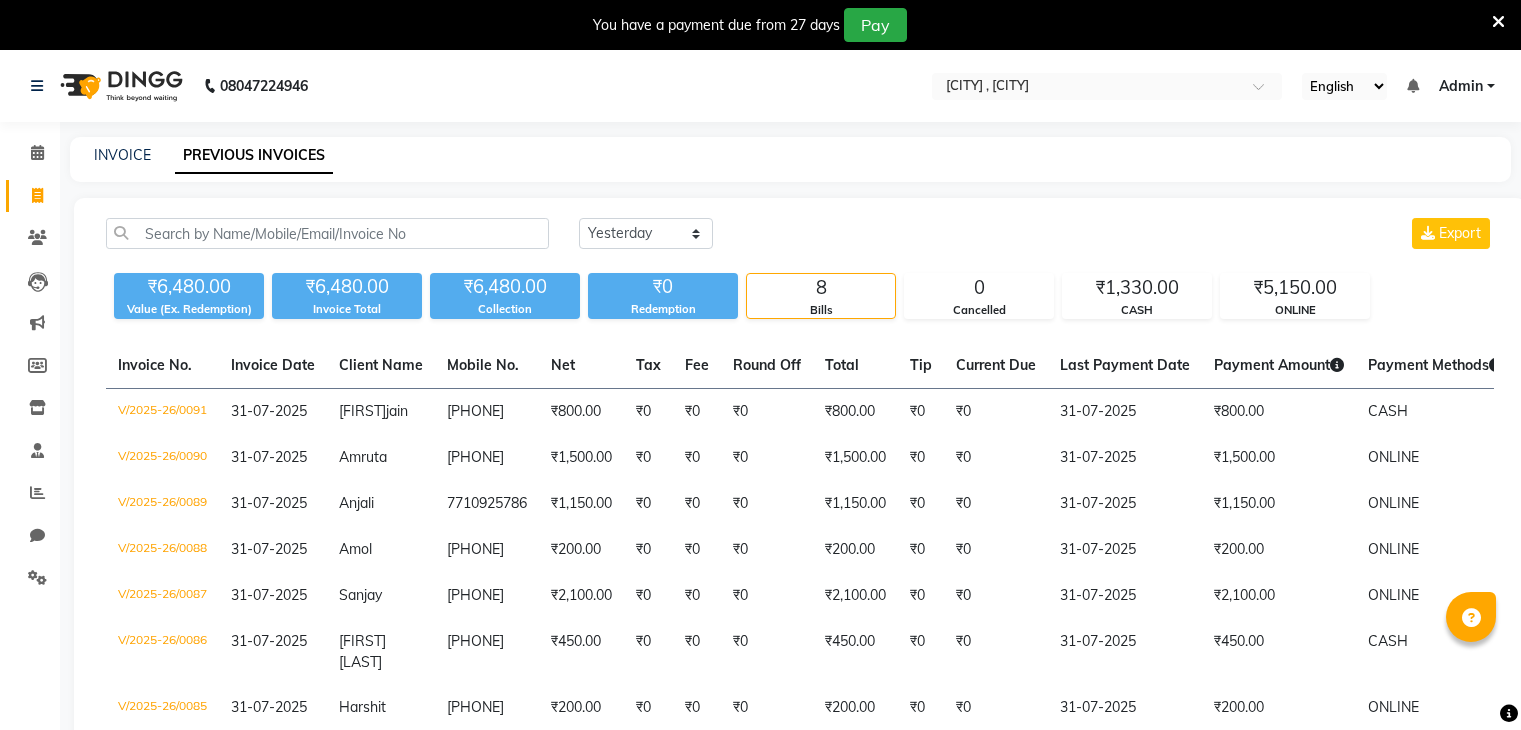 select on "yesterday" 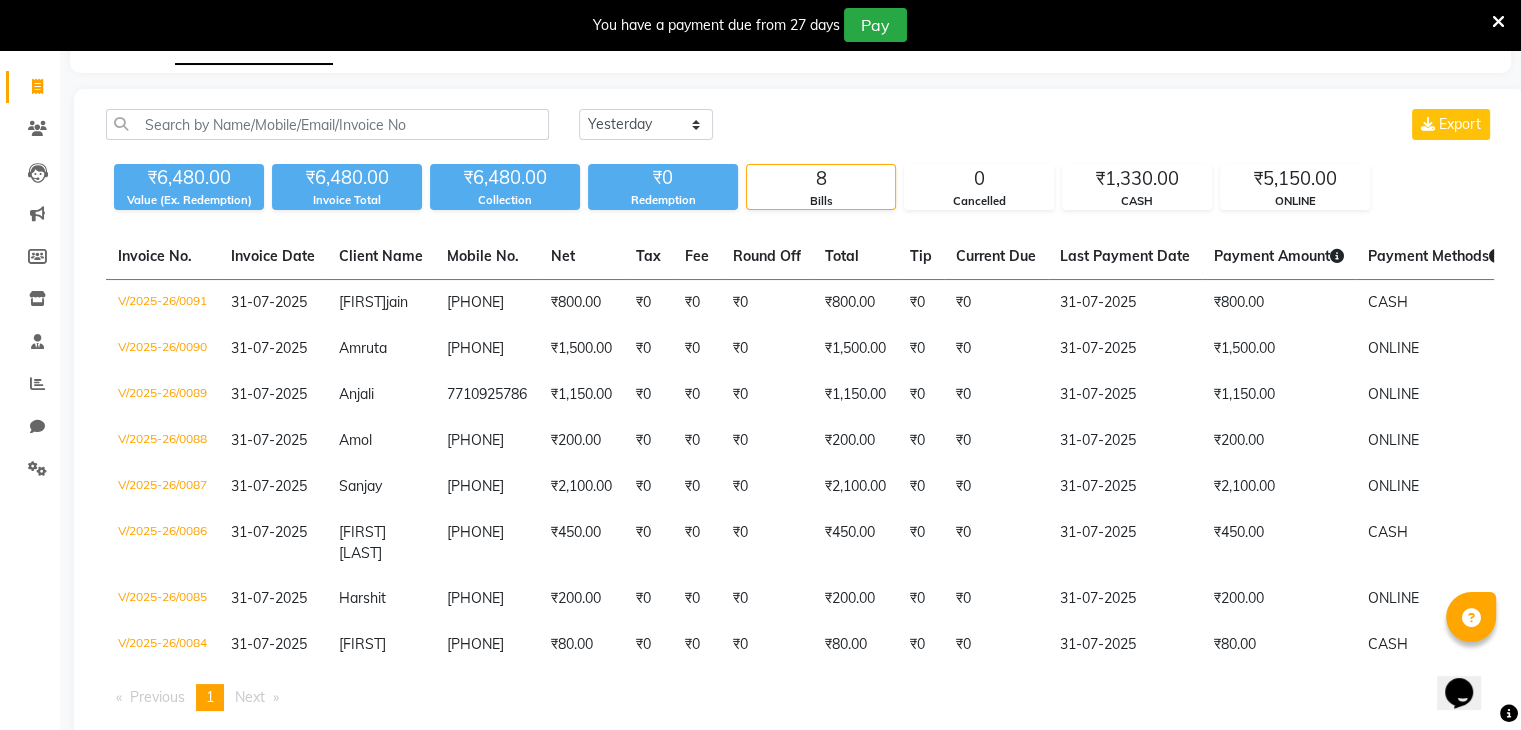 scroll, scrollTop: 0, scrollLeft: 0, axis: both 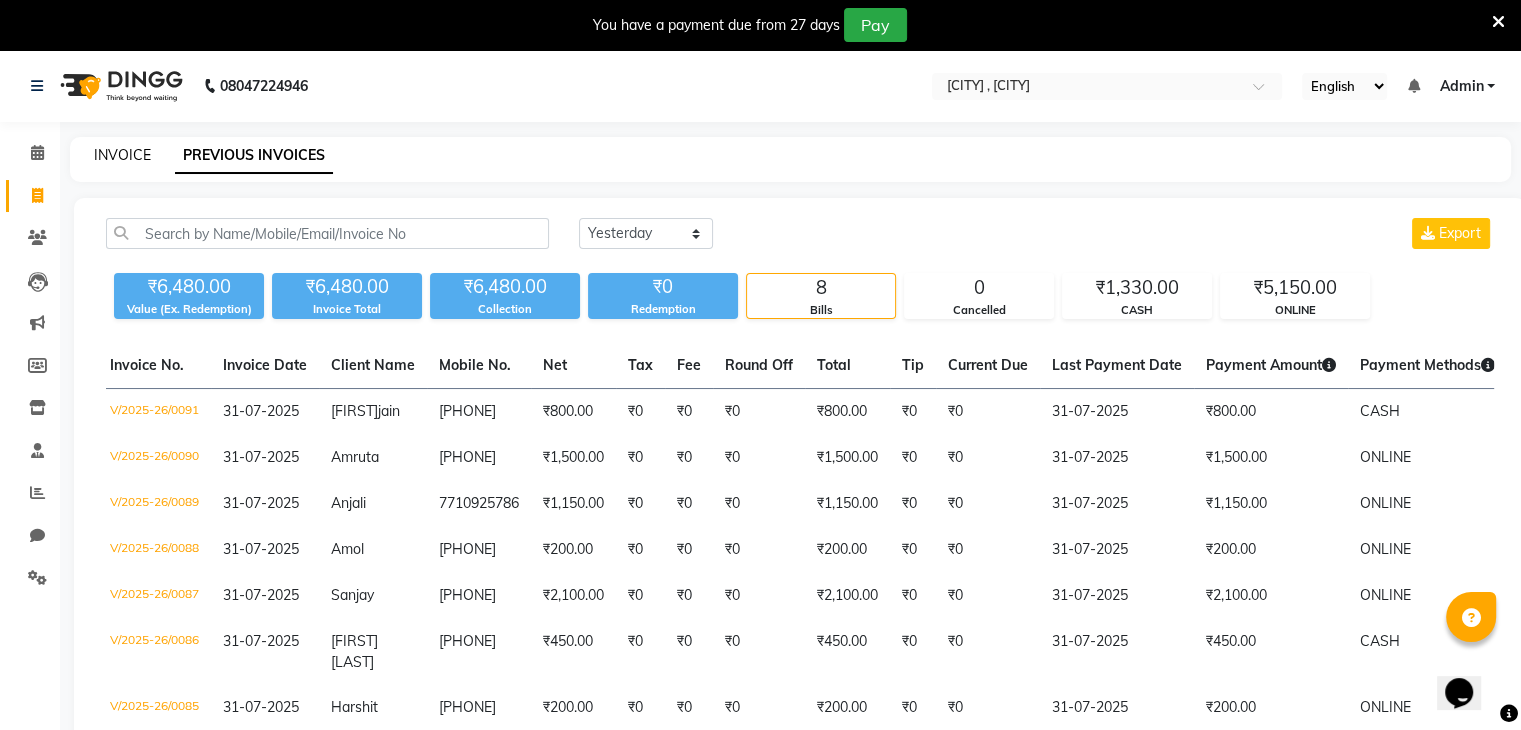 click on "INVOICE" 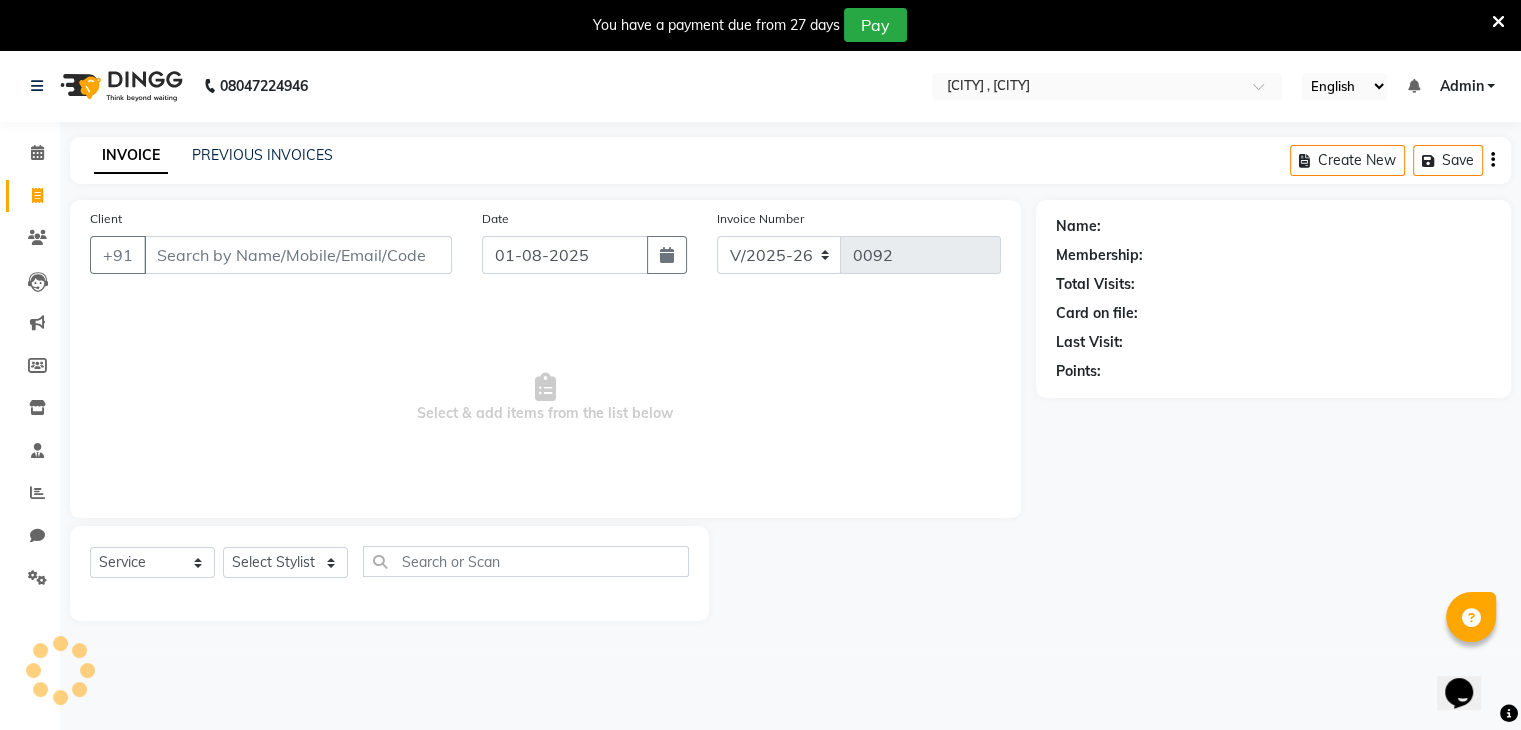 scroll, scrollTop: 50, scrollLeft: 0, axis: vertical 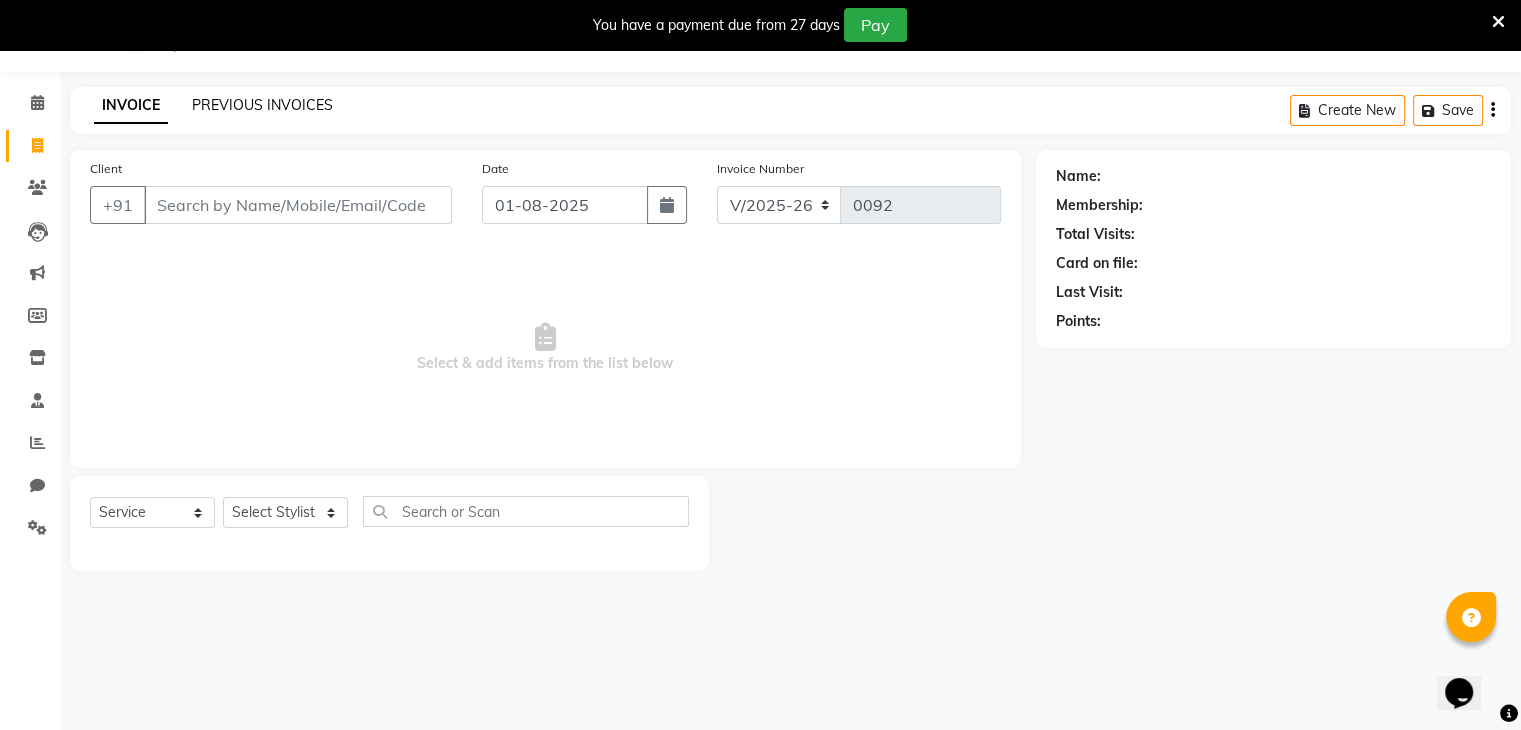 click on "PREVIOUS INVOICES" 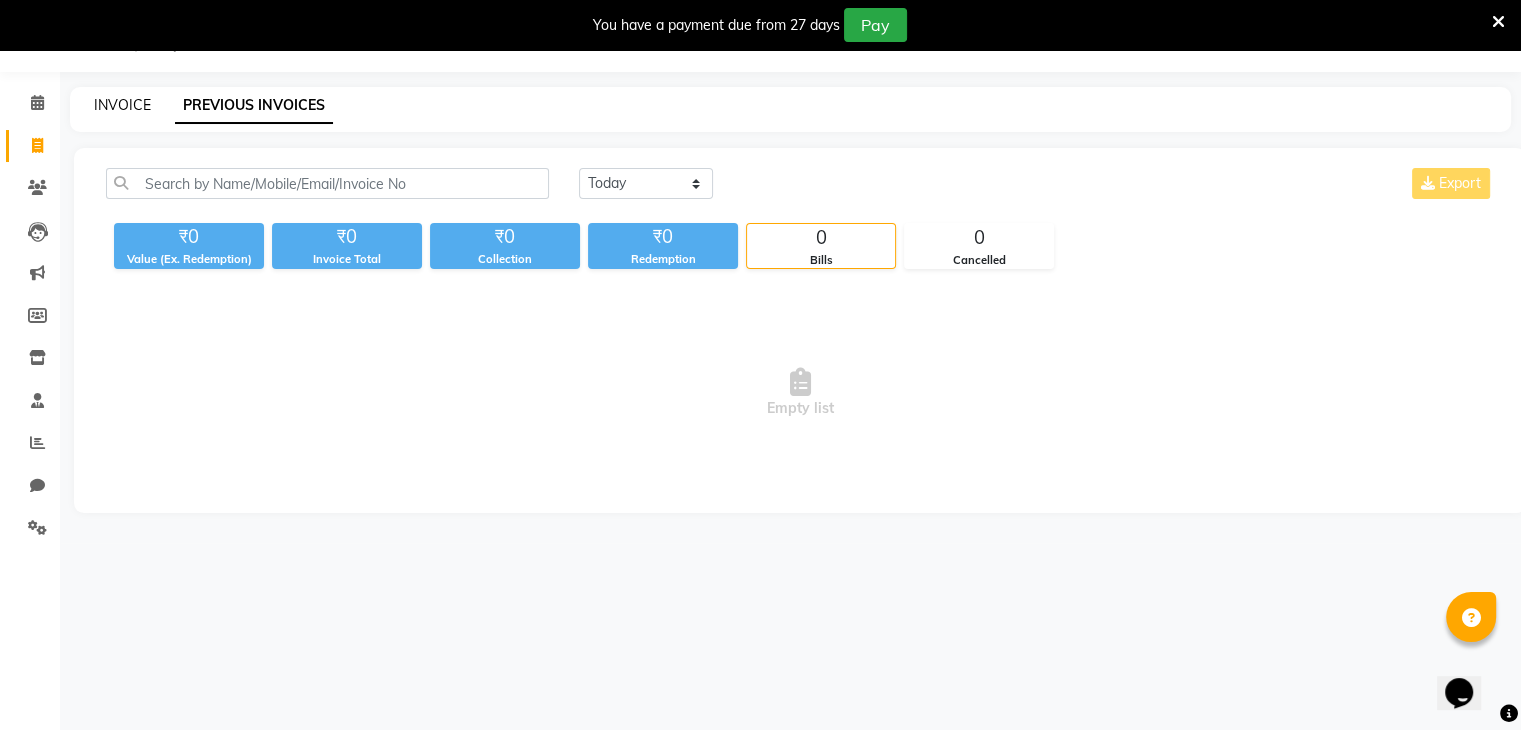 click on "INVOICE" 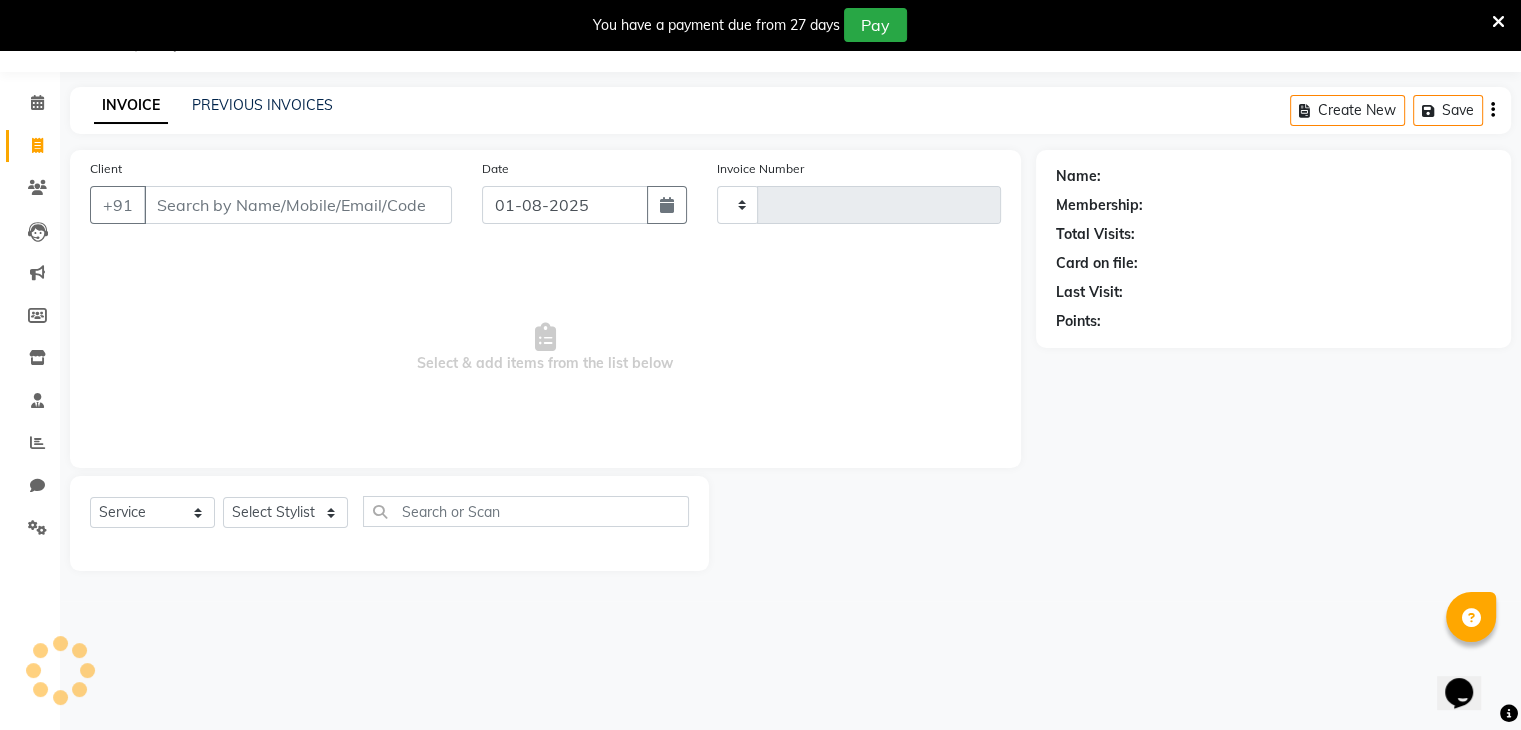 type on "0092" 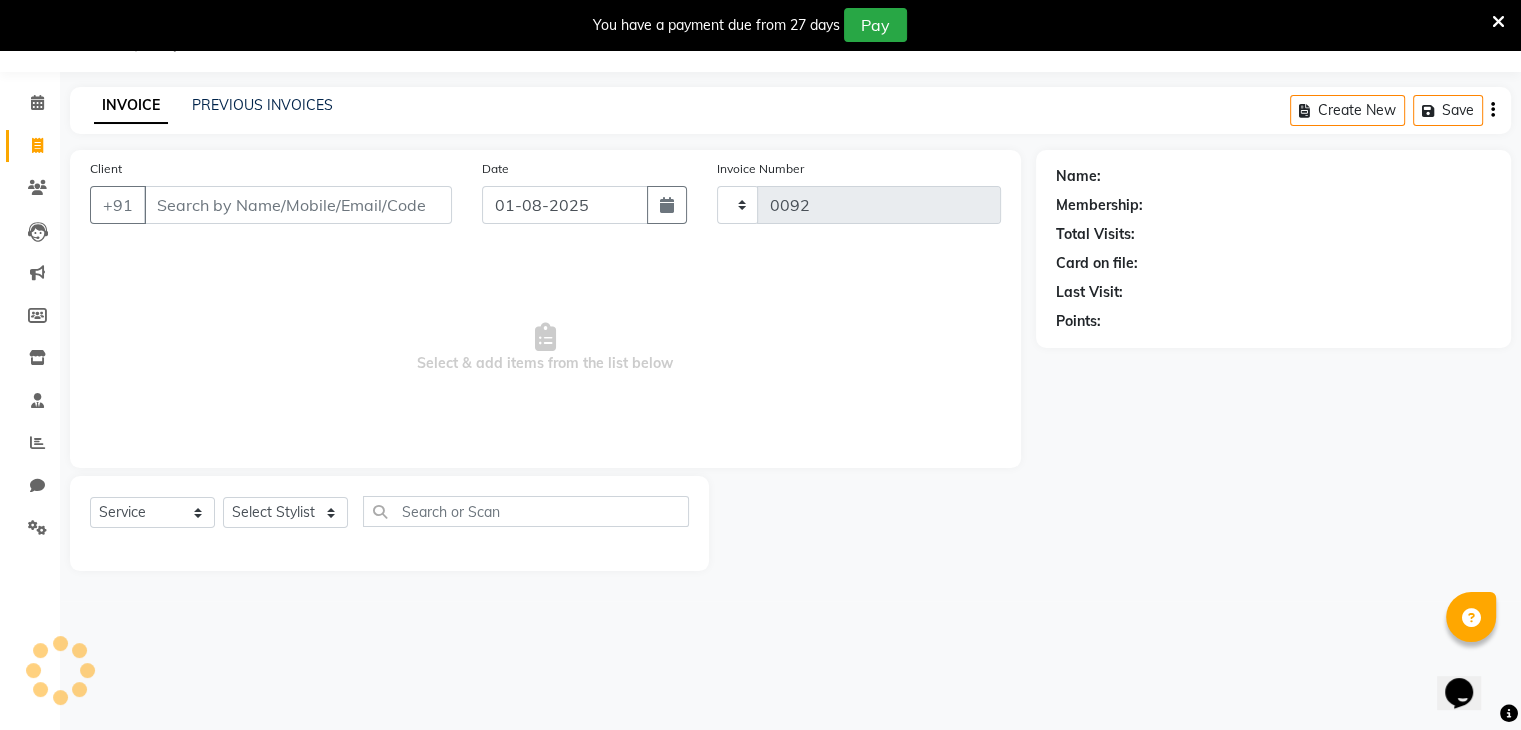 select on "8446" 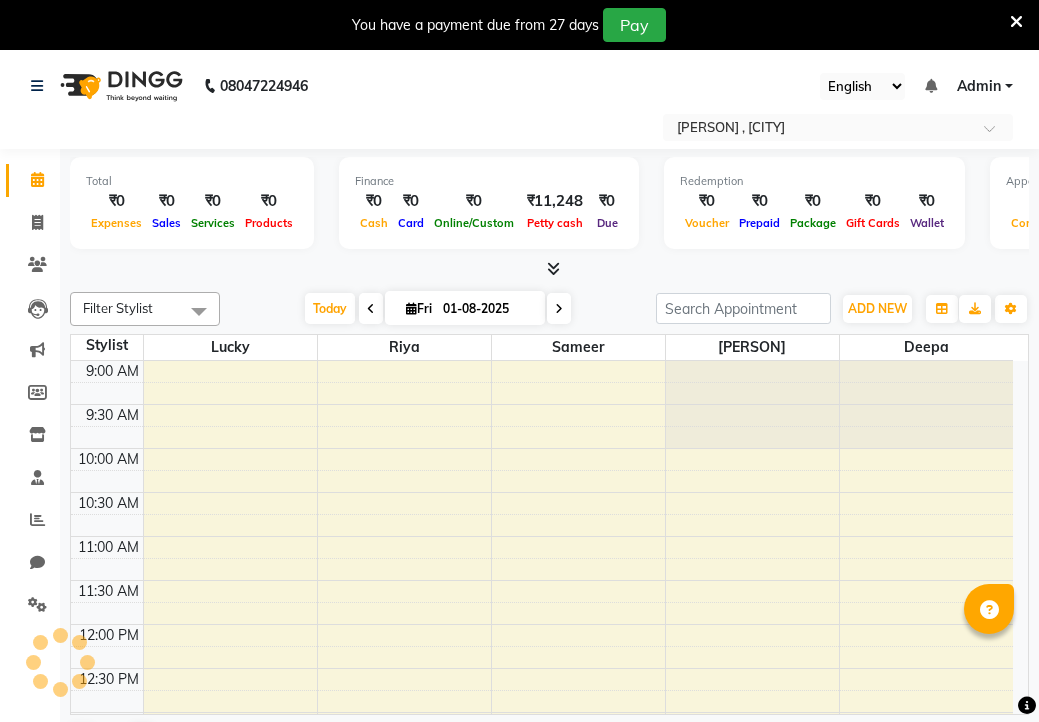 scroll, scrollTop: 0, scrollLeft: 0, axis: both 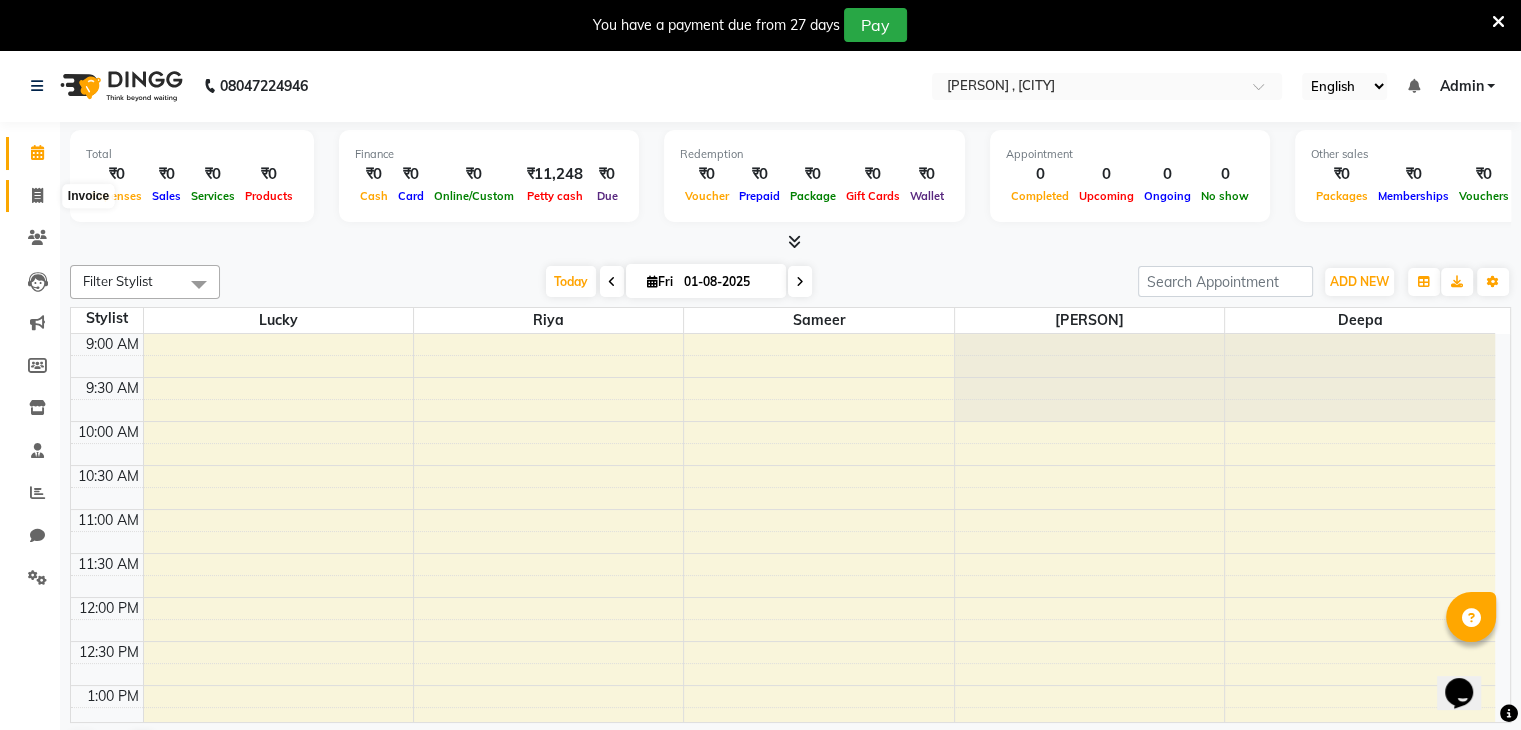 click 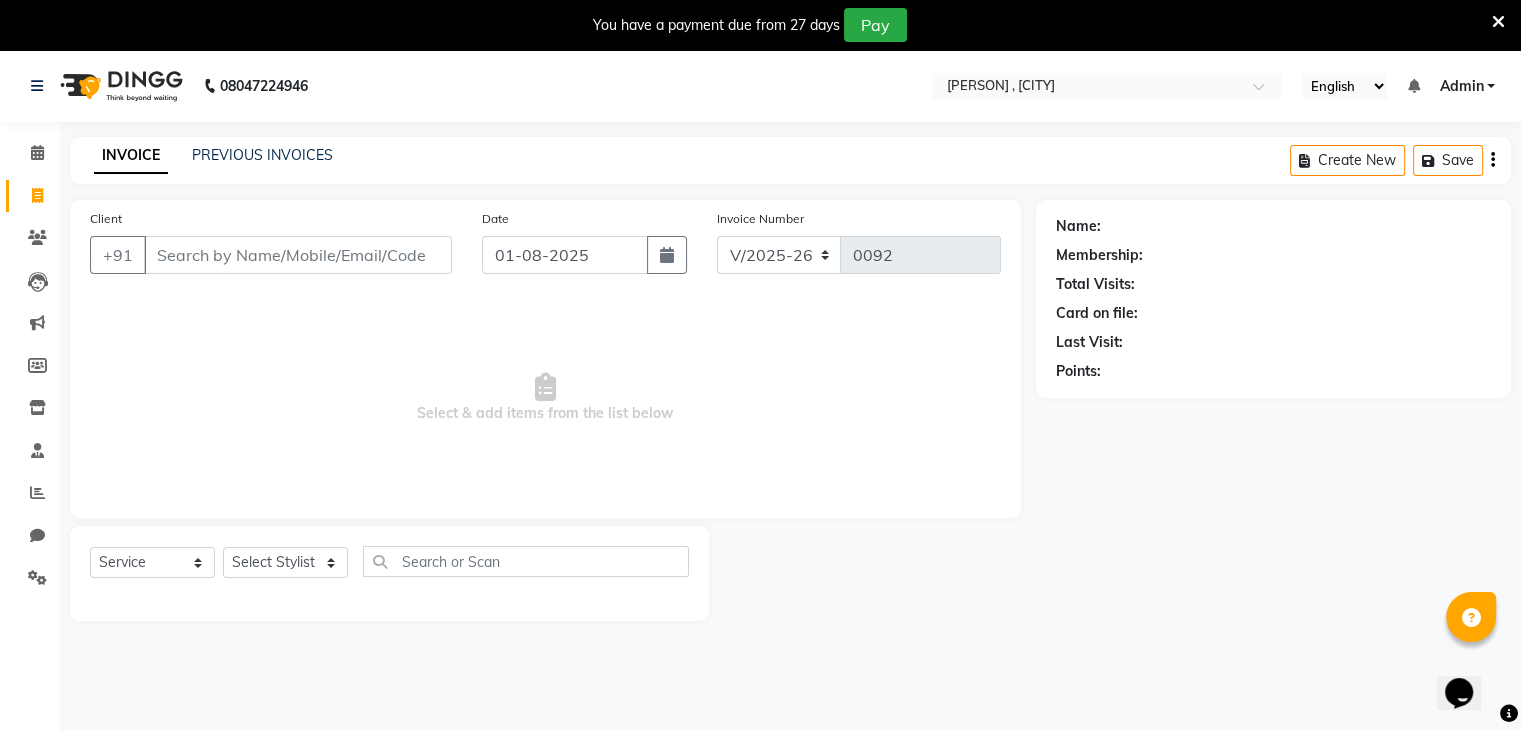 click on "Client +91" 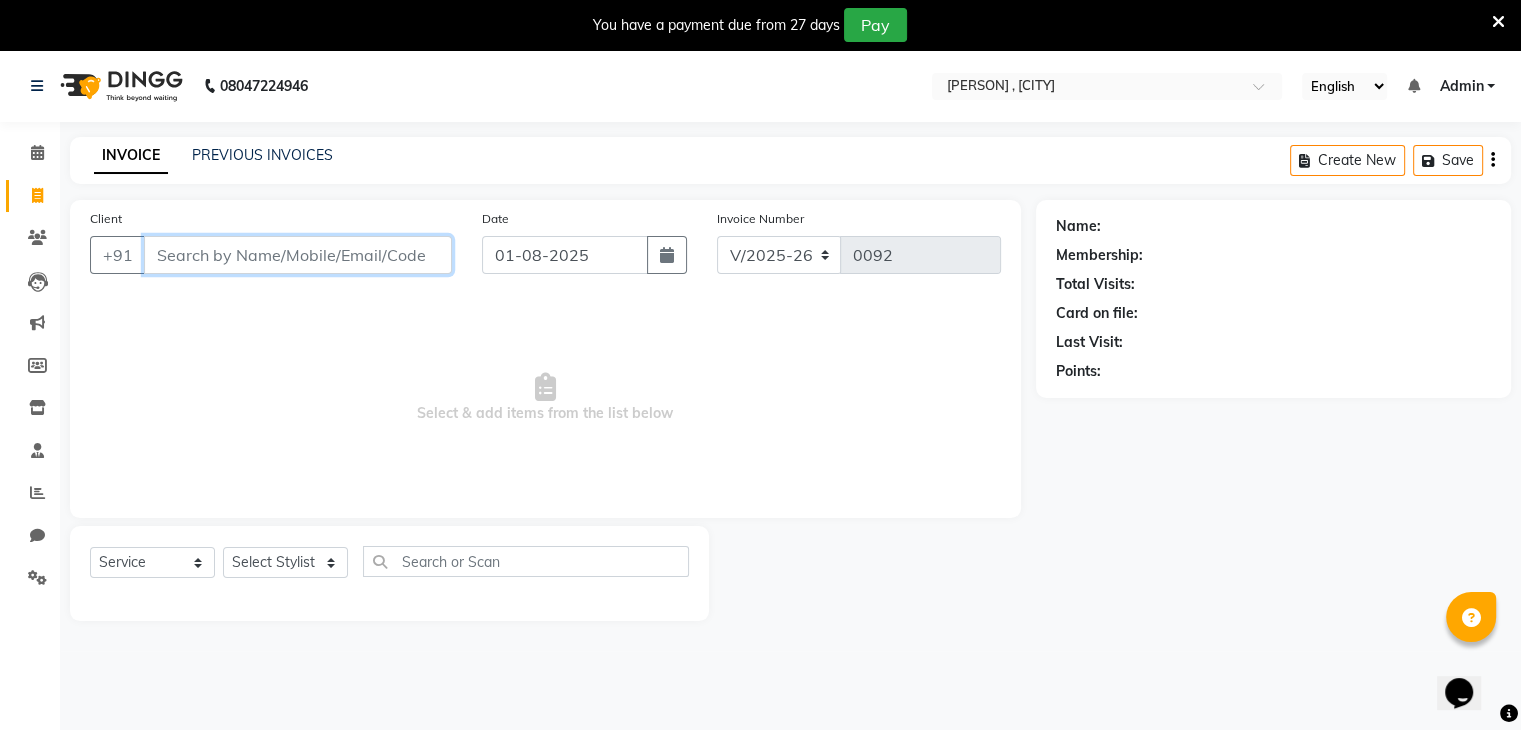 click on "Client" at bounding box center (298, 255) 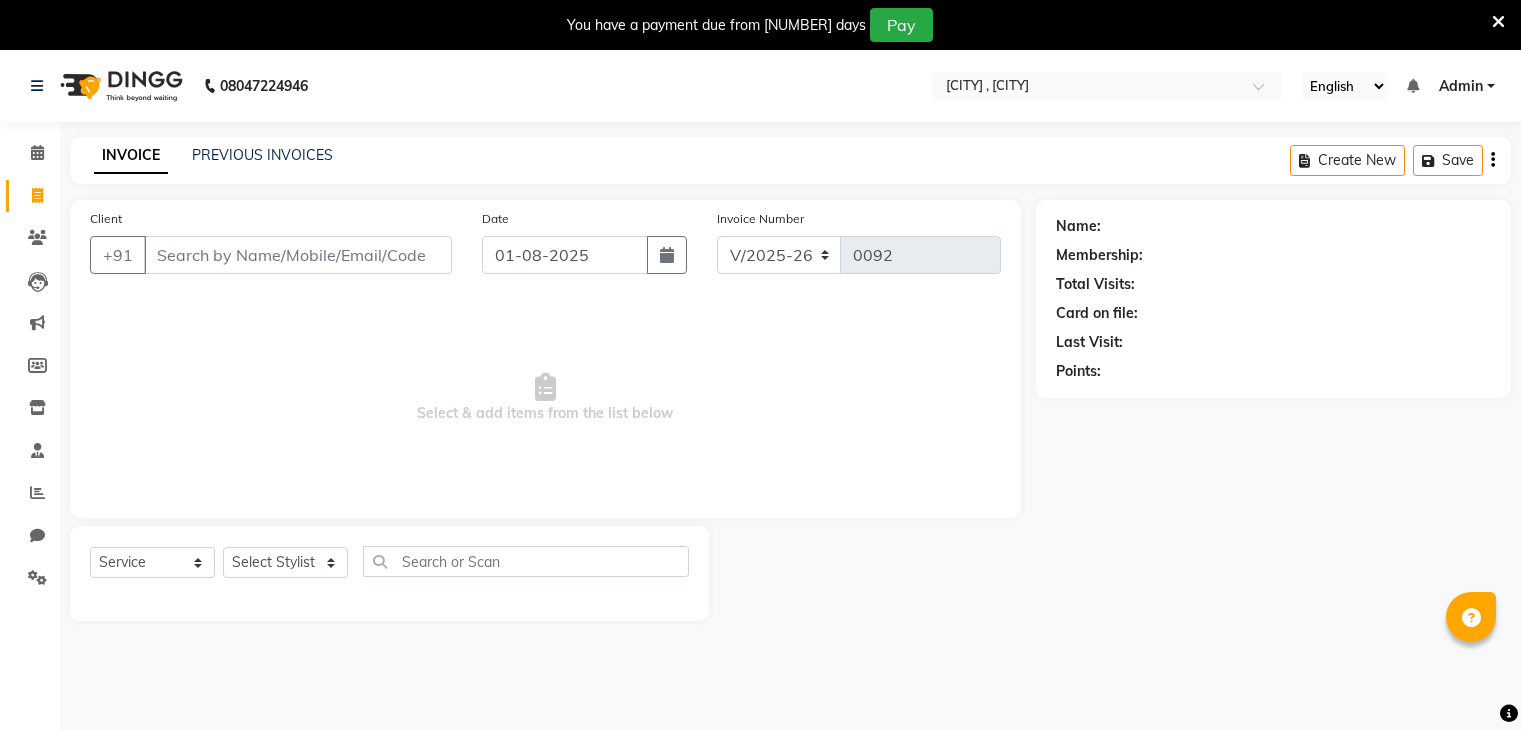 select on "8446" 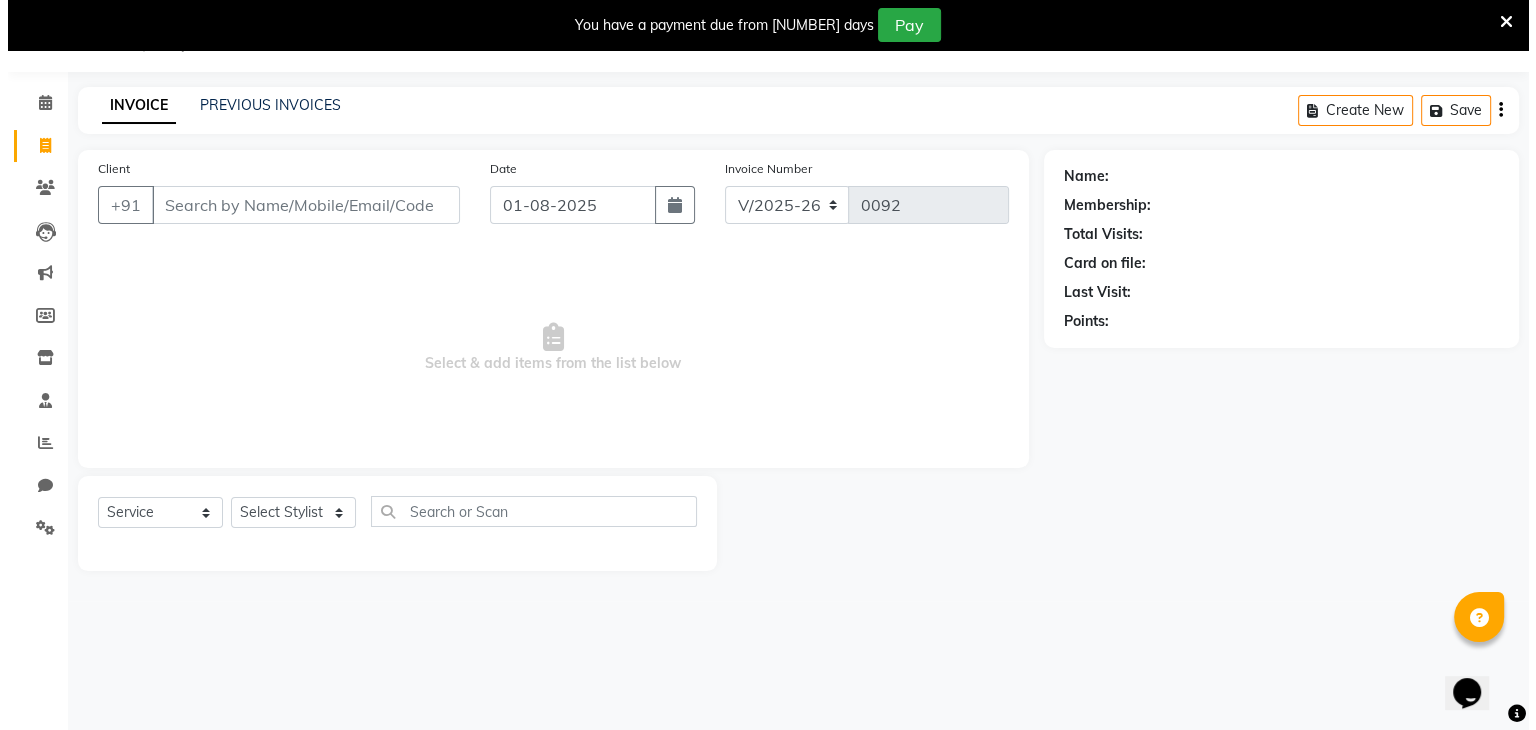 scroll, scrollTop: 0, scrollLeft: 0, axis: both 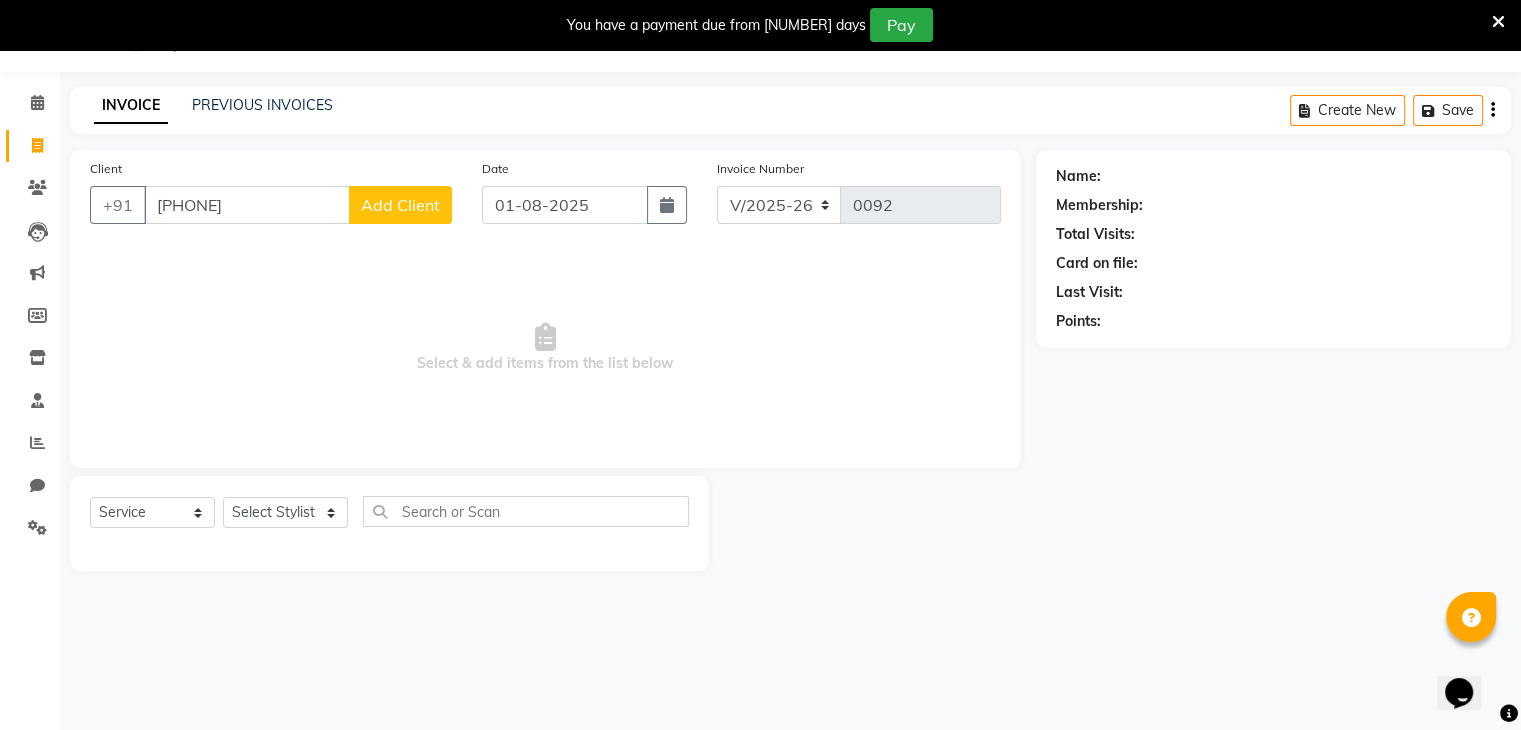 type on "[PHONE]" 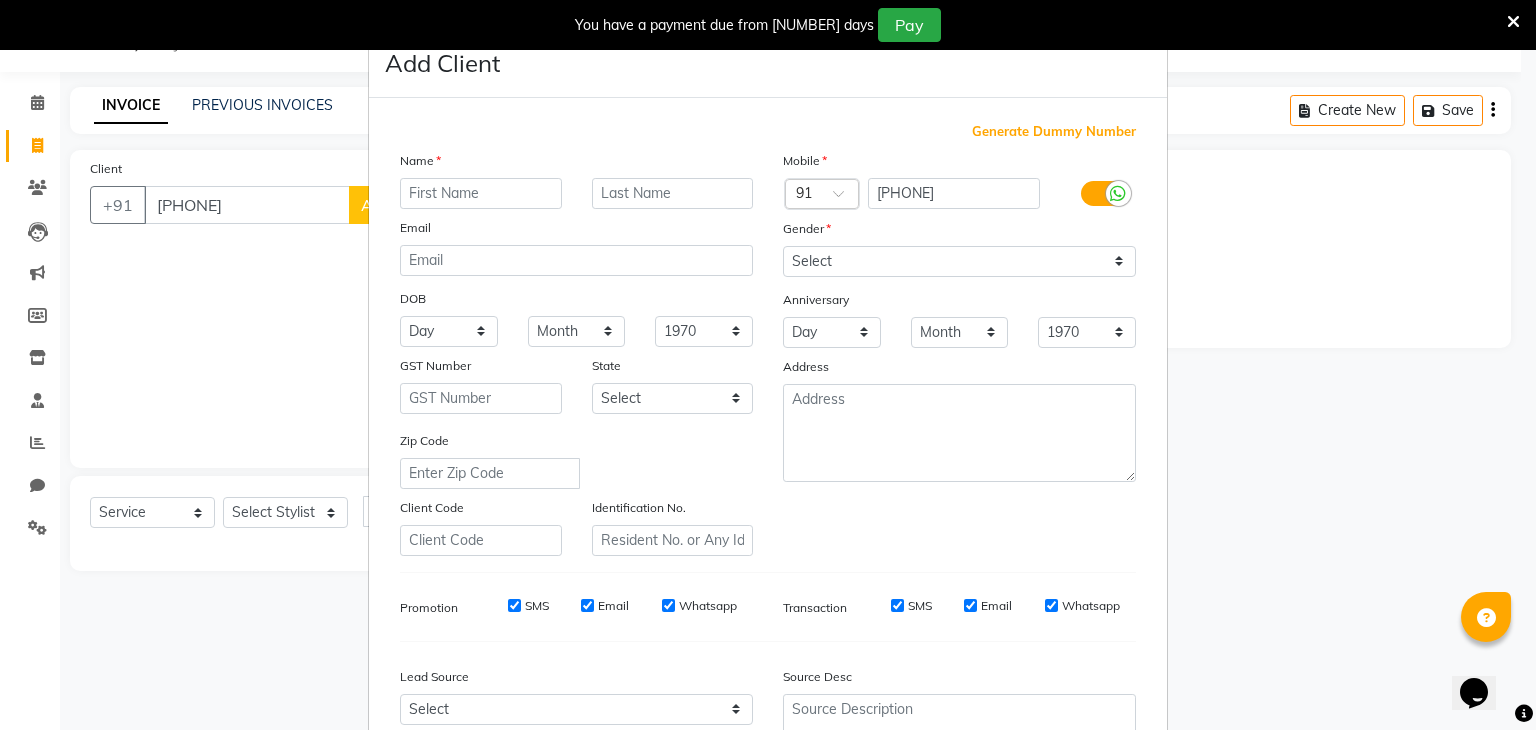 click at bounding box center (481, 193) 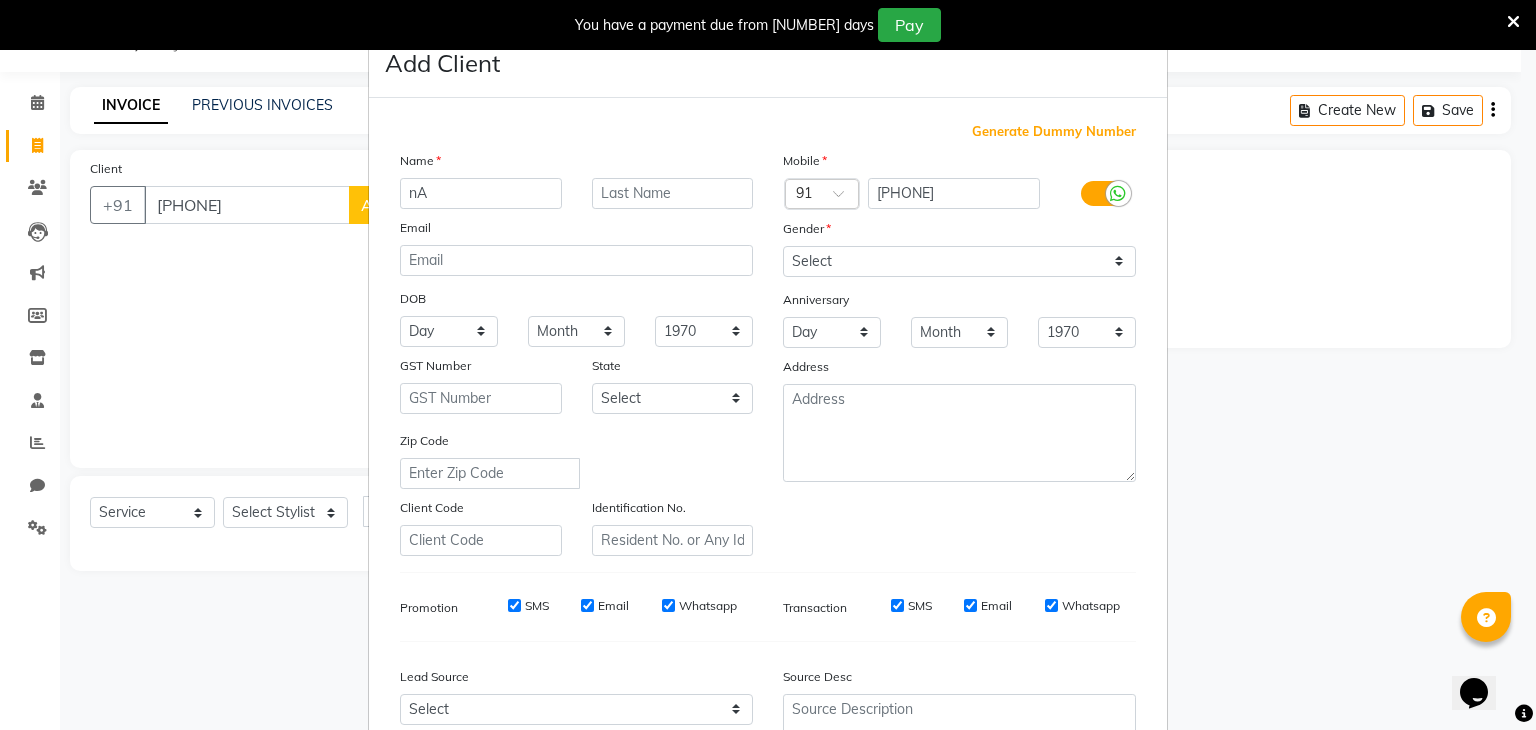 type on "n" 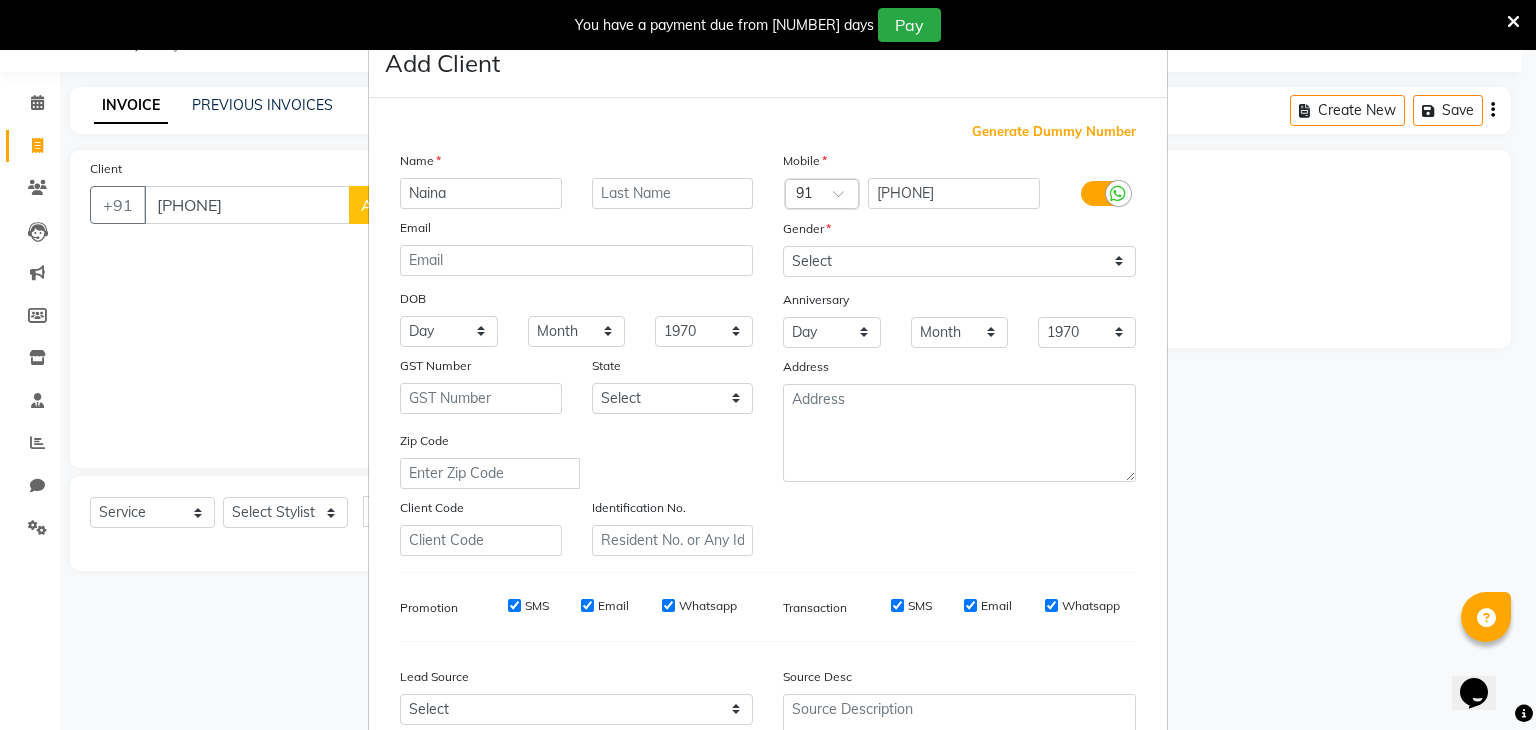 type on "Naina" 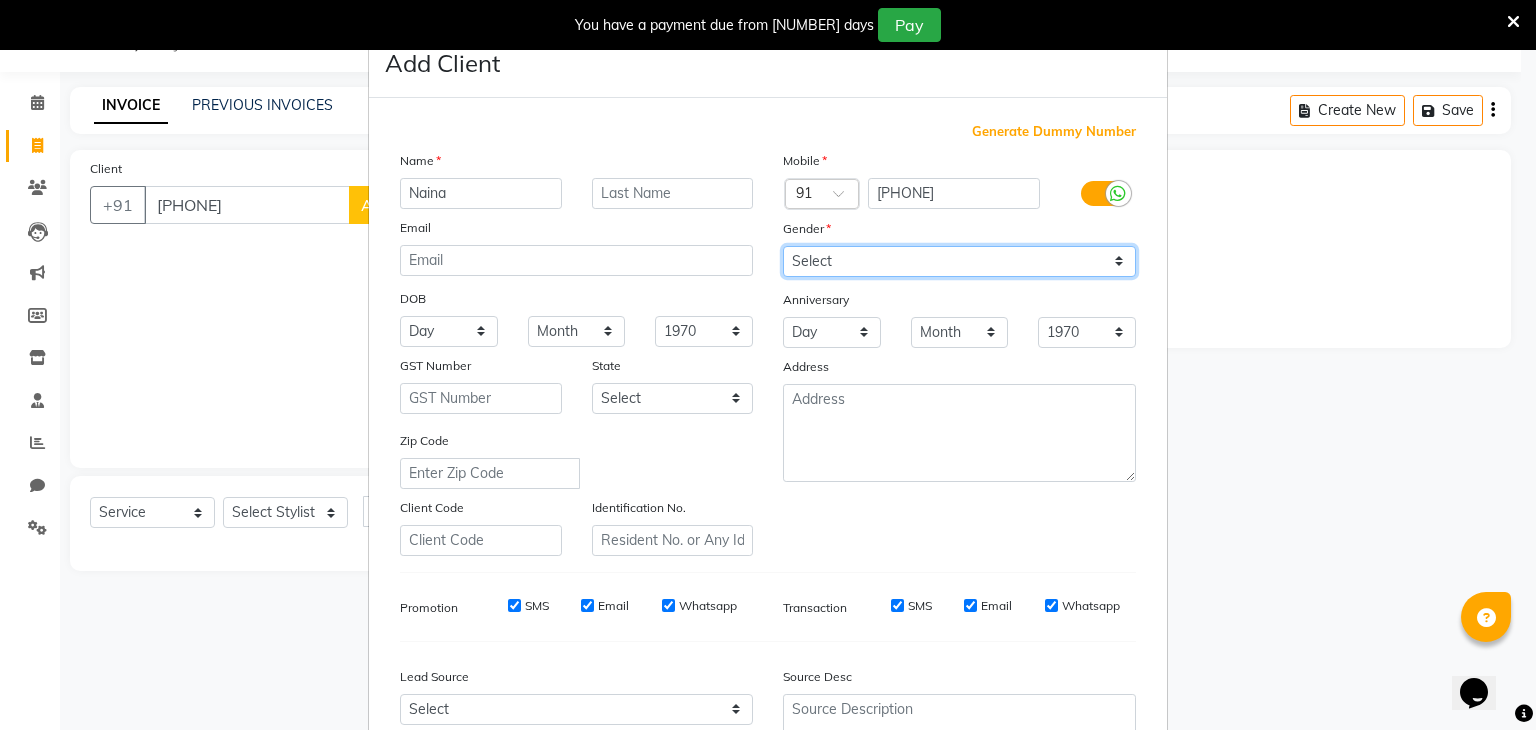 click on "Select Male Female Other Prefer Not To Say" at bounding box center (959, 261) 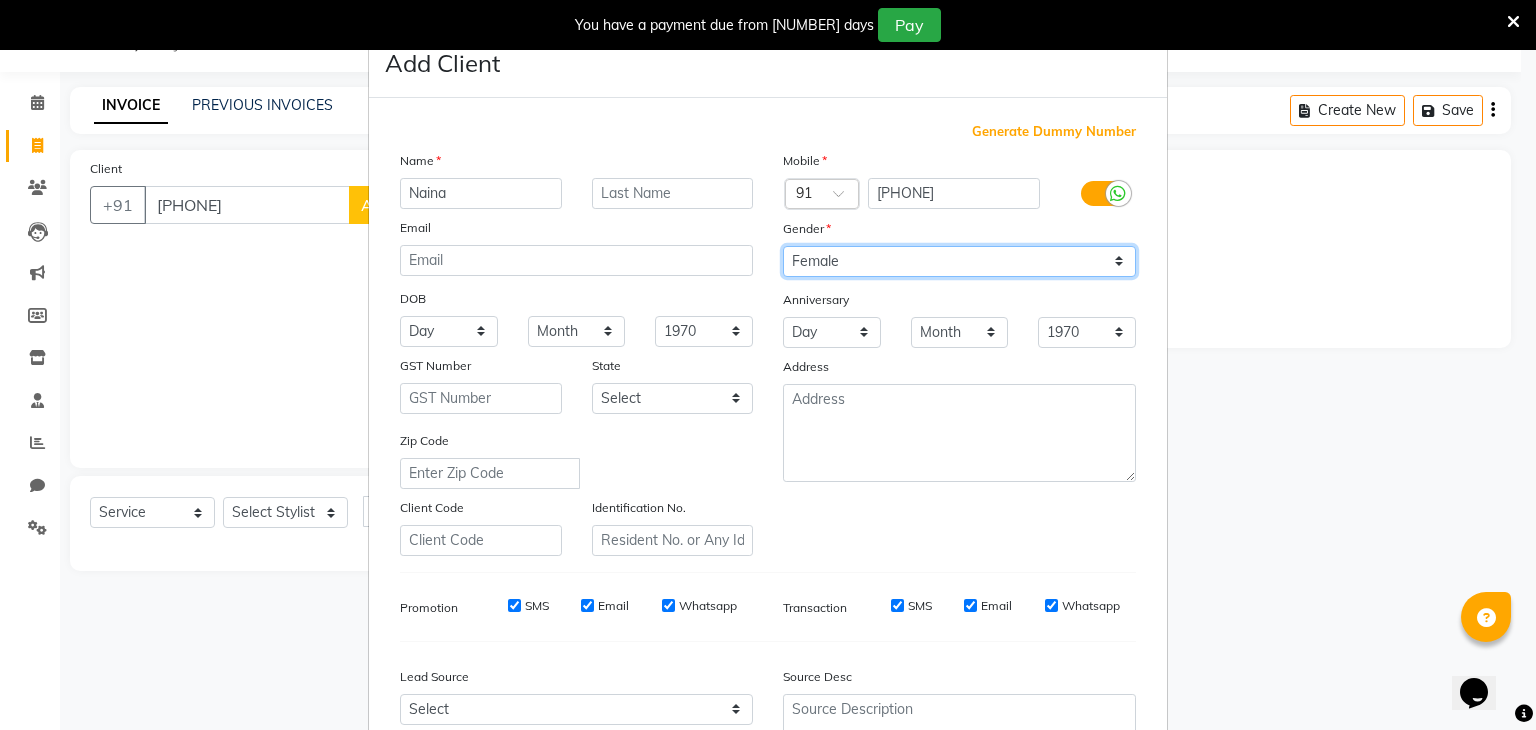 click on "Select Male Female Other Prefer Not To Say" at bounding box center [959, 261] 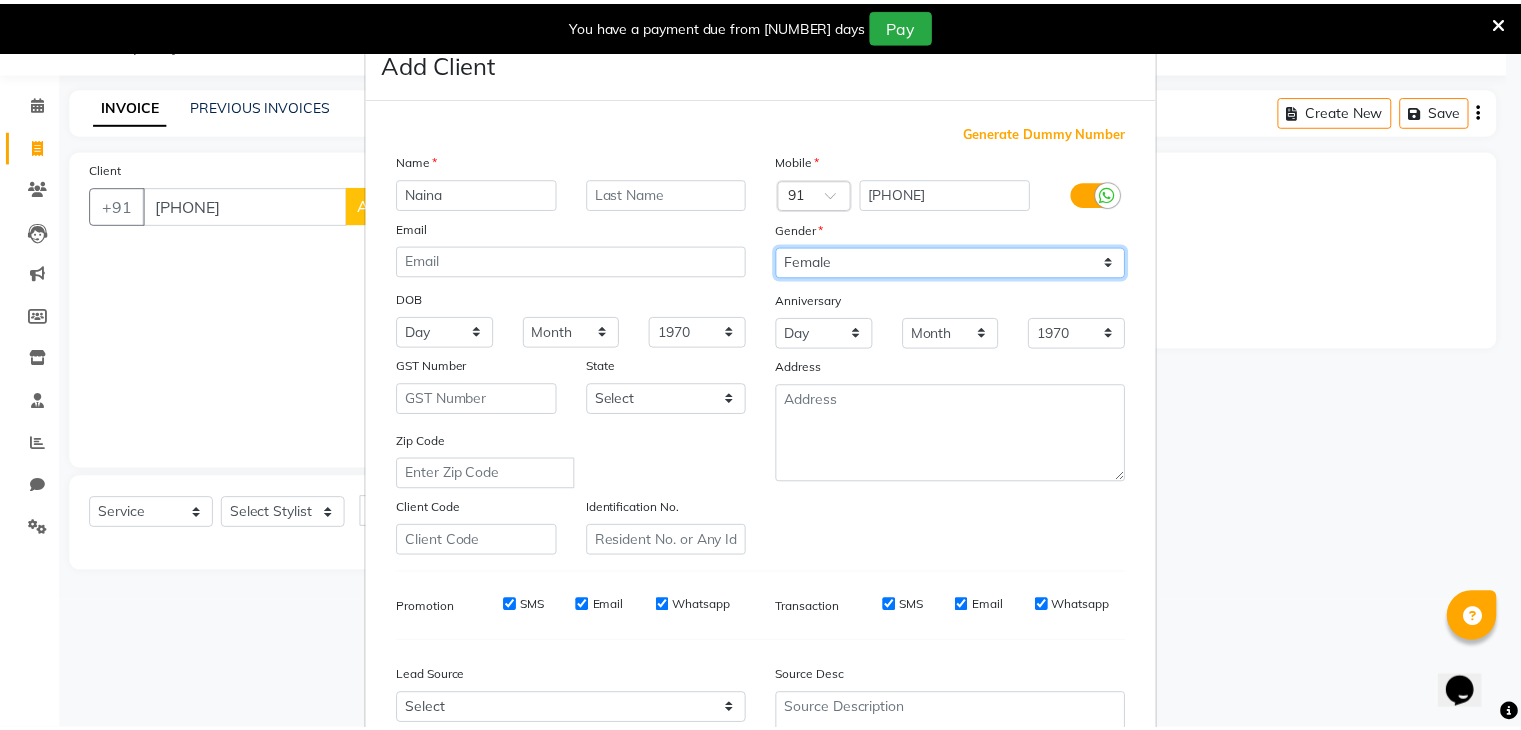 scroll, scrollTop: 203, scrollLeft: 0, axis: vertical 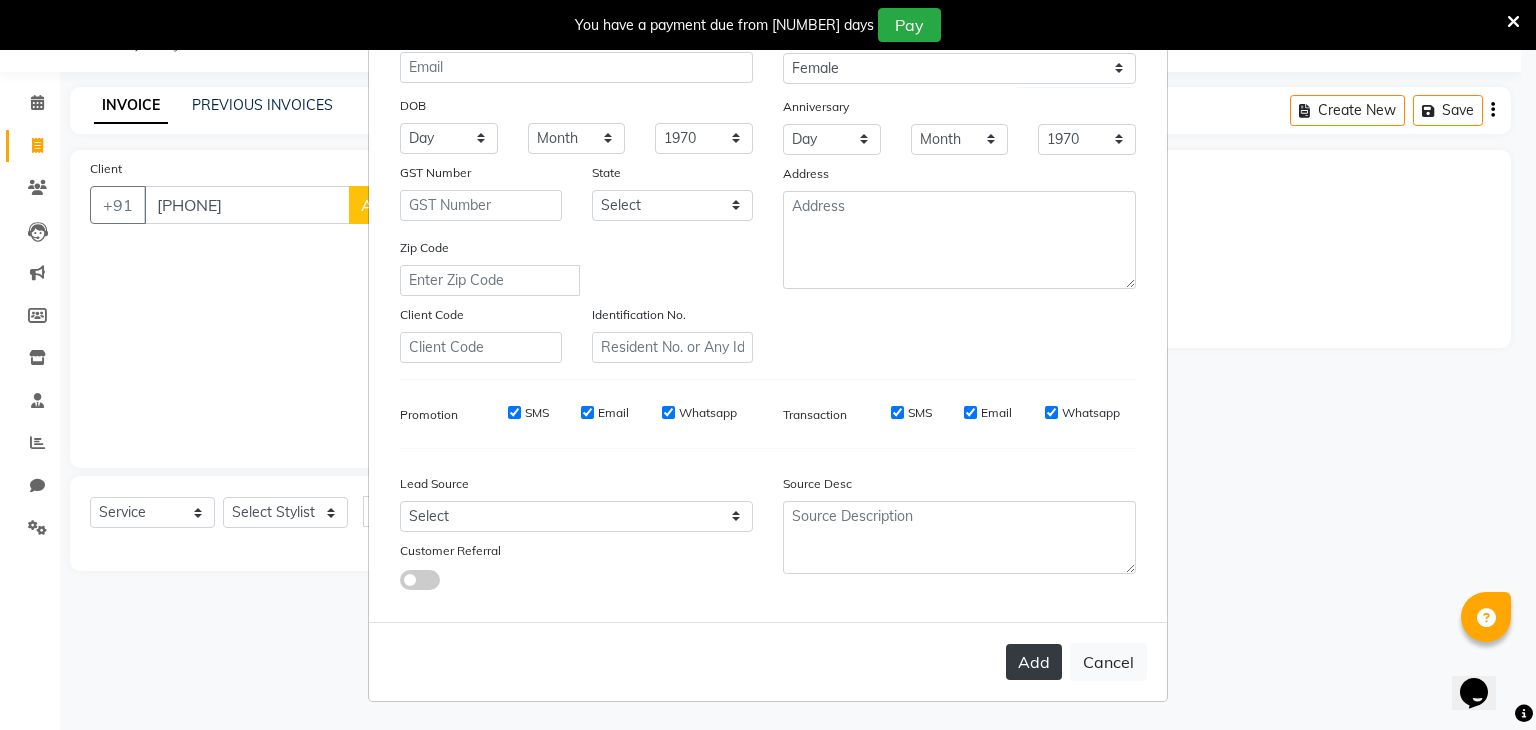 click on "Add" at bounding box center [1034, 662] 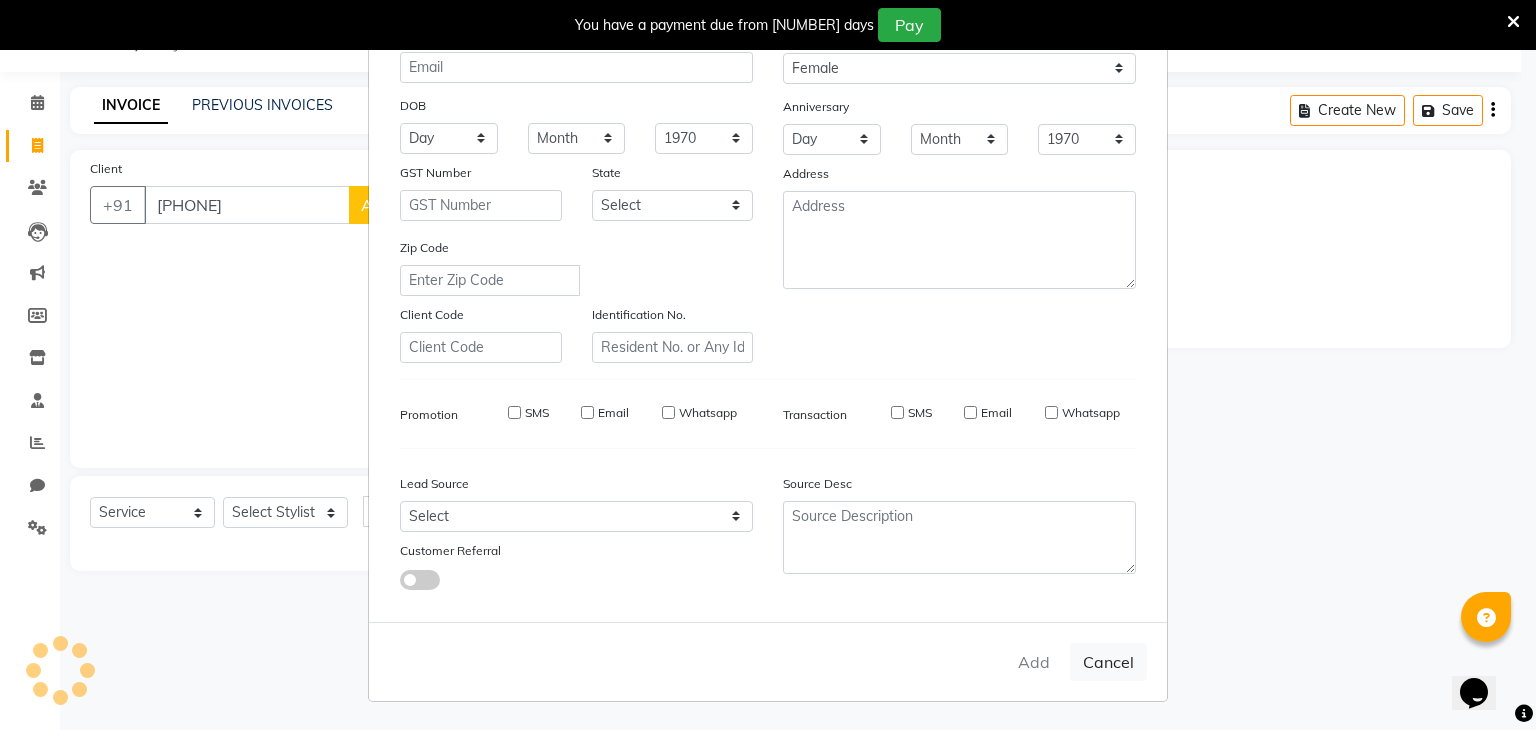 type 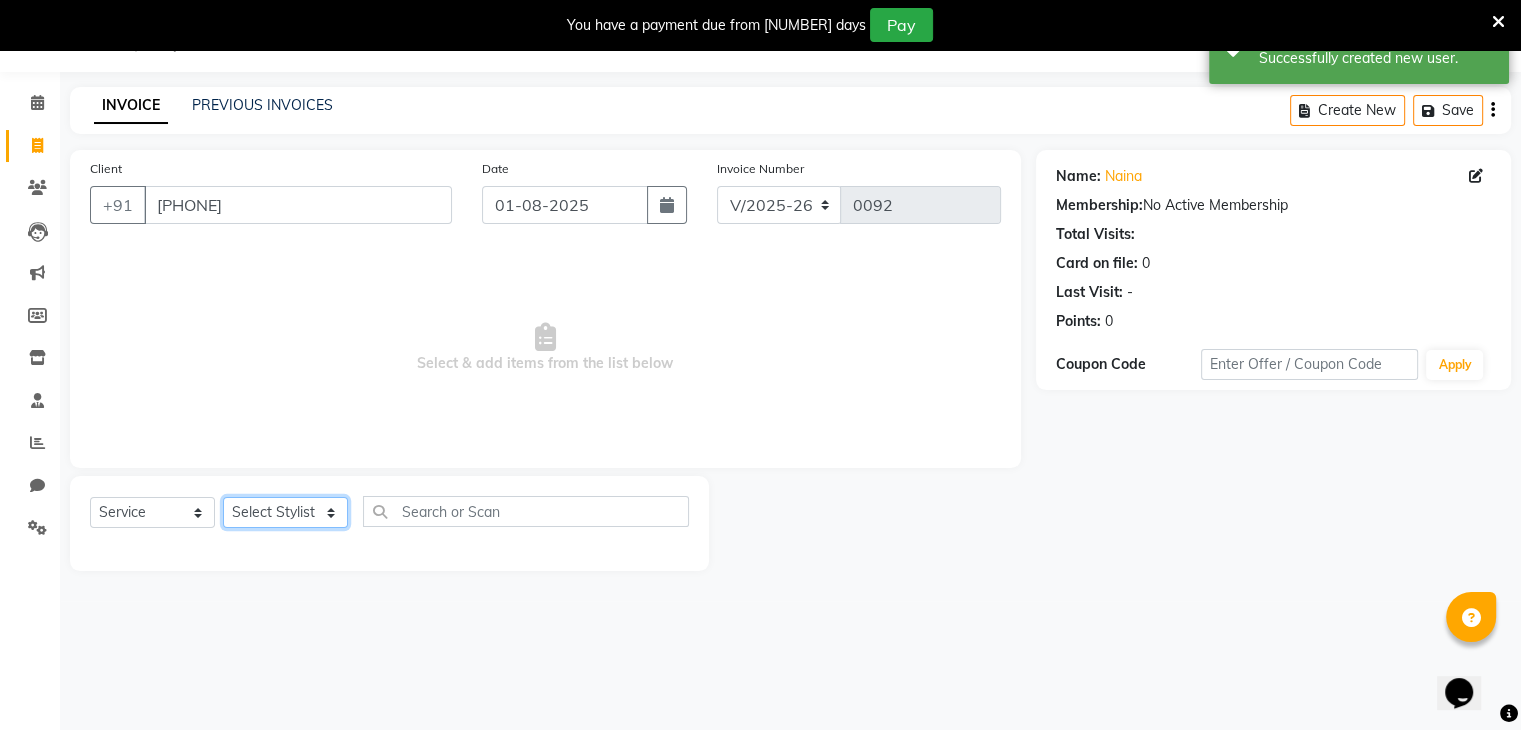 click on "Select Stylist [FIRST] [LAST] [FIRST] [FIRST] [FIRST] [FIRST] [FIRST] [FIRST] [FIRST]" 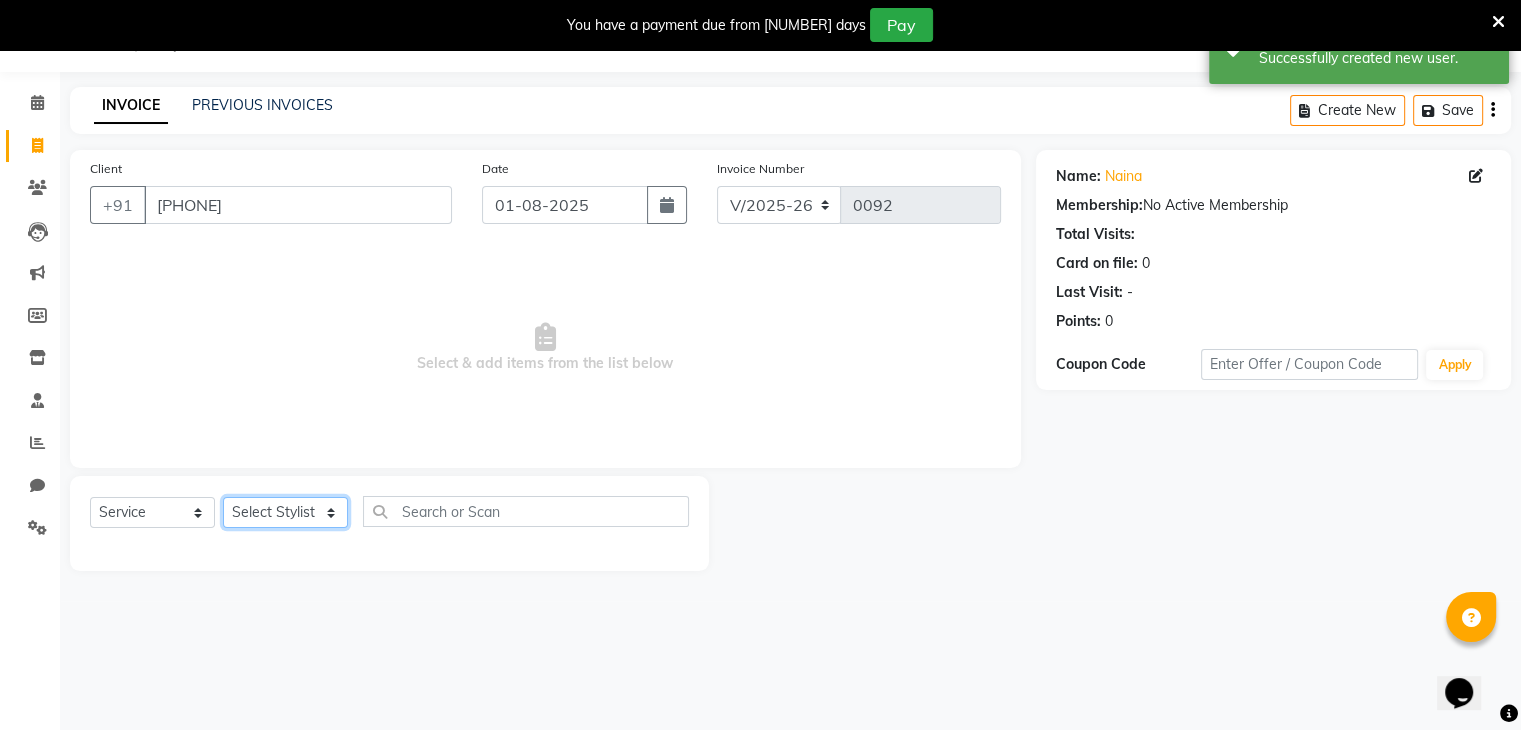 select on "86335" 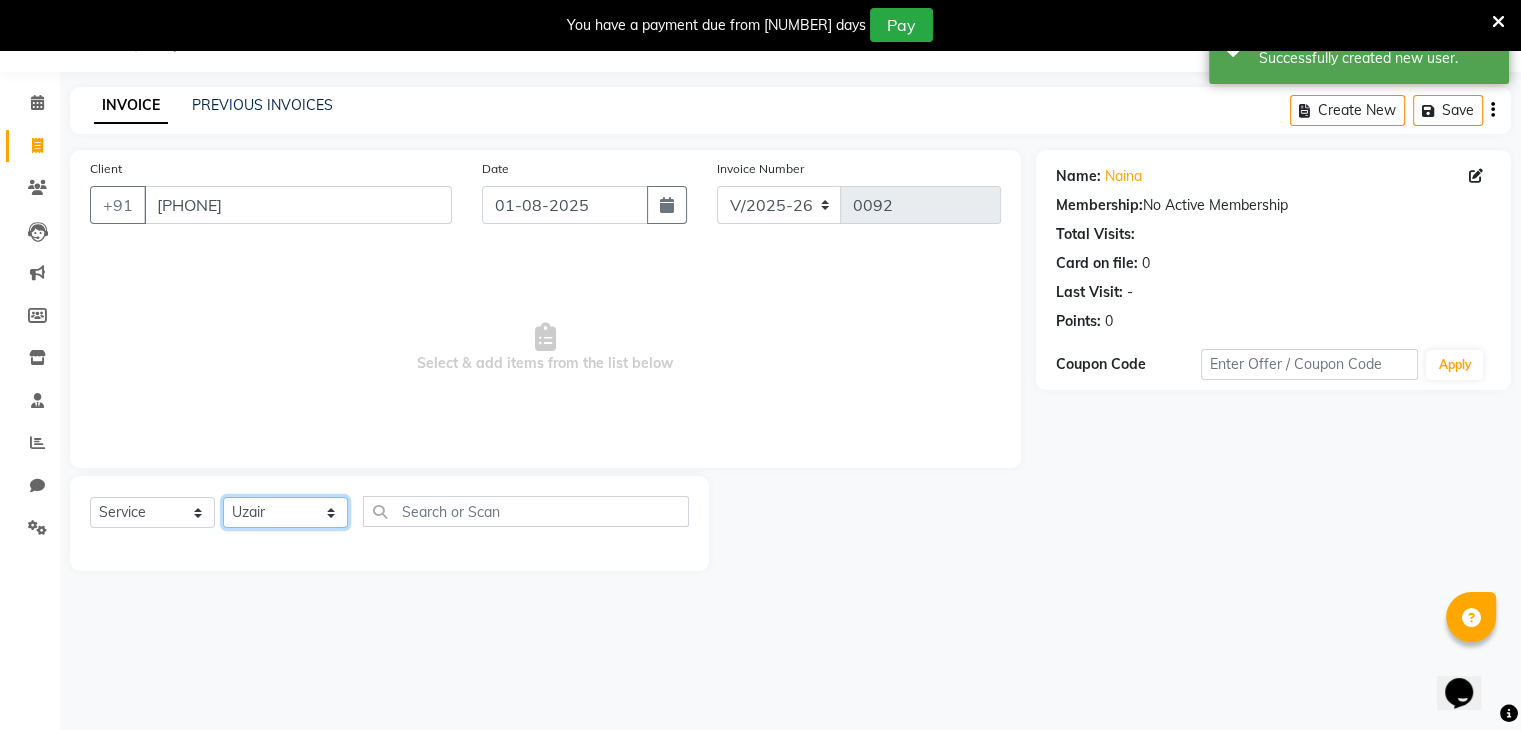click on "Select Stylist [FIRST] [LAST] [FIRST] [FIRST] [FIRST] [FIRST] [FIRST] [FIRST] [FIRST]" 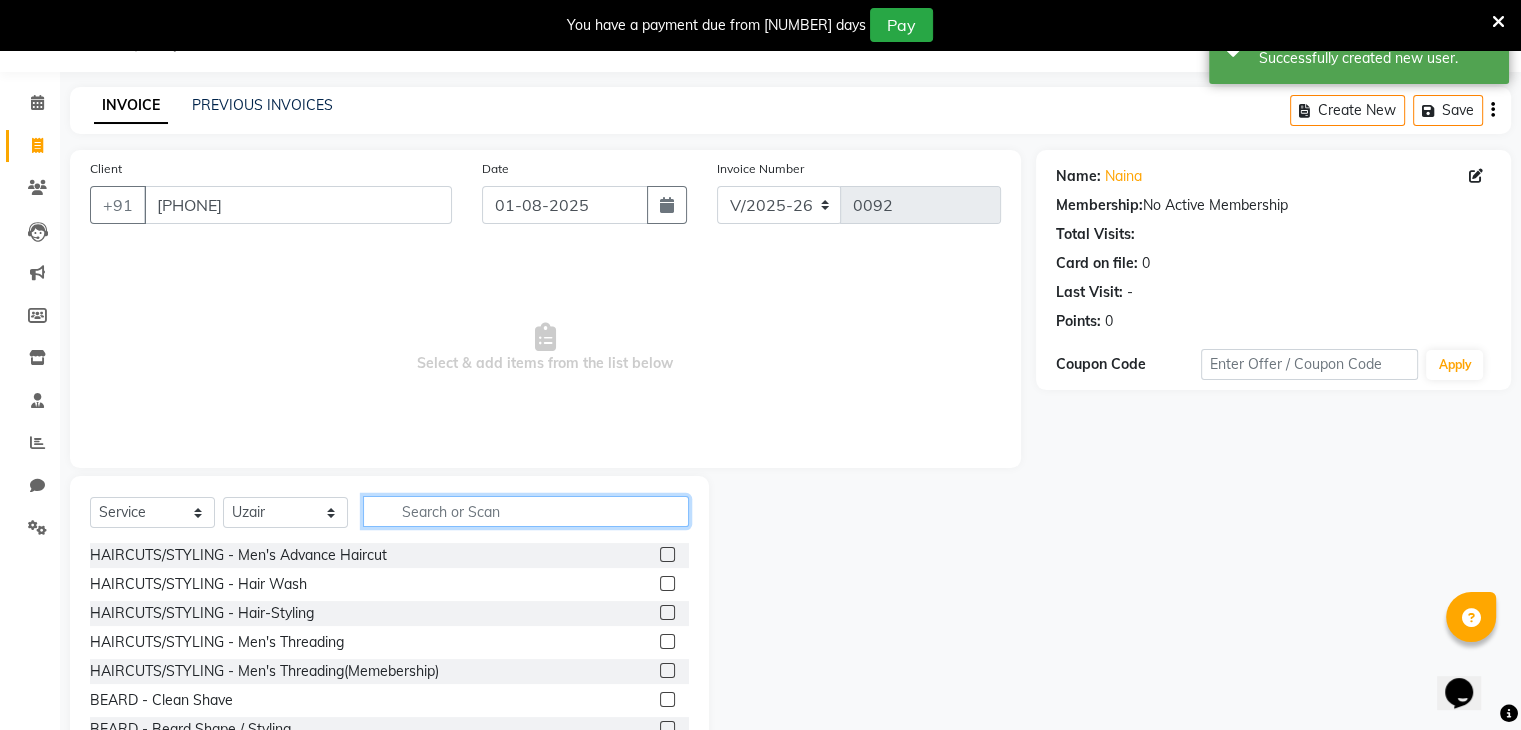 click 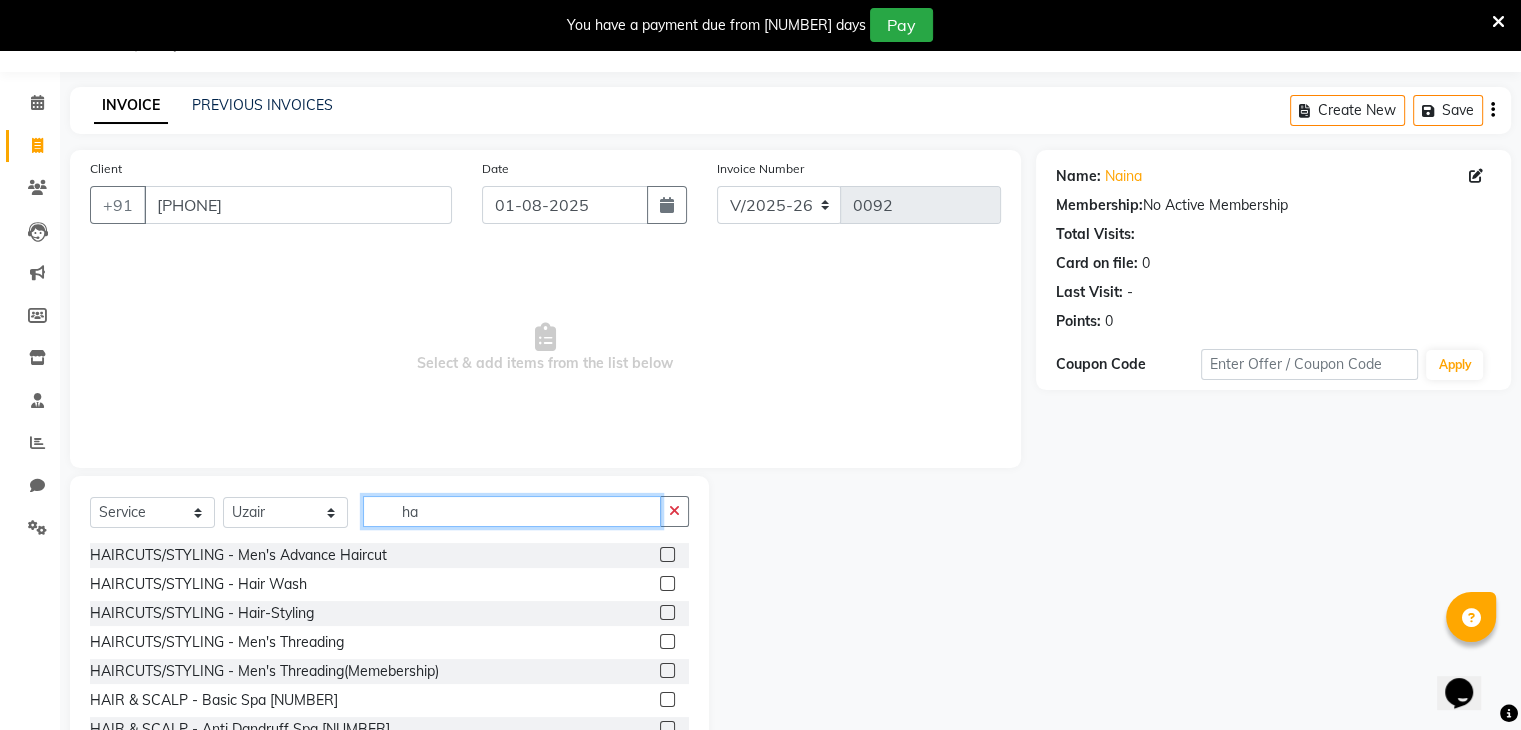 type on "h" 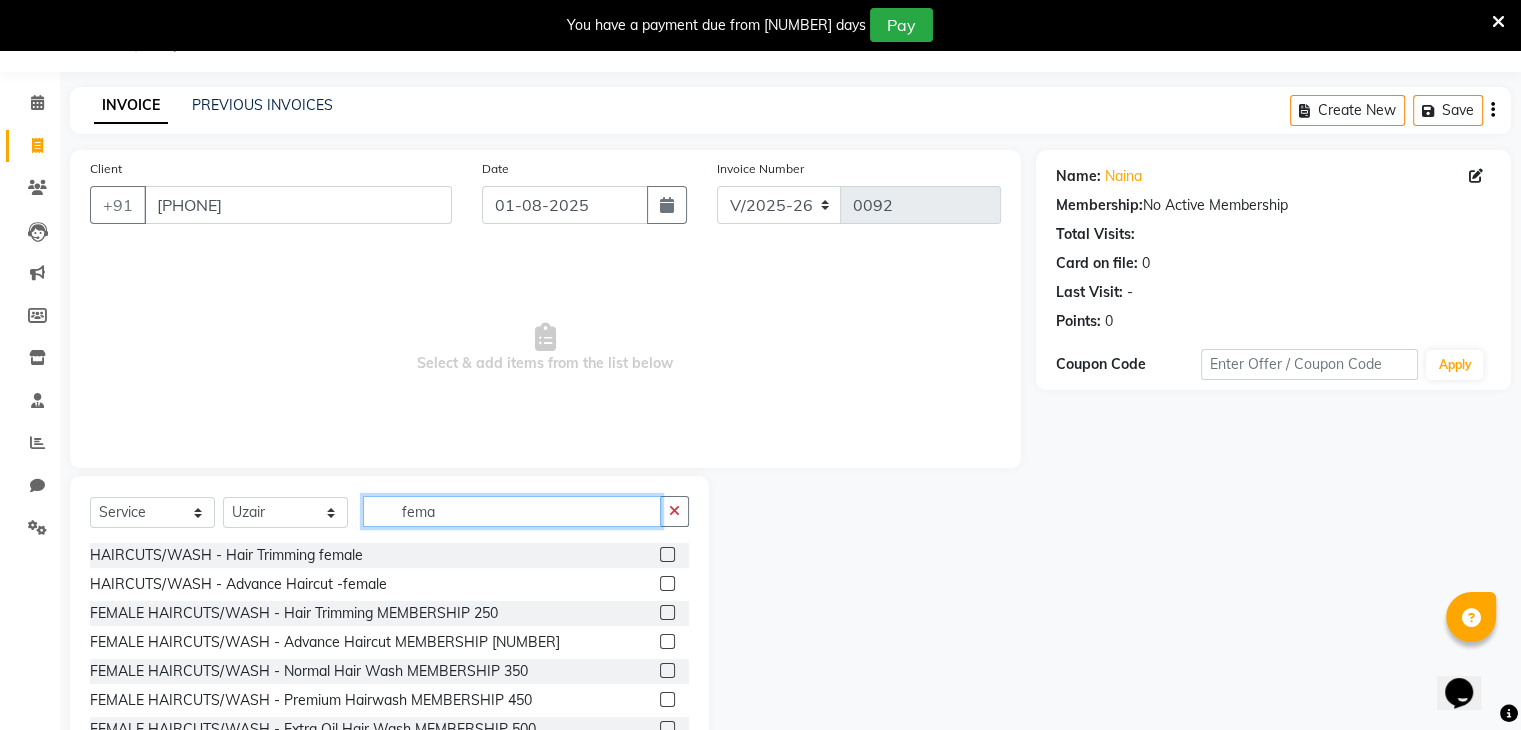 type on "fema" 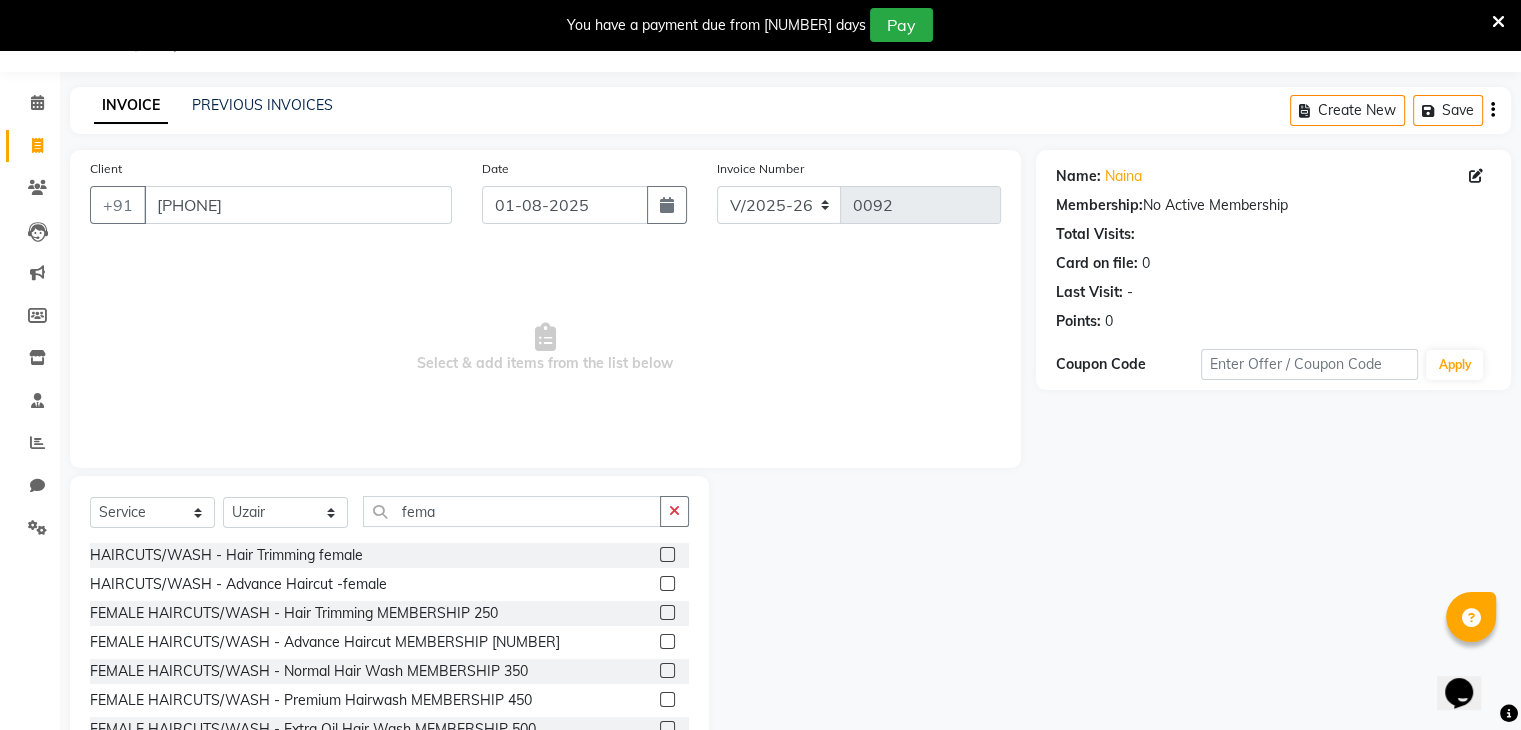 click 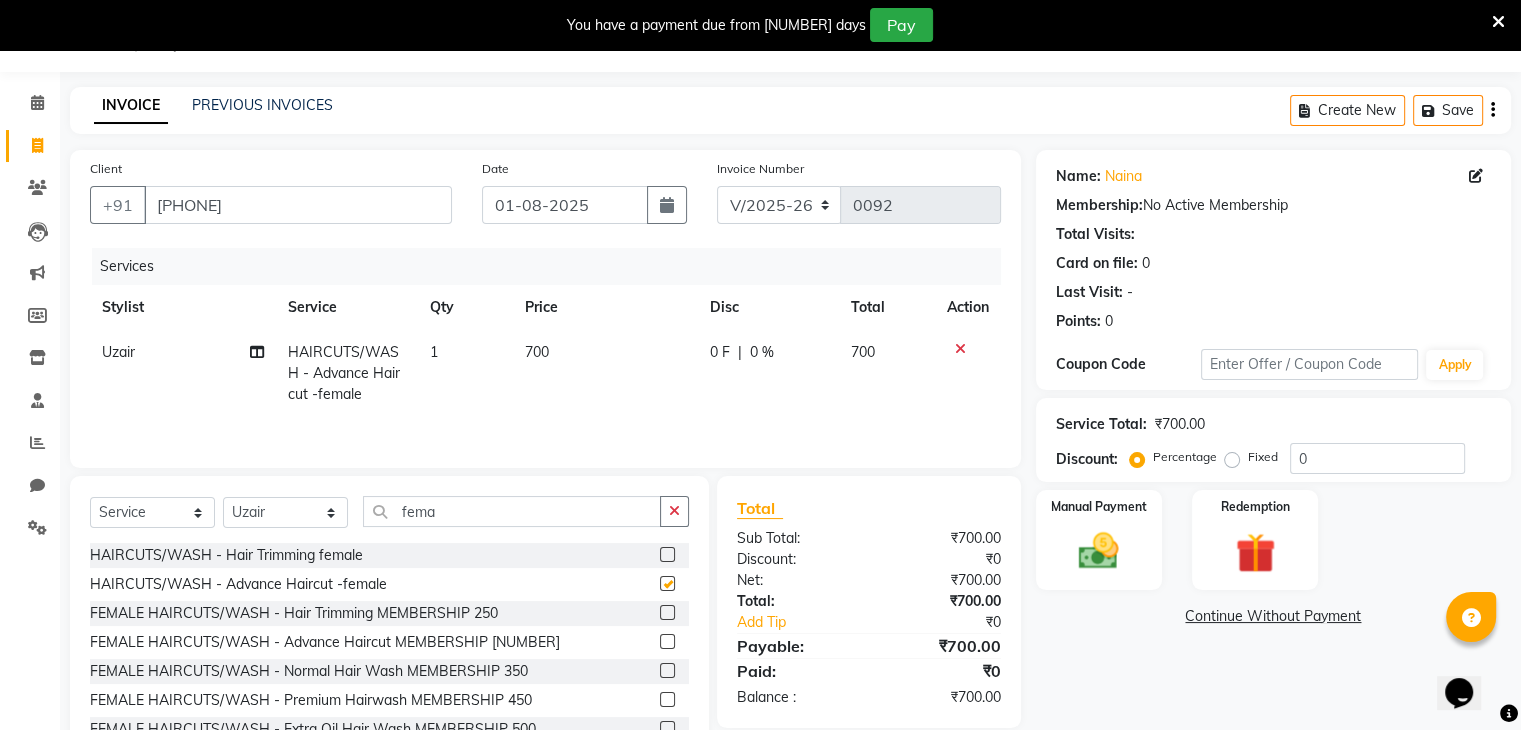 checkbox on "false" 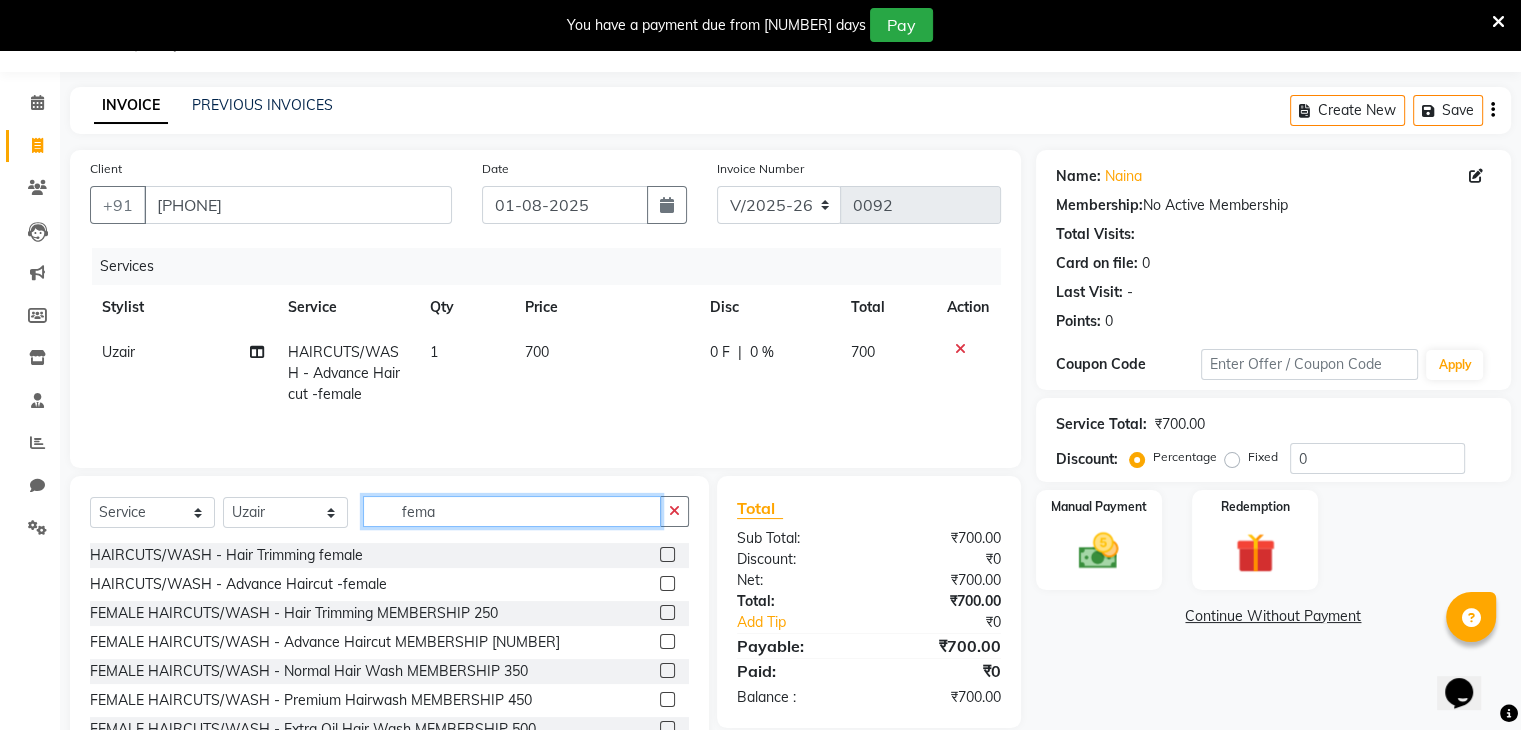 click on "fema" 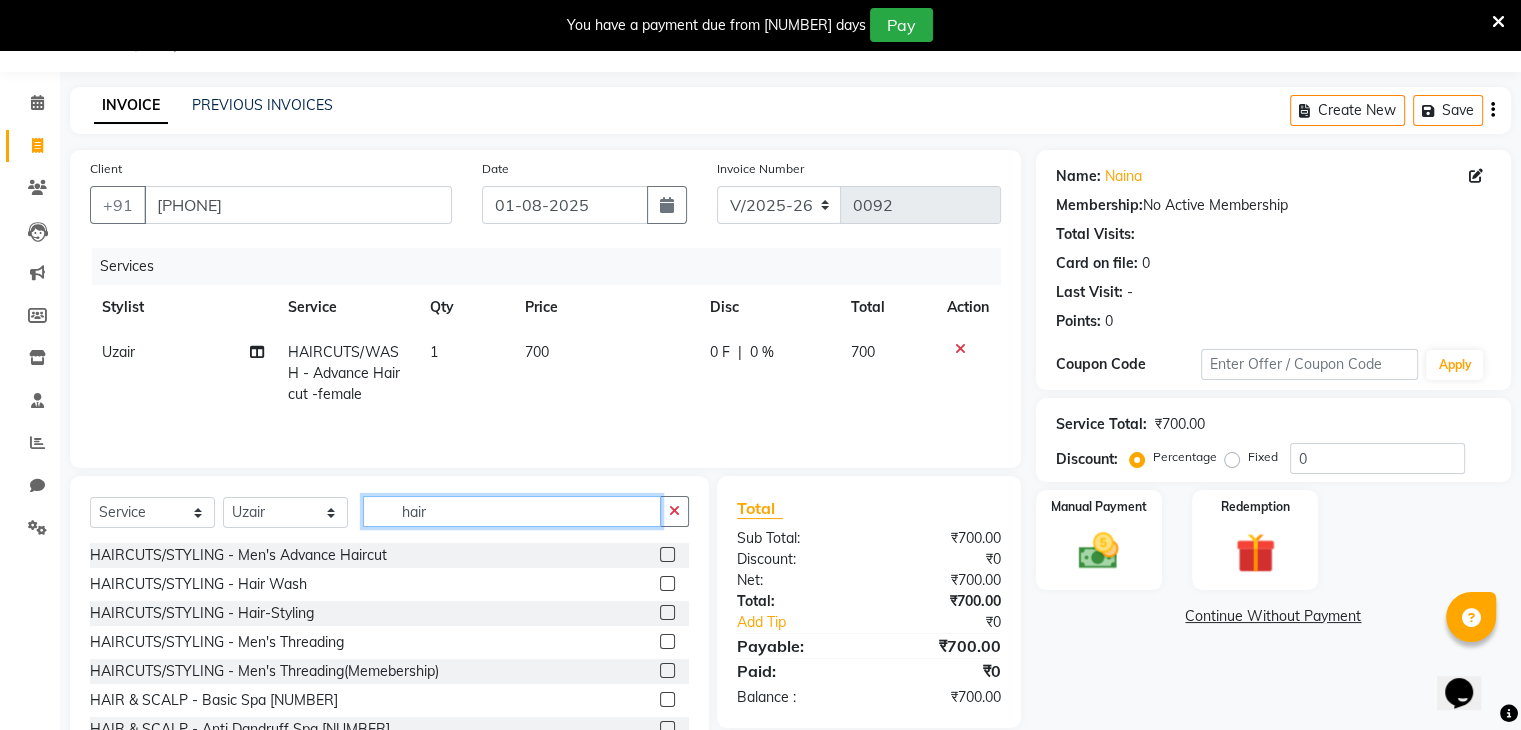type on "hair" 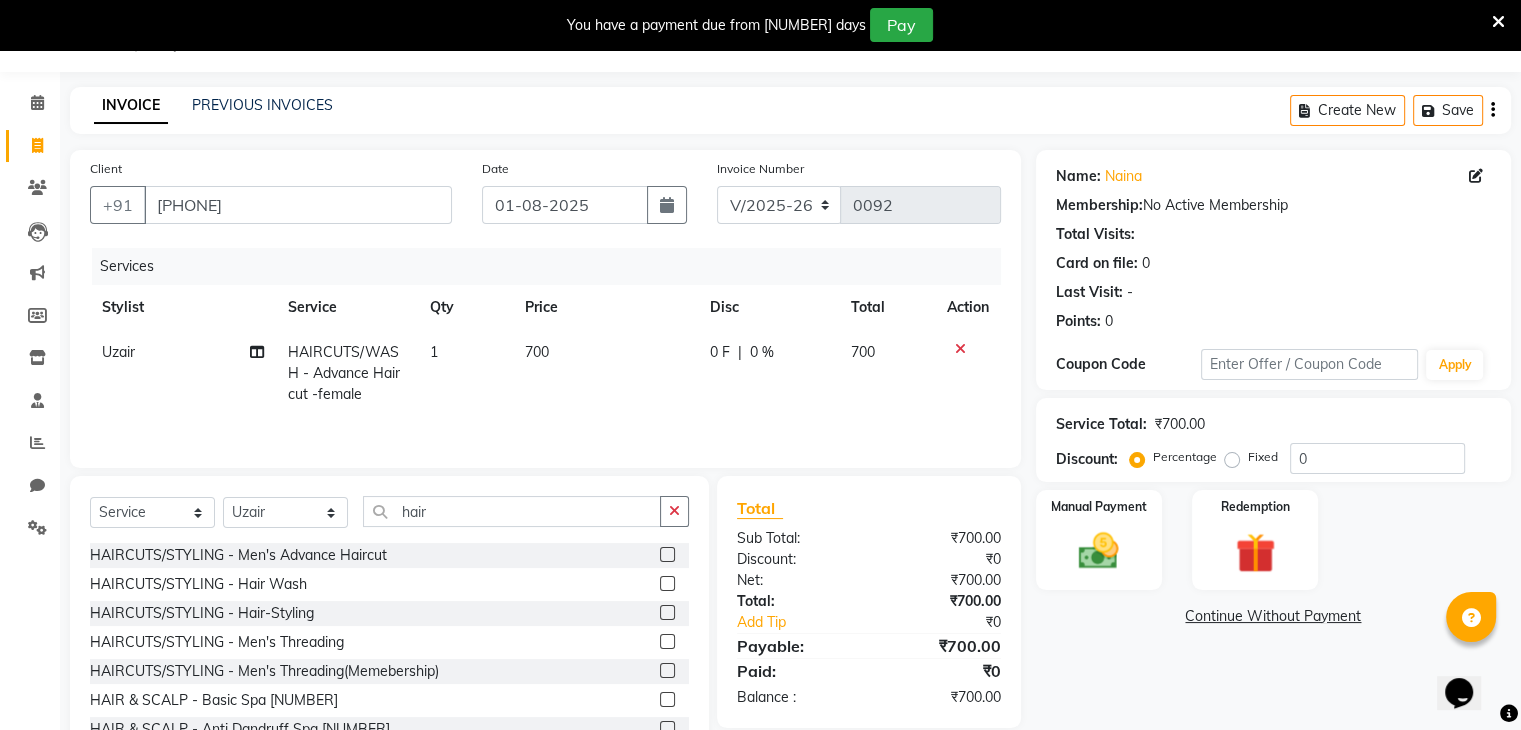click 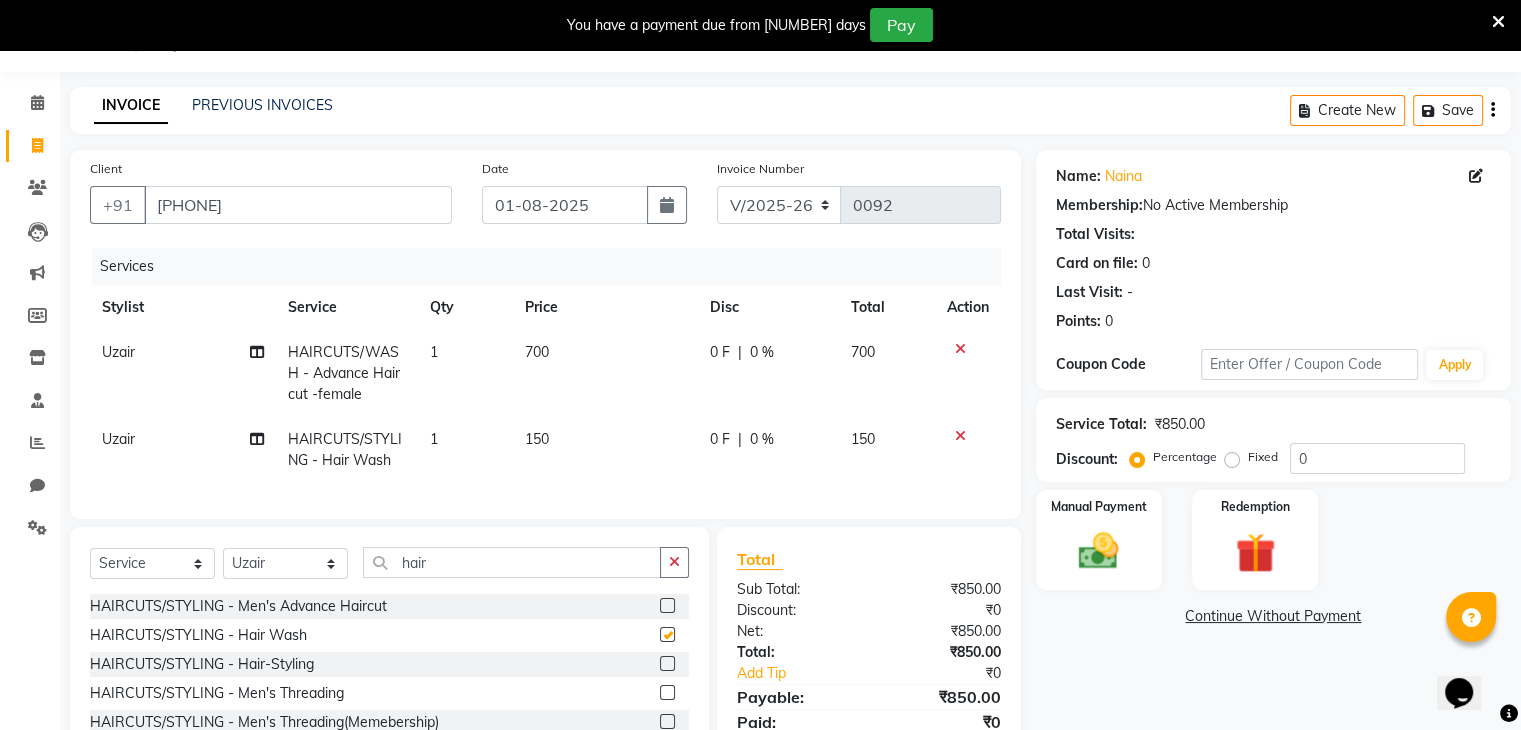 checkbox on "false" 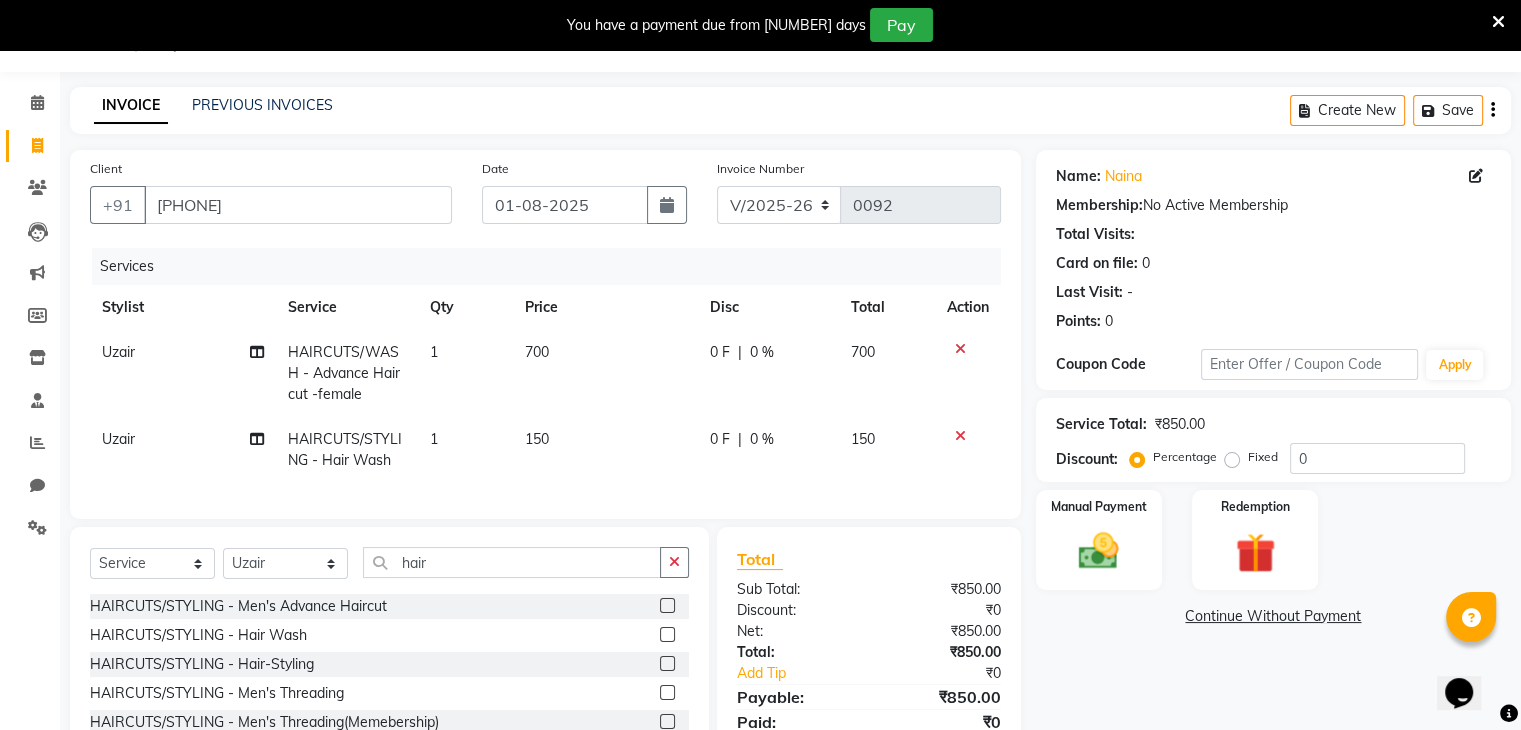 click on "0 F" 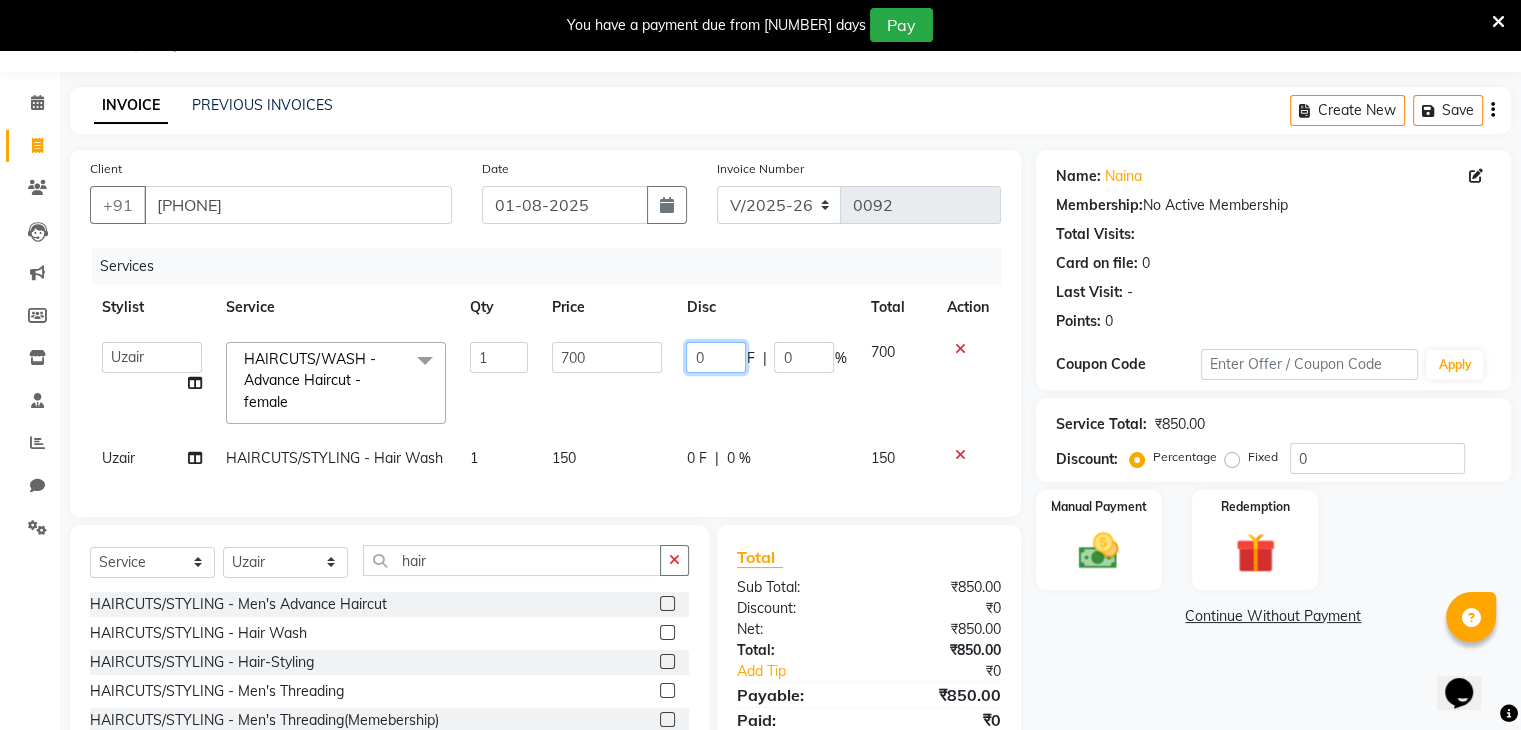 click on "0" 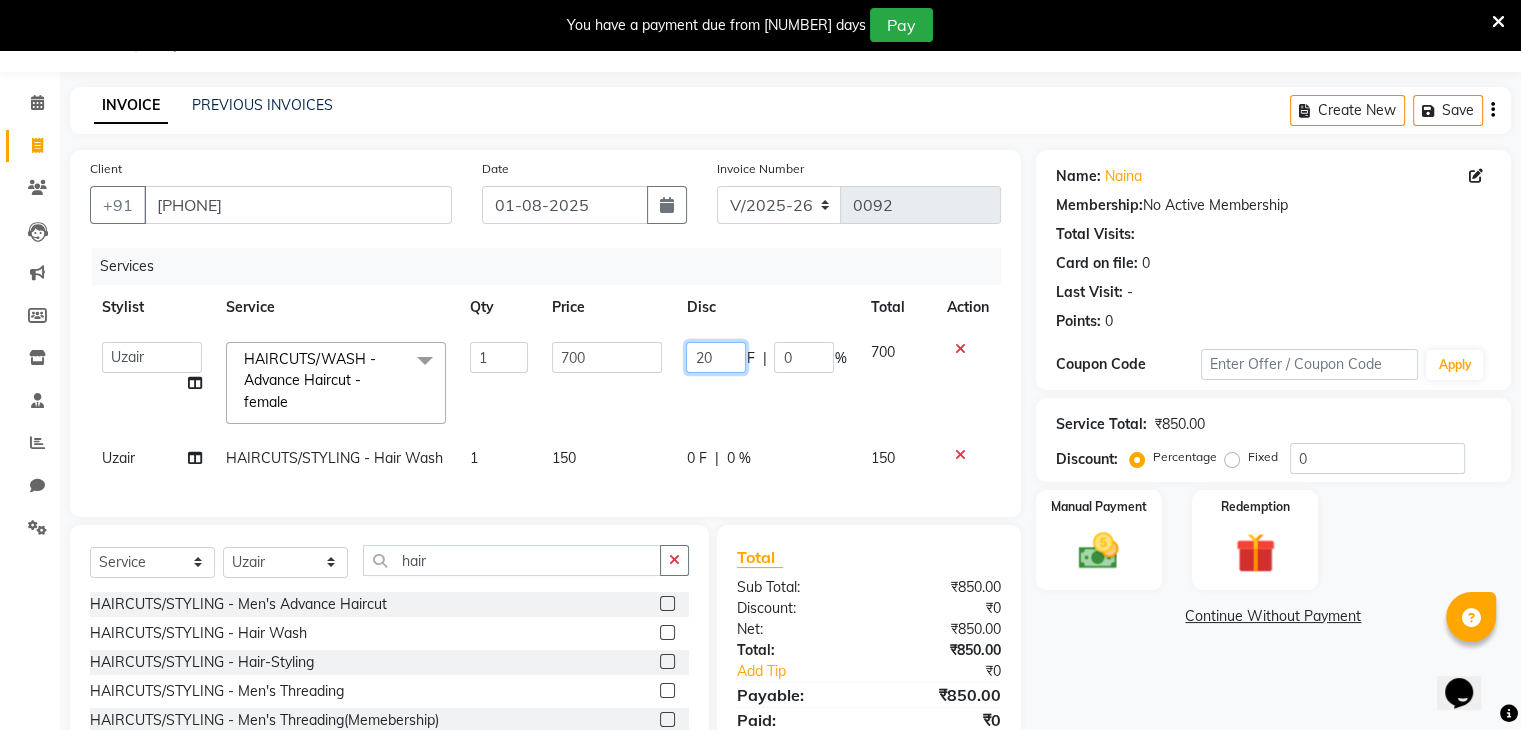 type on "200" 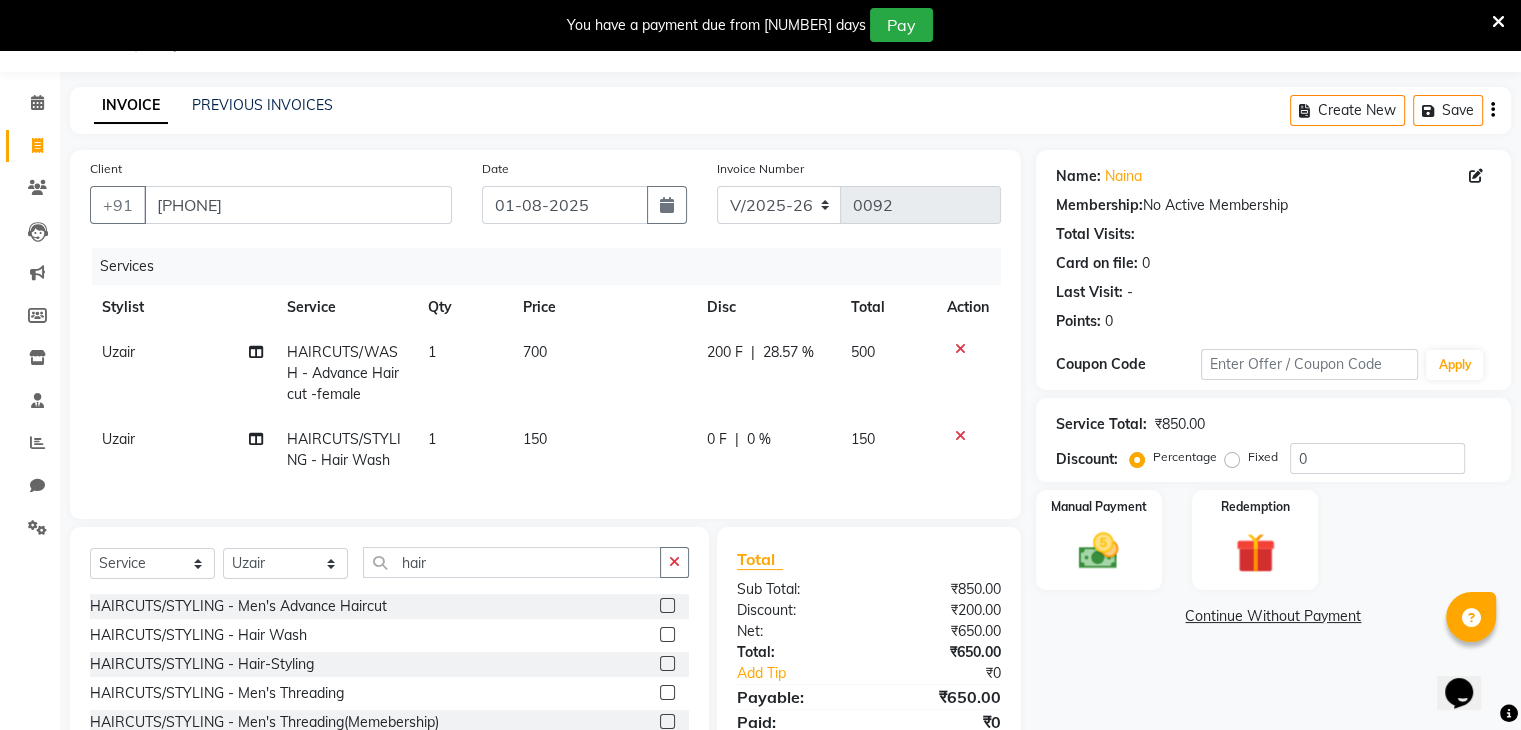click 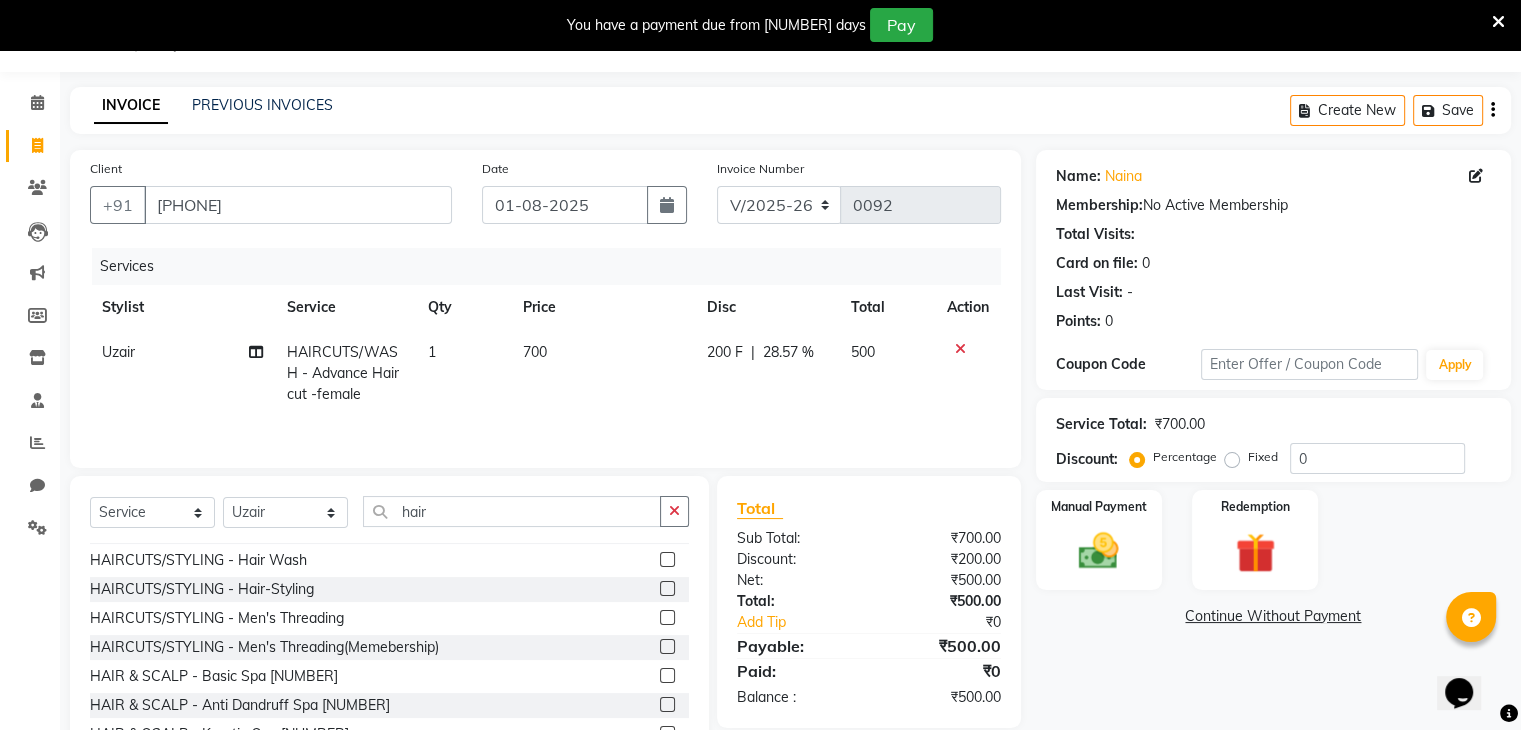 scroll, scrollTop: 0, scrollLeft: 0, axis: both 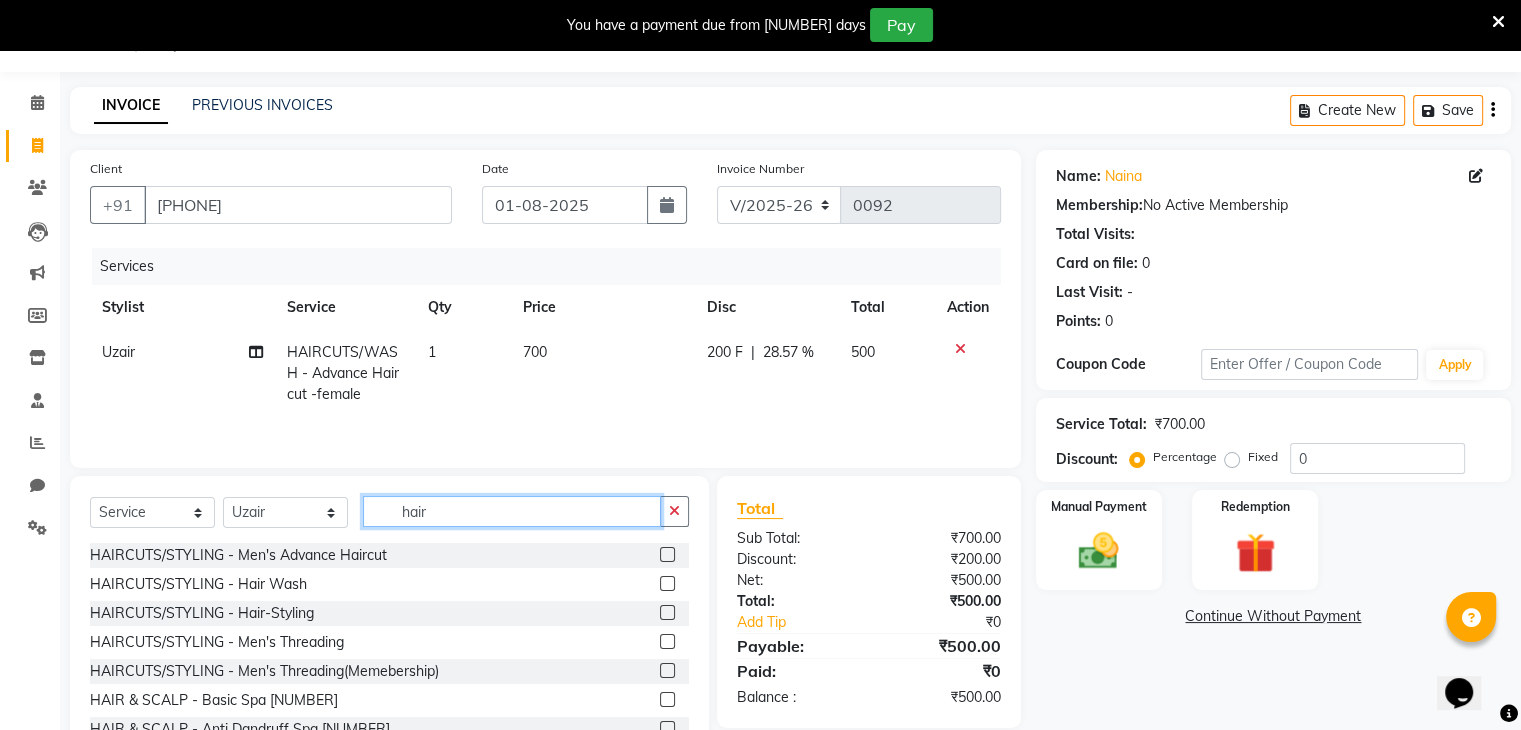 click on "hair" 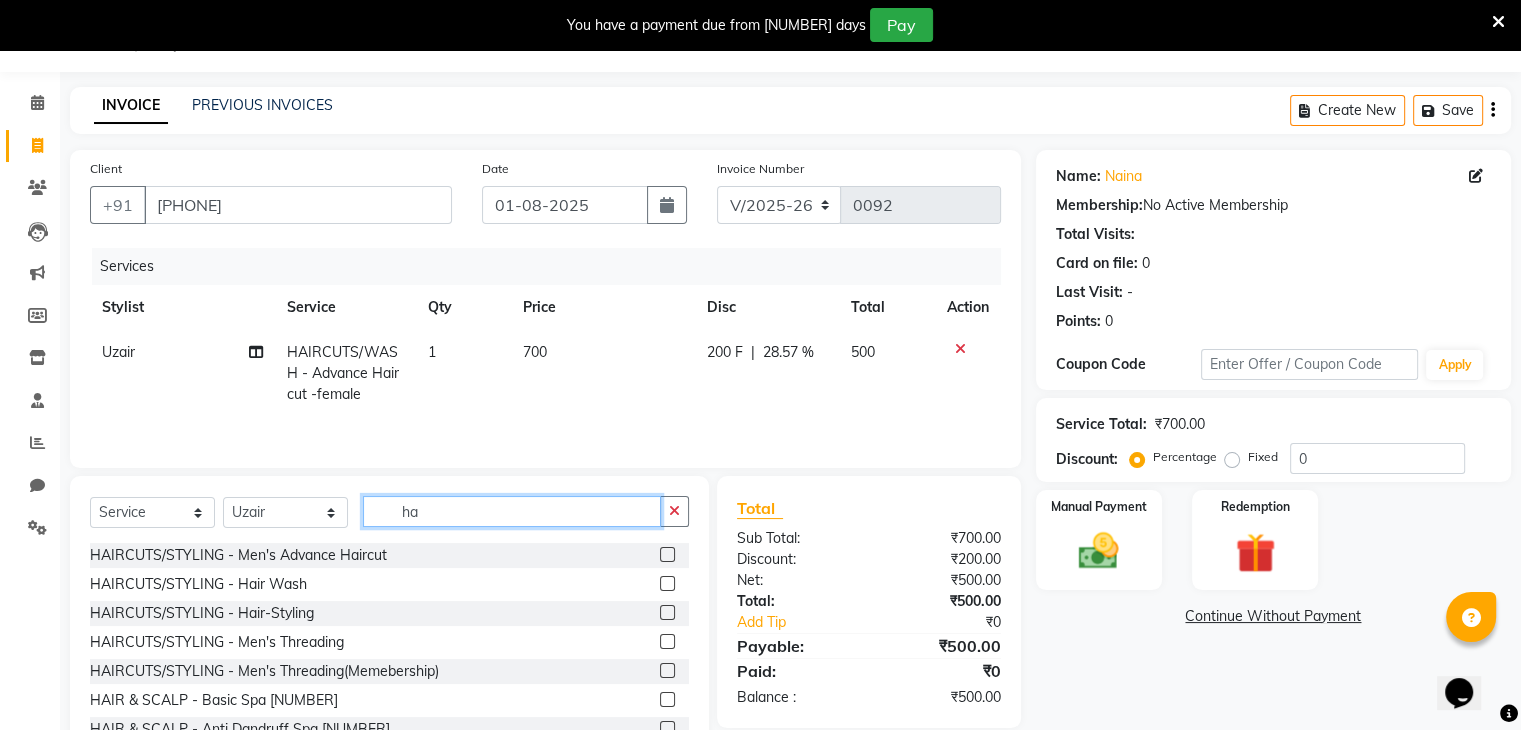 type on "h" 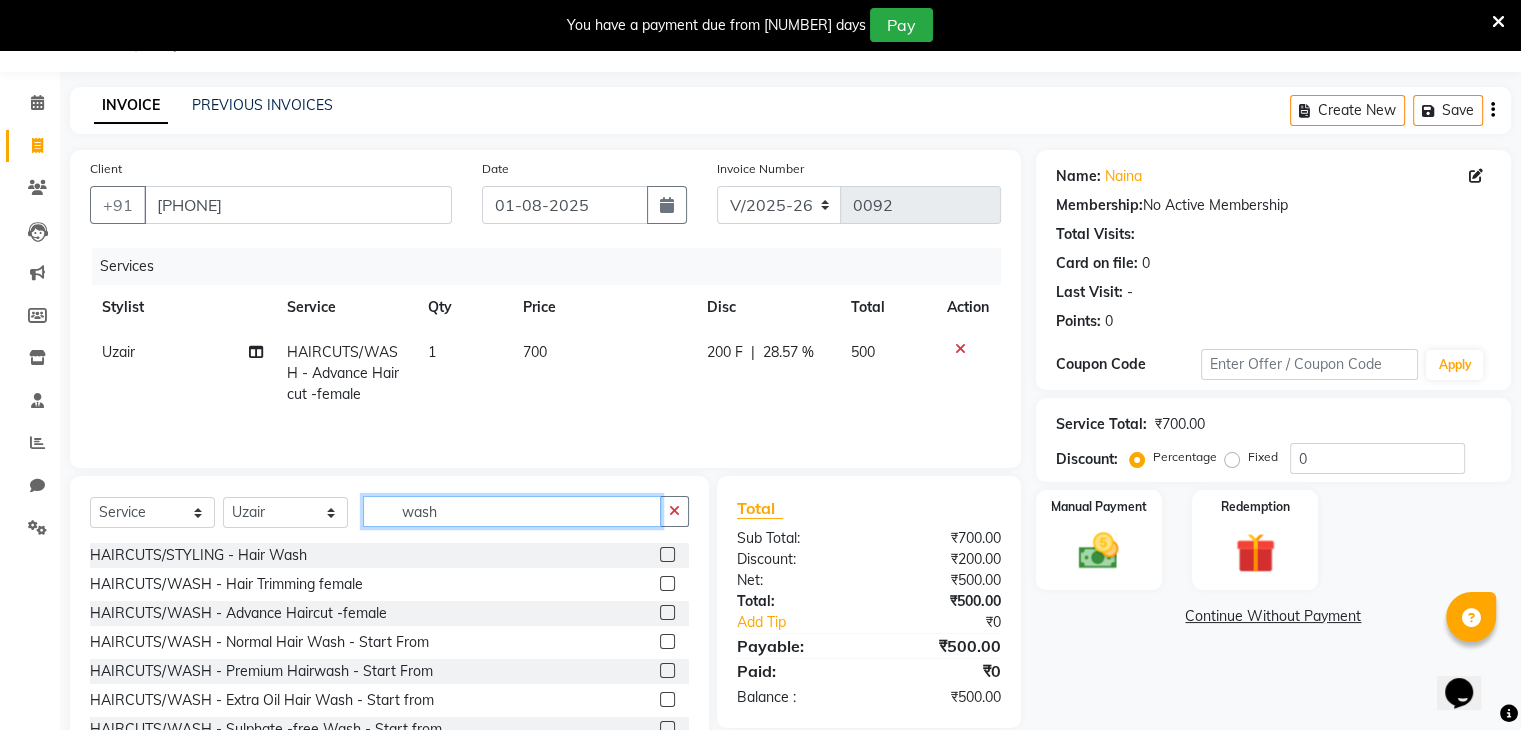 type on "wash" 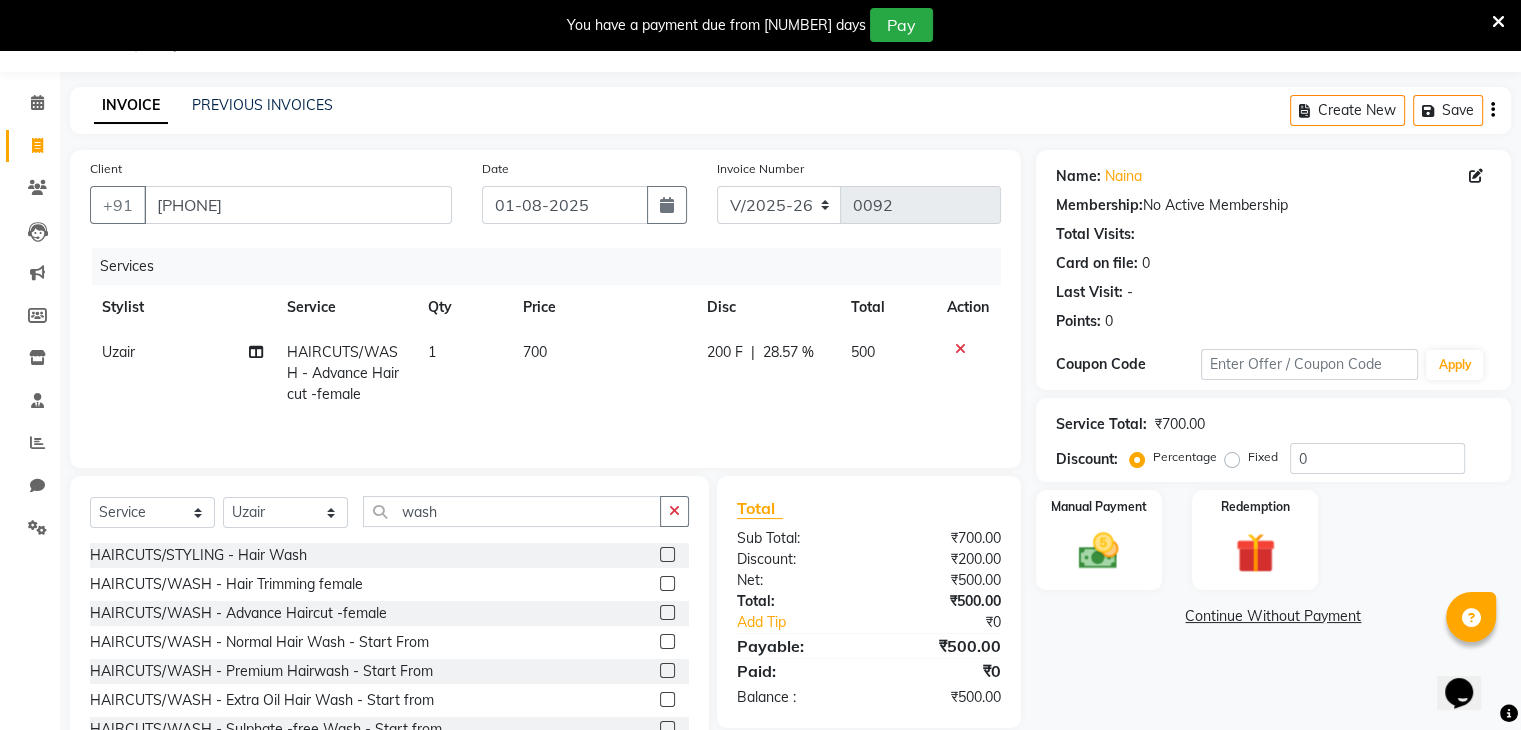 click 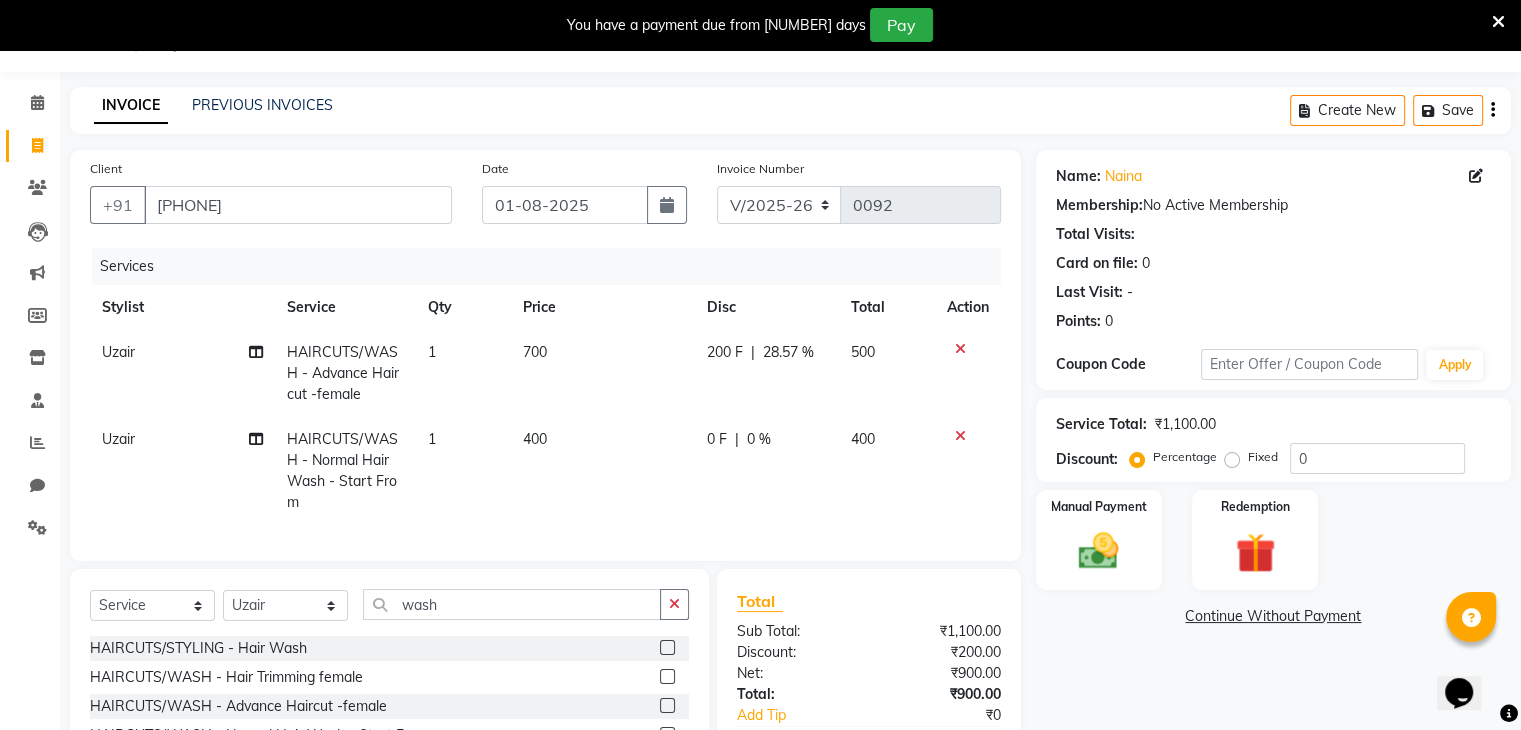 checkbox on "false" 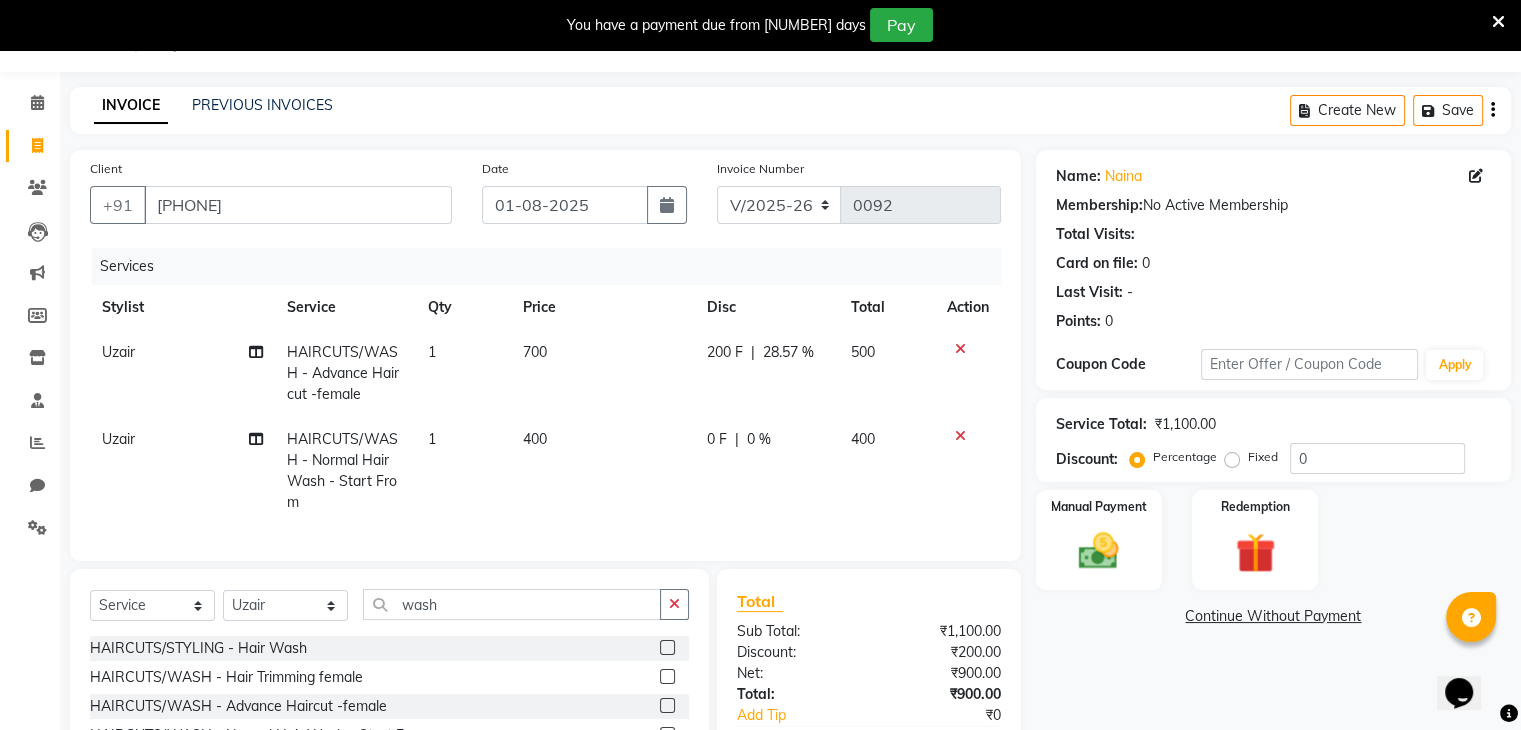 click on "0 F | 0 %" 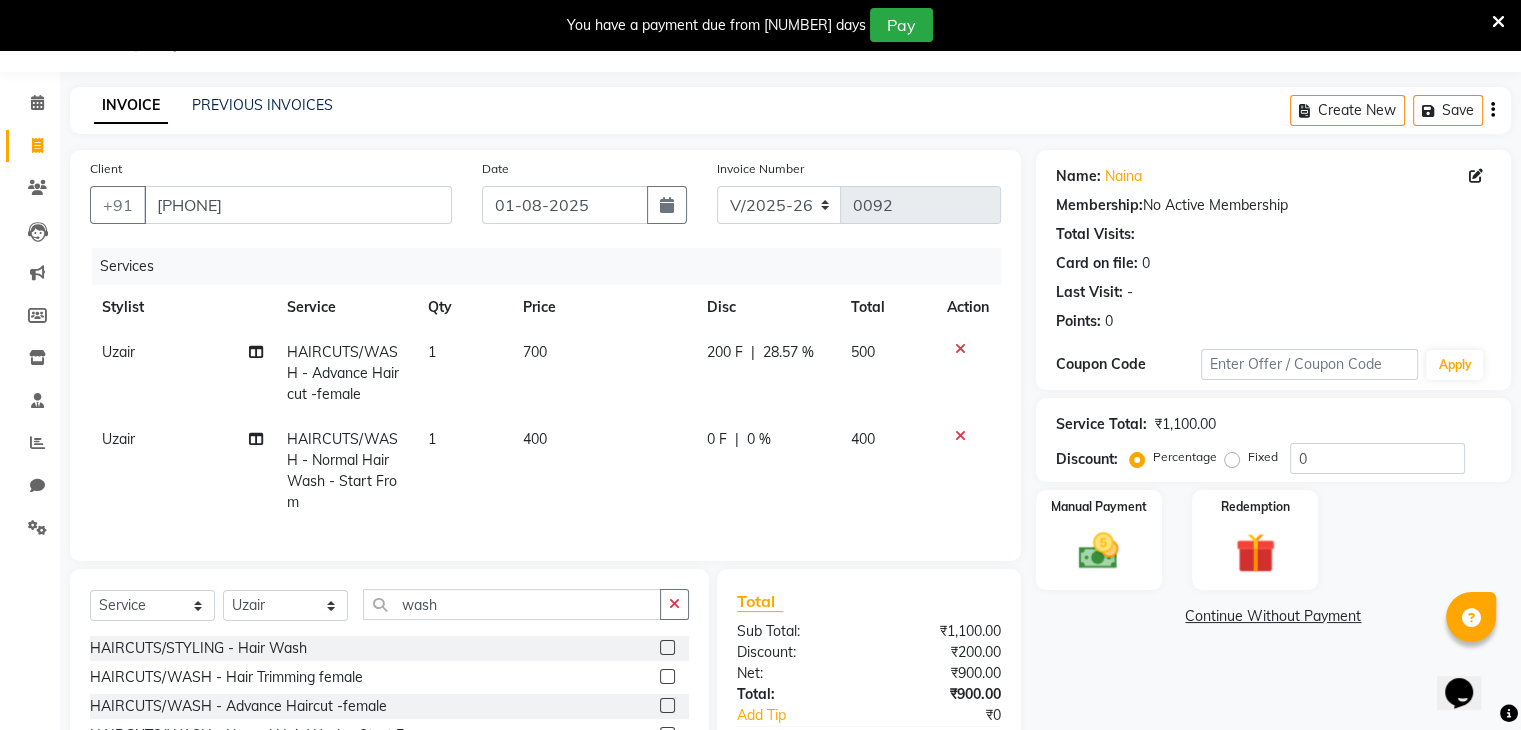 select on "86335" 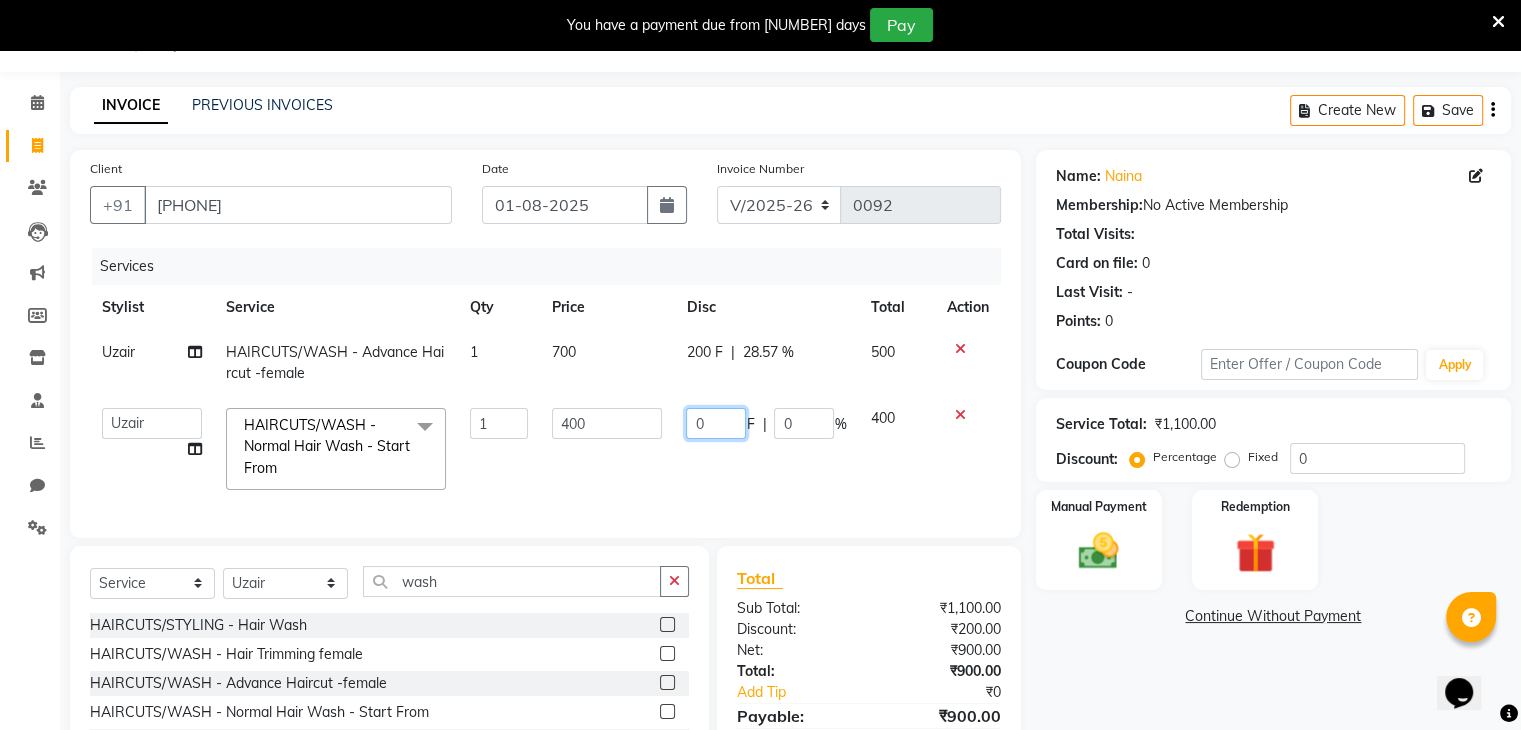 click on "0" 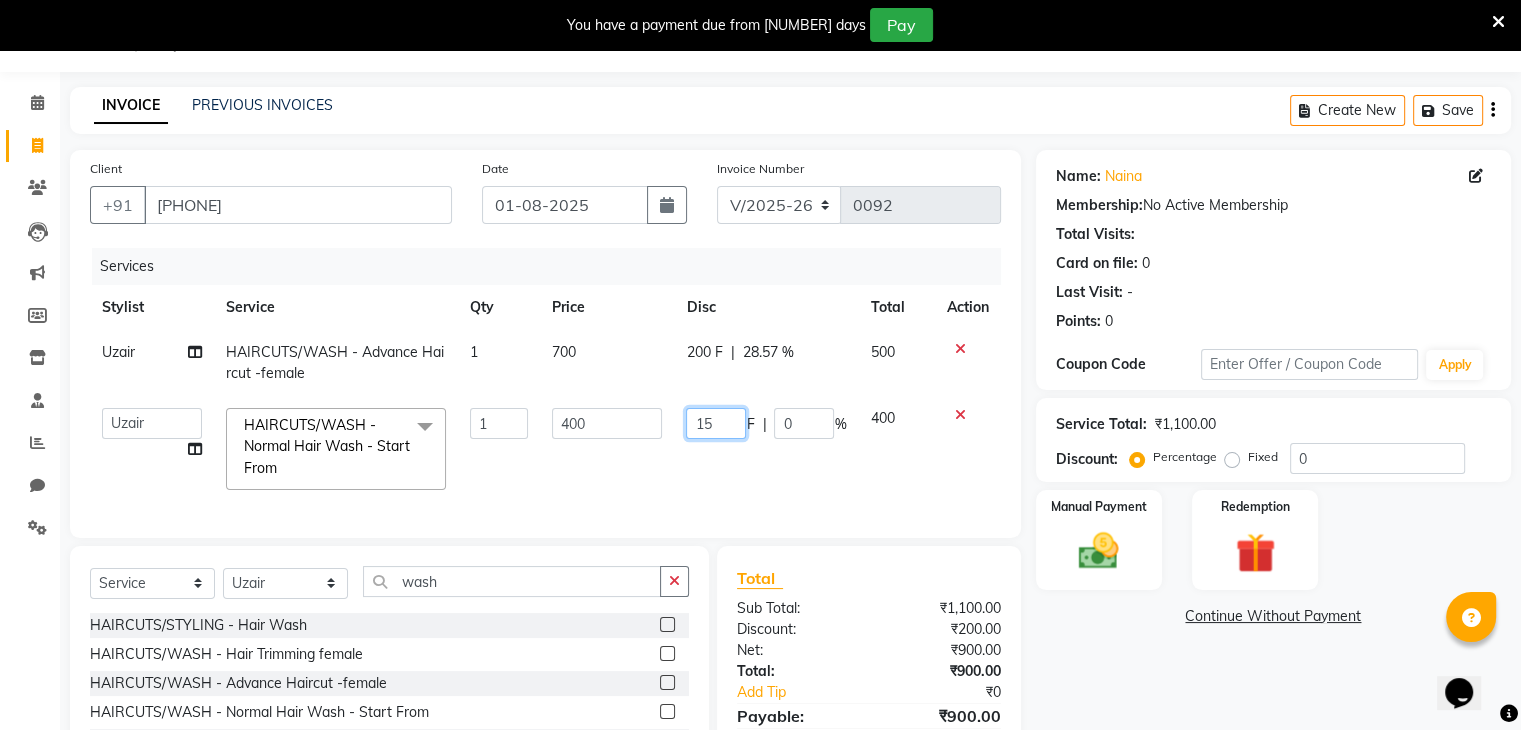 type on "150" 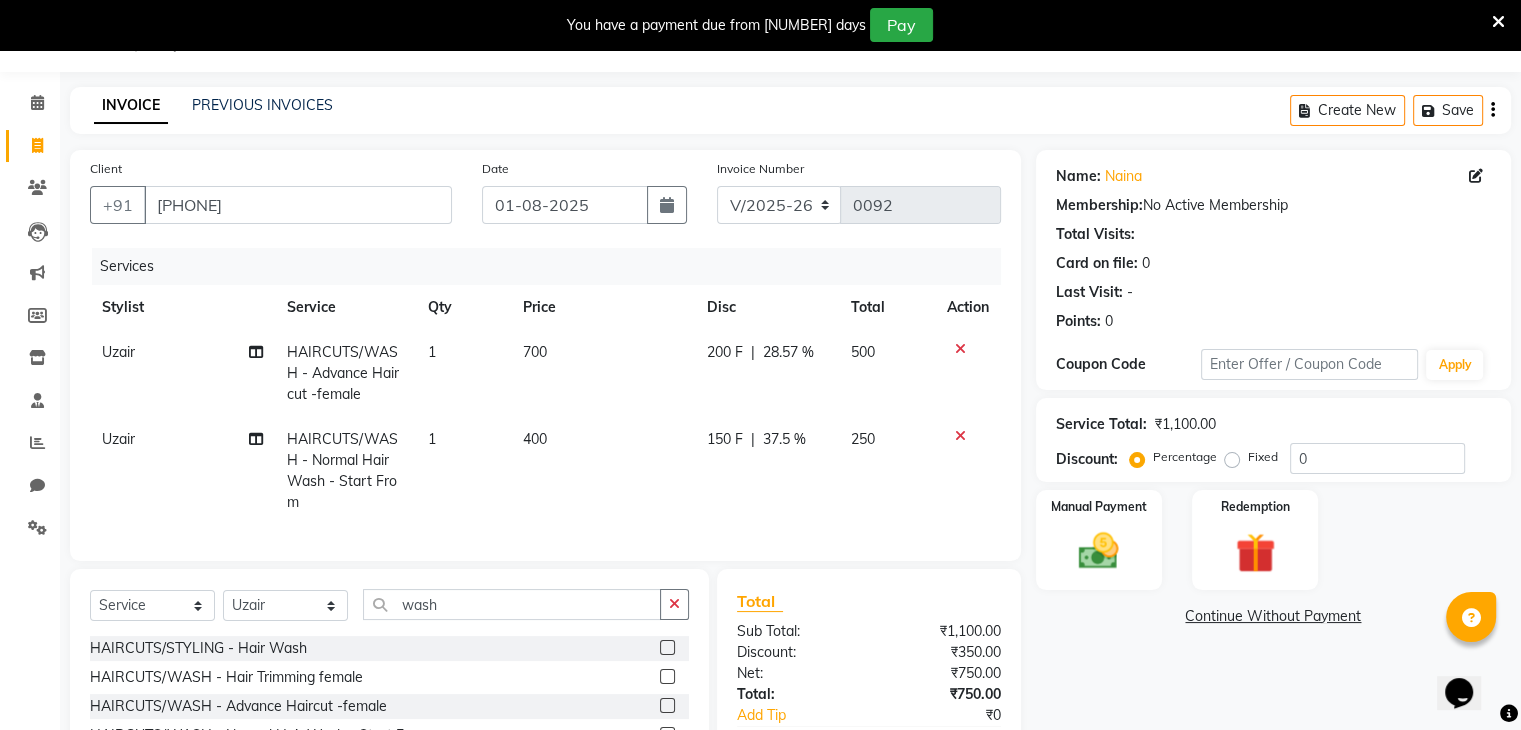click on "150 F | 37.5 %" 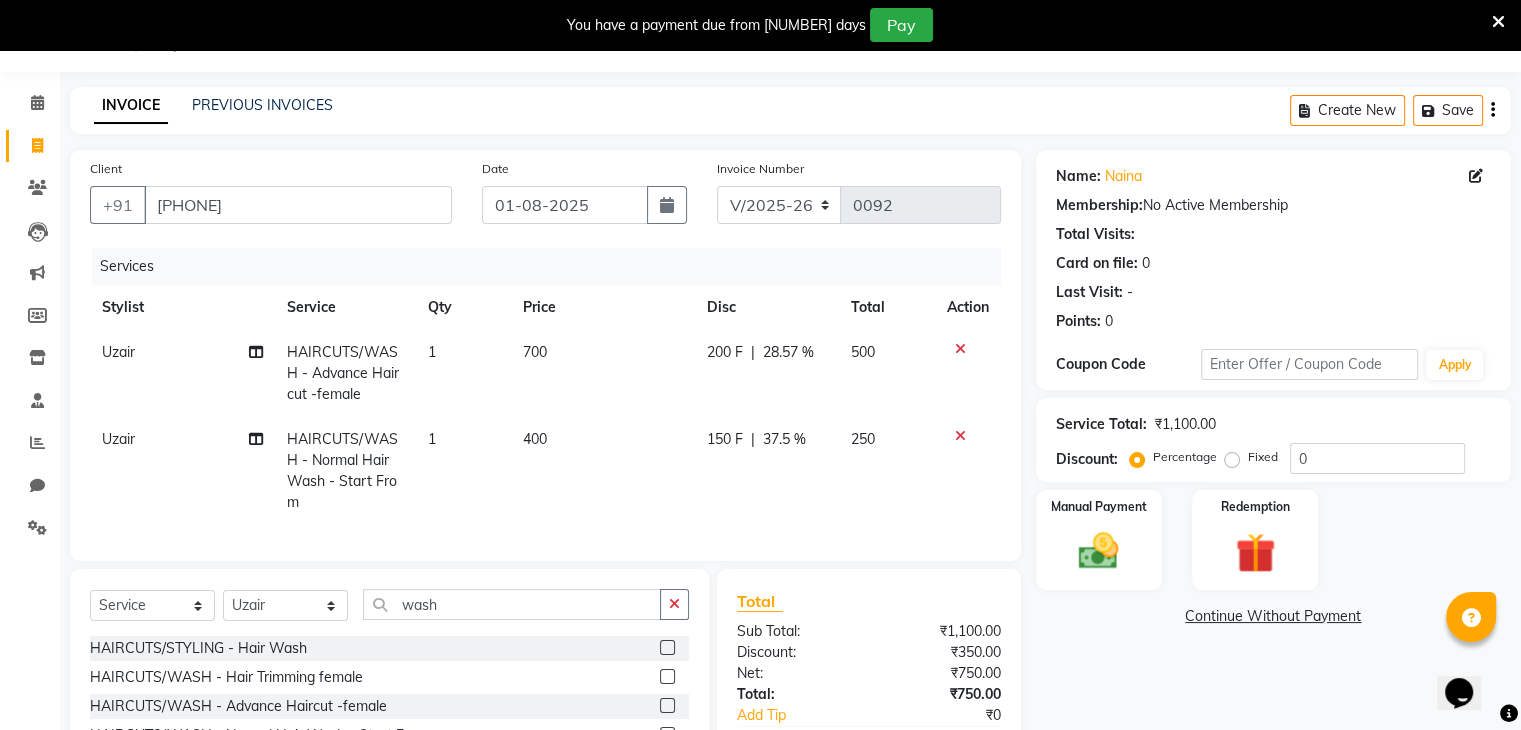 select on "86335" 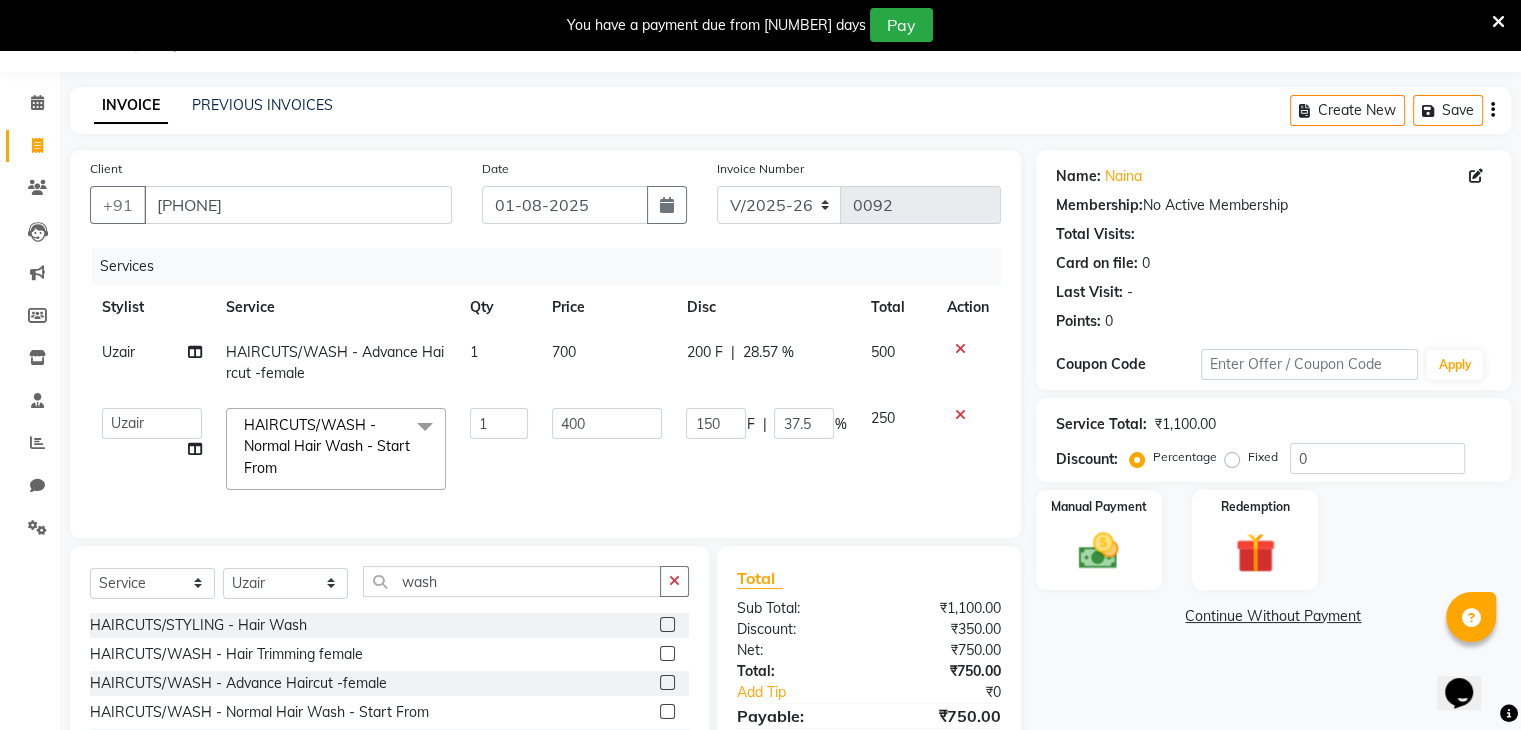 scroll, scrollTop: 207, scrollLeft: 0, axis: vertical 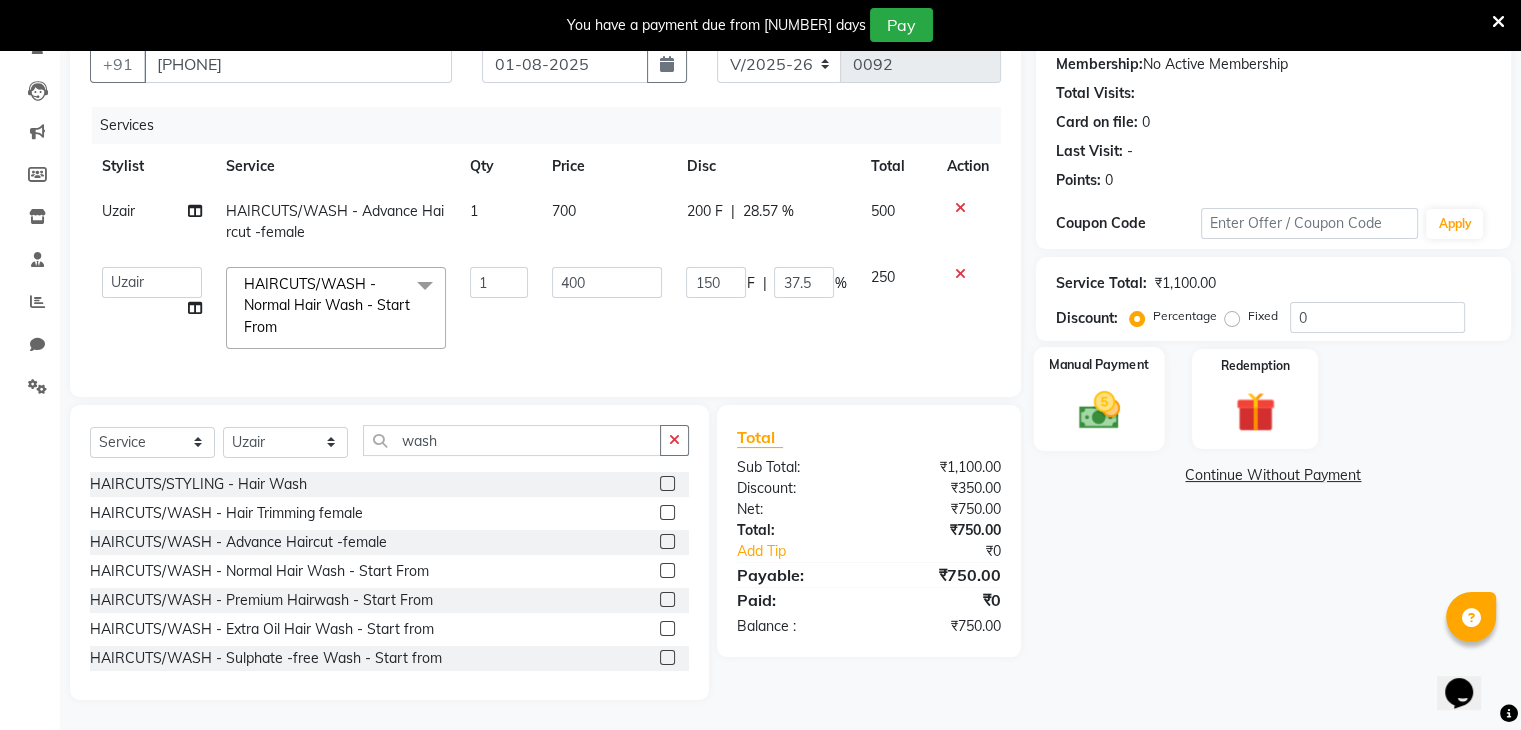 click 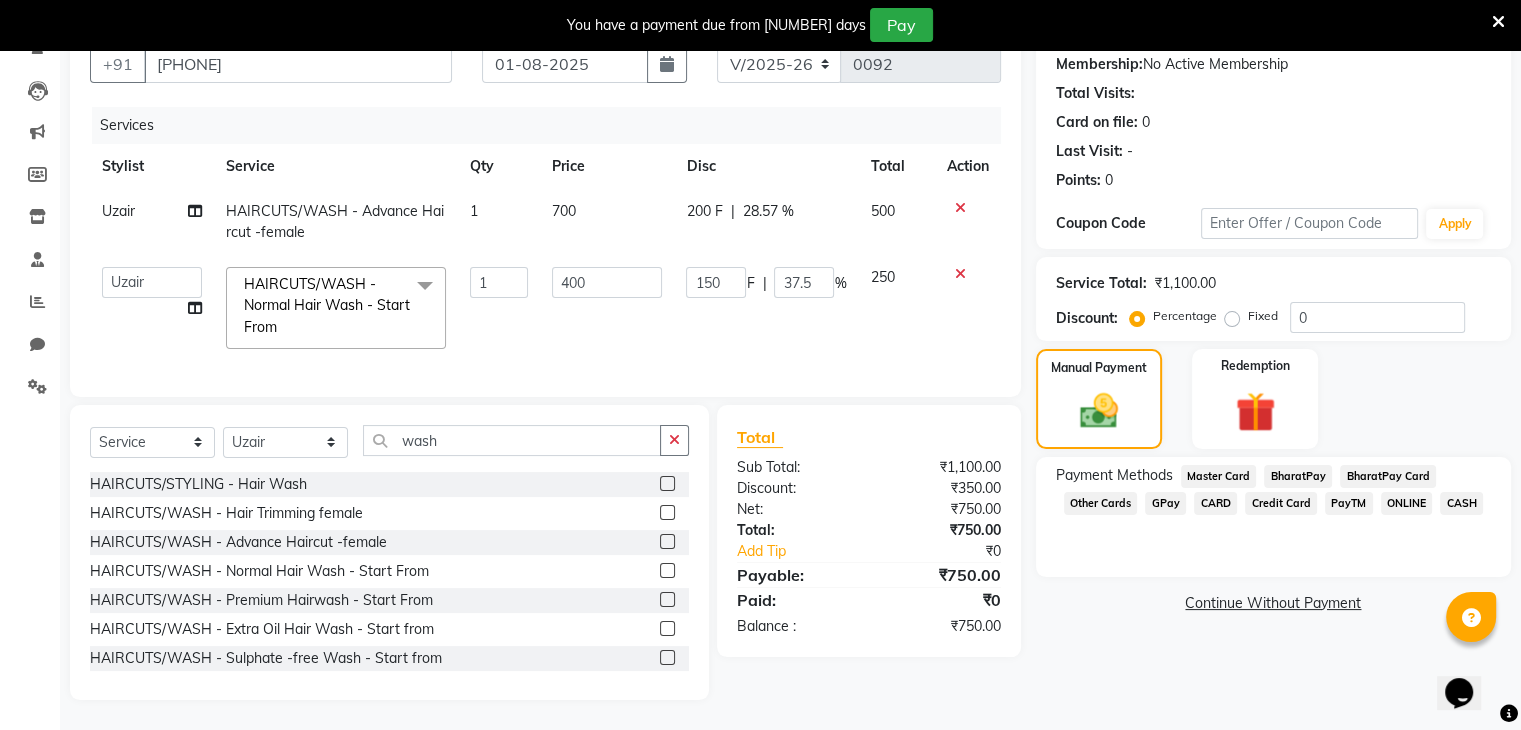 click on "ONLINE" 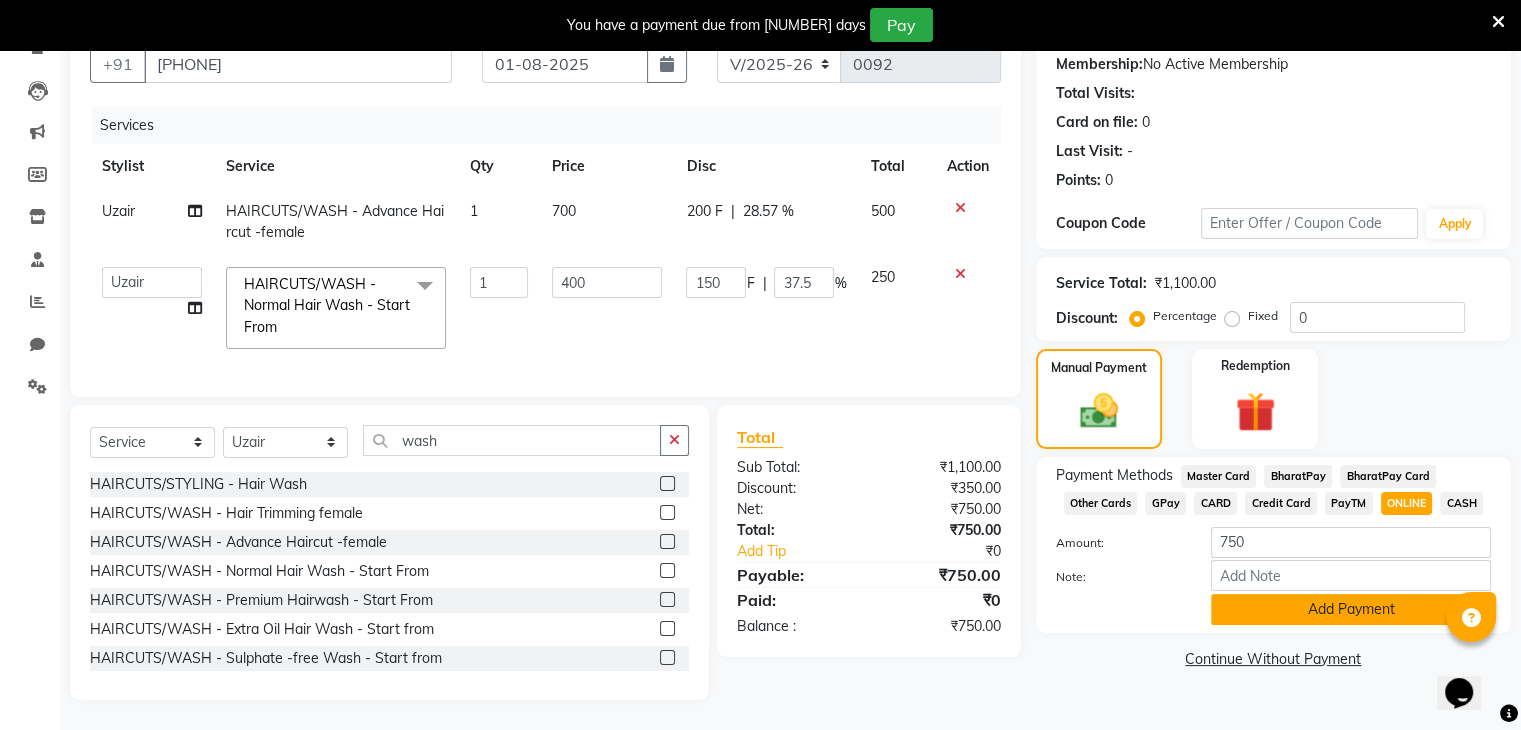 click on "Add Payment" 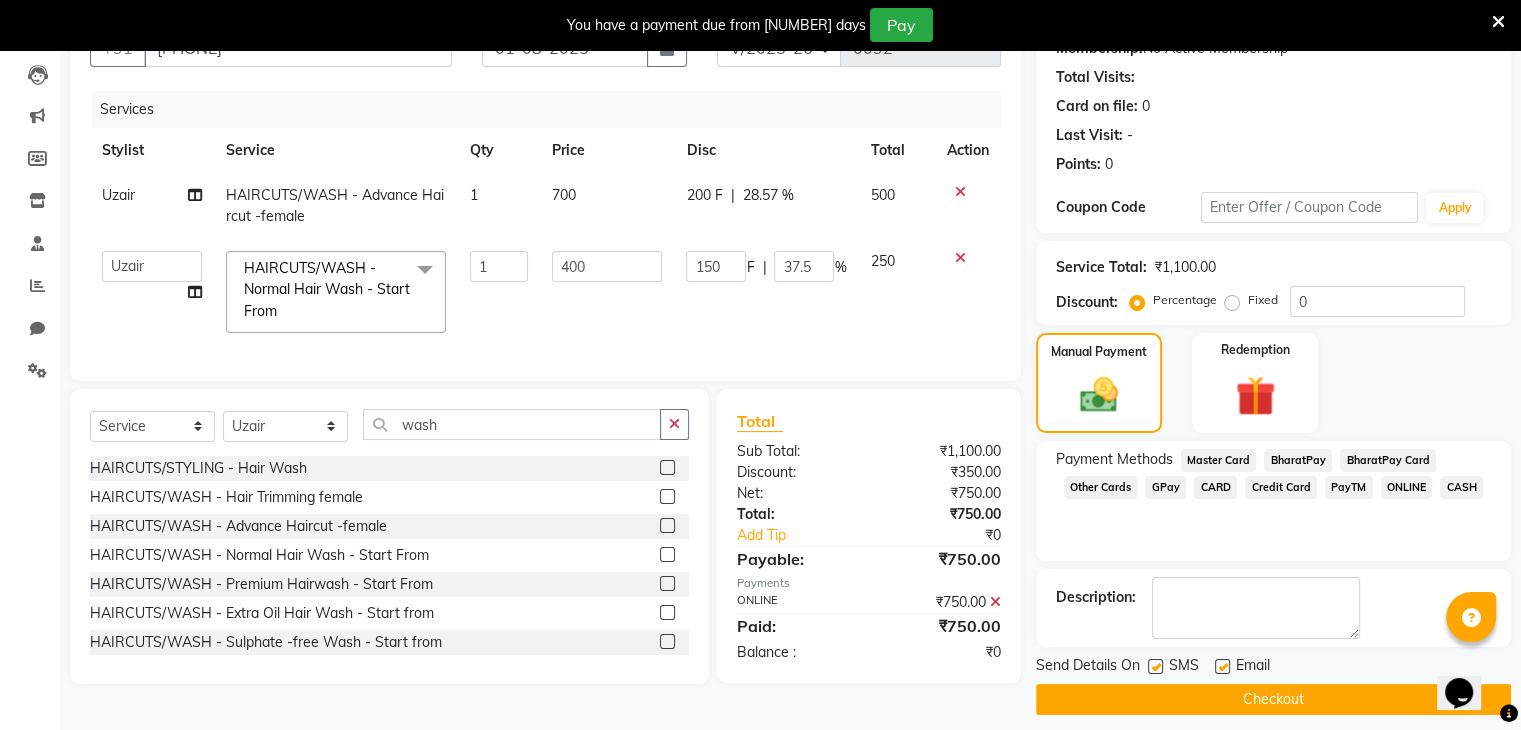 scroll, scrollTop: 220, scrollLeft: 0, axis: vertical 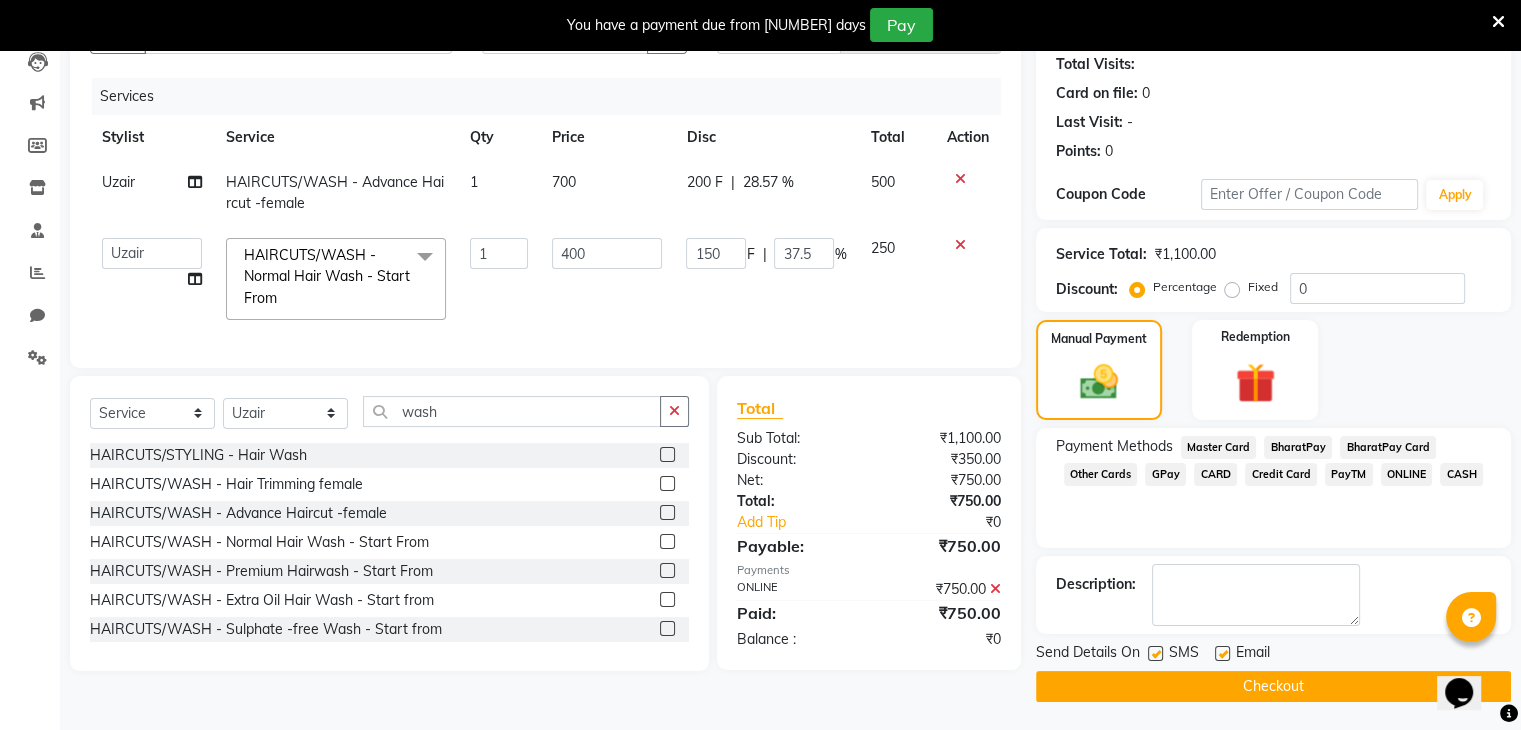 click on "Checkout" 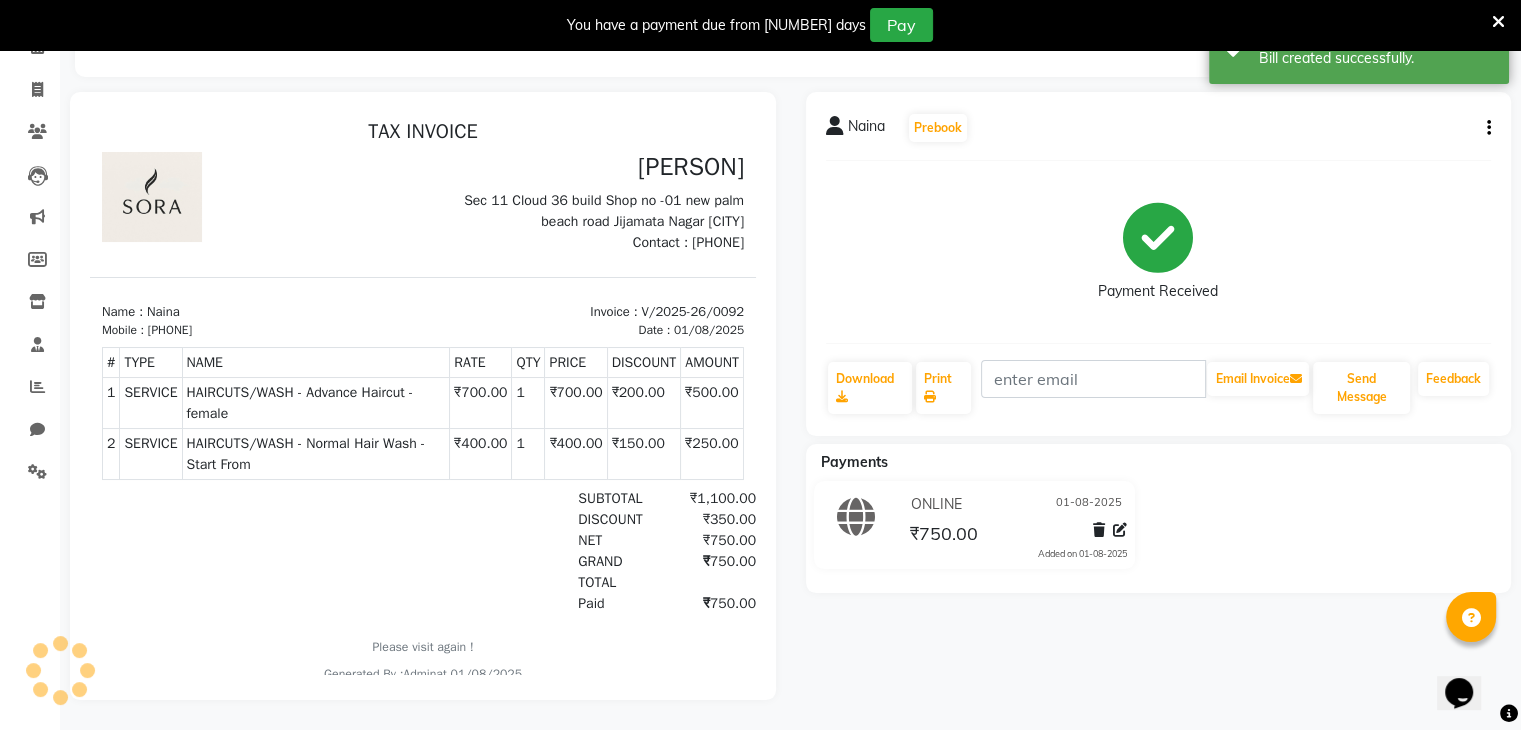 scroll, scrollTop: 0, scrollLeft: 0, axis: both 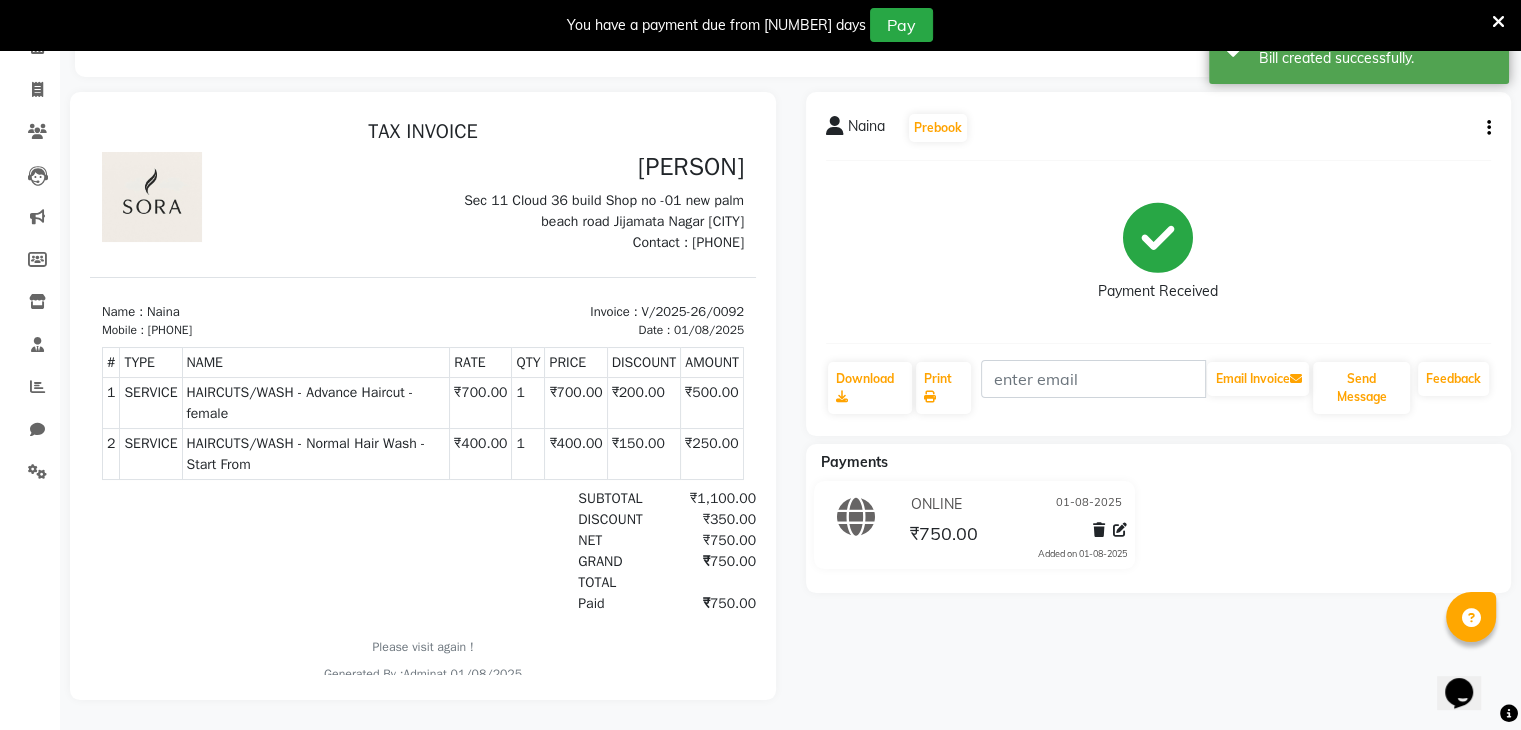 click on "Naina   Prebook   Payment Received  Download  Print   Email Invoice   Send Message Feedback  Payments ONLINE 01-08-2025 ₹750.00  Added on 01-08-2025" 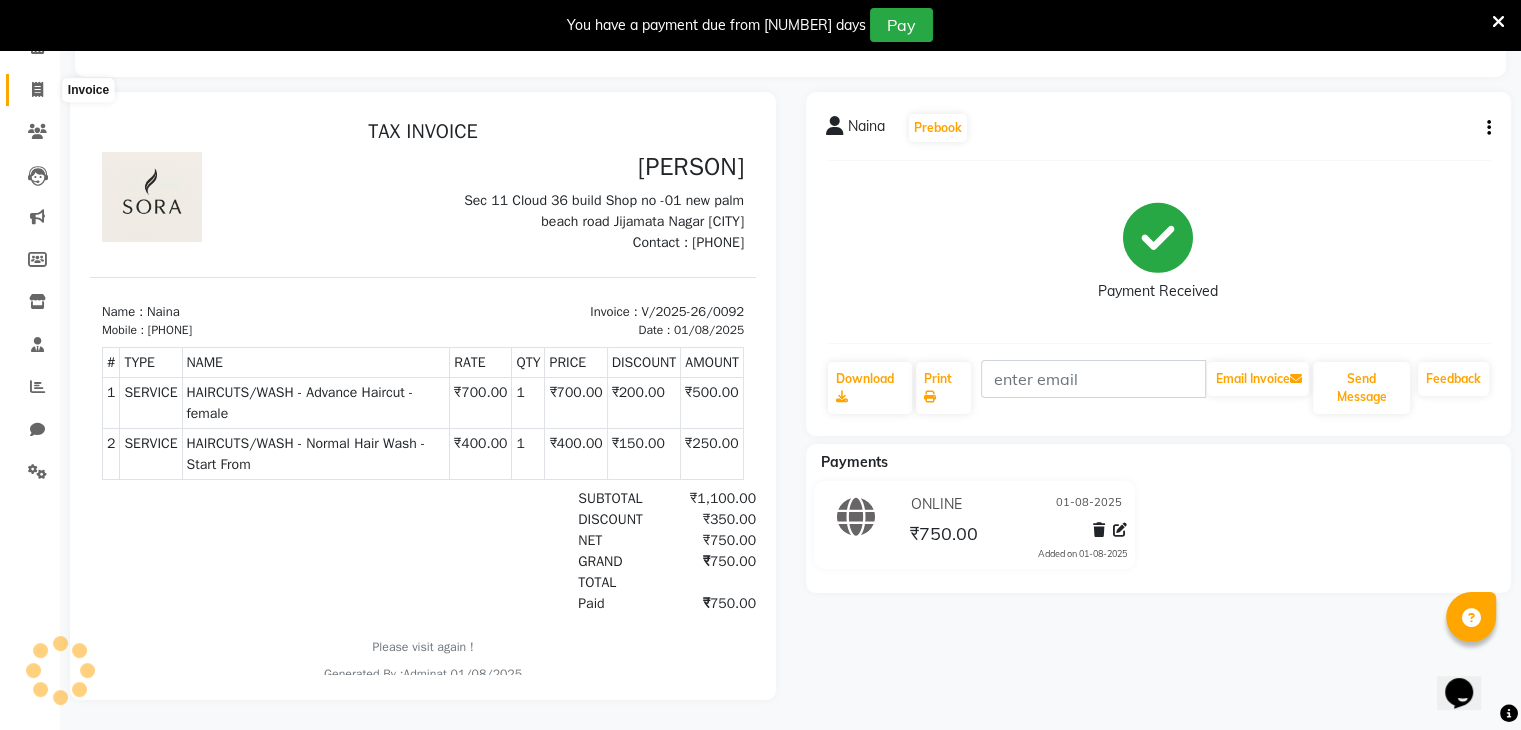 click 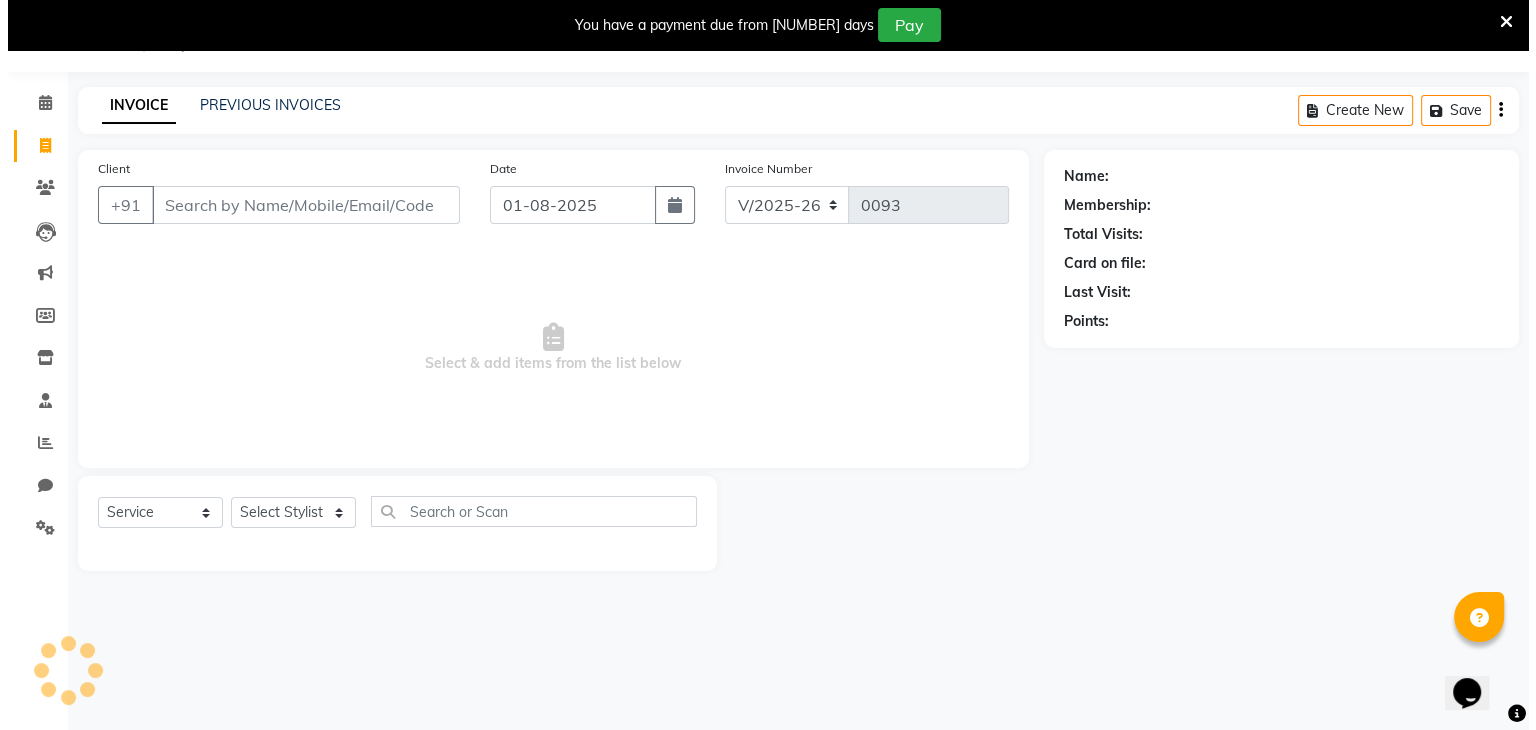 scroll, scrollTop: 50, scrollLeft: 0, axis: vertical 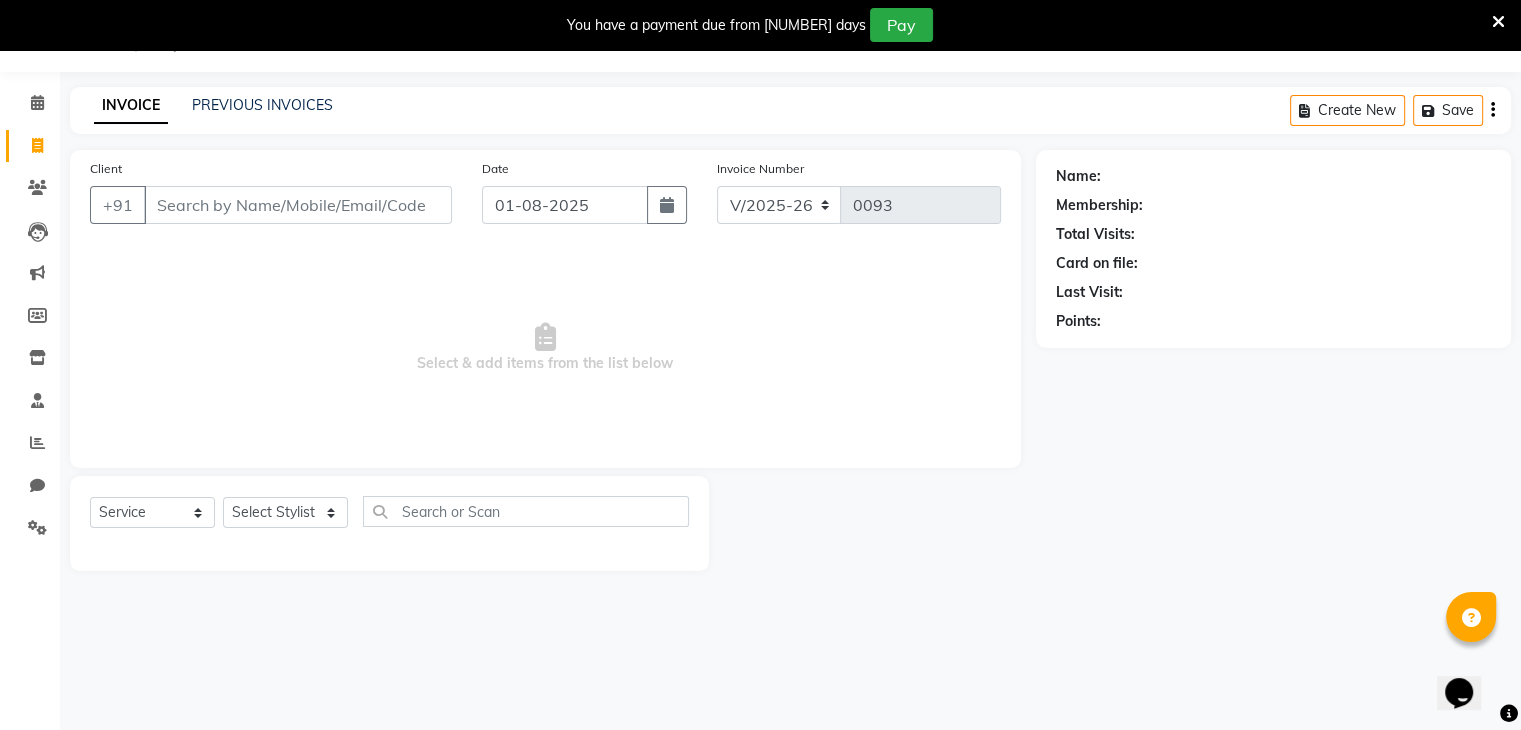 click on "Client" at bounding box center (298, 205) 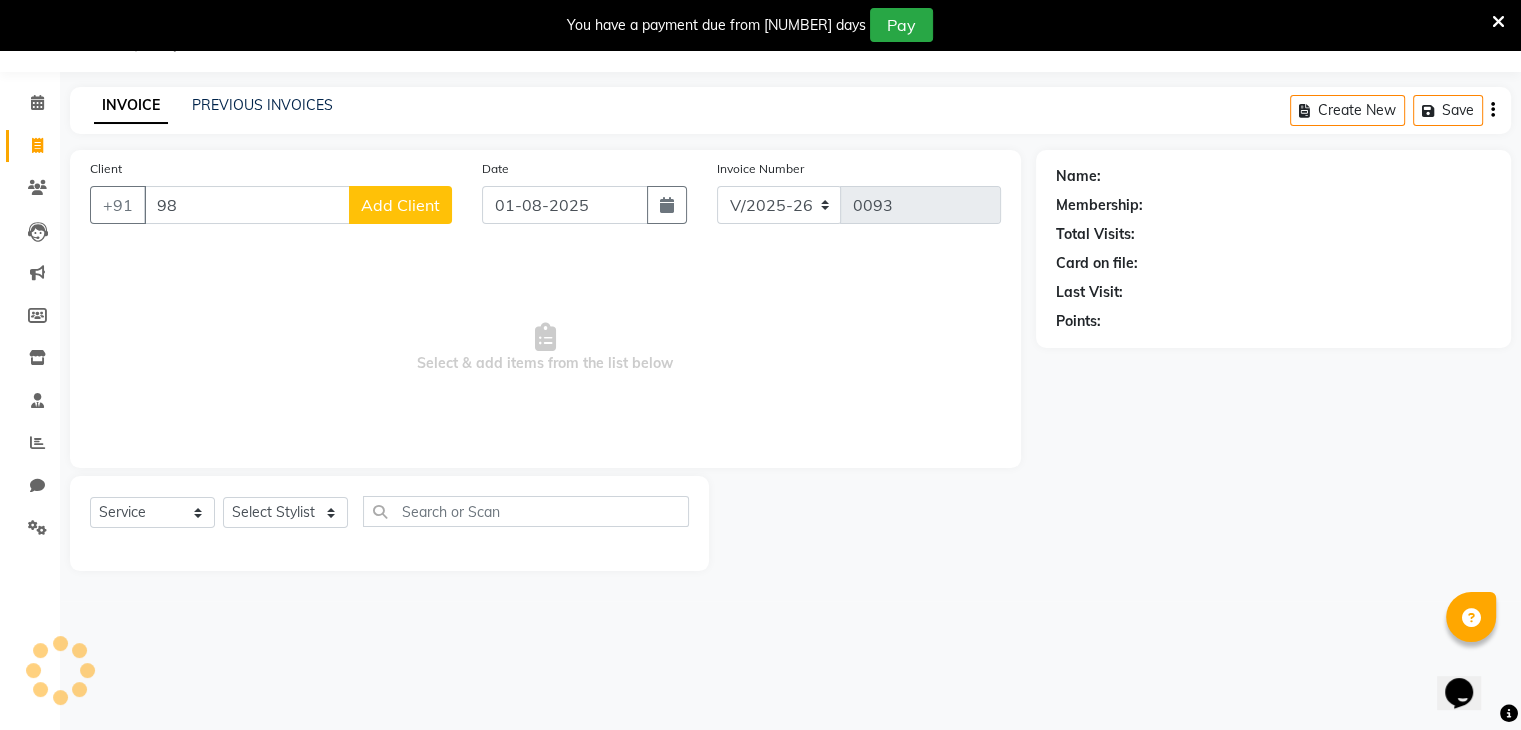 type on "9" 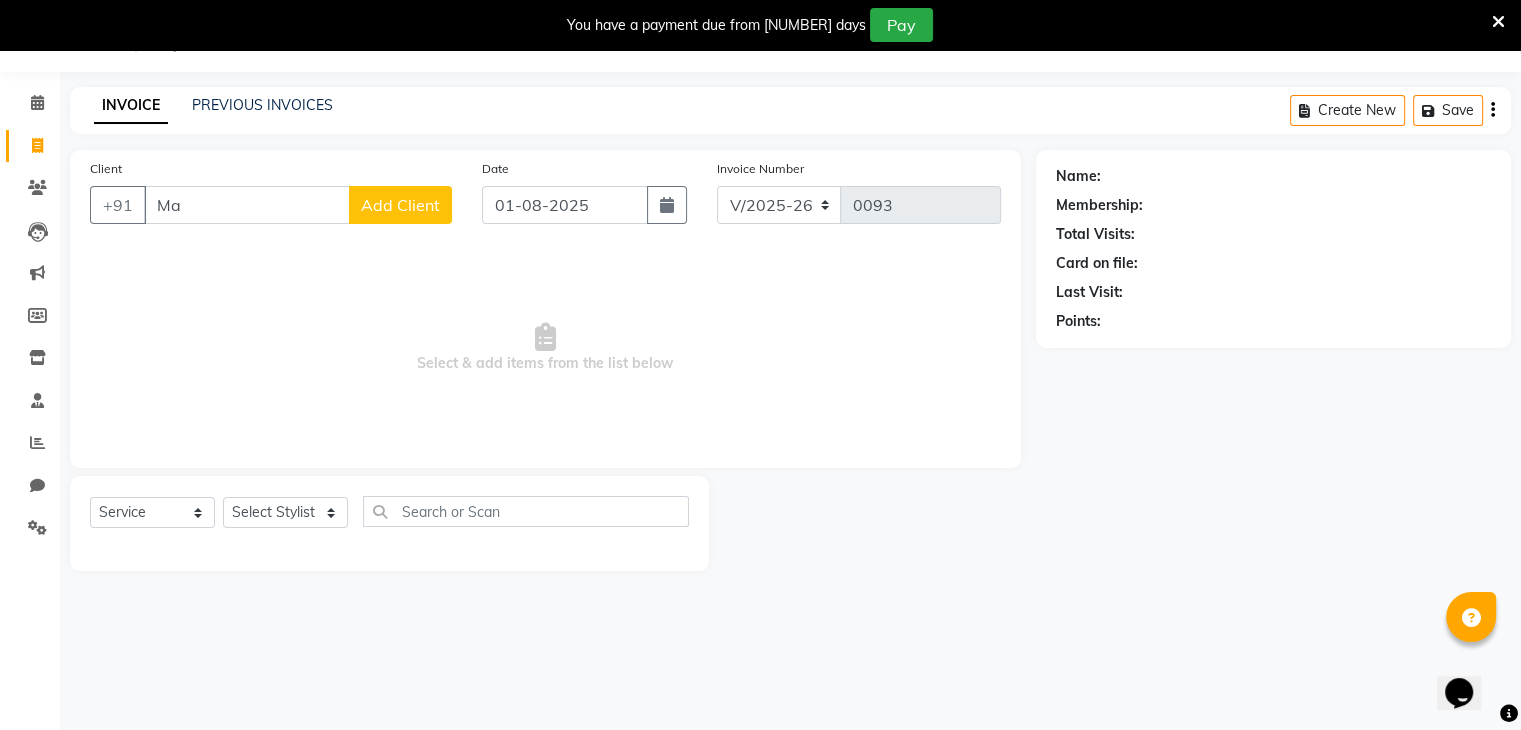 type on "M" 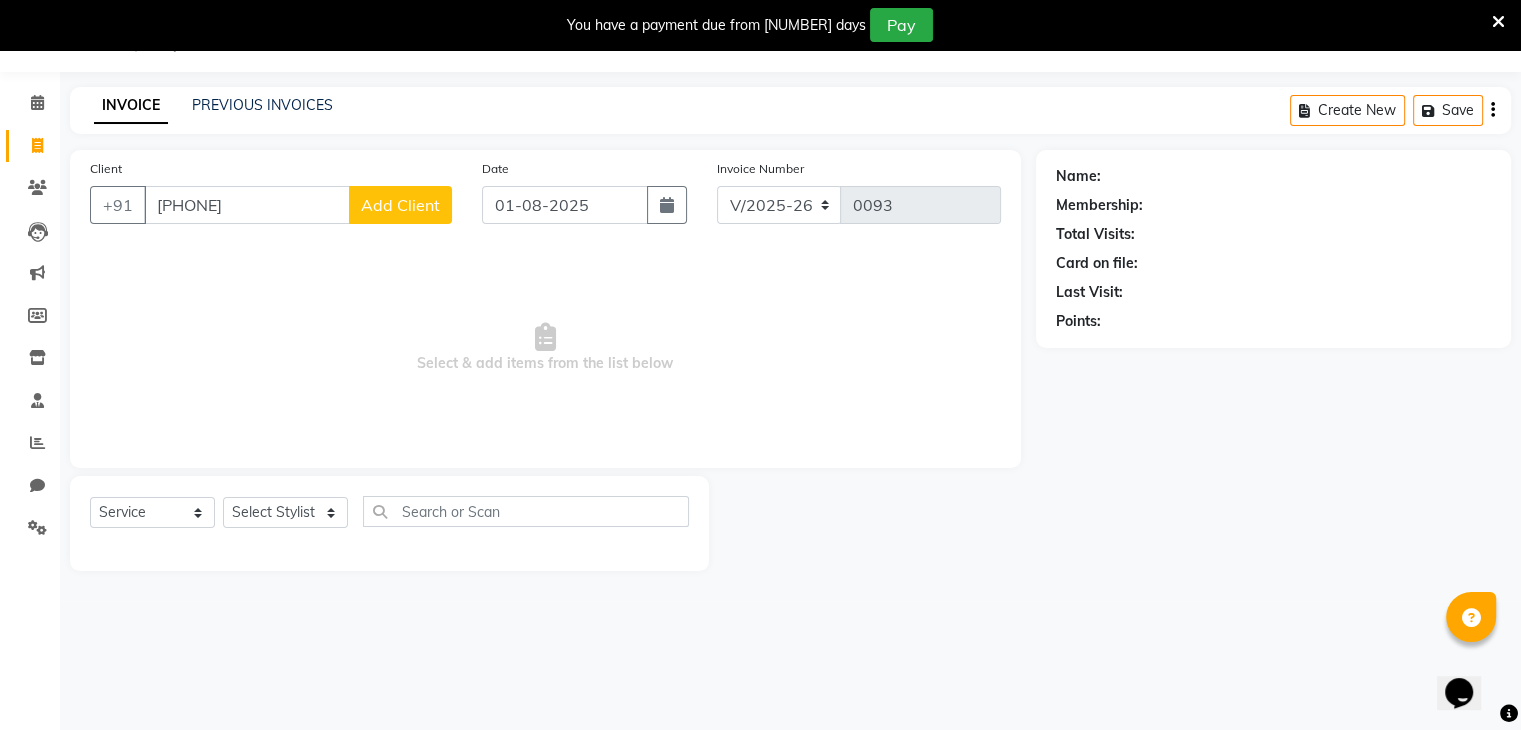 type on "9822524446" 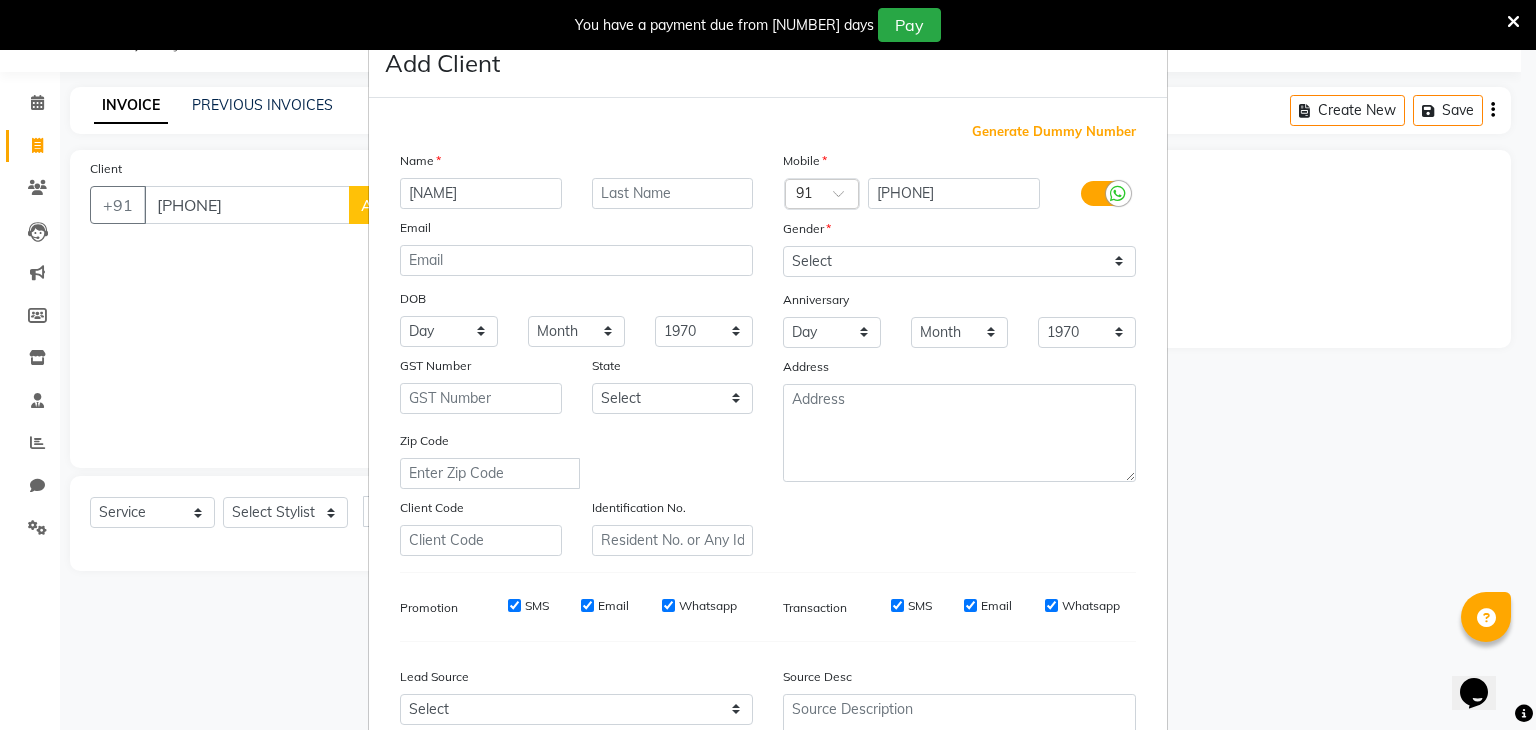 type on "Madhuri" 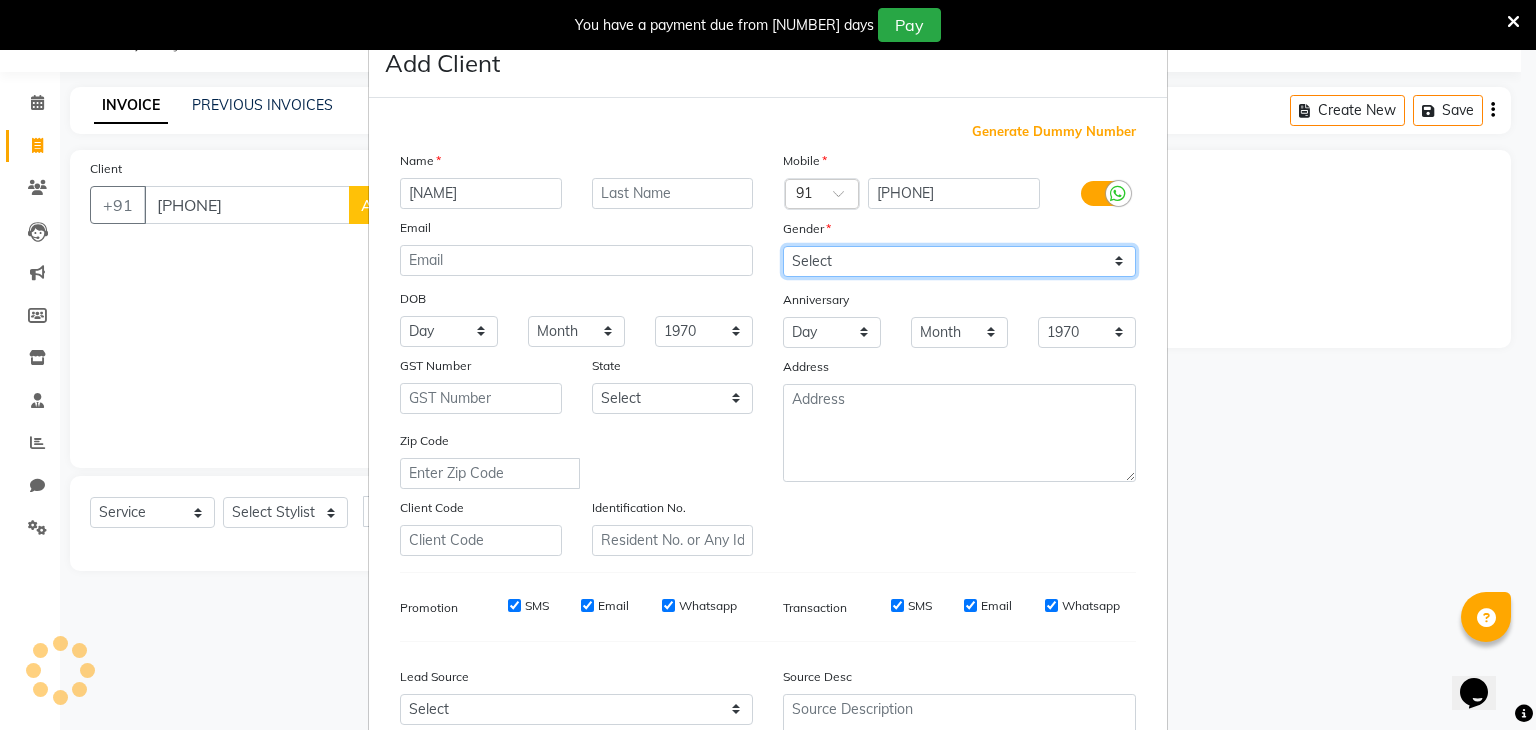 click on "Select Male Female Other Prefer Not To Say" at bounding box center [959, 261] 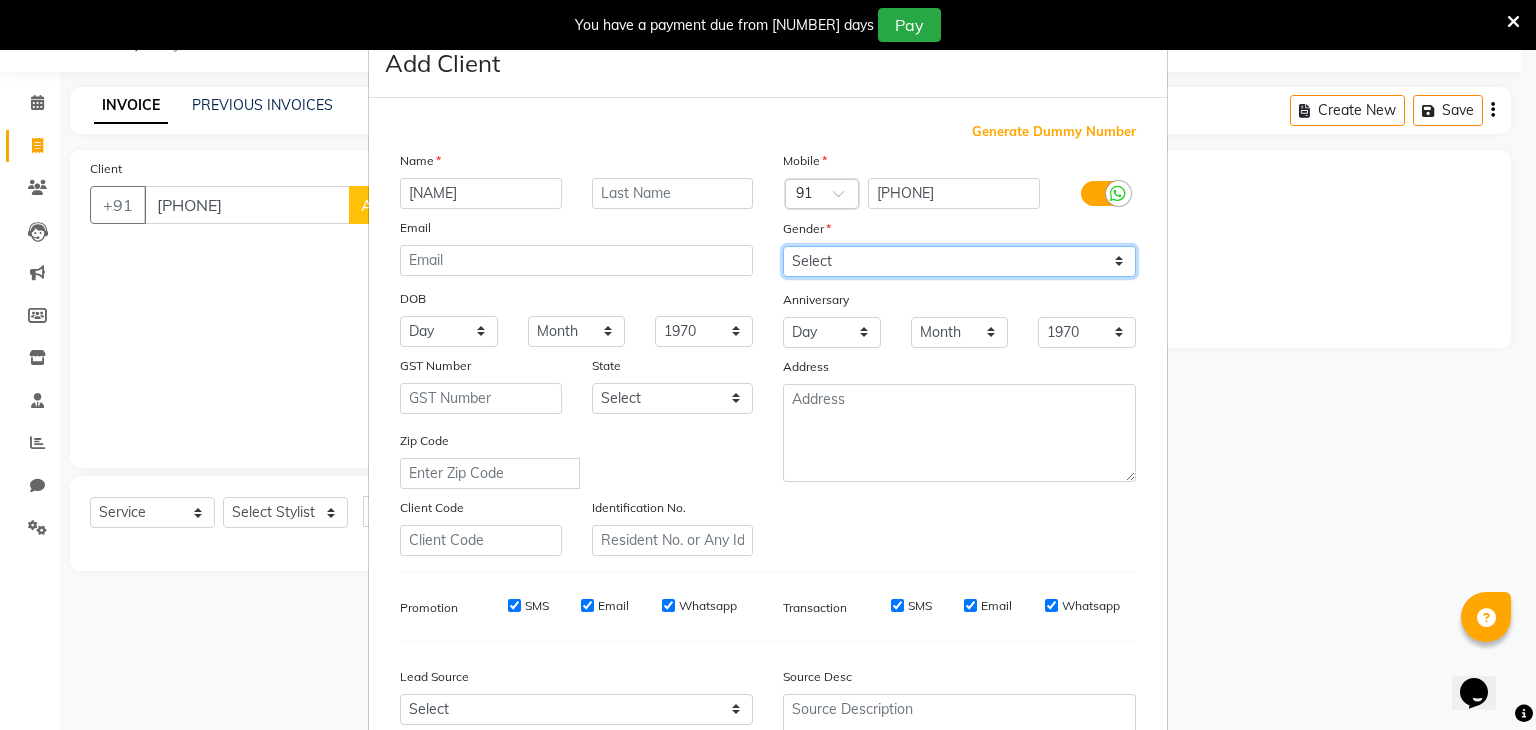 select on "female" 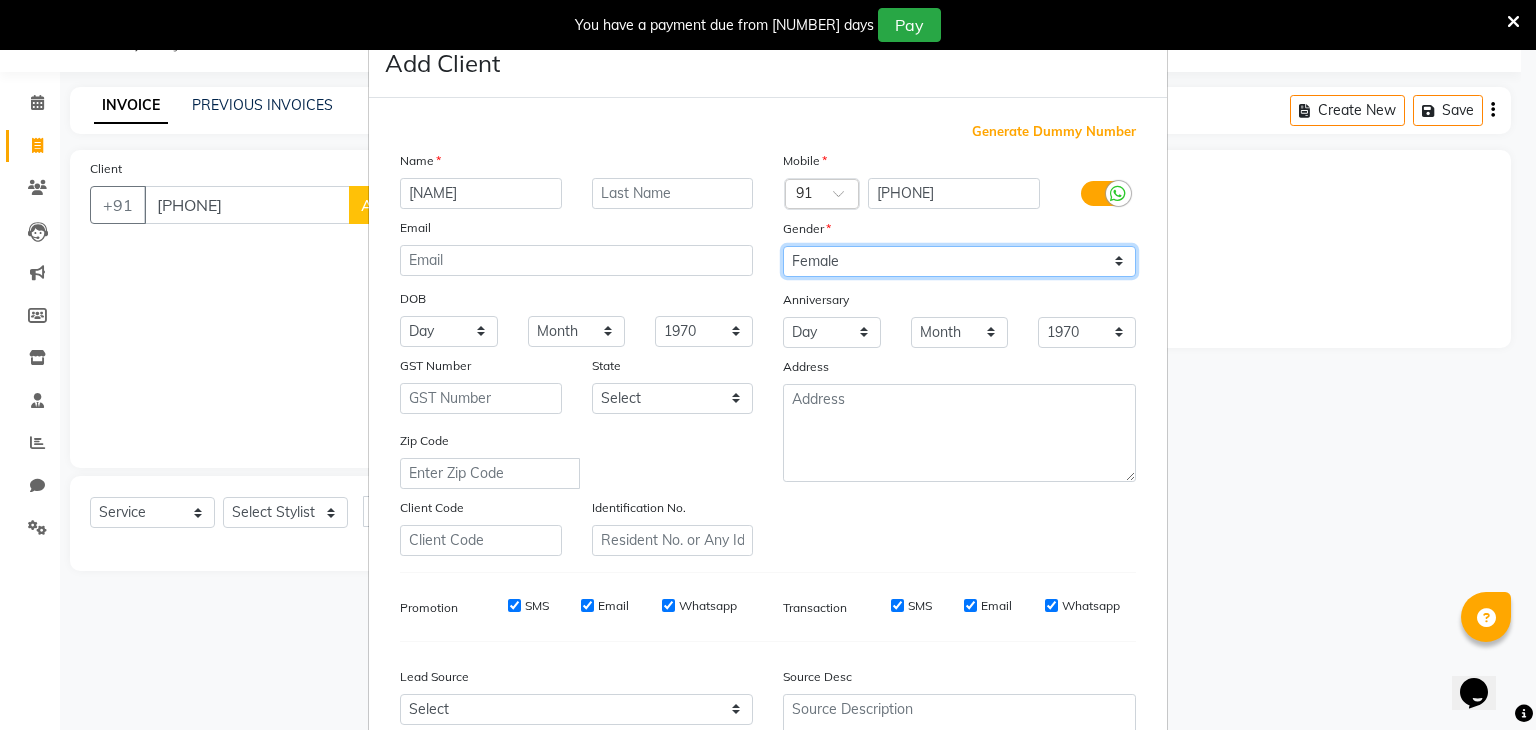 click on "Select Male Female Other Prefer Not To Say" at bounding box center (959, 261) 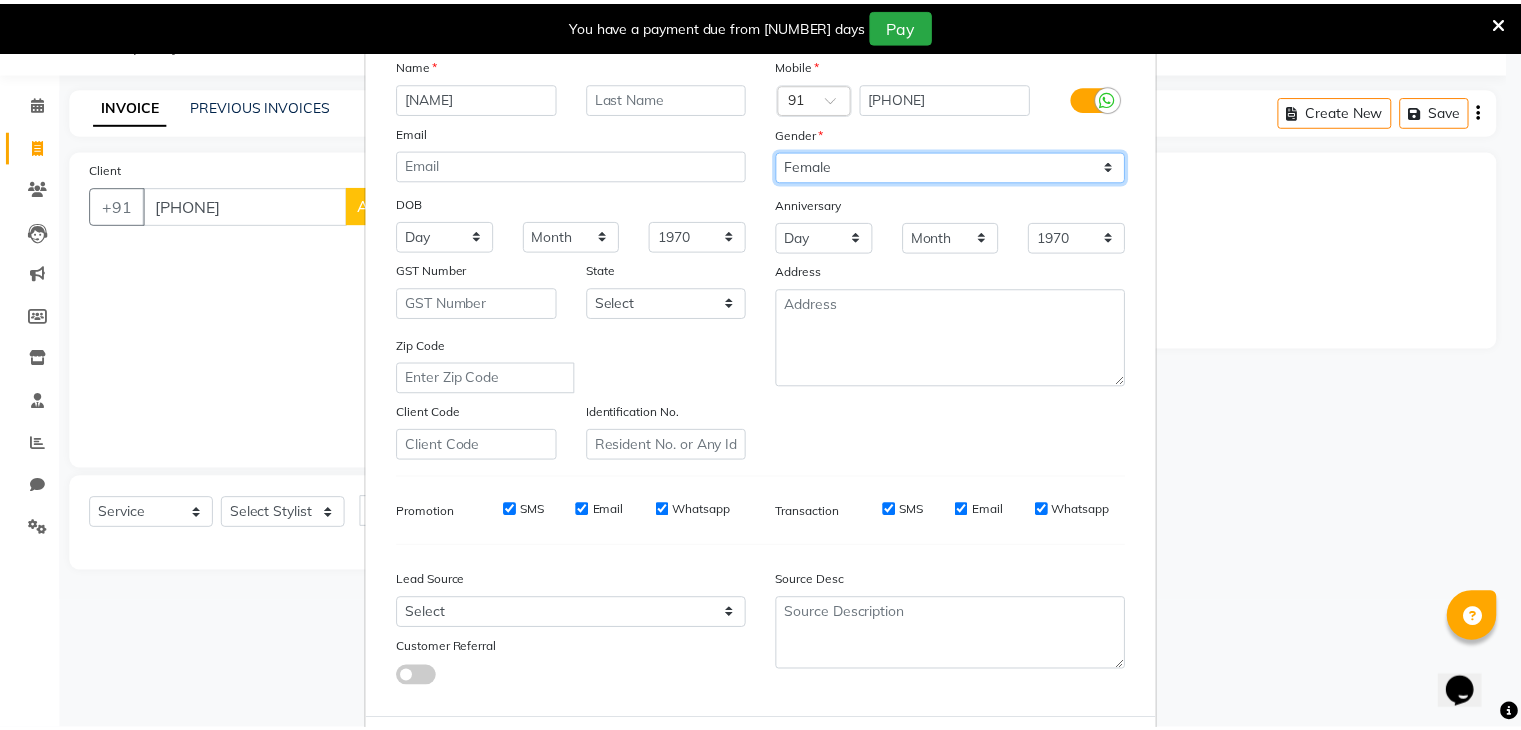 scroll, scrollTop: 203, scrollLeft: 0, axis: vertical 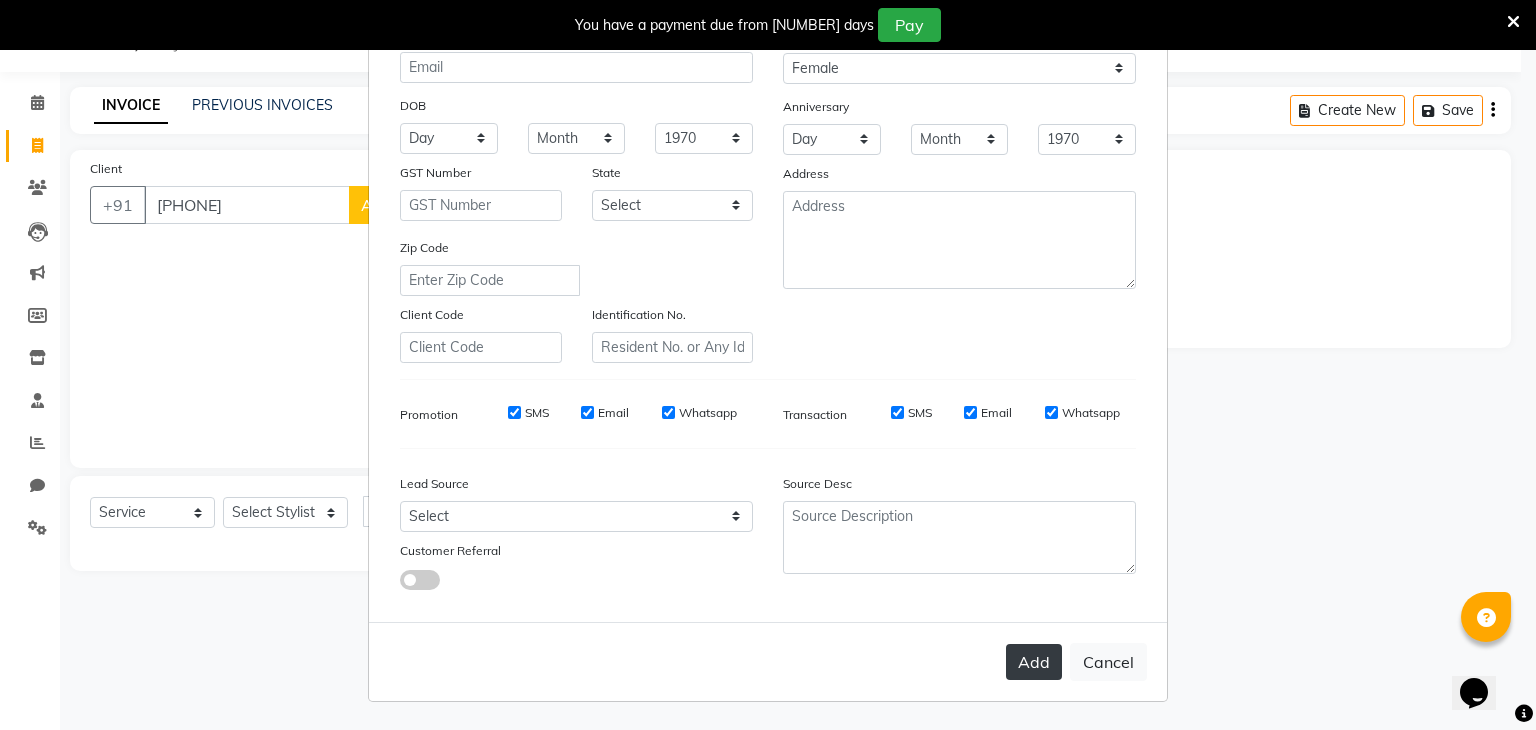 click on "Add" at bounding box center [1034, 662] 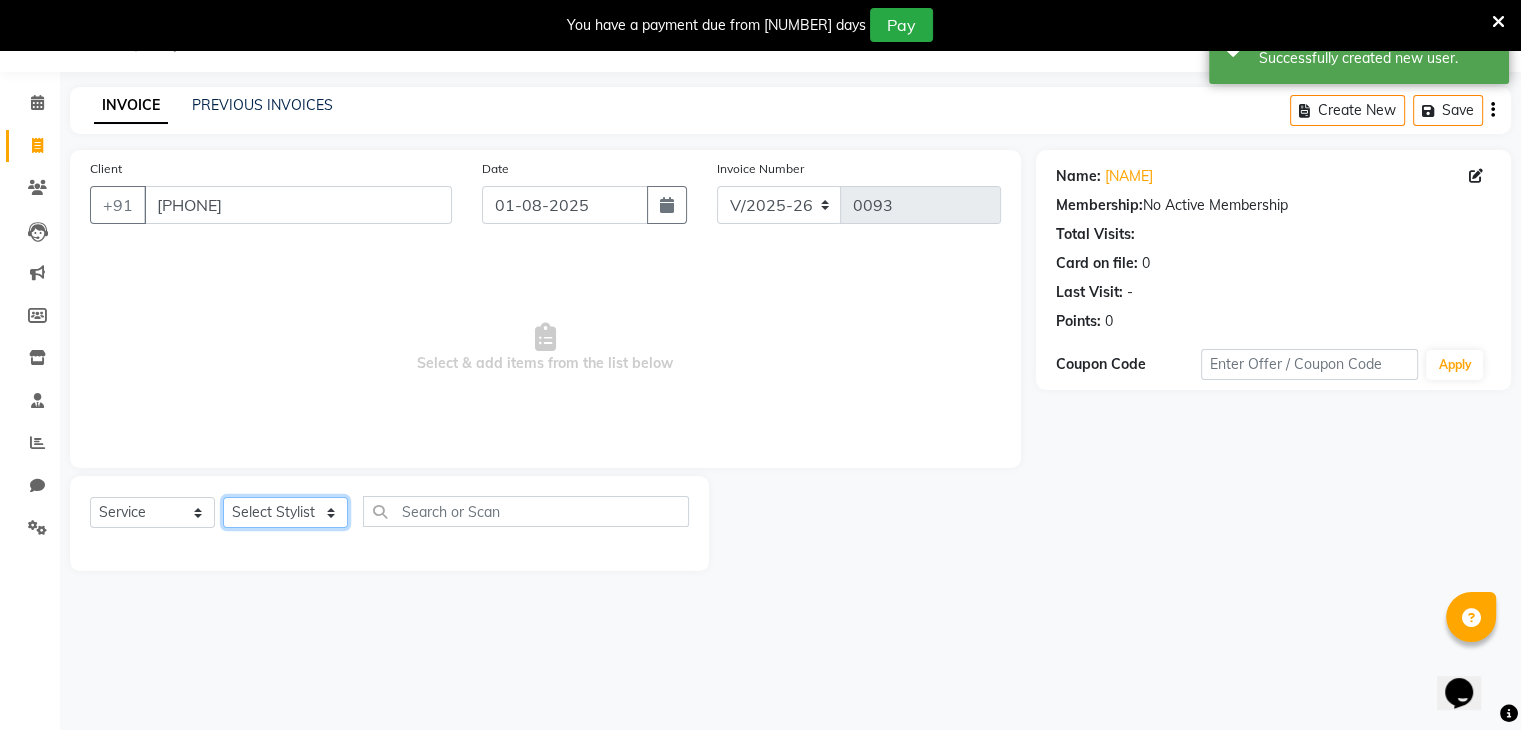 click on "Select Stylist [FIRST] [LAST] [FIRST] [FIRST] [FIRST] [FIRST] [FIRST] [FIRST] [FIRST]" 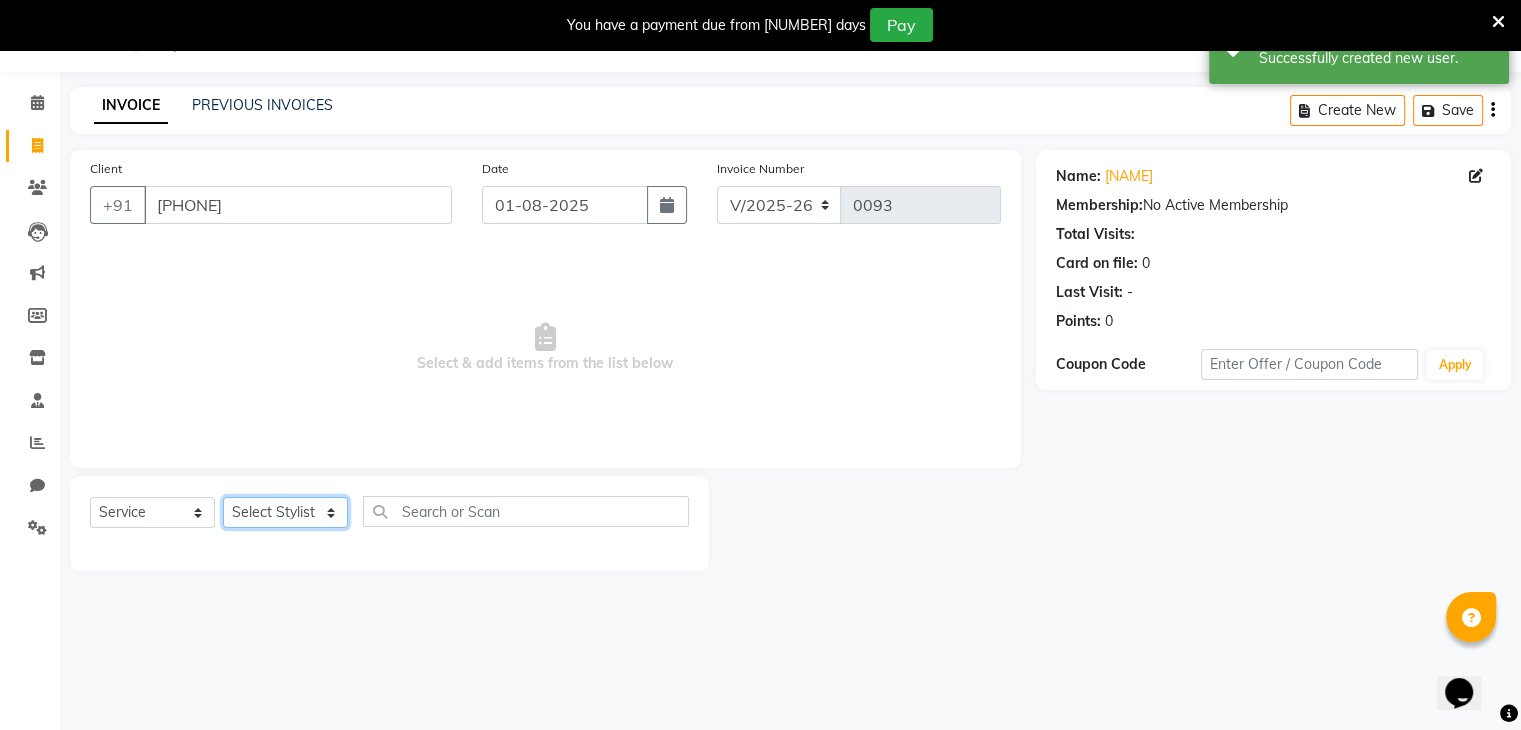select on "86841" 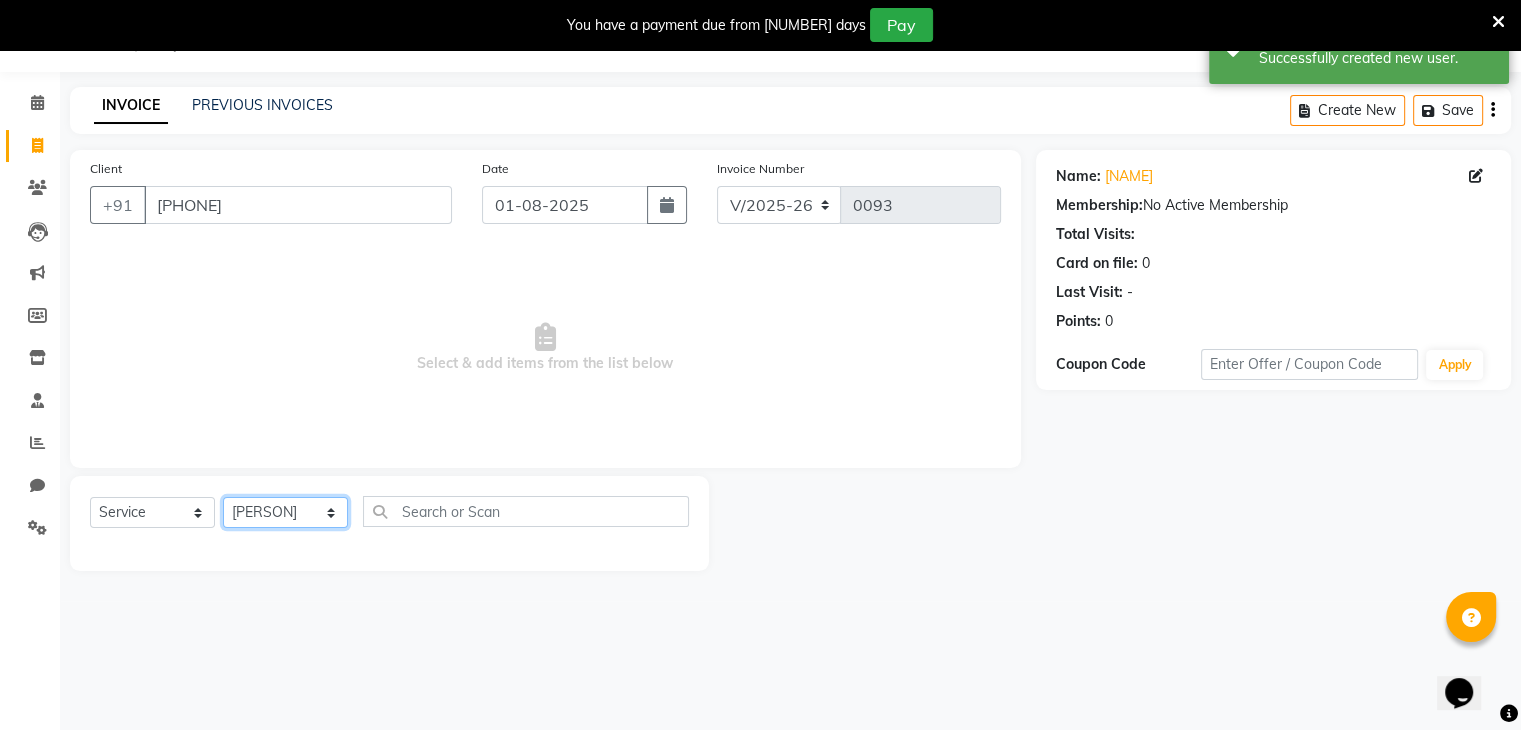 click on "Select Stylist [FIRST] [LAST] [FIRST] [FIRST] [FIRST] [FIRST] [FIRST] [FIRST] [FIRST]" 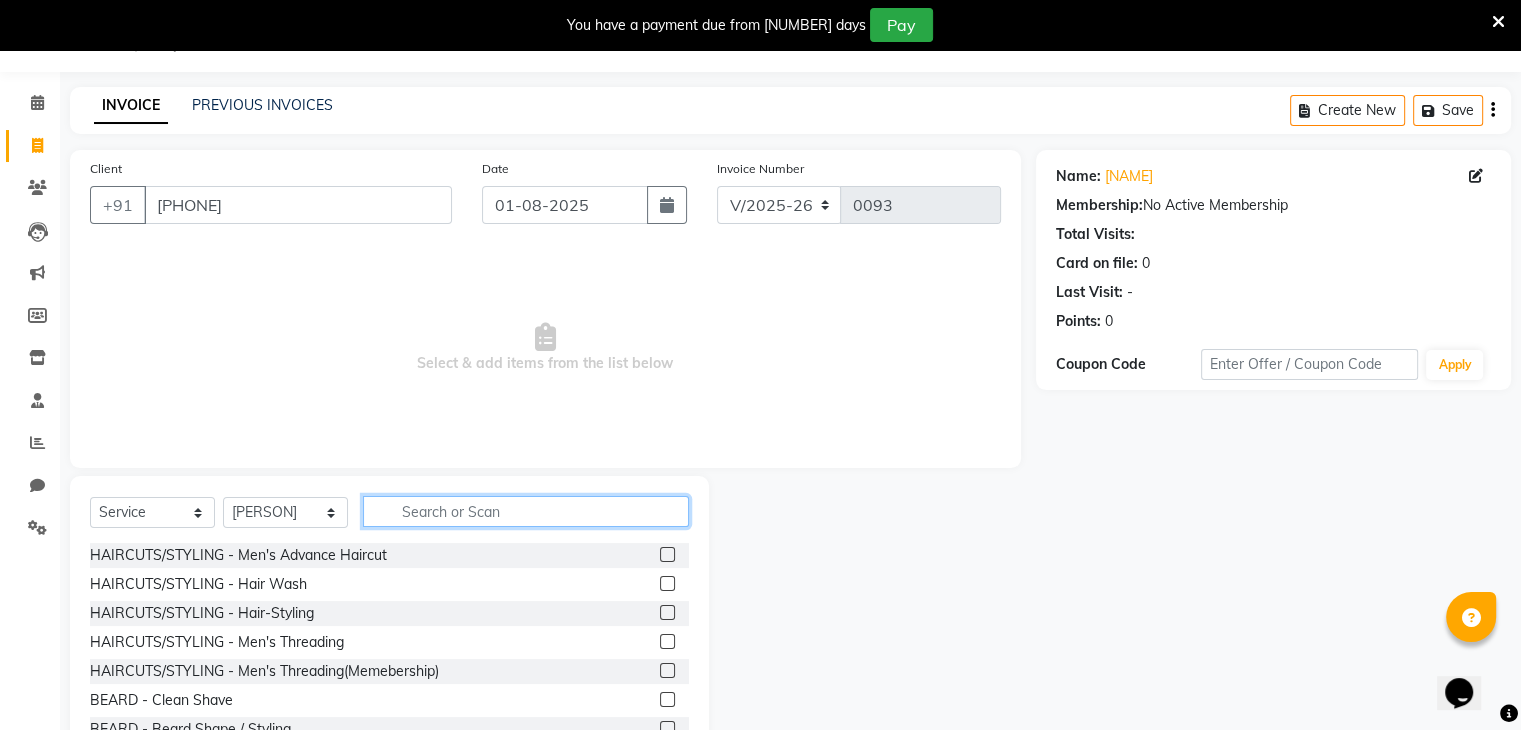 click 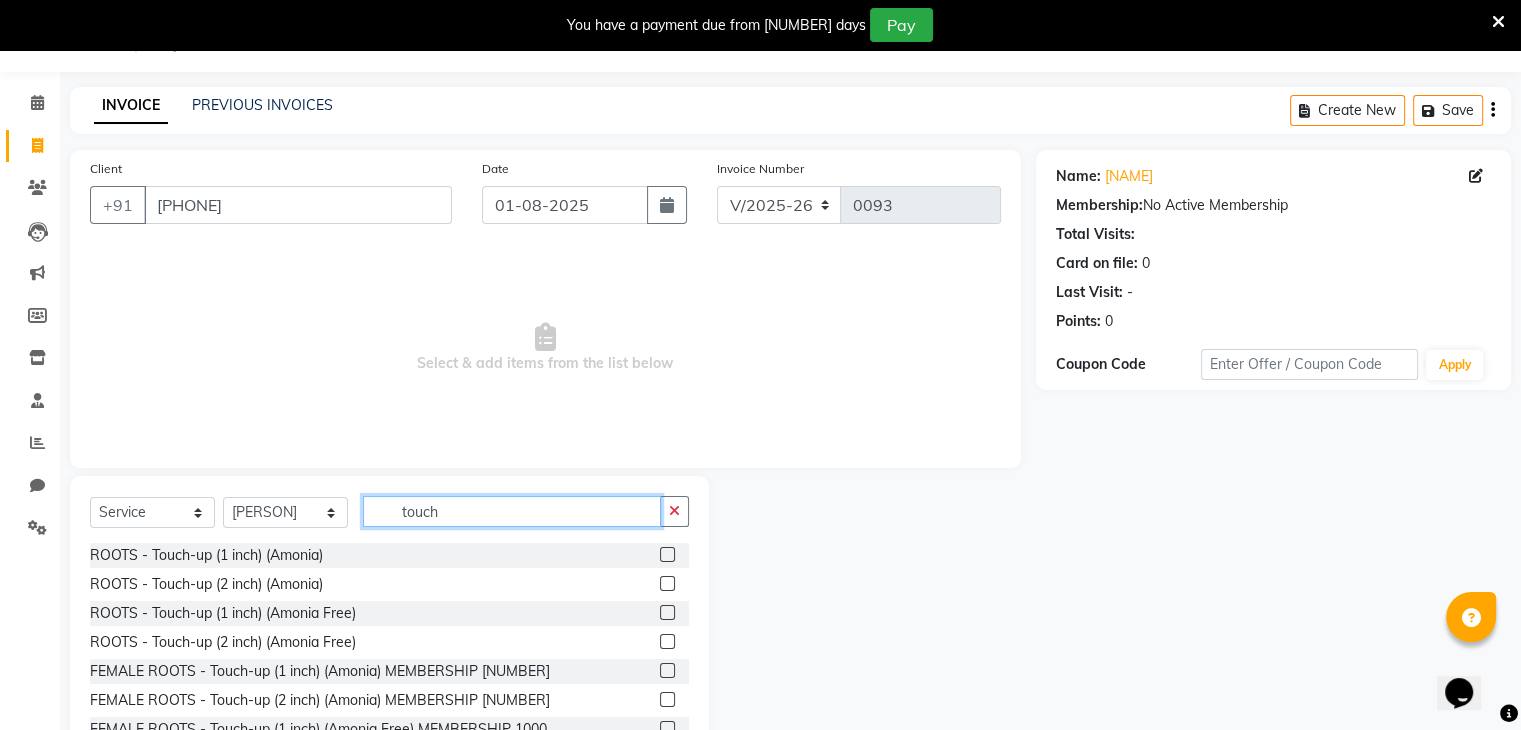type on "touch" 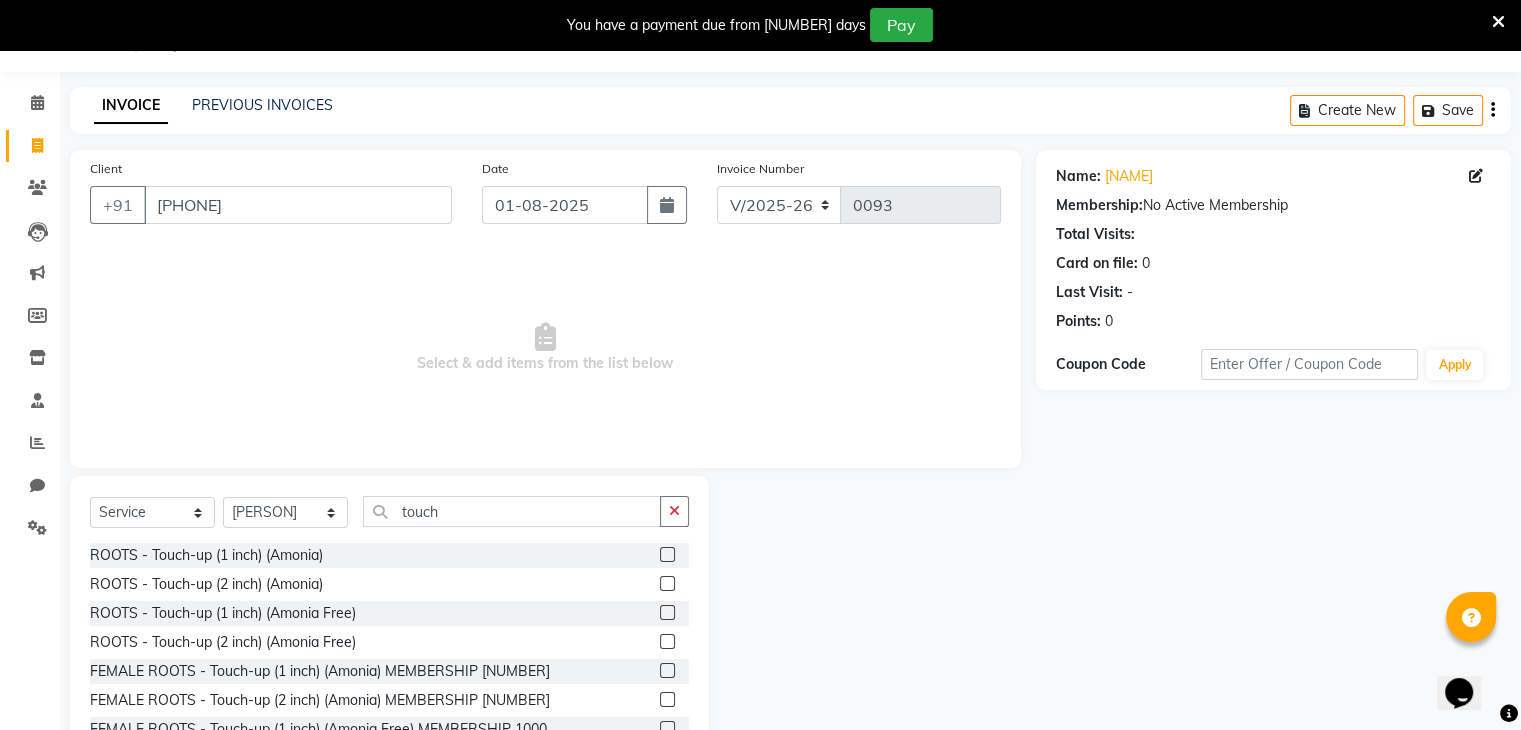 click 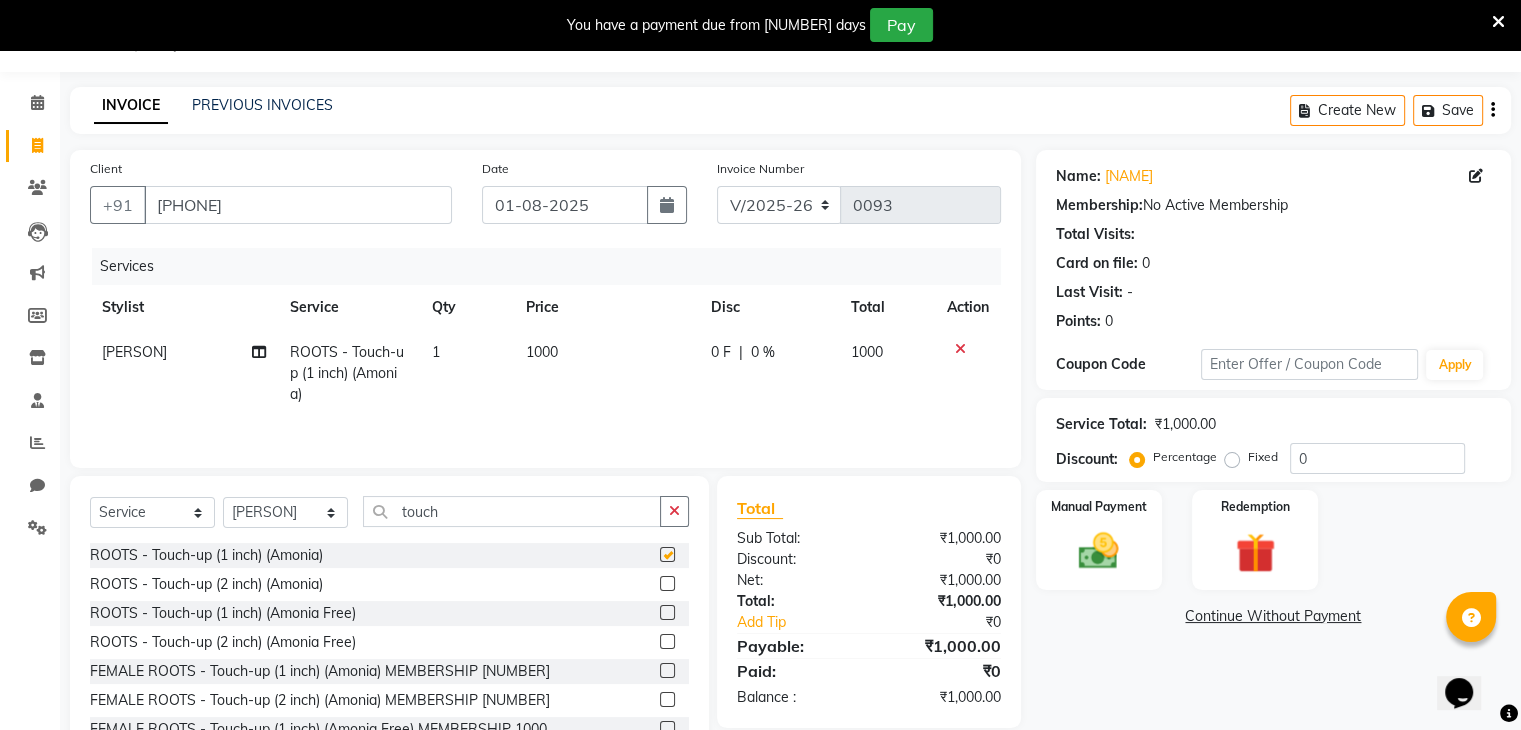 checkbox on "false" 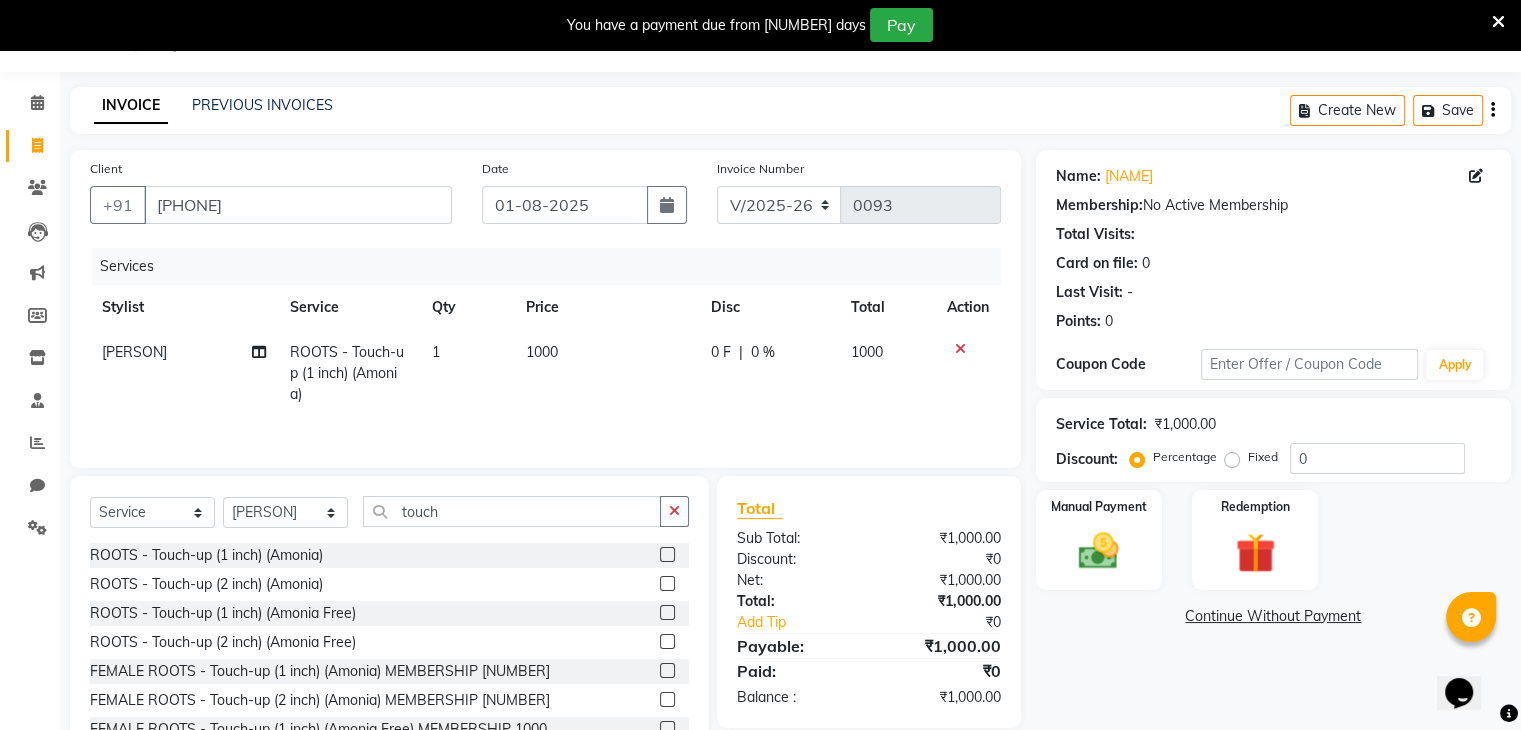 click on "0 F" 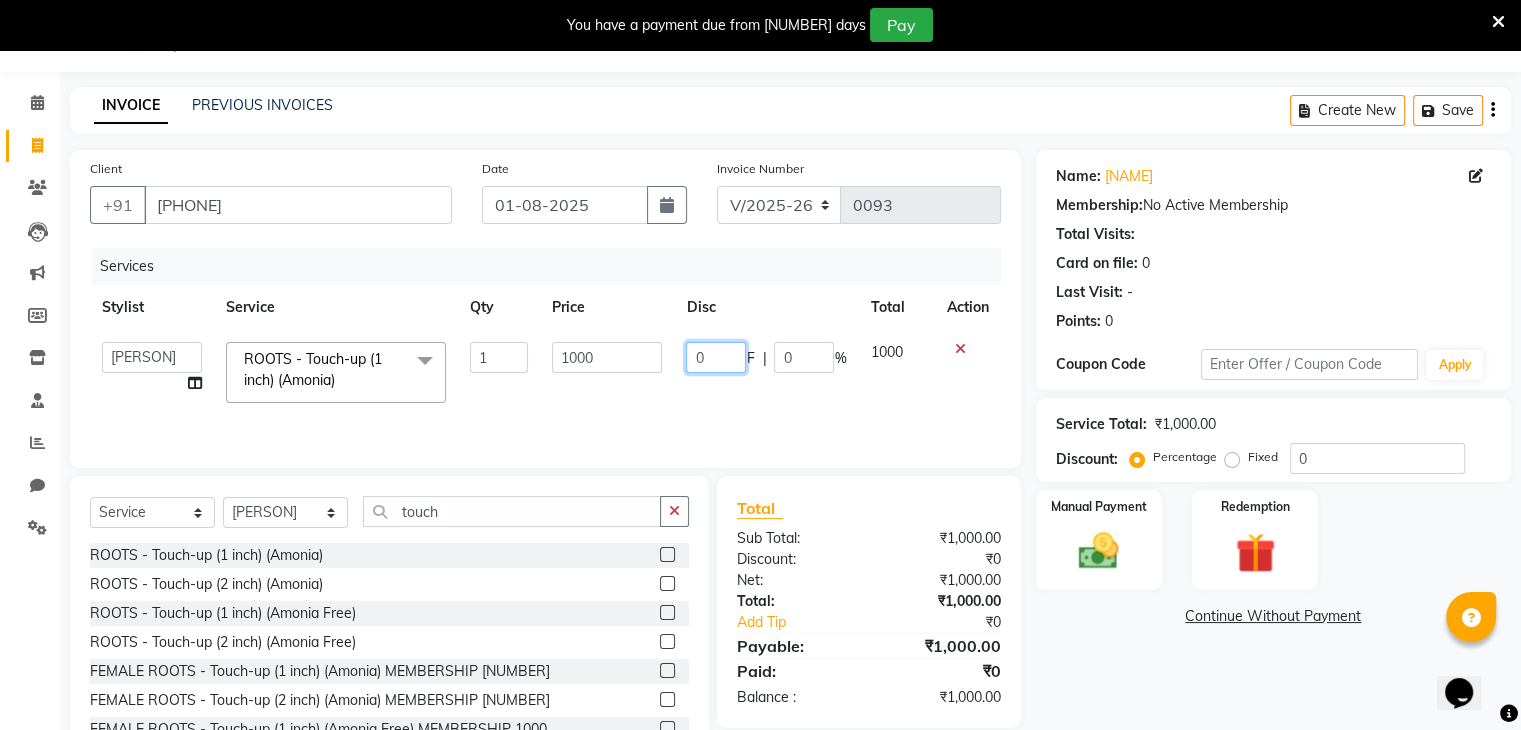 click on "0" 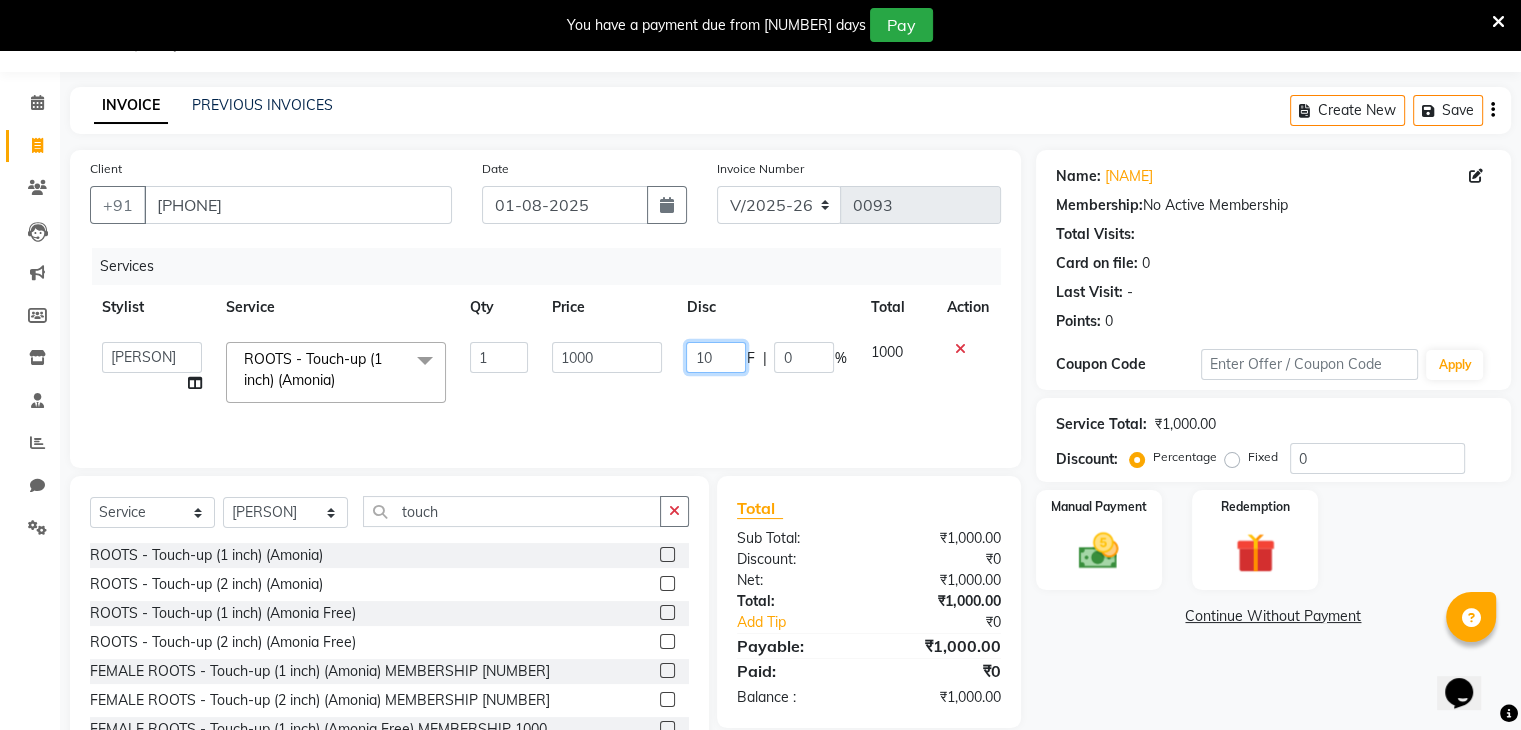 type on "100" 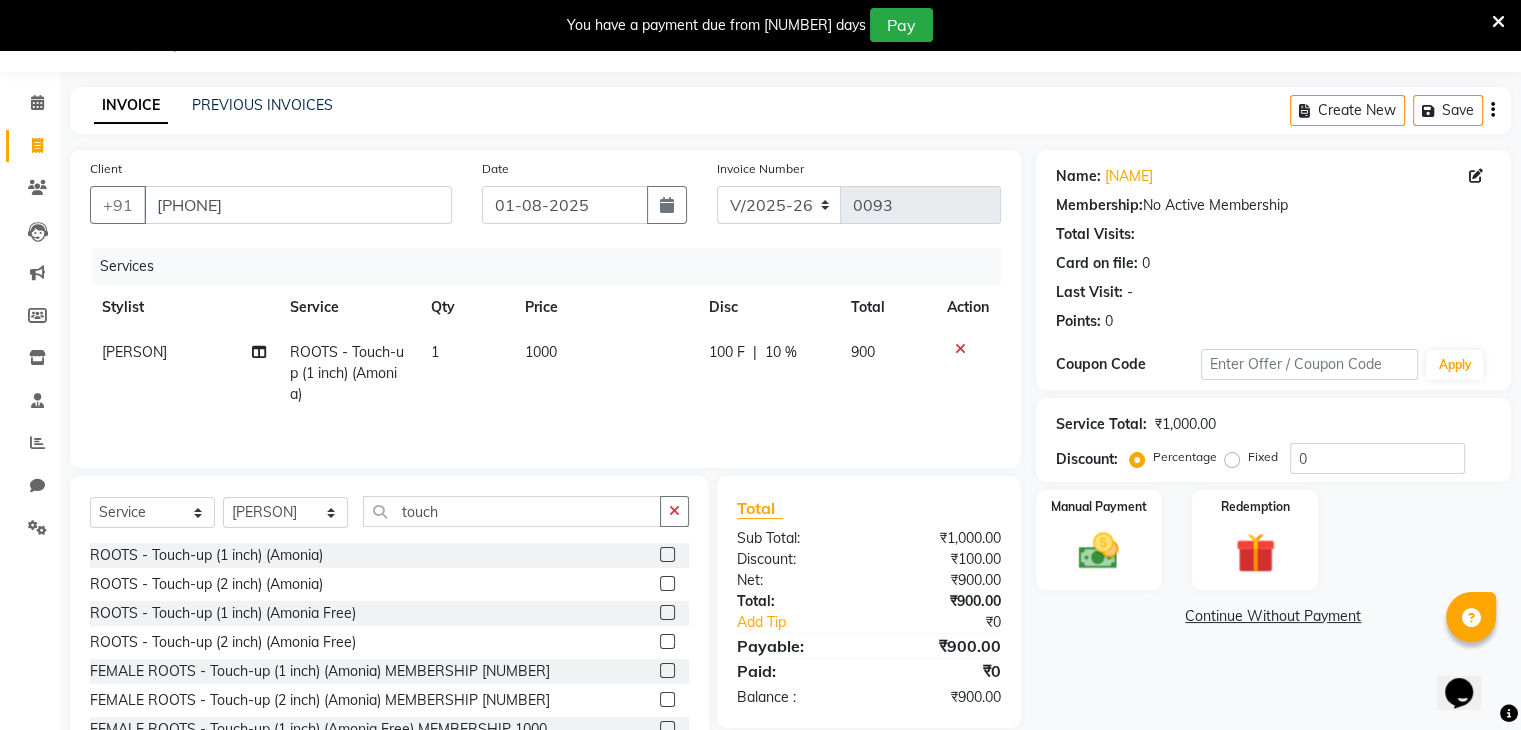 click on "Services Stylist Service Qty Price Disc Total Action nadeem ROOTS - Touch-up (1 inch) (Amonia) 1 1000 100 F | 10 % 900" 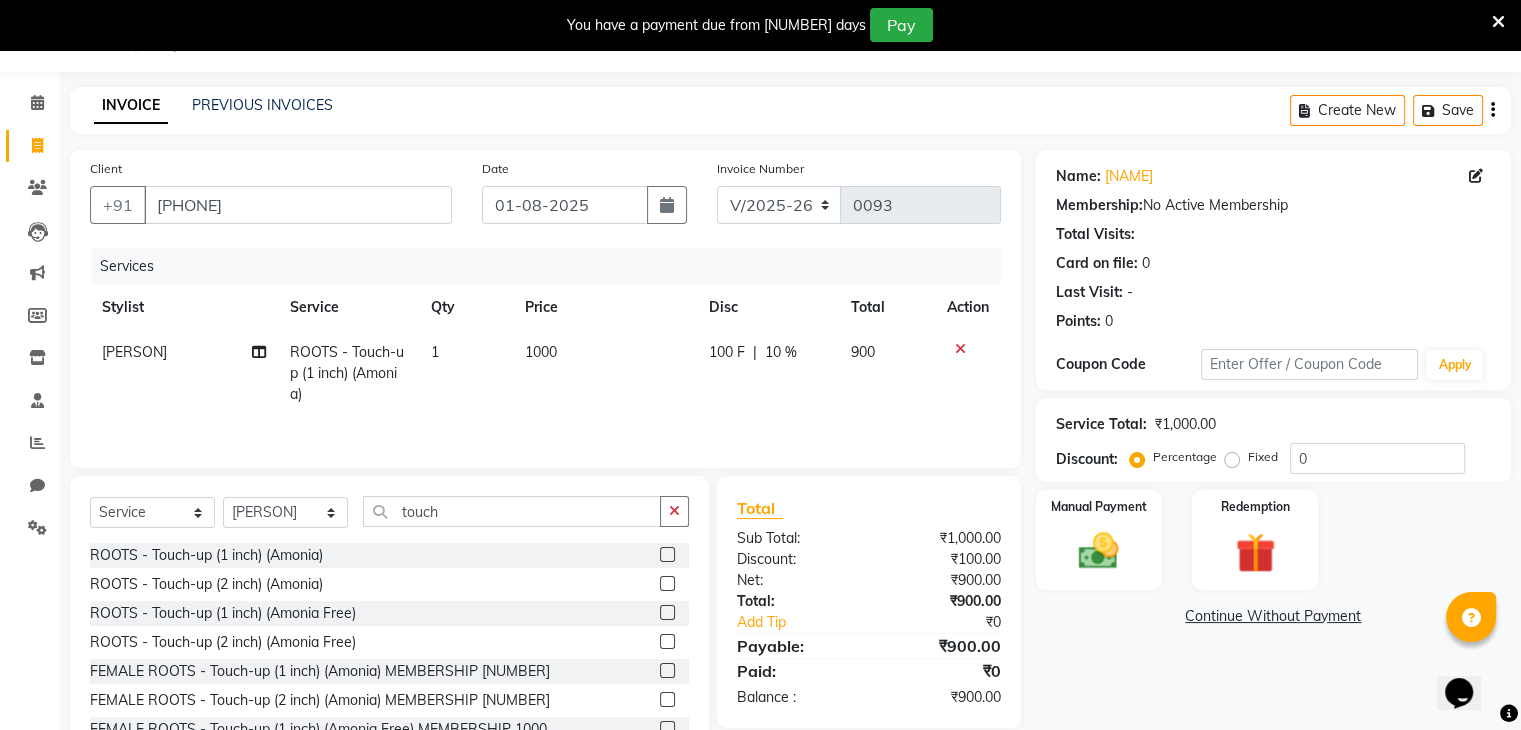 scroll, scrollTop: 122, scrollLeft: 0, axis: vertical 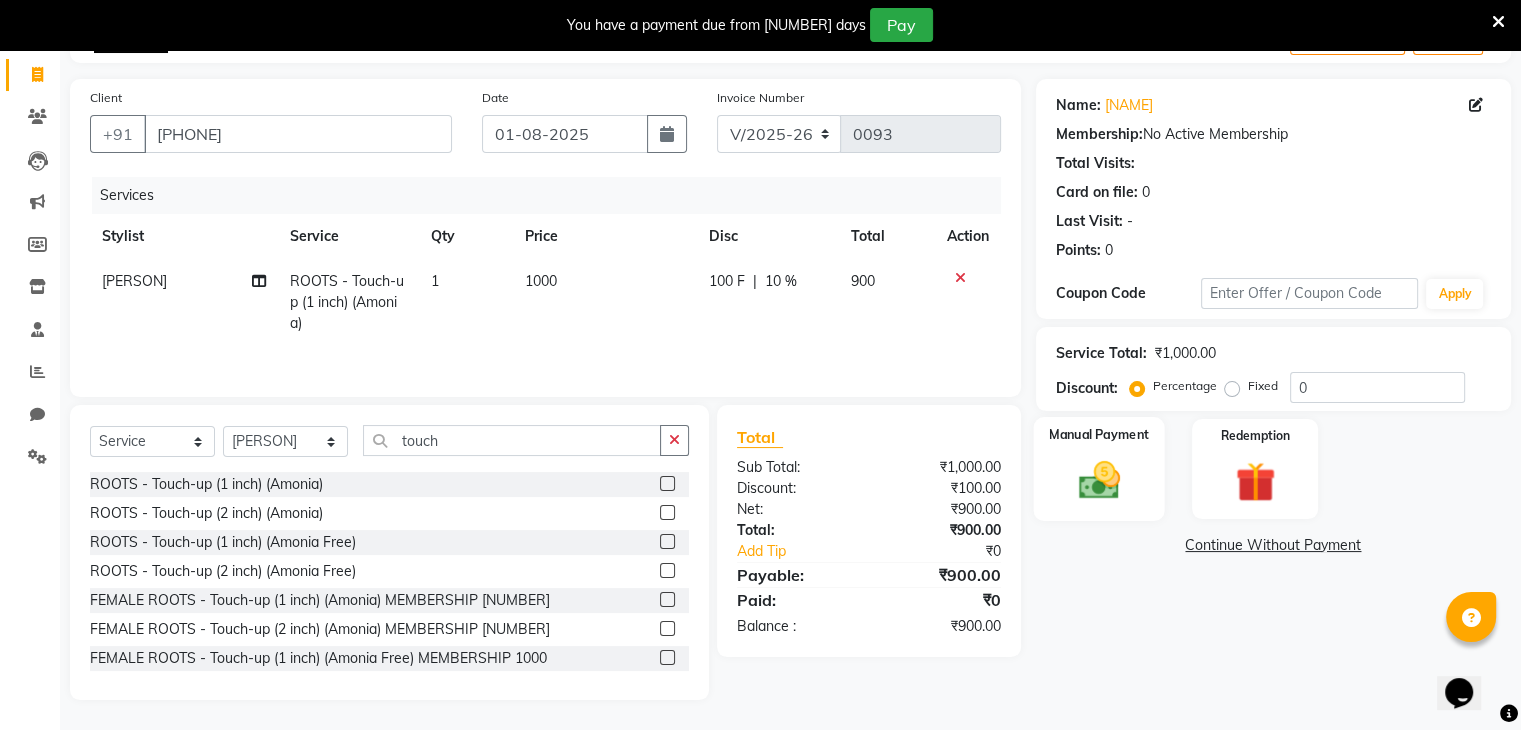 click 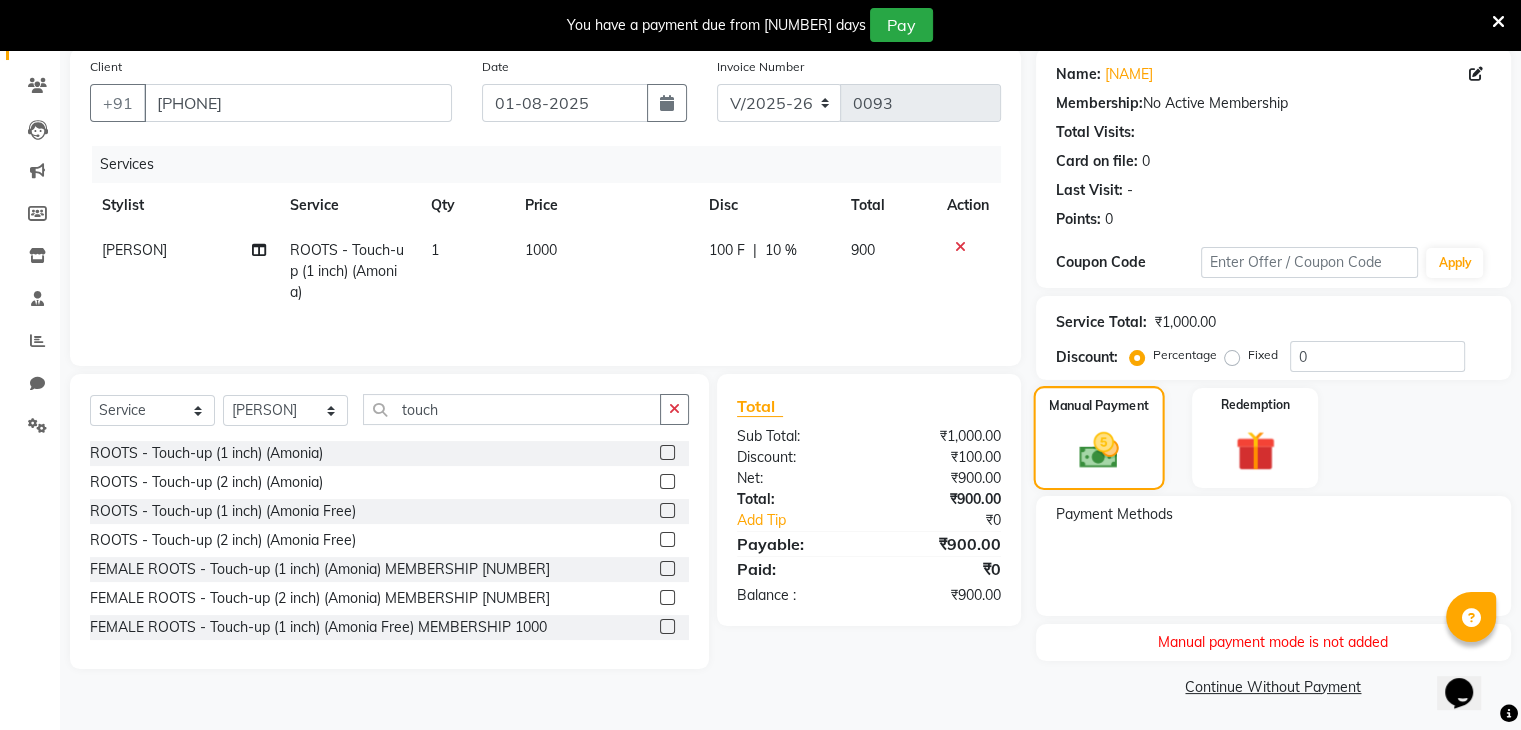 scroll, scrollTop: 153, scrollLeft: 0, axis: vertical 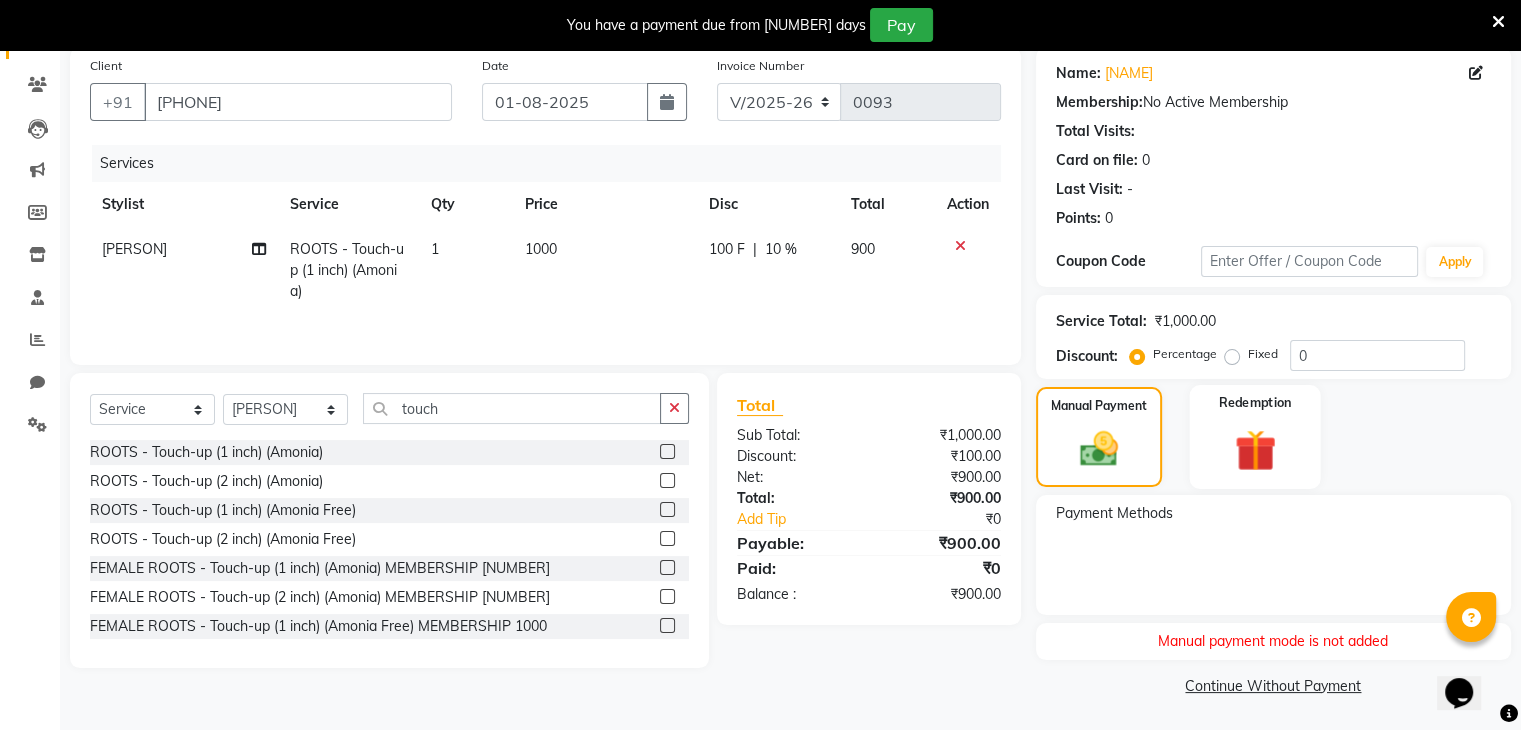 click 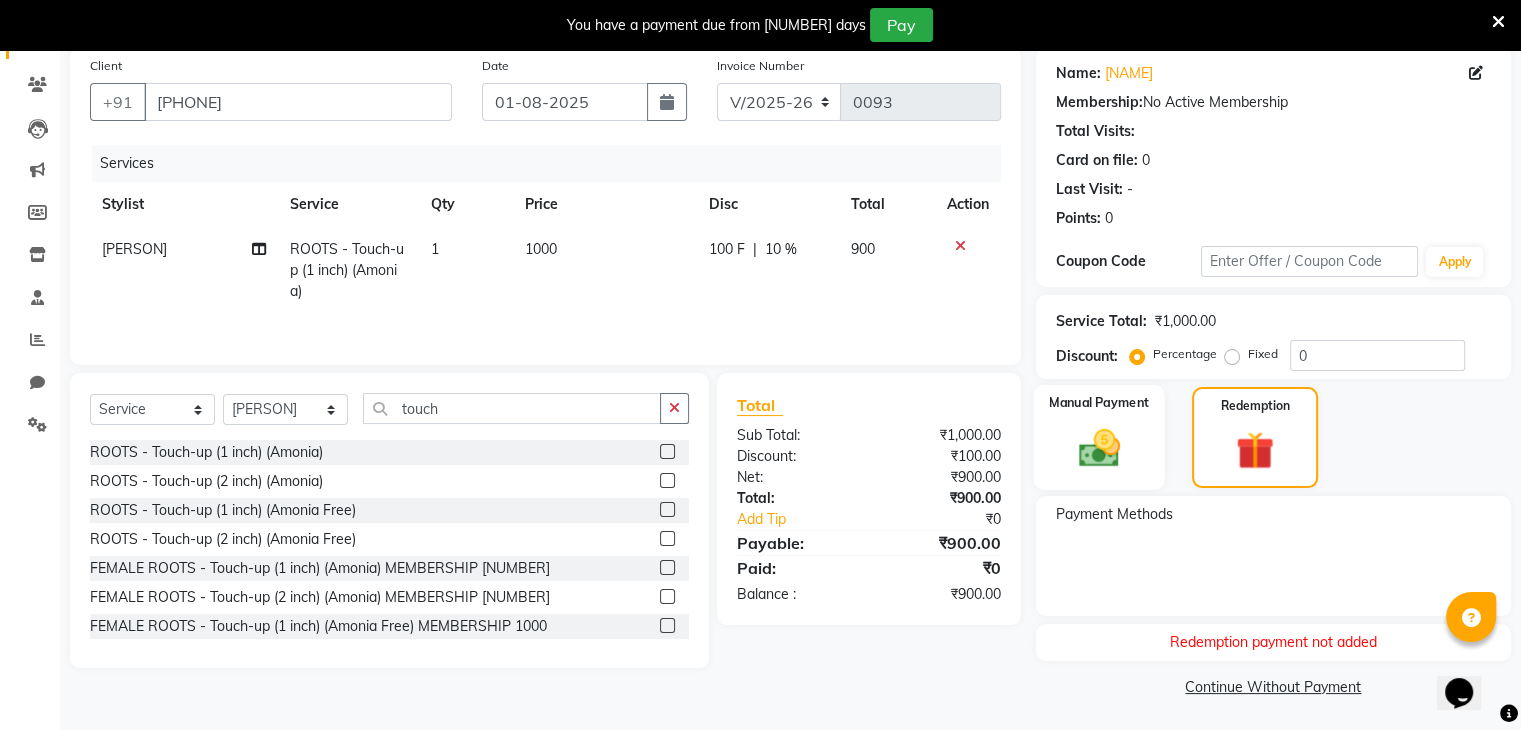 click 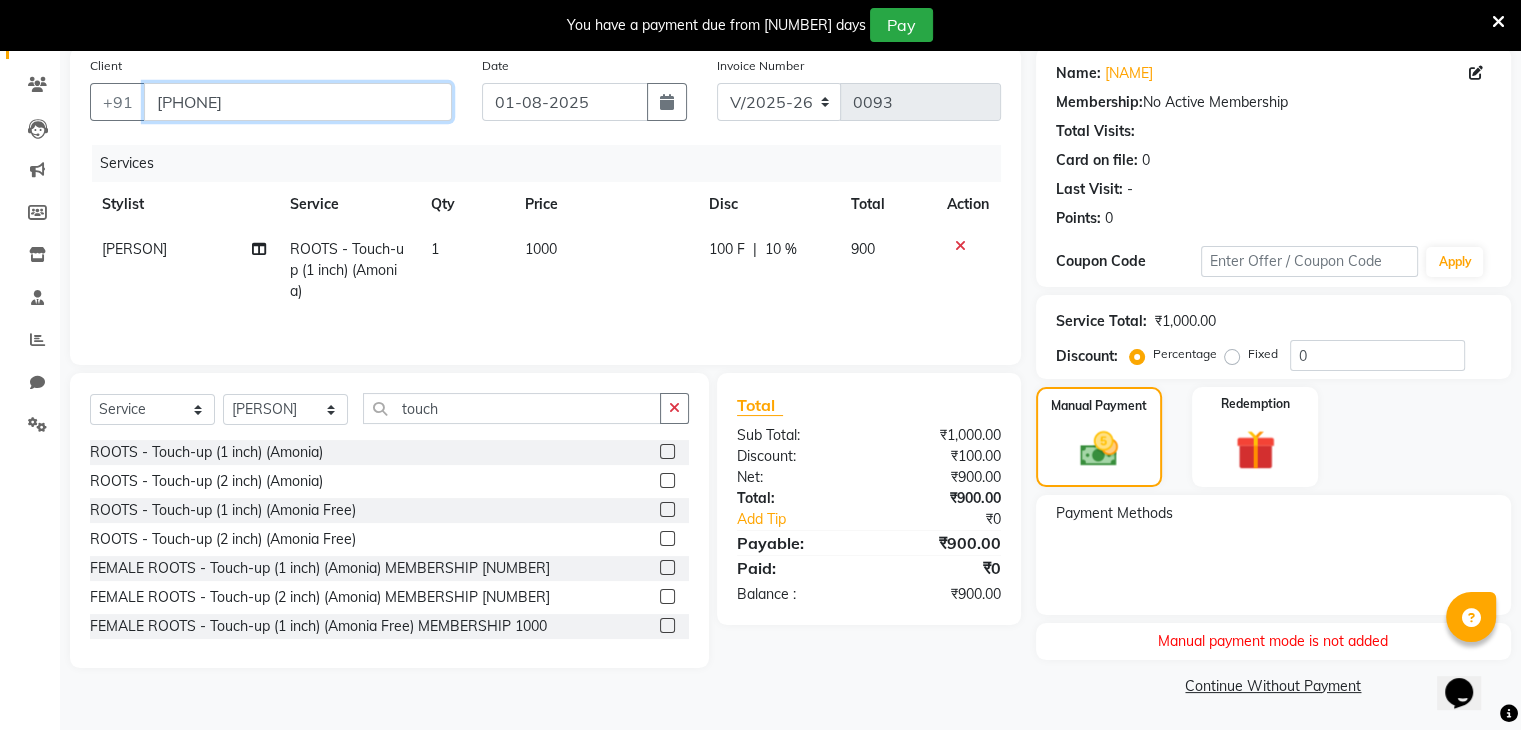 click on "9822524446" at bounding box center (298, 102) 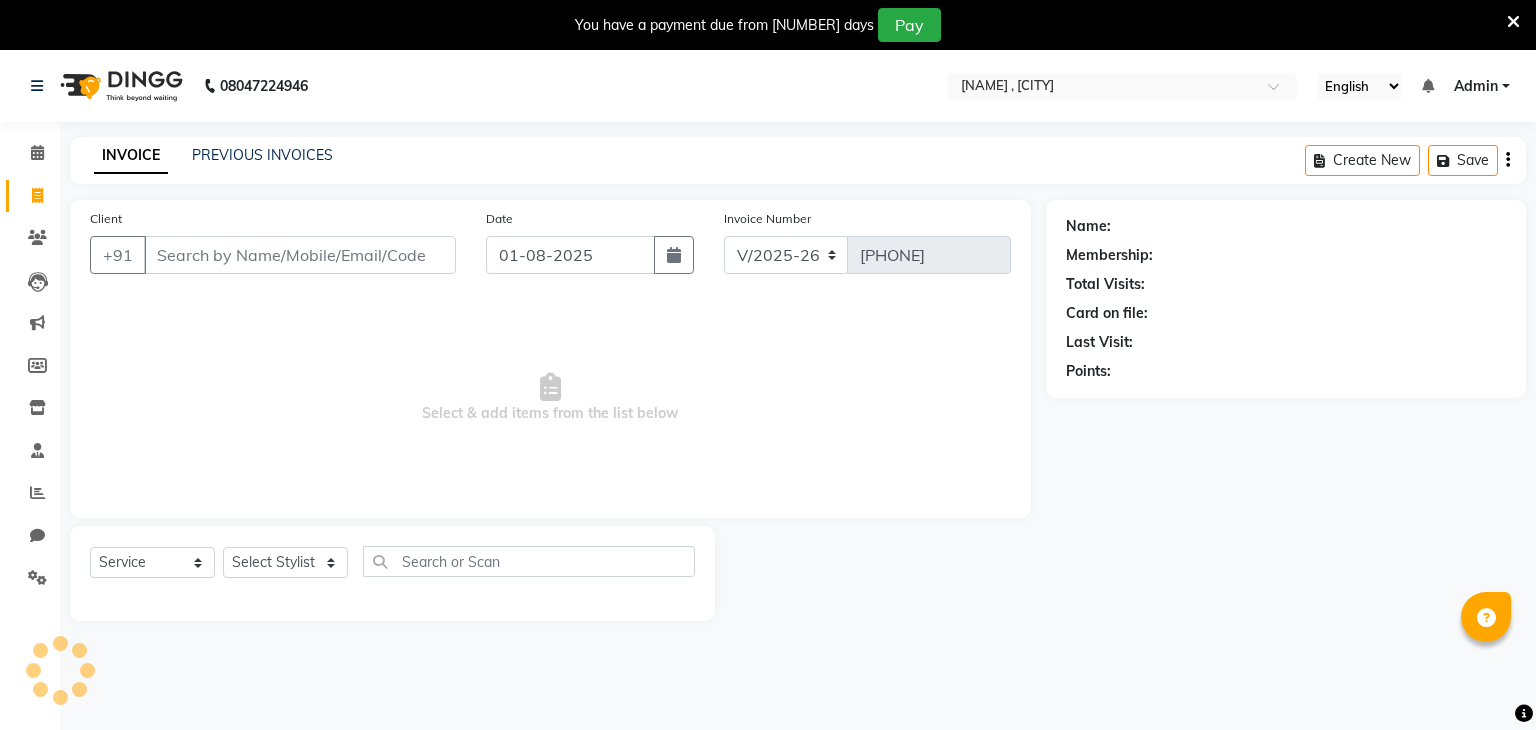 select on "8446" 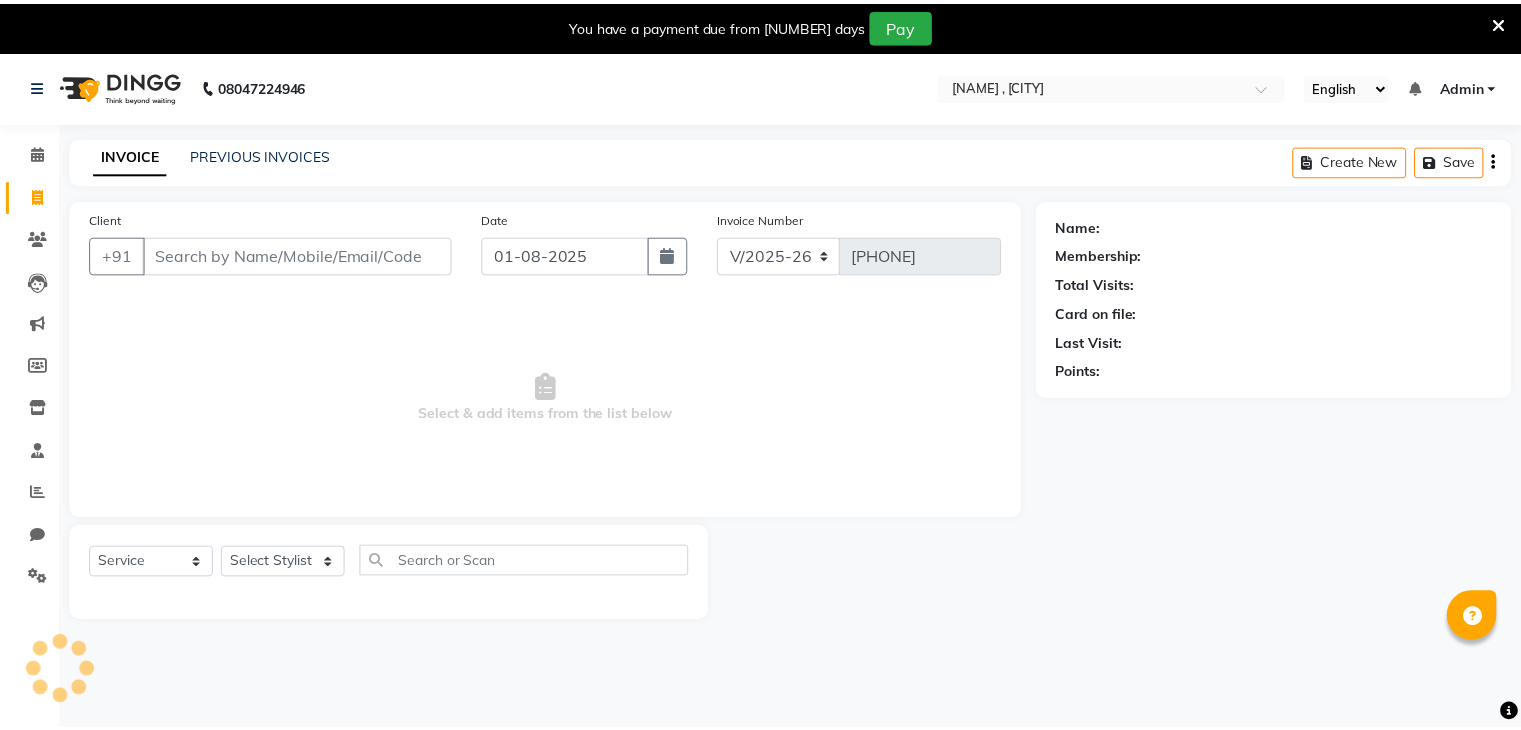 scroll, scrollTop: 0, scrollLeft: 0, axis: both 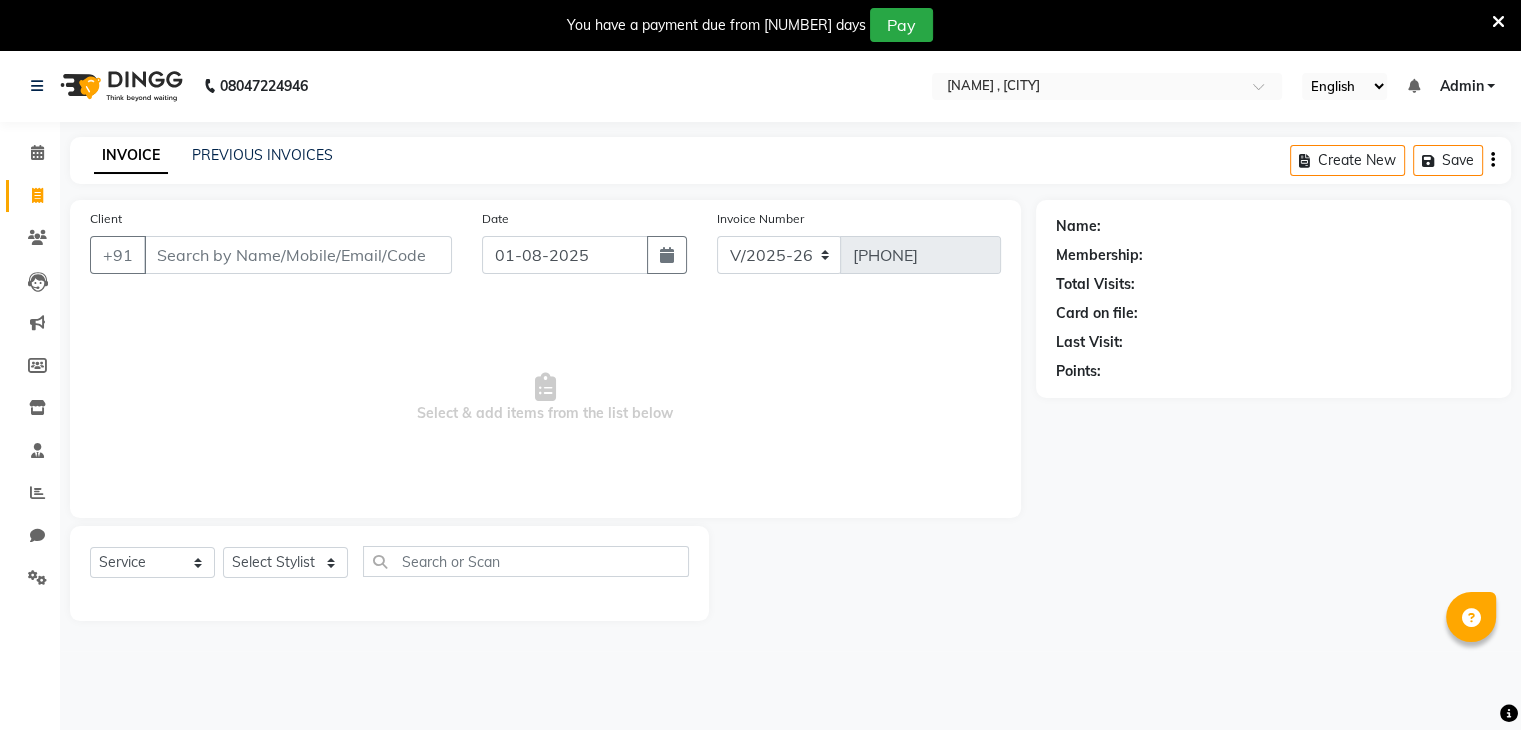 click on "Client" at bounding box center [298, 255] 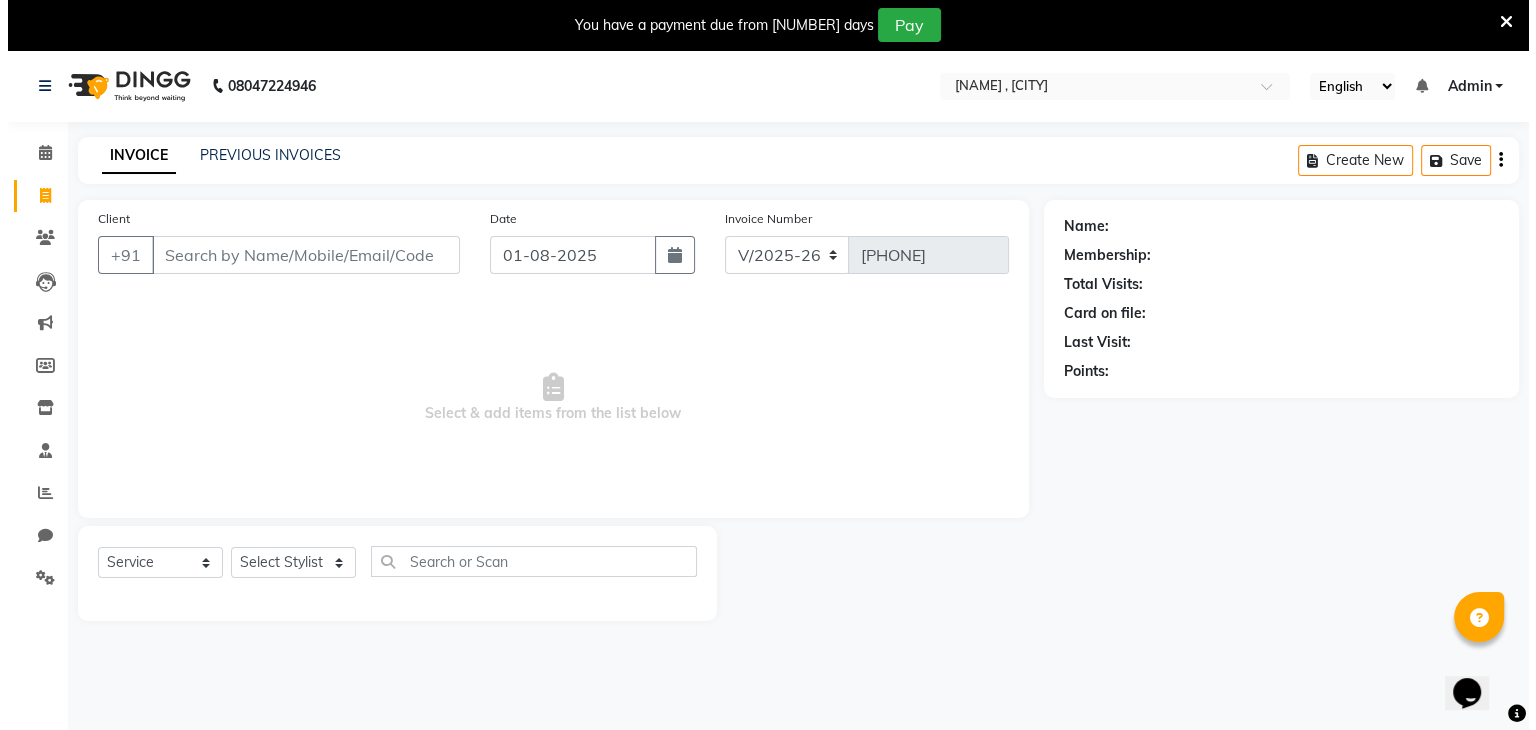 scroll, scrollTop: 0, scrollLeft: 0, axis: both 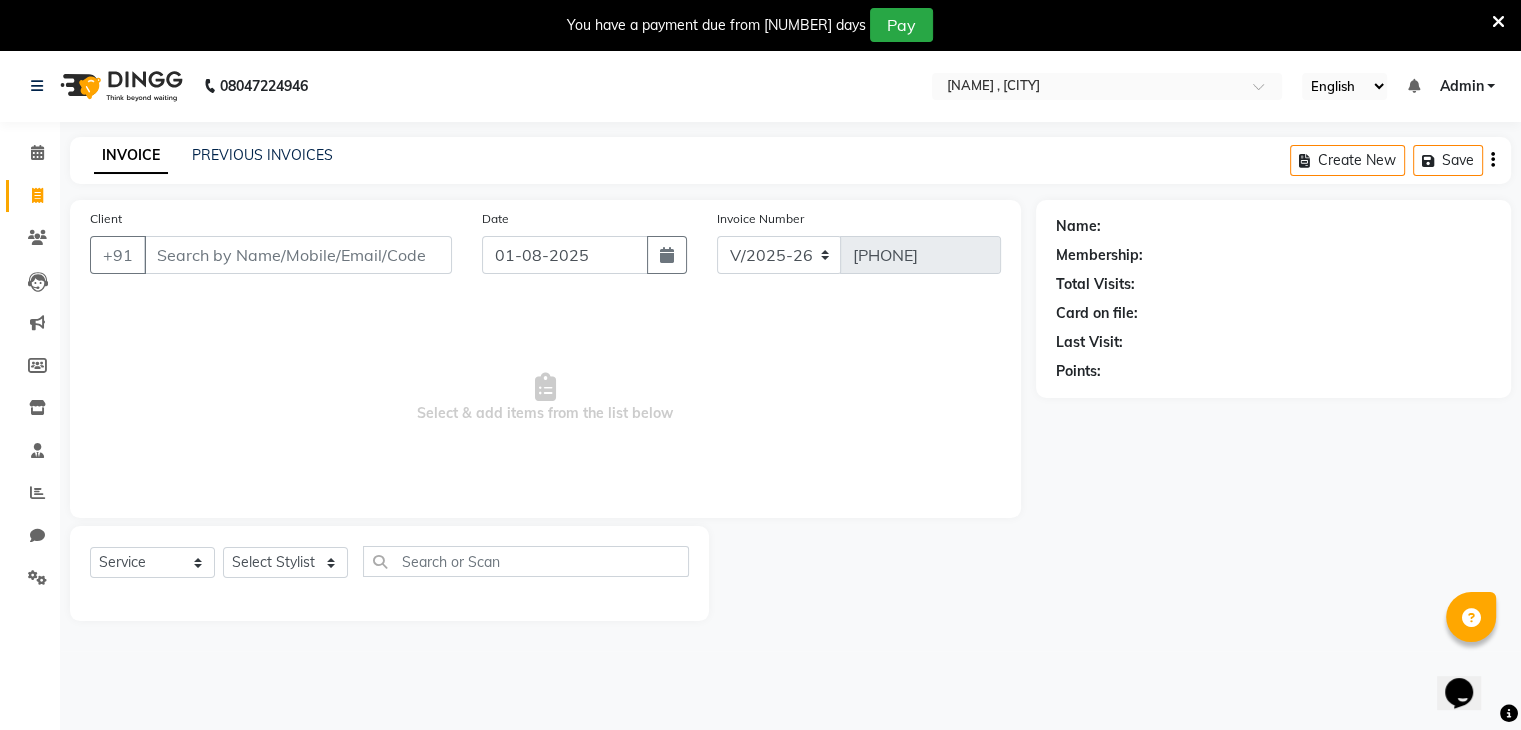 click on "Client" at bounding box center (298, 255) 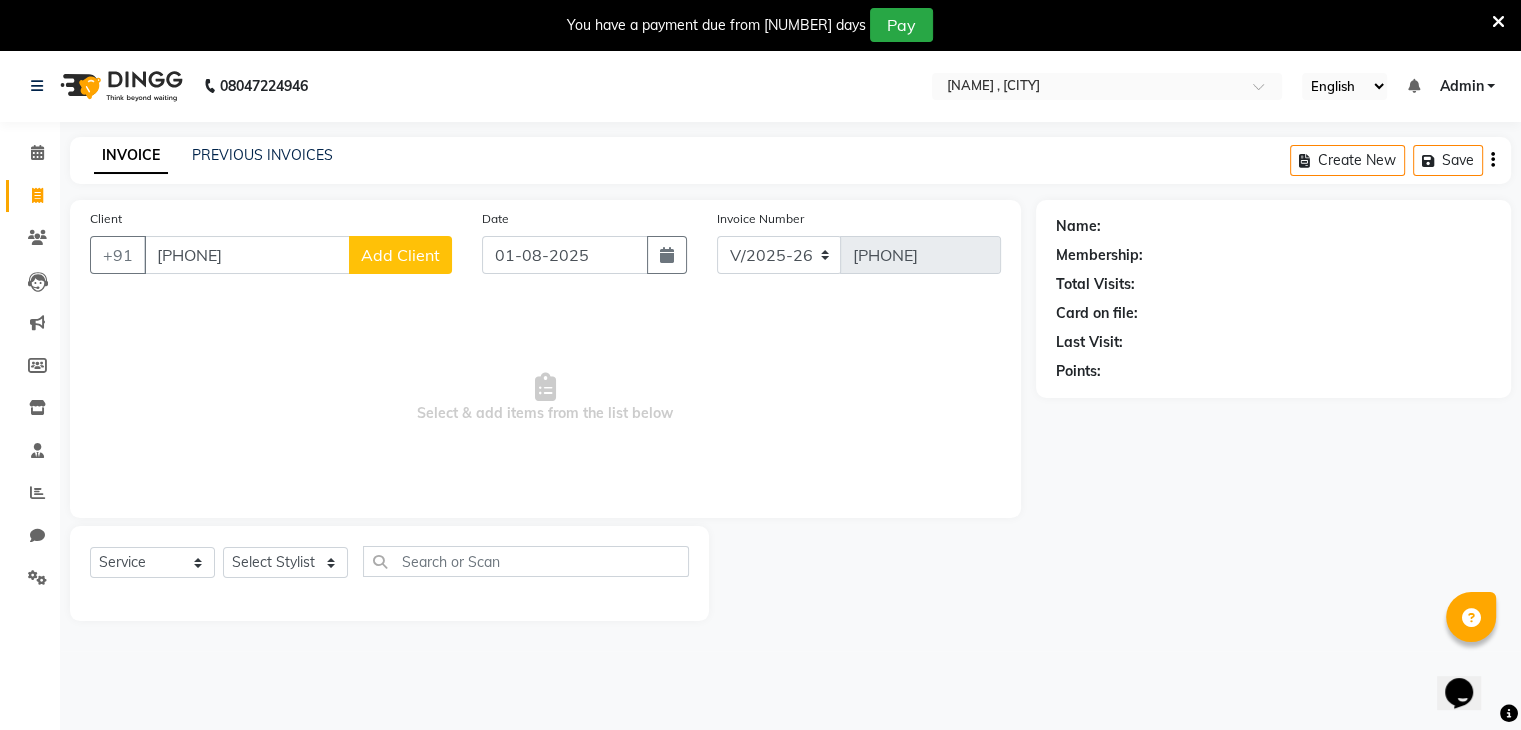 type on "[PHONE]" 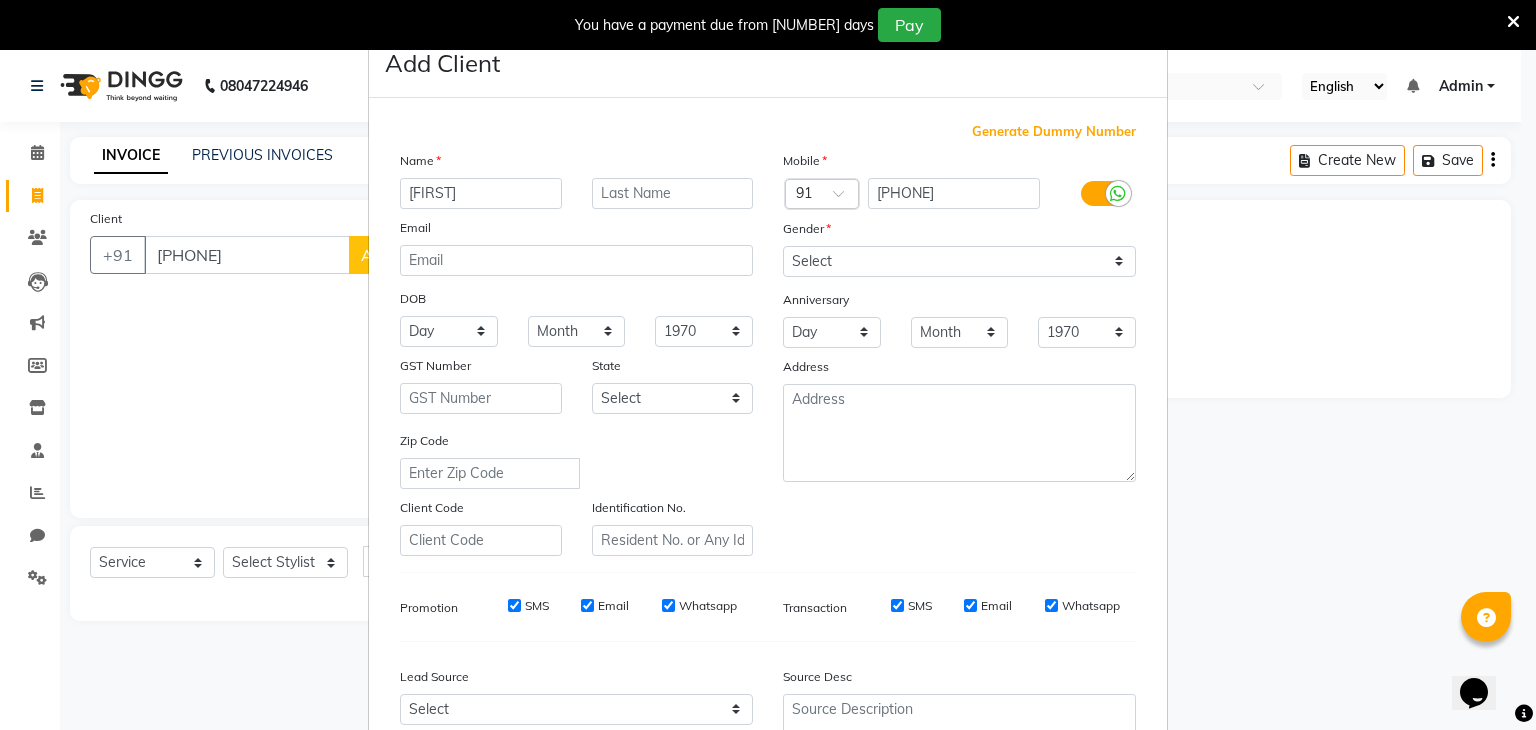type on "Dipali" 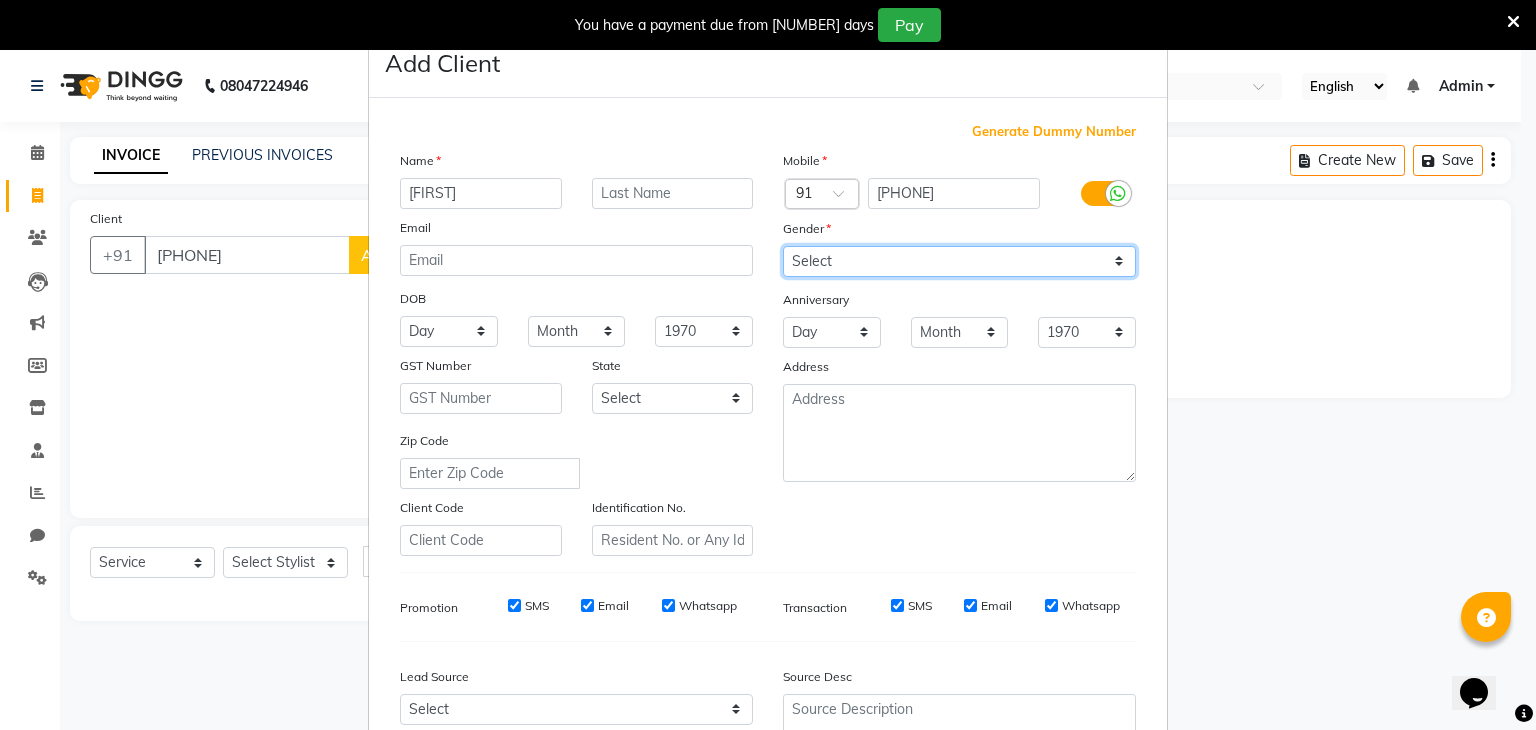 click on "Select Male Female Other Prefer Not To Say" at bounding box center (959, 261) 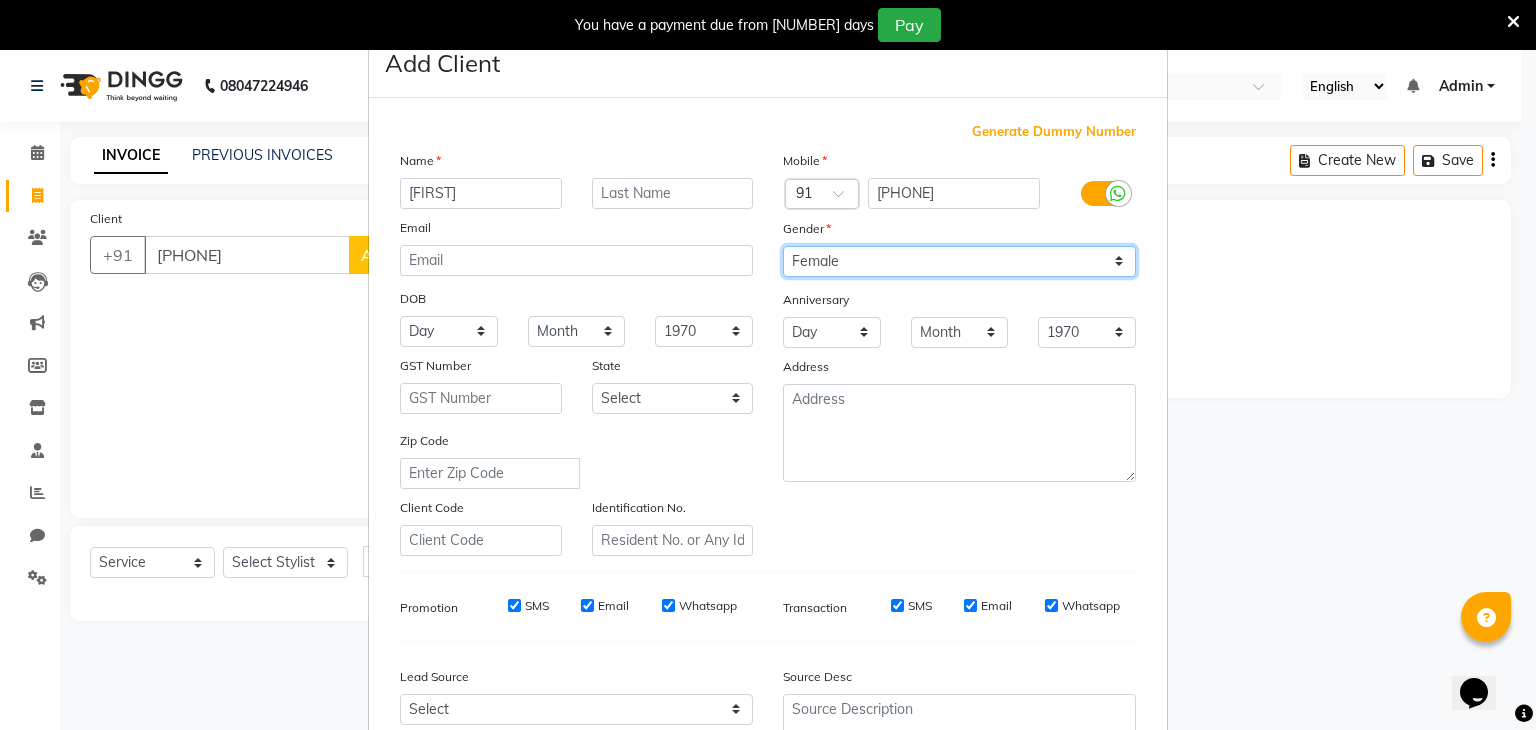 click on "Select Male Female Other Prefer Not To Say" at bounding box center (959, 261) 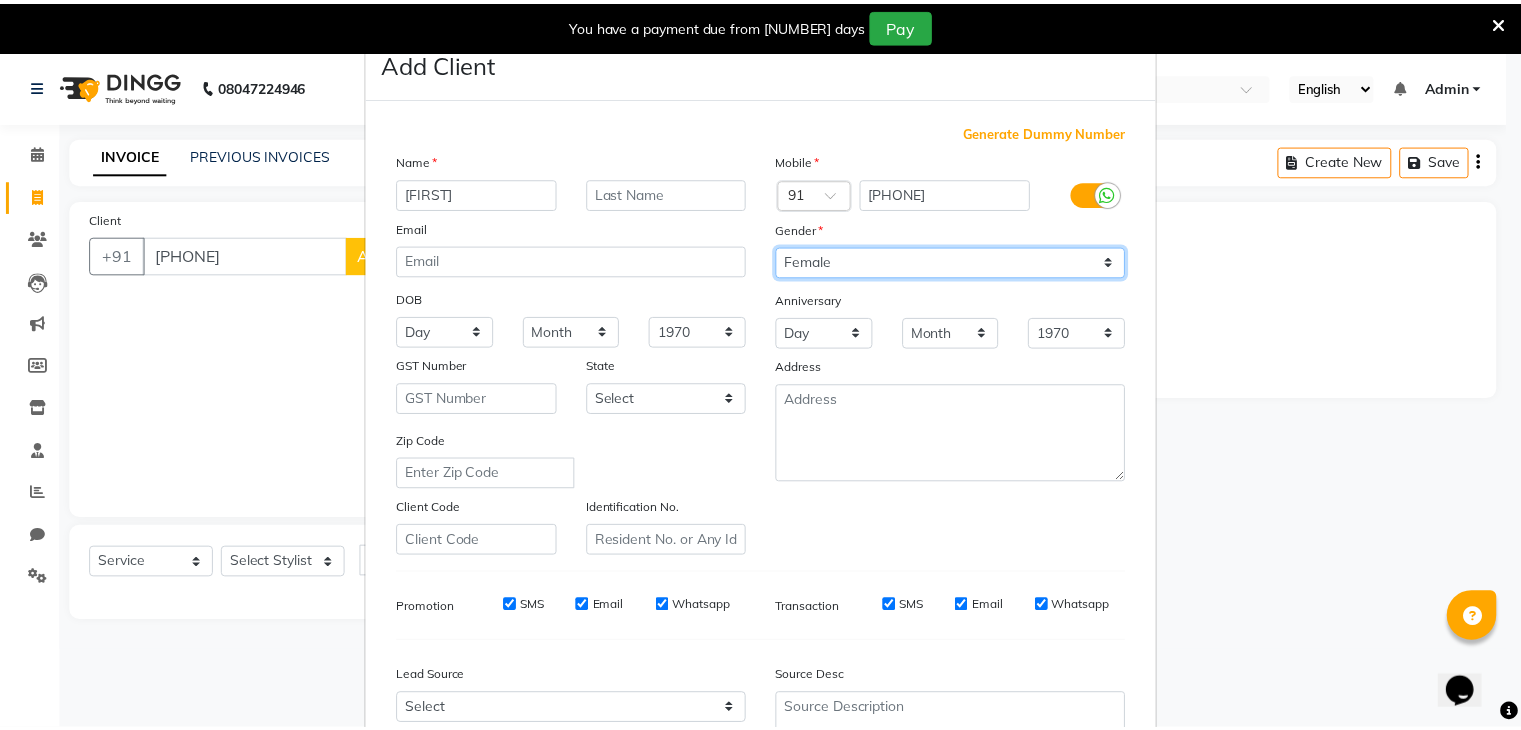scroll, scrollTop: 203, scrollLeft: 0, axis: vertical 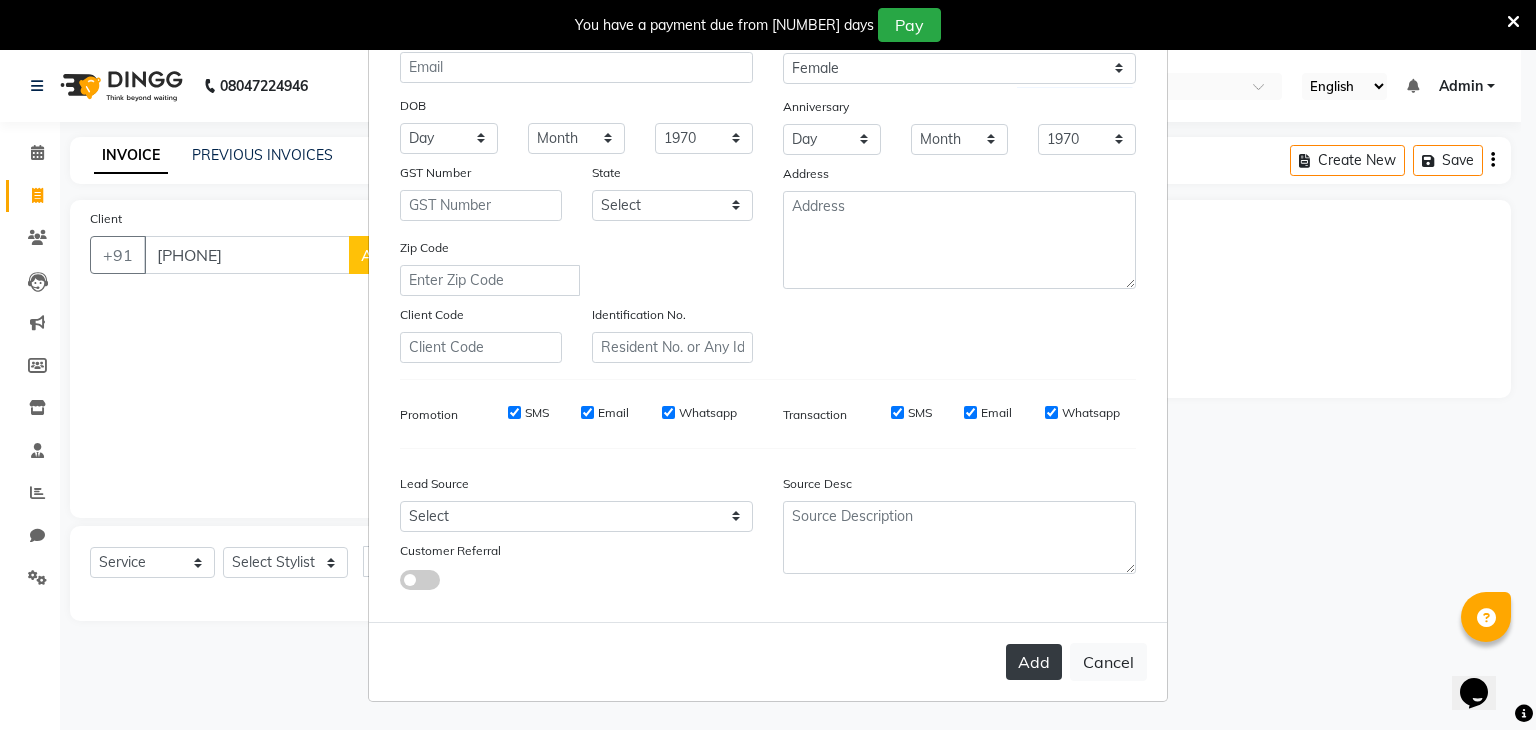 click on "Add" at bounding box center [1034, 662] 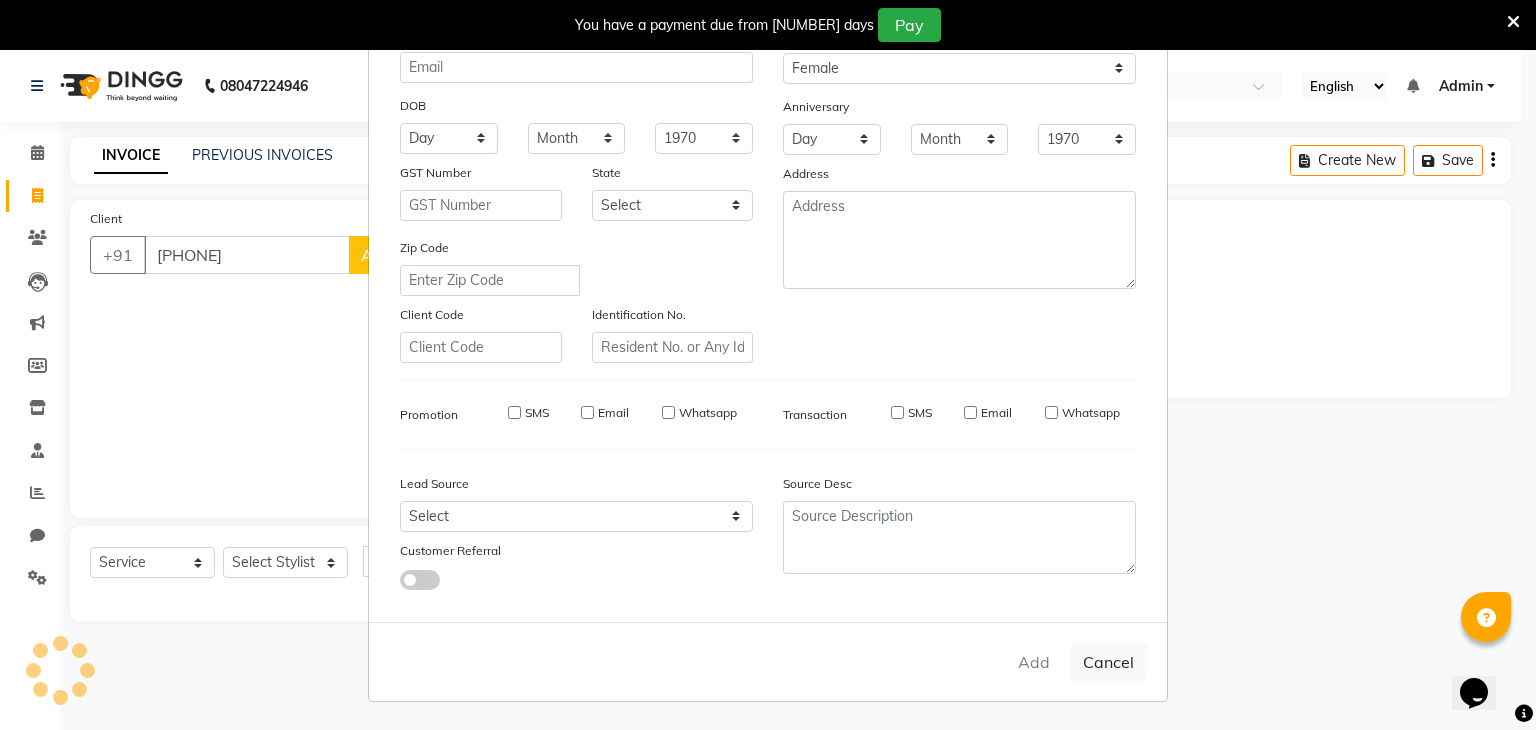 type 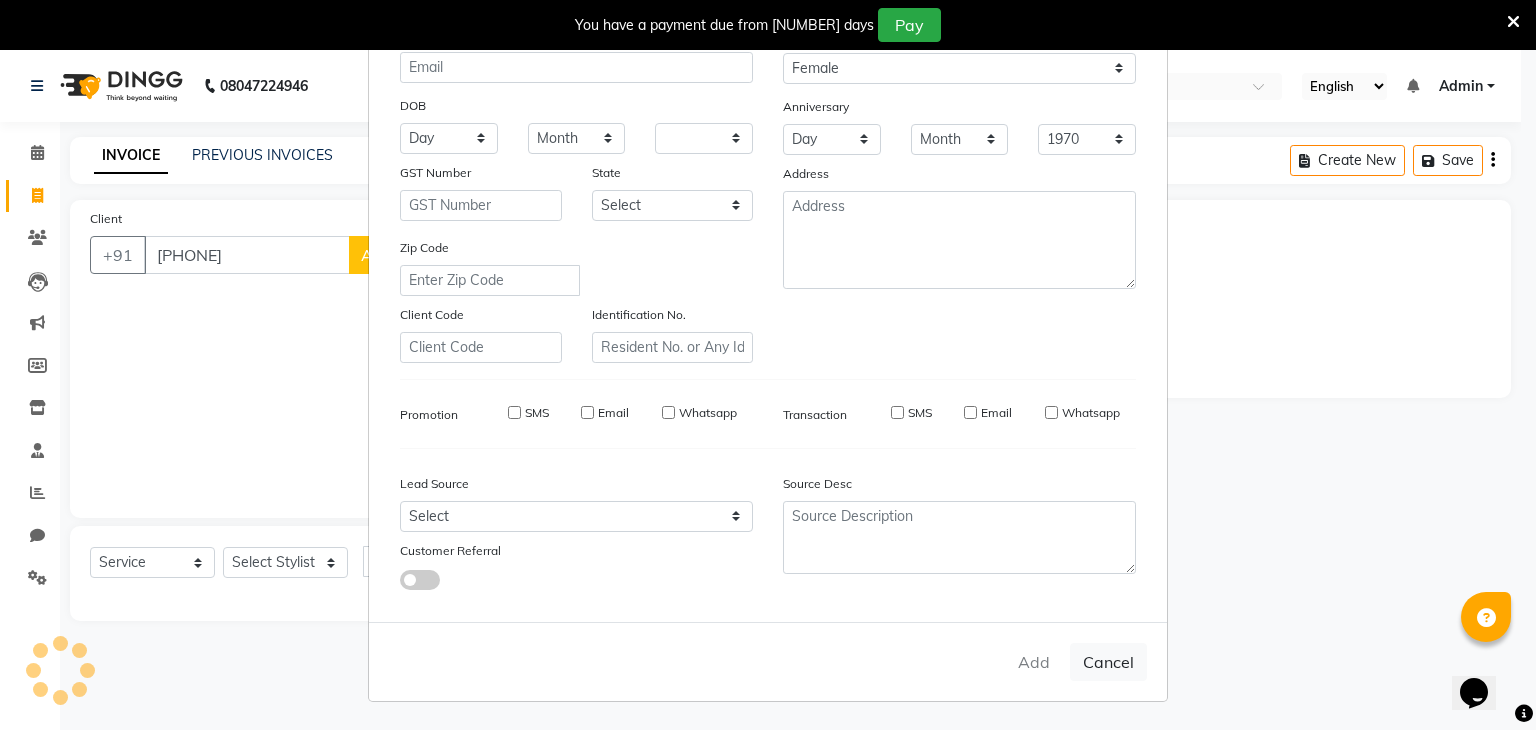 type 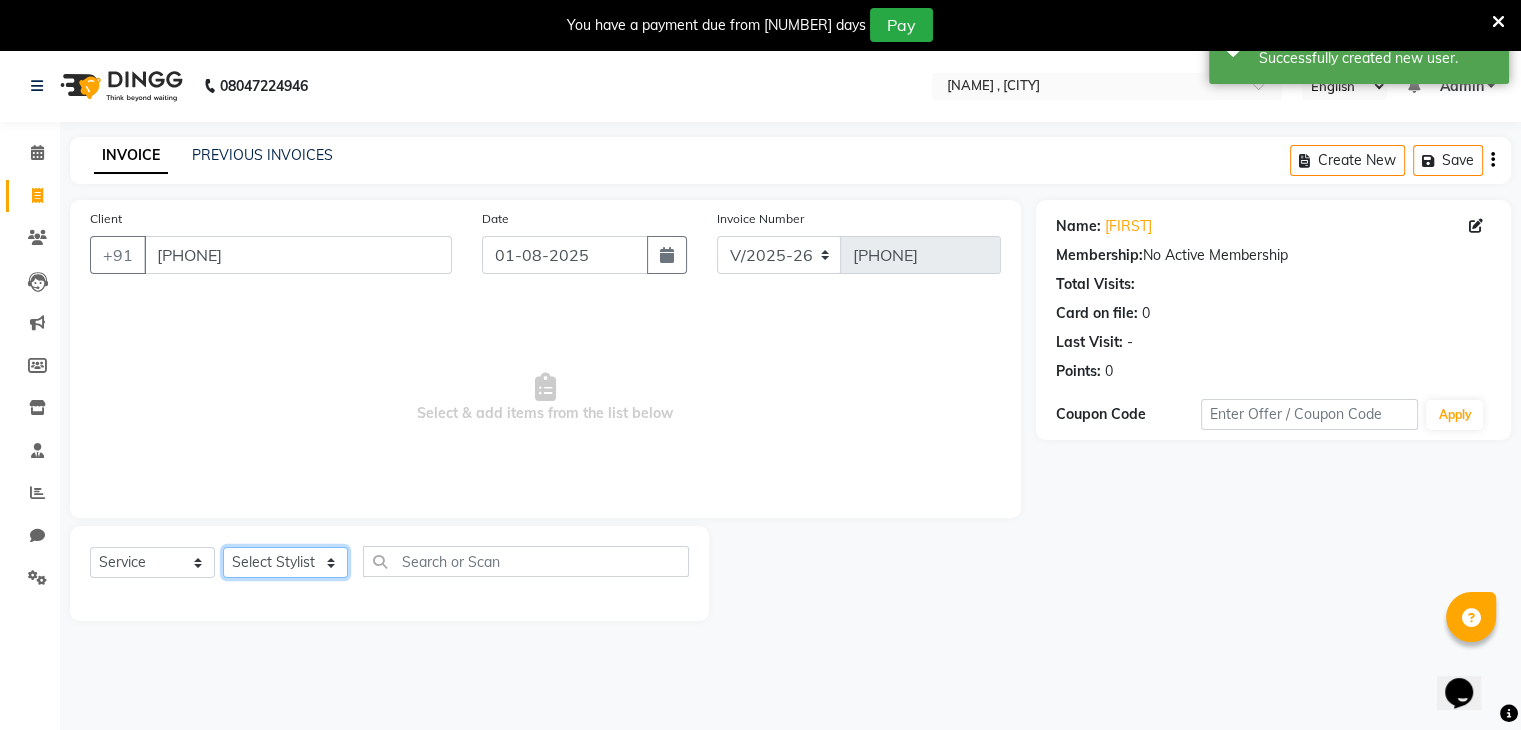 click on "Select Stylist [PERSON] [PERSON] [PERSON] [PERSON] [PERSON] [PERSON] [PERSON] [PERSON] [PERSON]" 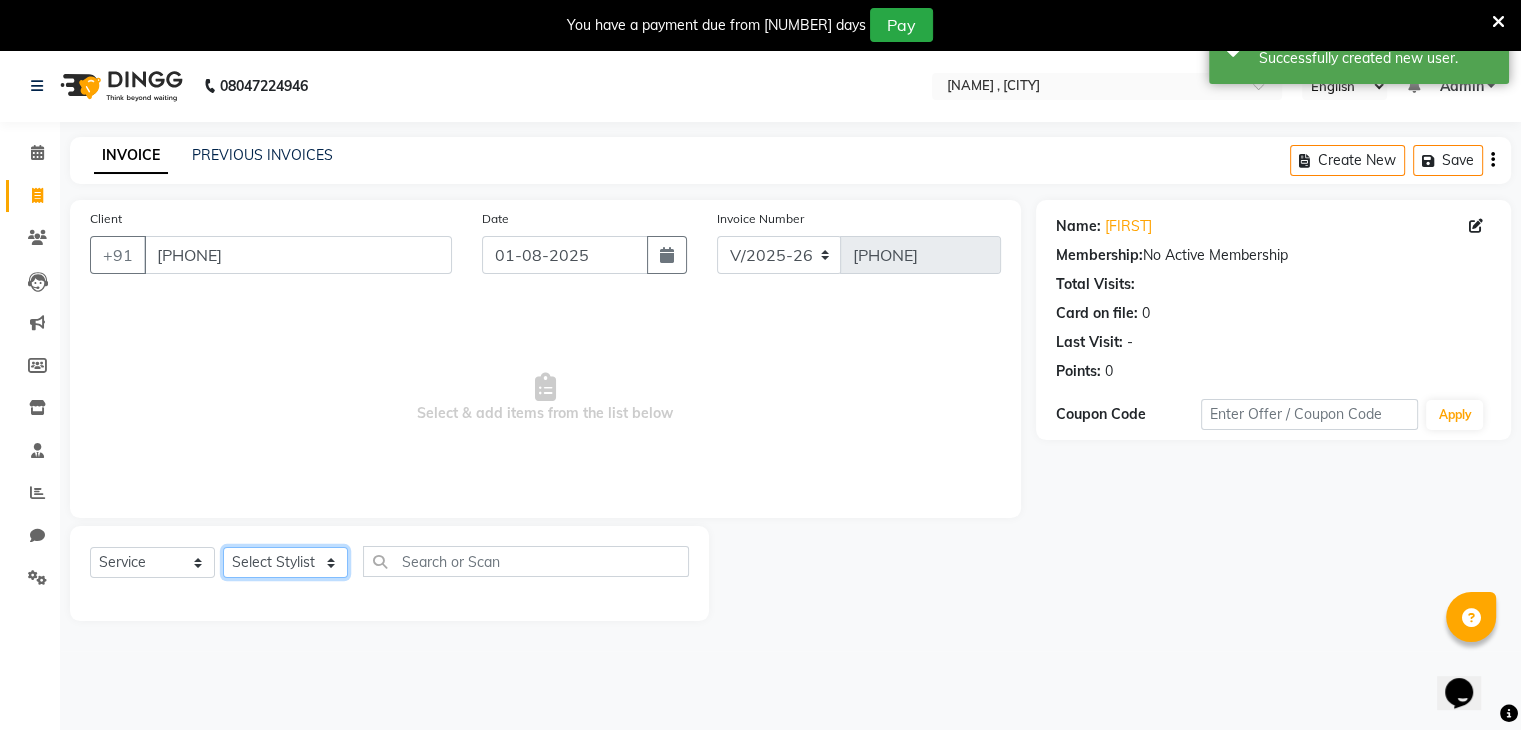 select on "86841" 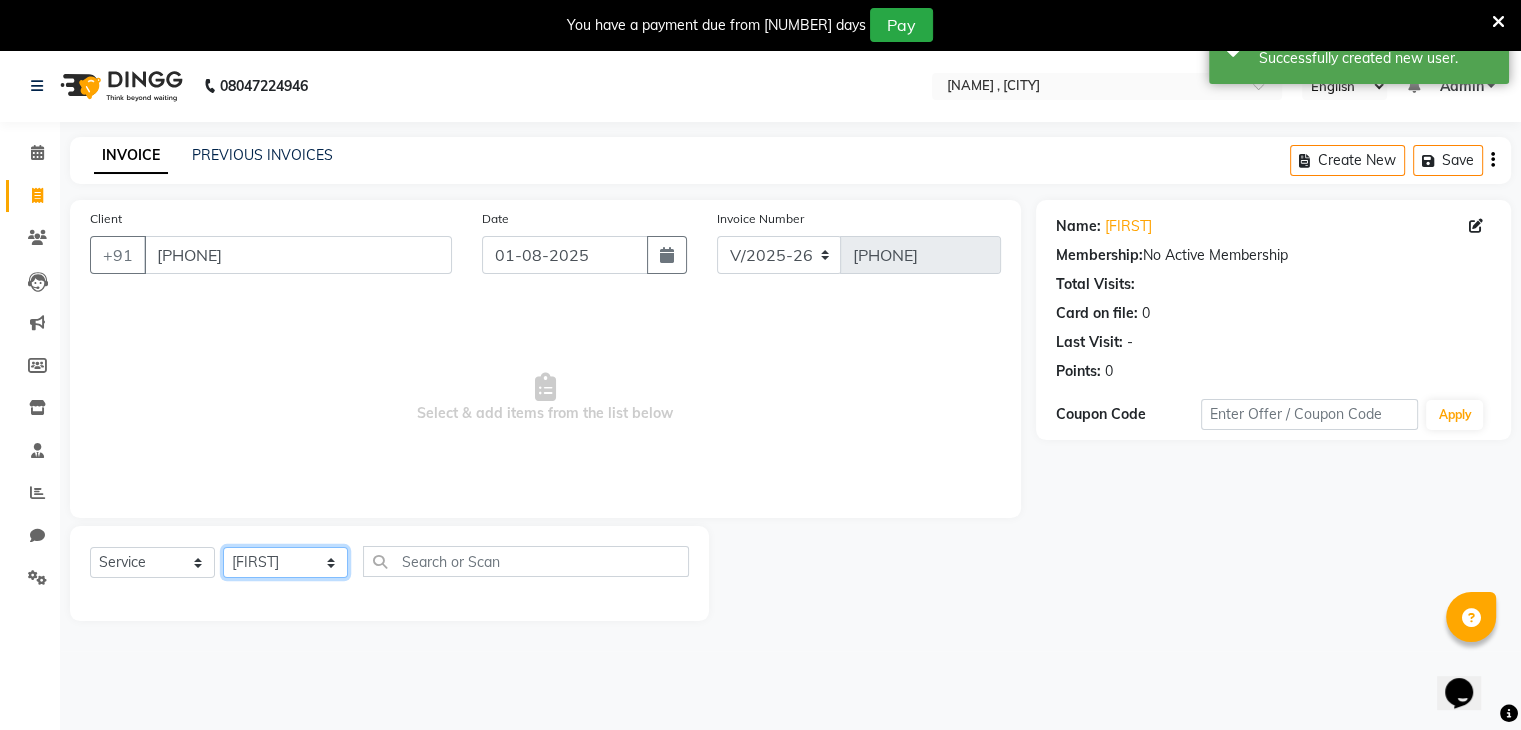 click on "Select Stylist [PERSON] [PERSON] [PERSON] [PERSON] [PERSON] [PERSON] [PERSON] [PERSON] [PERSON]" 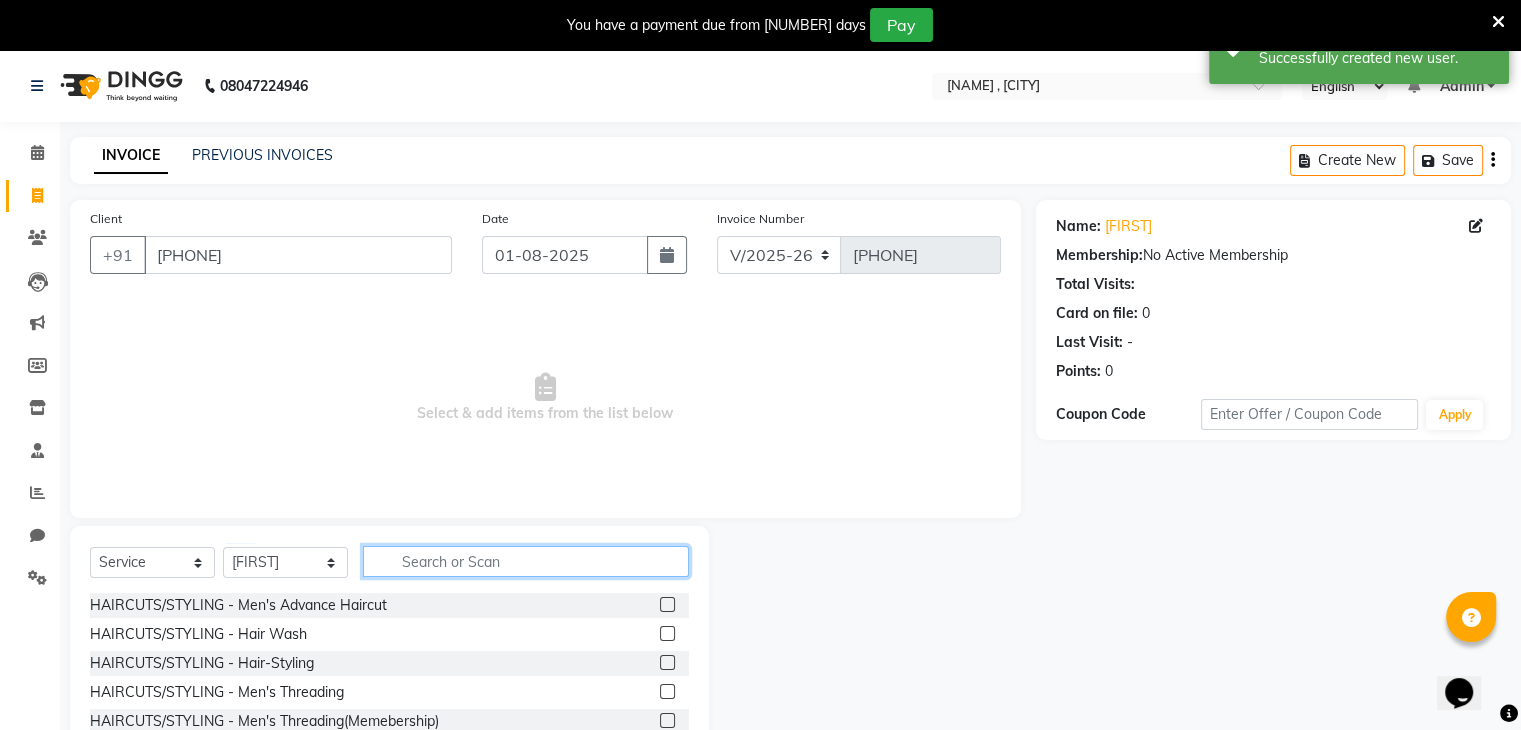 click 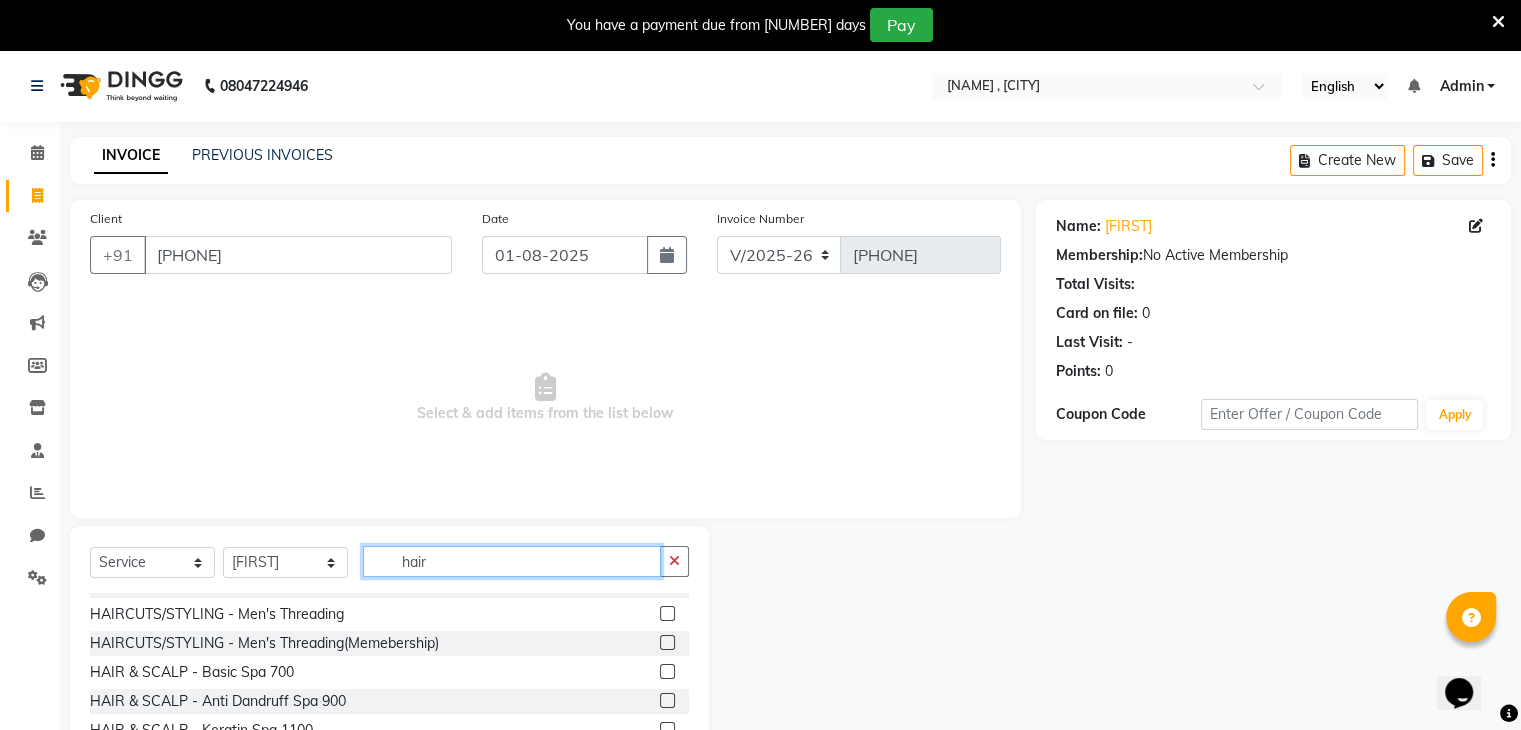 scroll, scrollTop: 82, scrollLeft: 0, axis: vertical 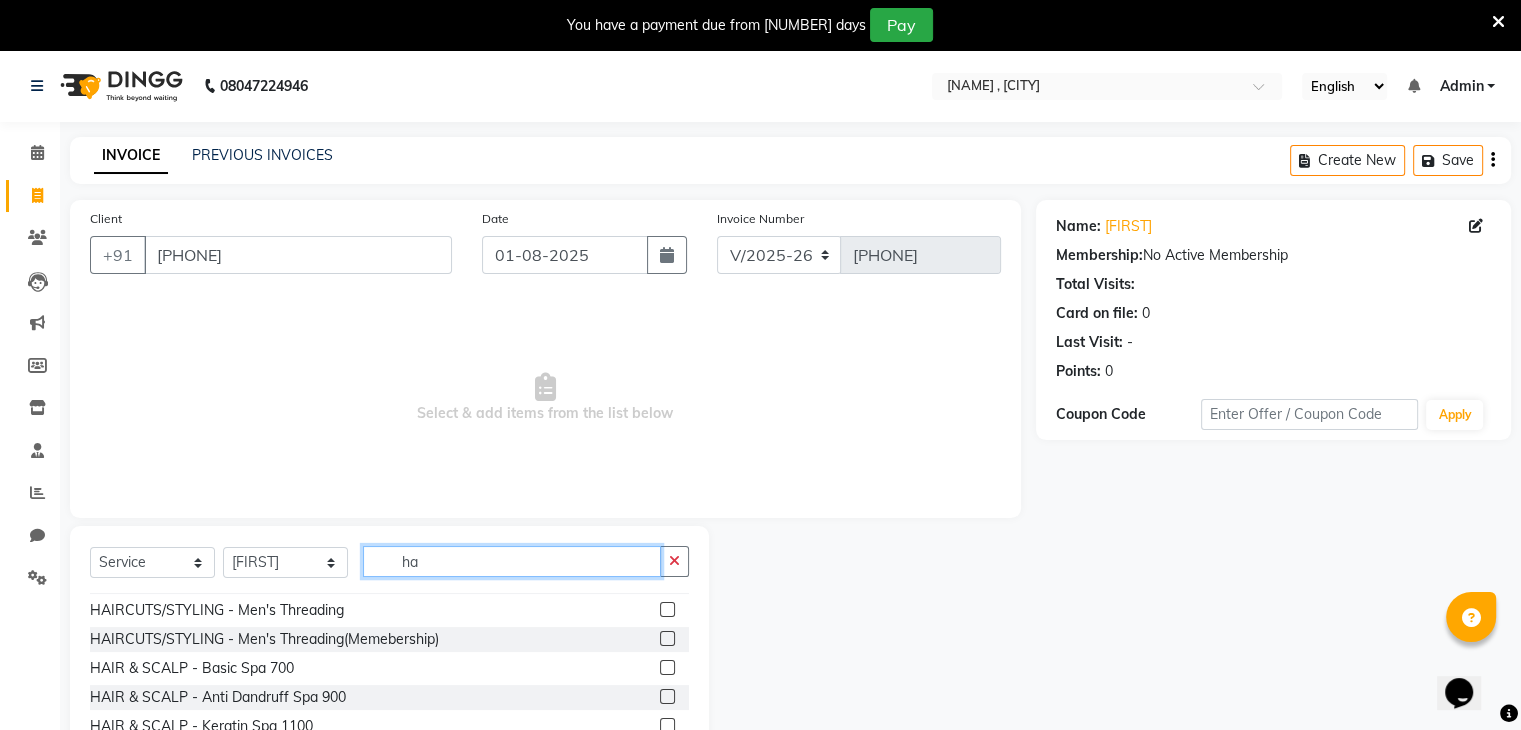 type on "h" 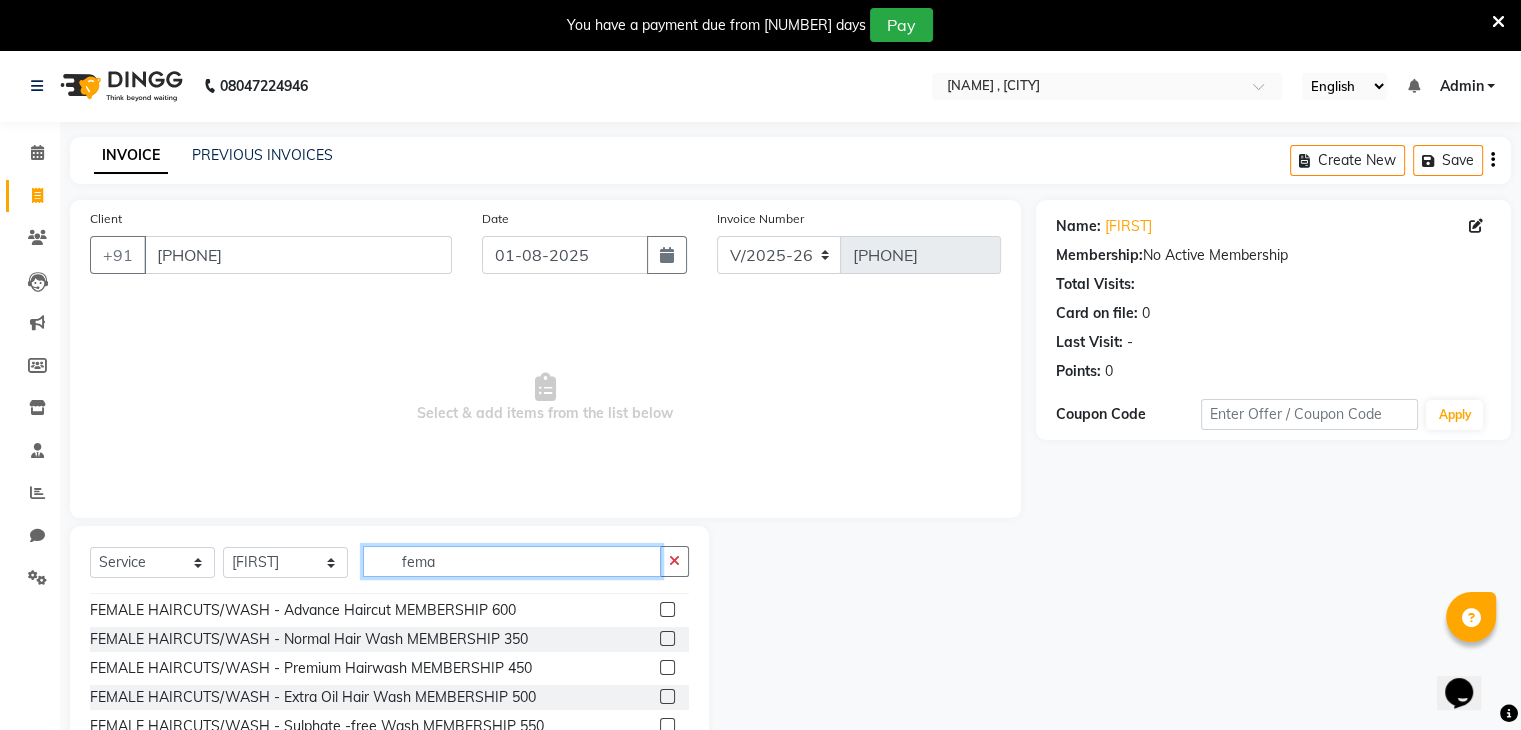 scroll, scrollTop: 0, scrollLeft: 0, axis: both 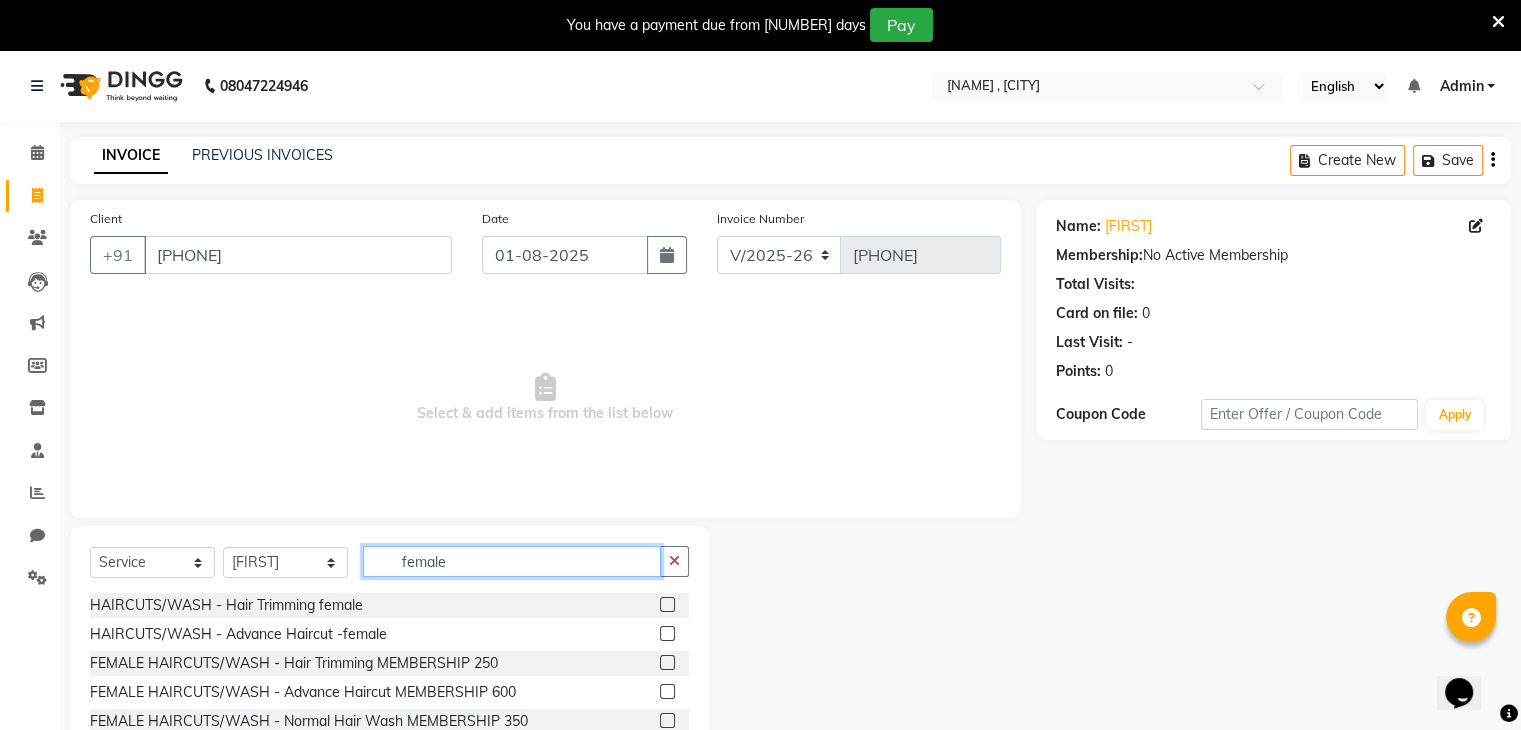 type on "female" 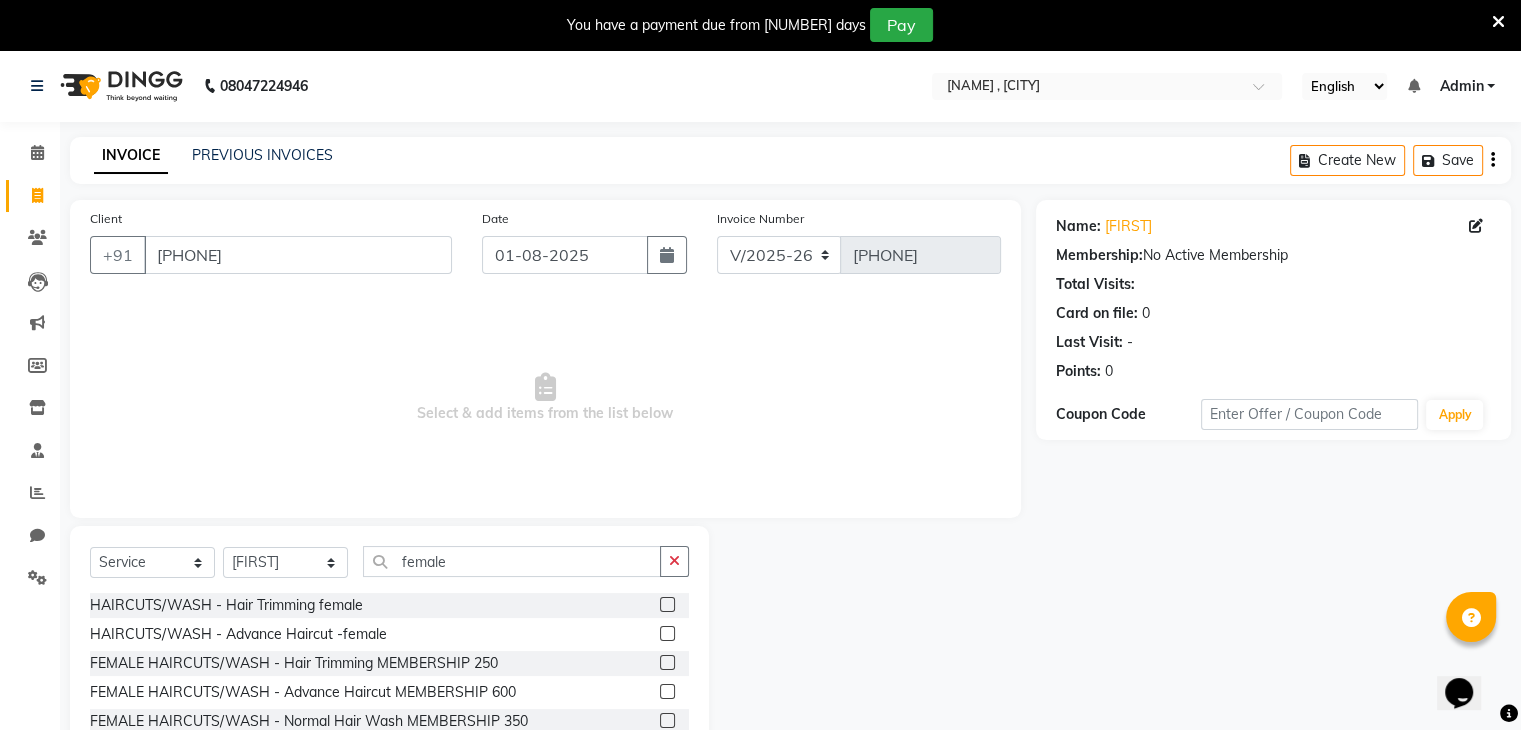 click 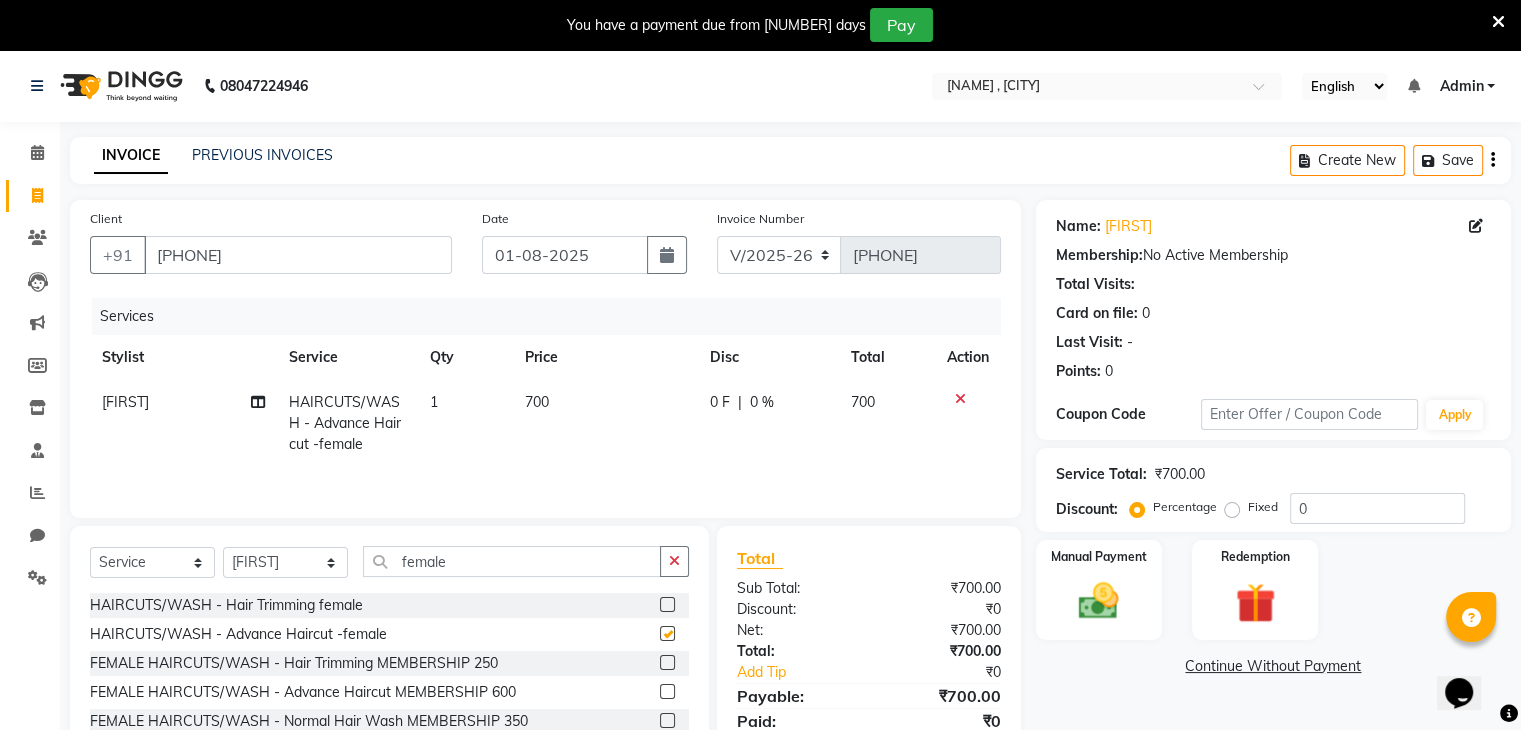checkbox on "false" 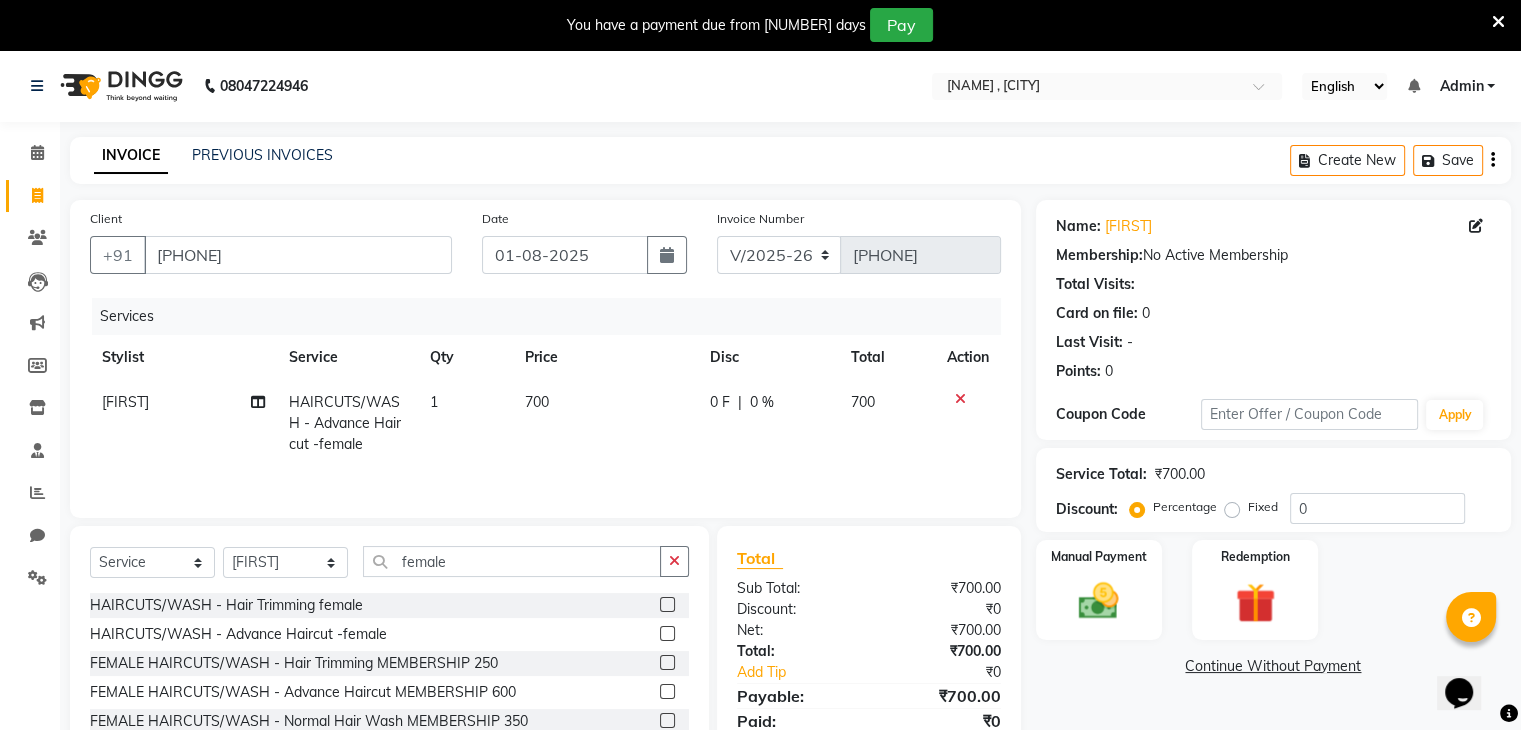 click on "0 F" 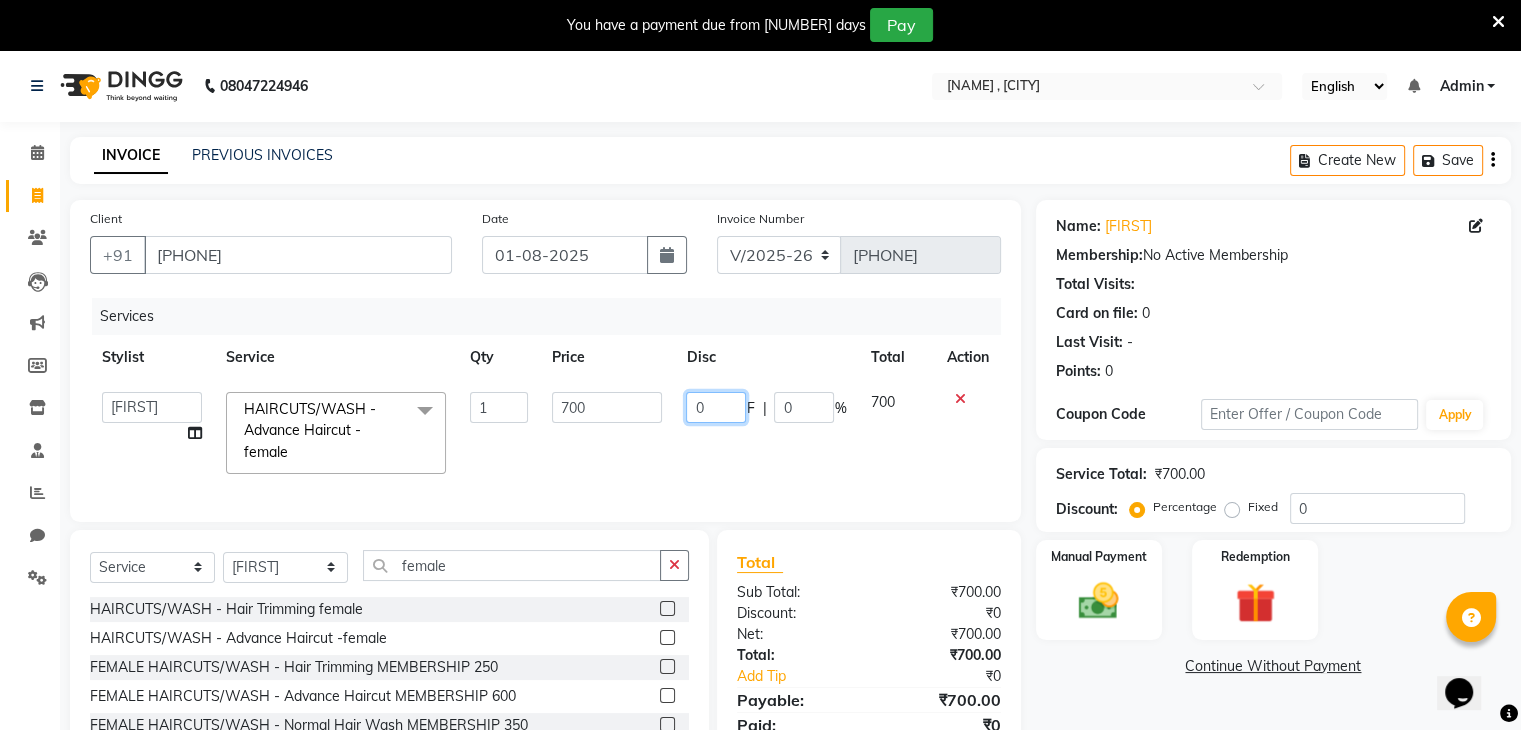 click on "0" 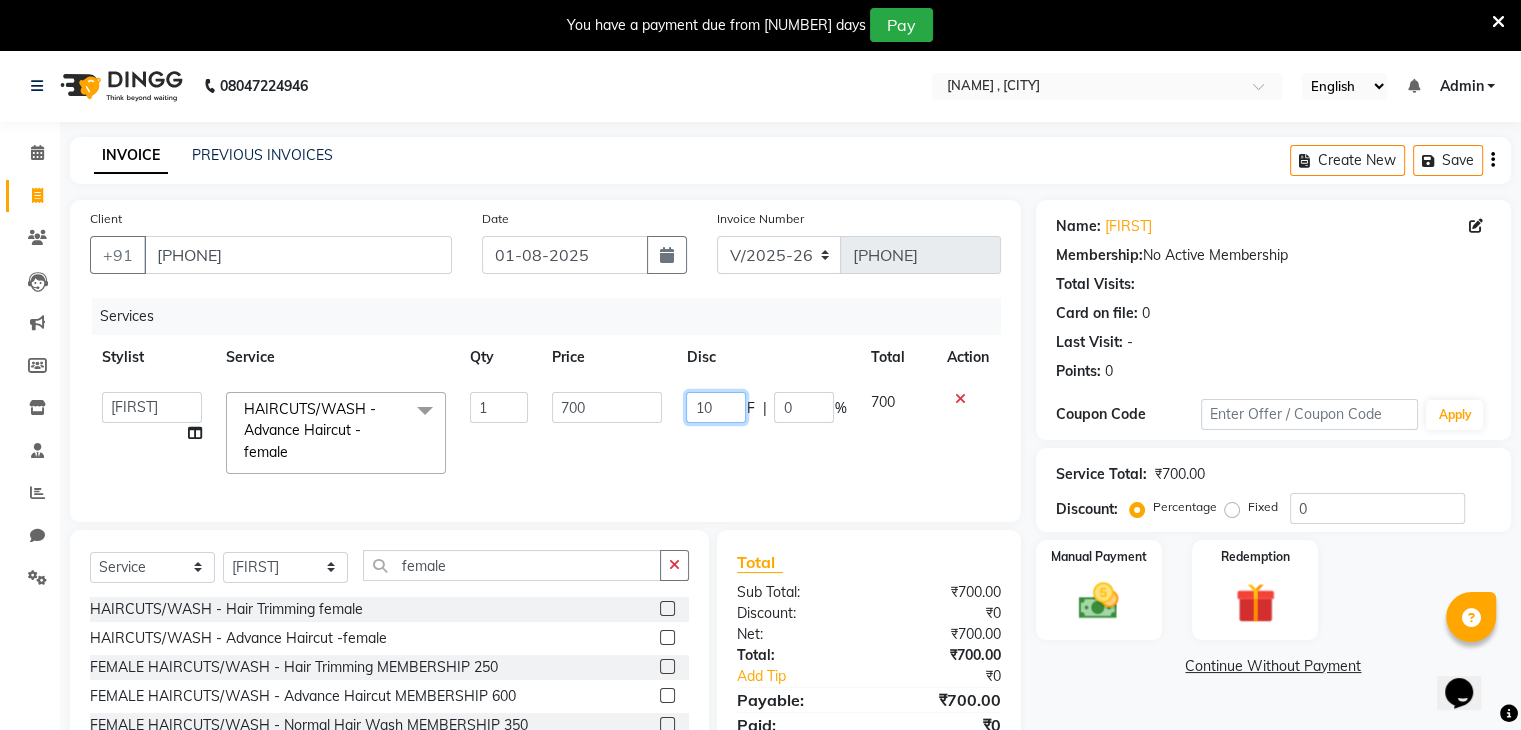 type on "100" 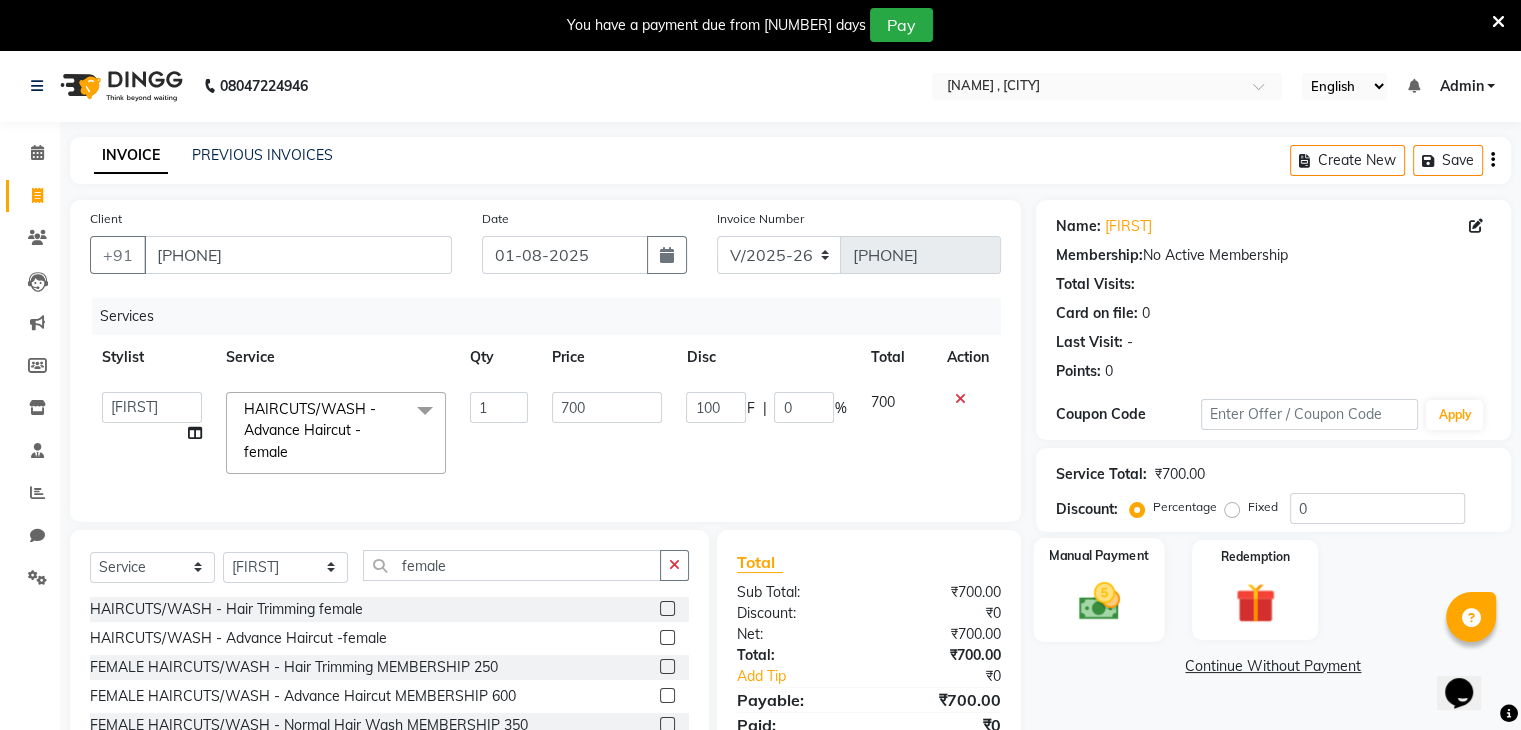 click on "Manual Payment" 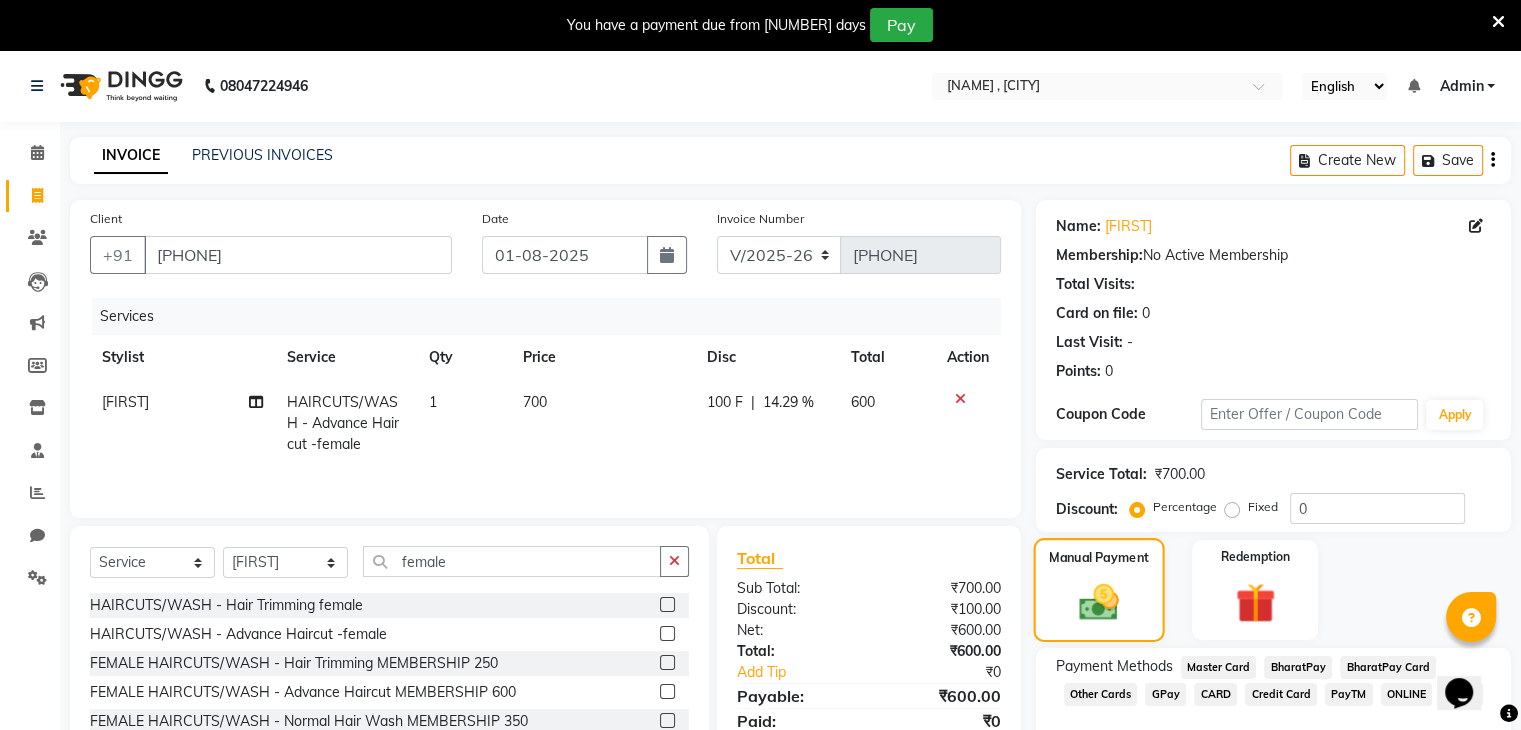 scroll, scrollTop: 122, scrollLeft: 0, axis: vertical 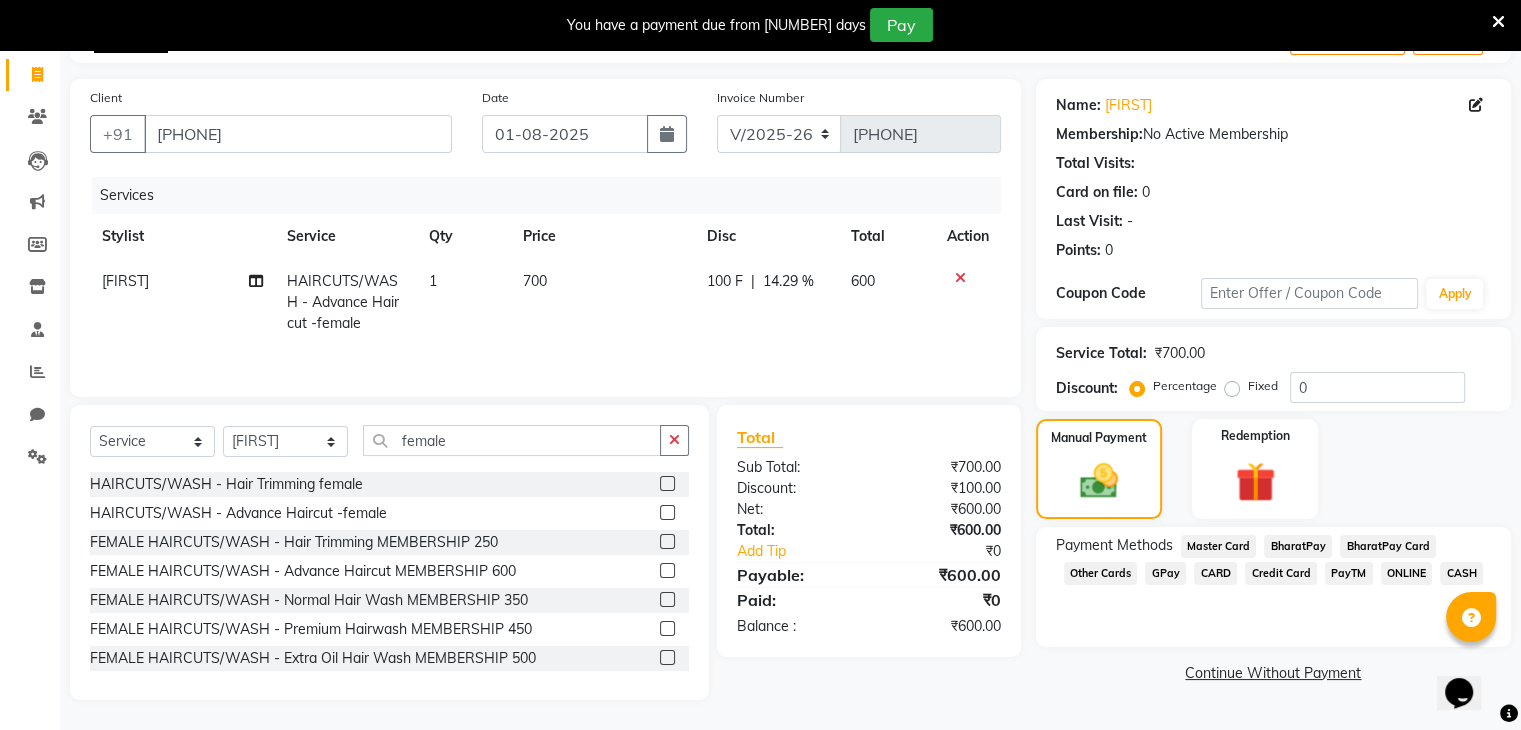 click on "ONLINE" 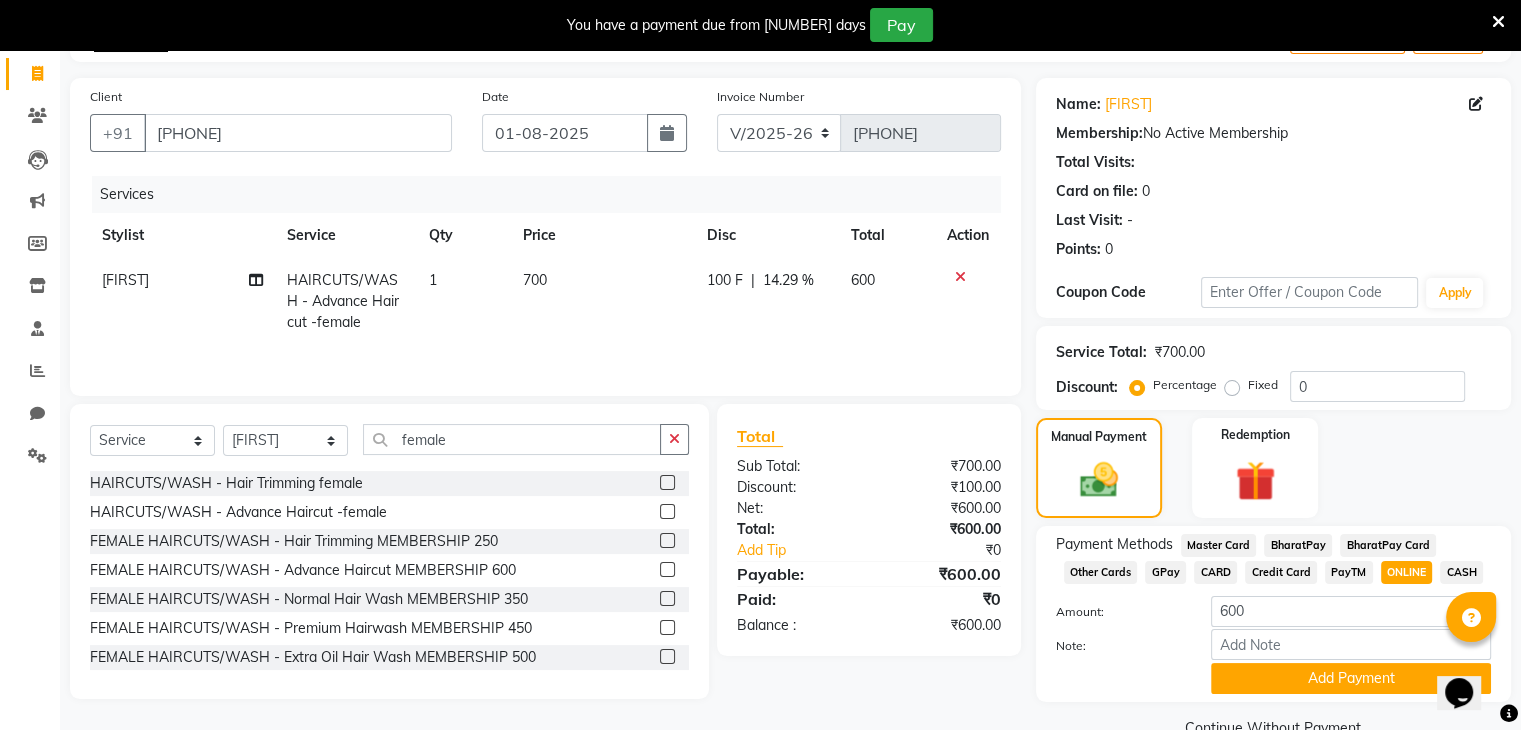 scroll, scrollTop: 167, scrollLeft: 0, axis: vertical 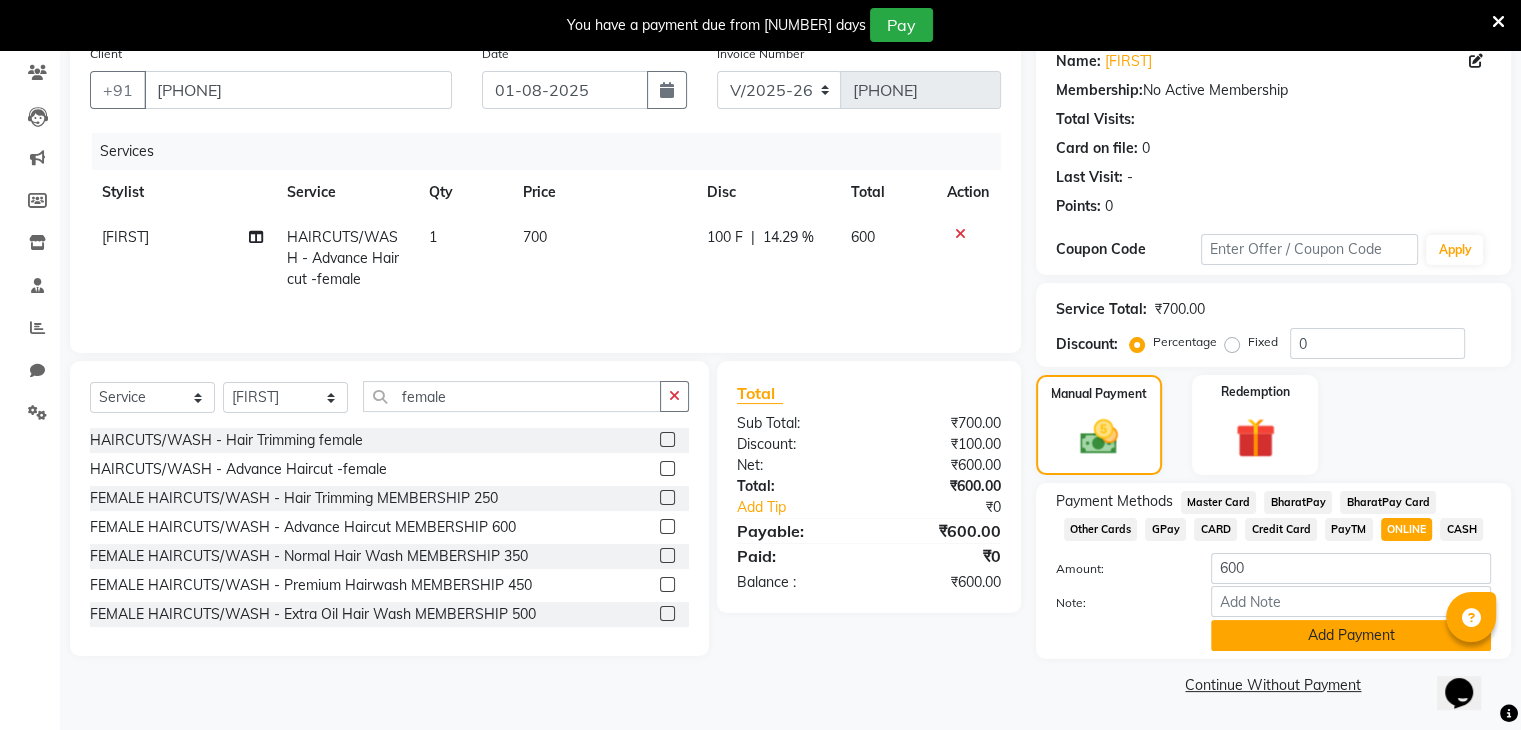 click on "Add Payment" 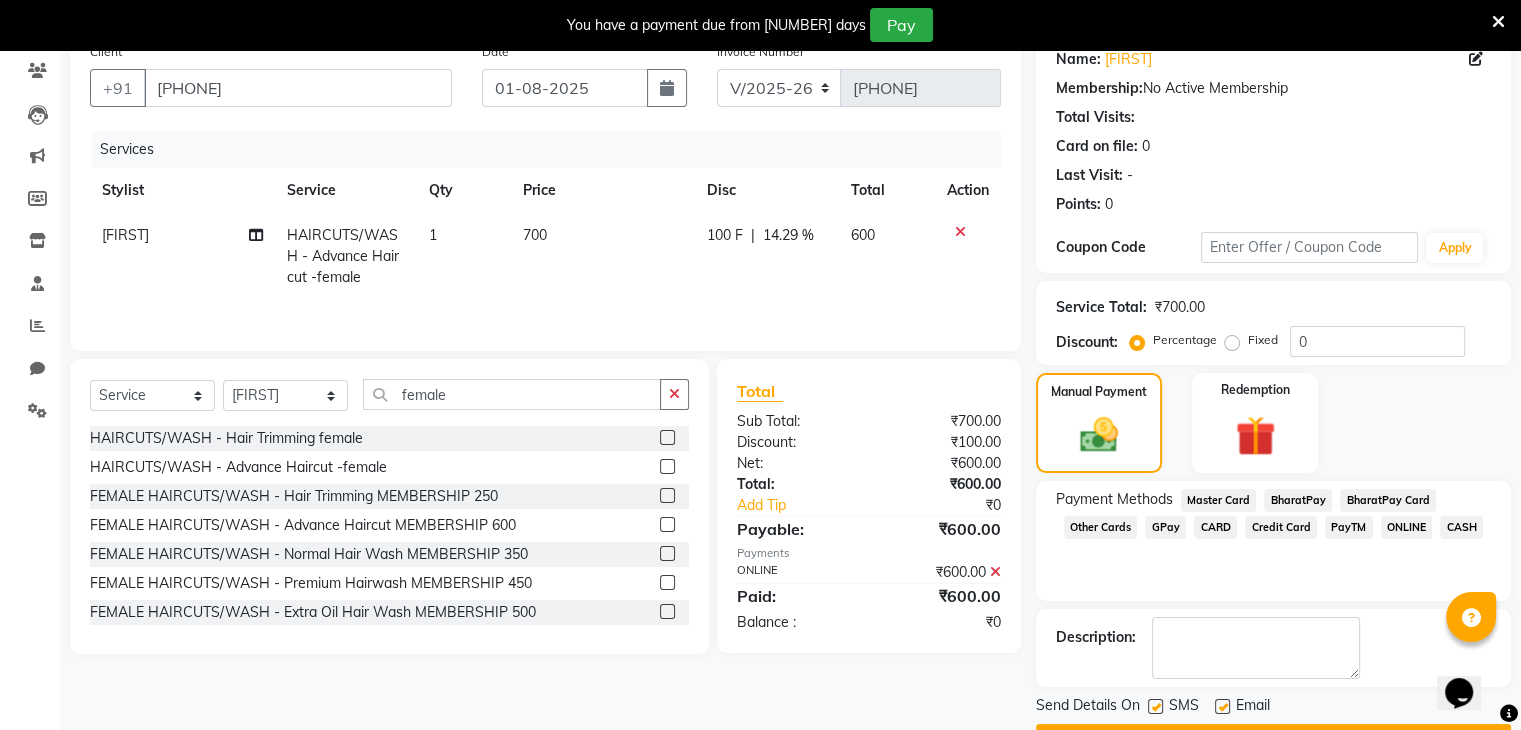 scroll, scrollTop: 220, scrollLeft: 0, axis: vertical 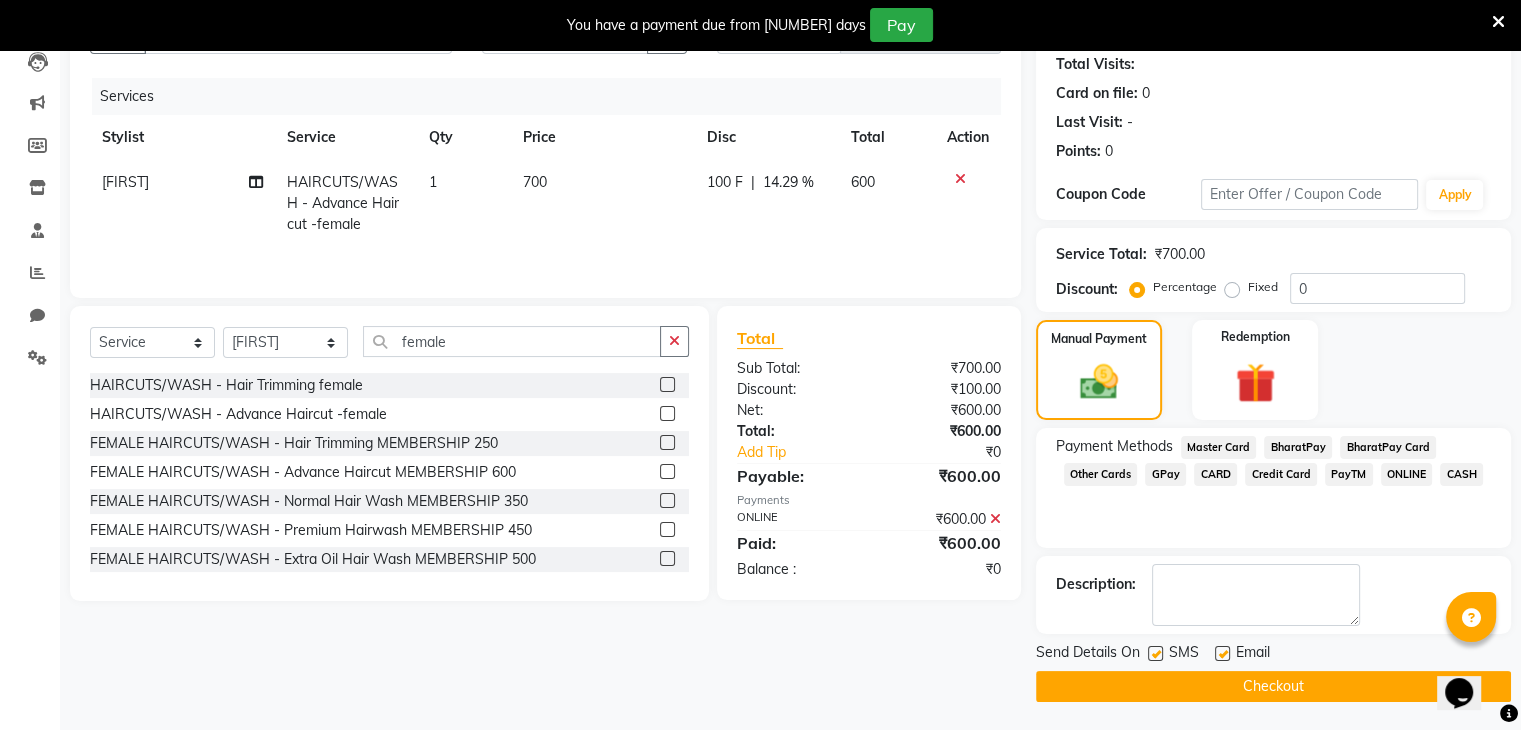 click on "Checkout" 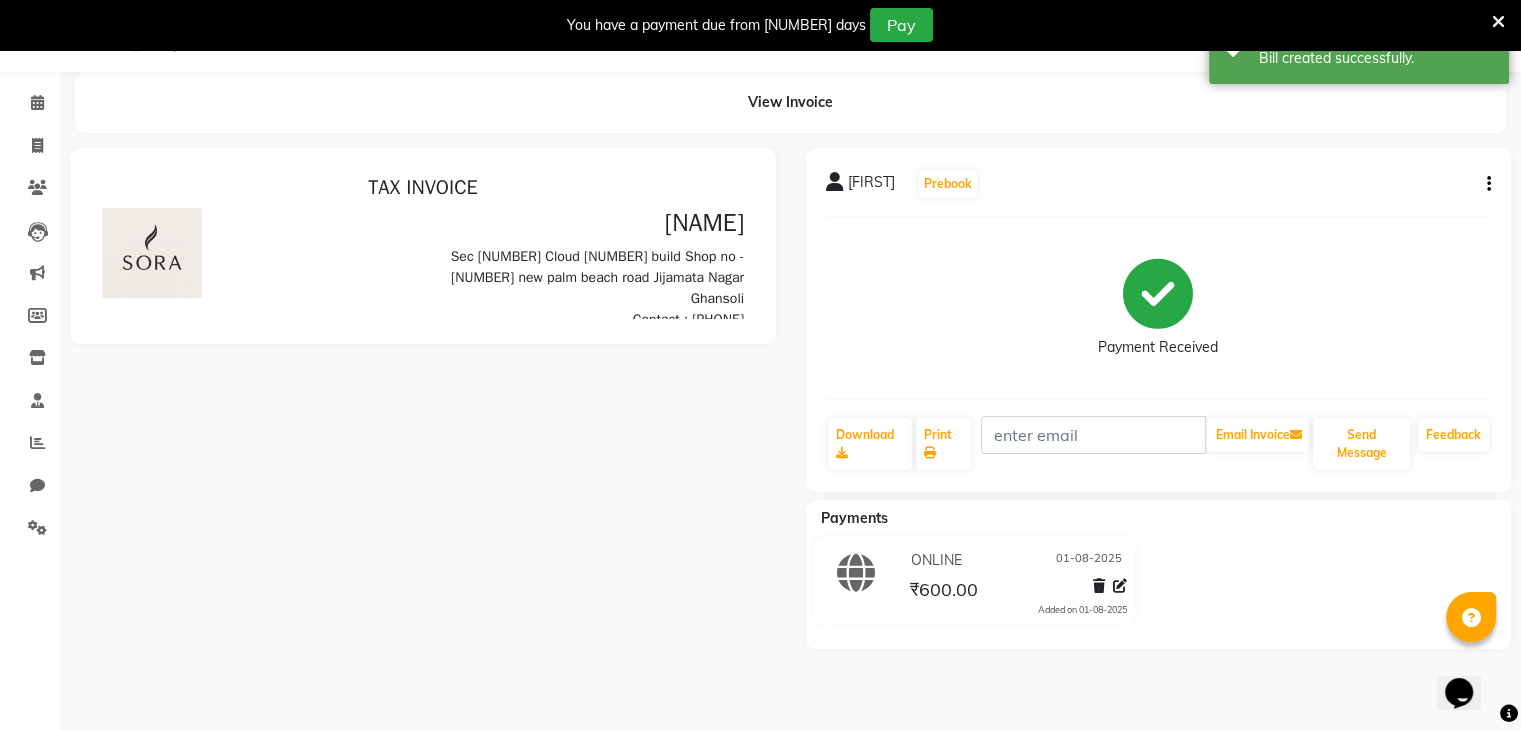 scroll, scrollTop: 0, scrollLeft: 0, axis: both 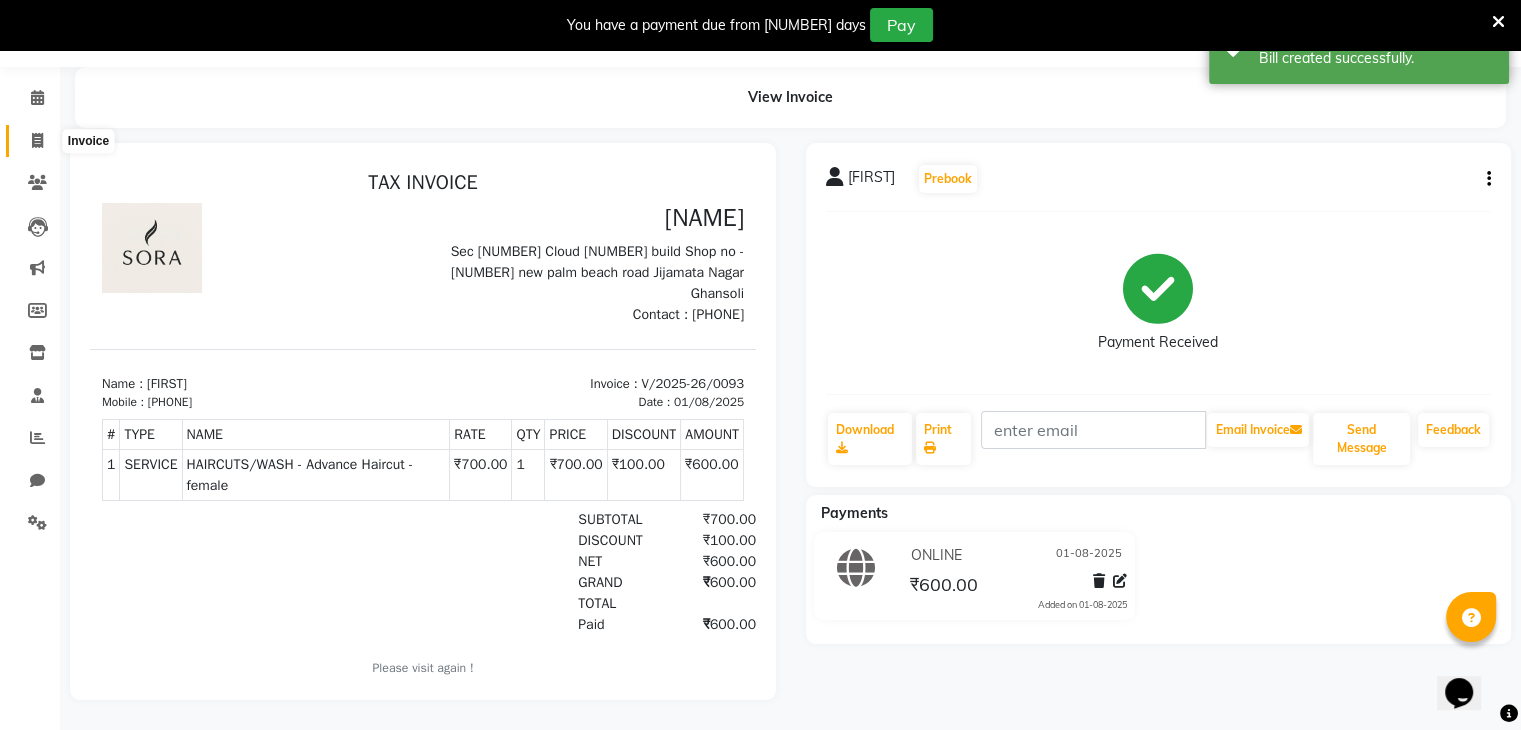 click 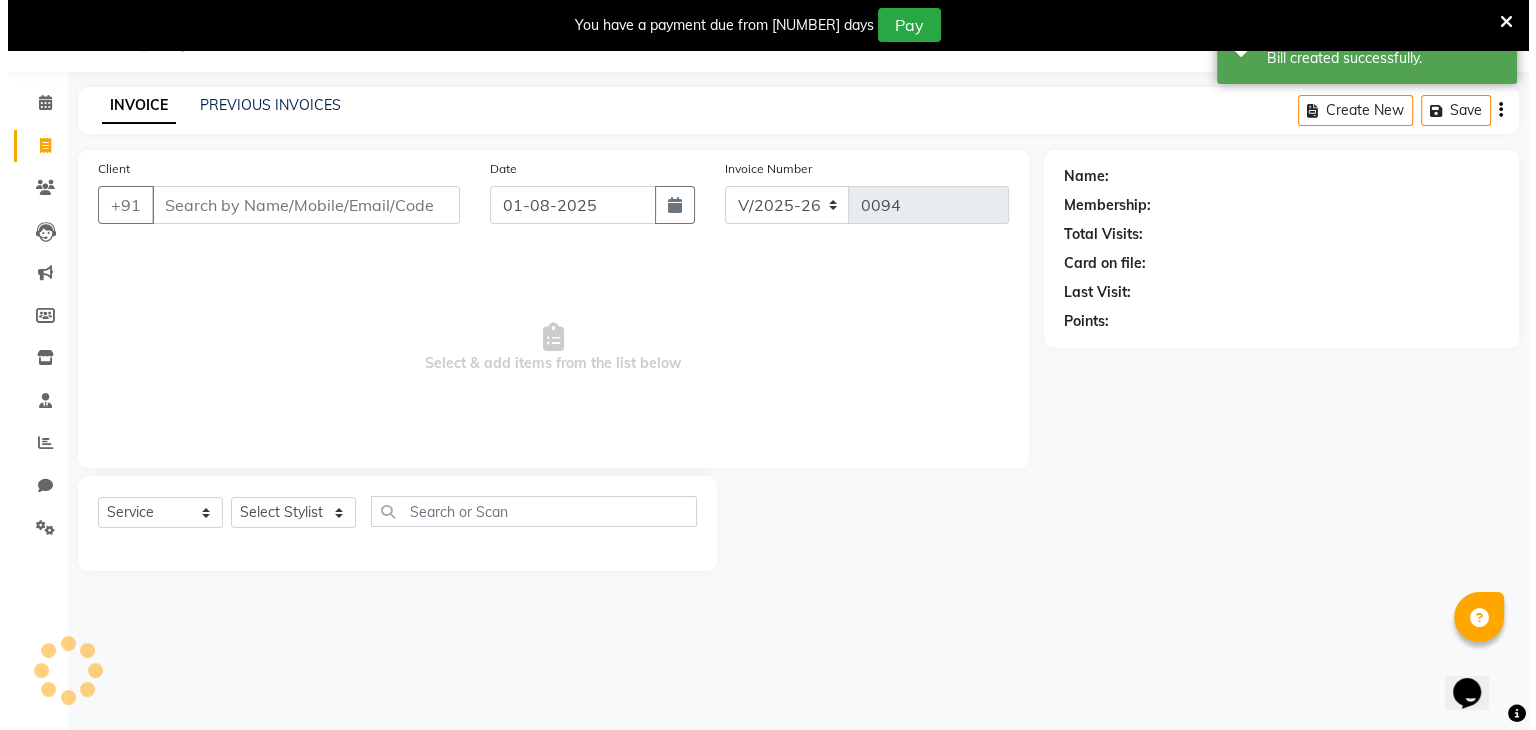 scroll, scrollTop: 50, scrollLeft: 0, axis: vertical 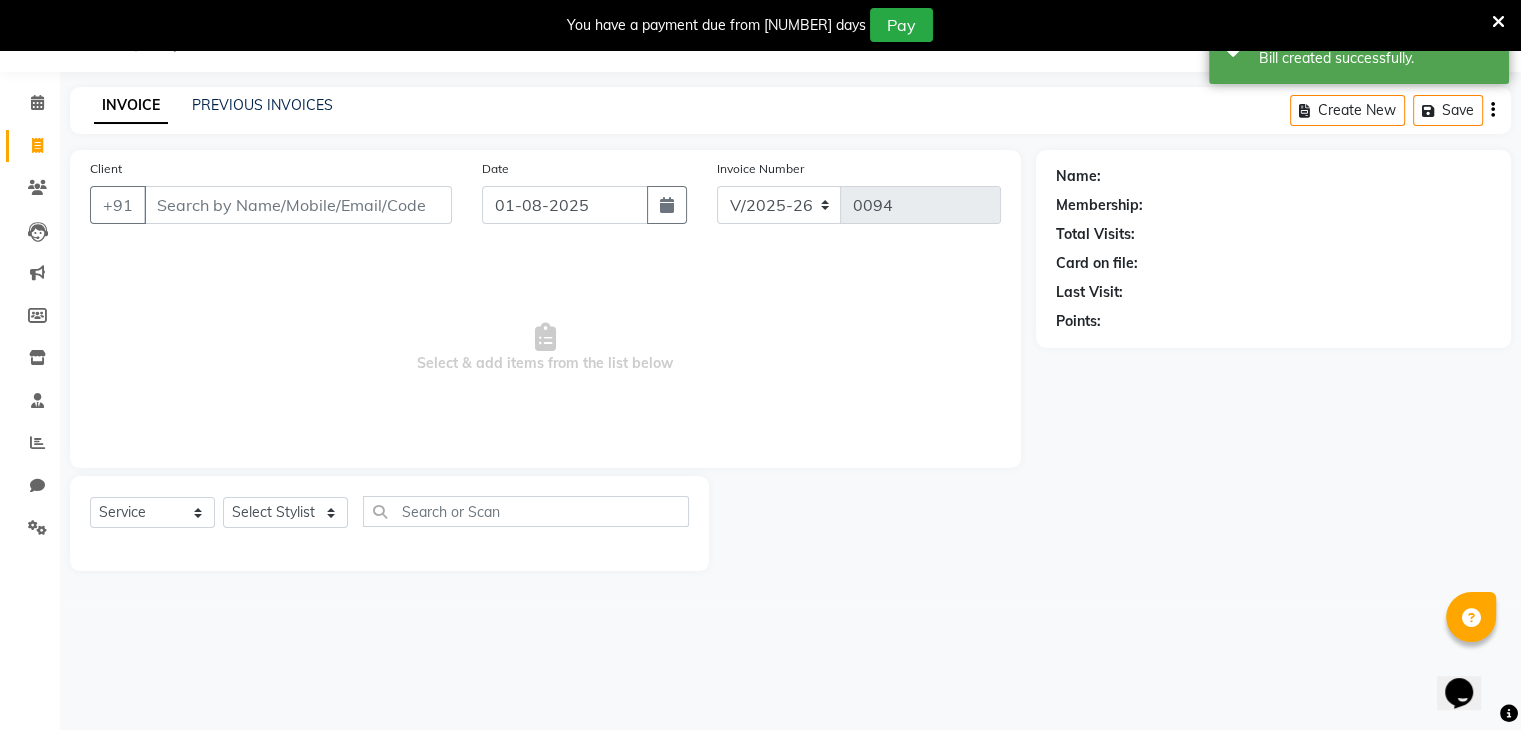 click on "Client" at bounding box center (298, 205) 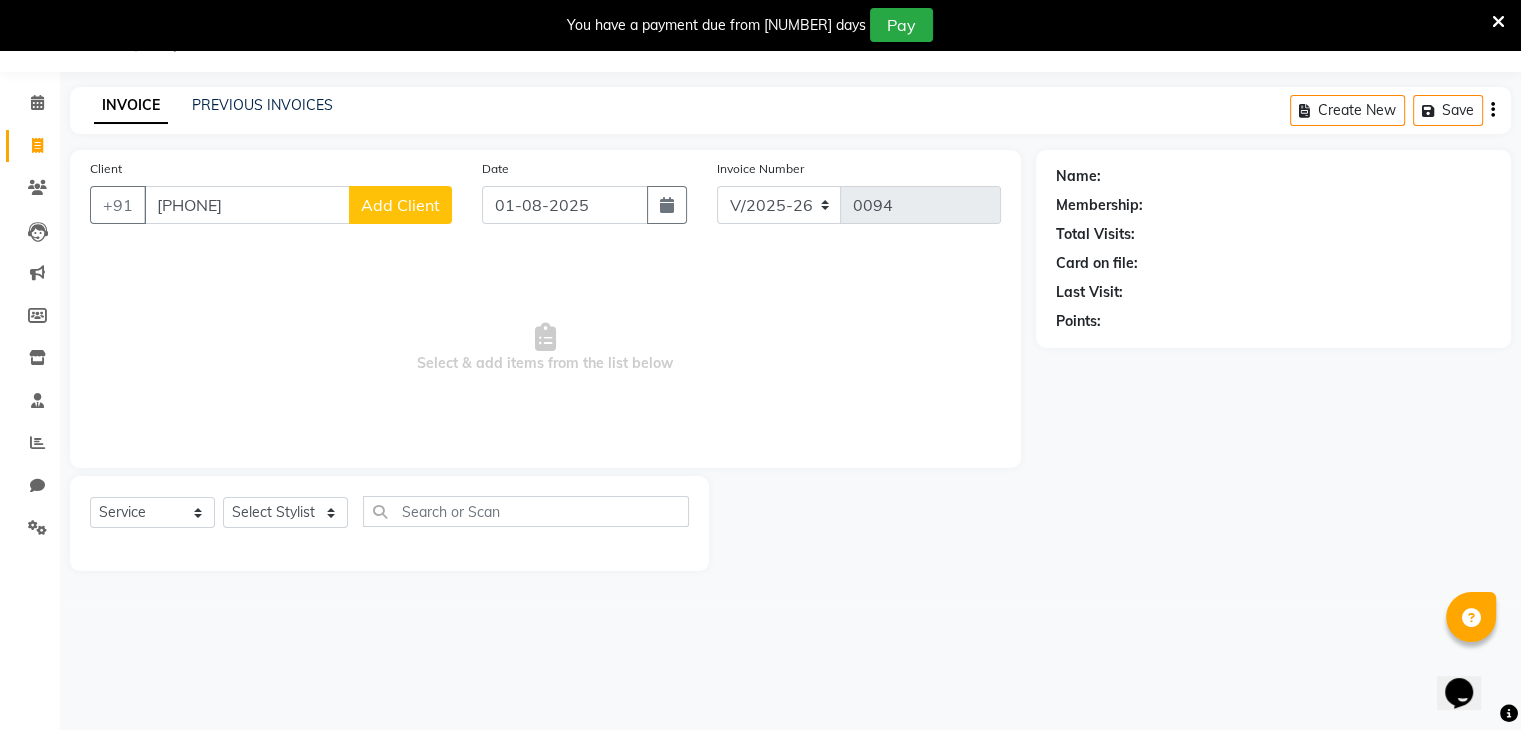 type on "9820402174" 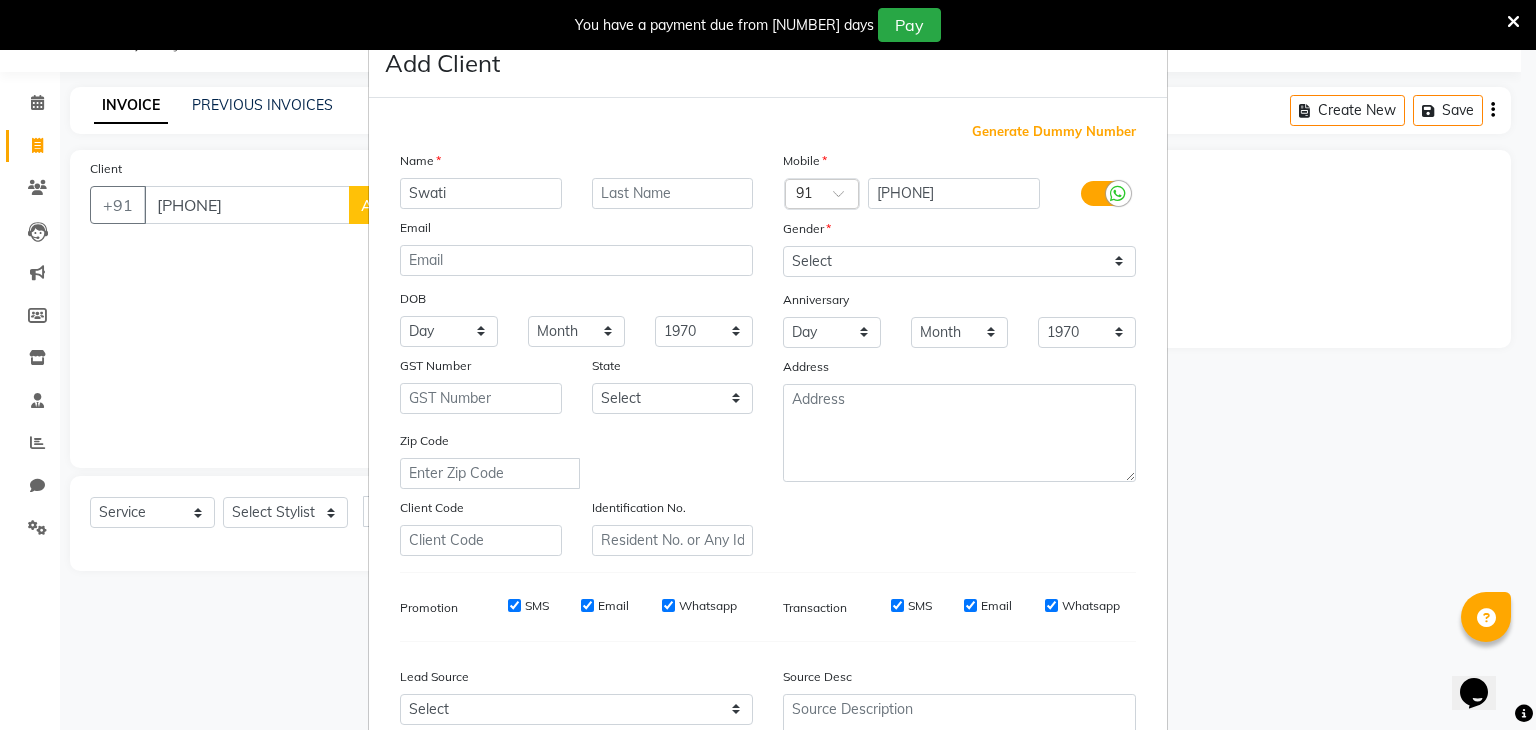 type on "Swati" 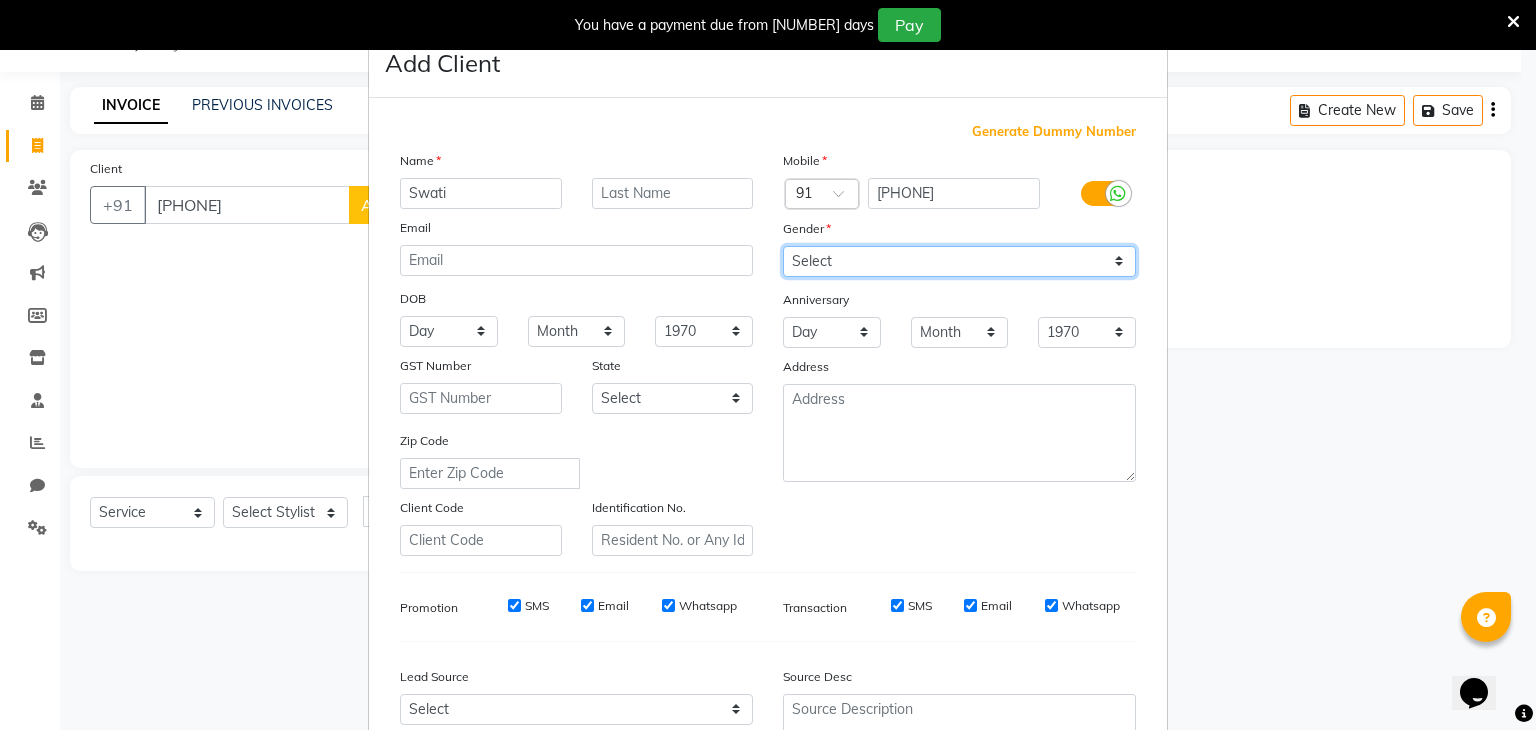 click on "Select Male Female Other Prefer Not To Say" at bounding box center [959, 261] 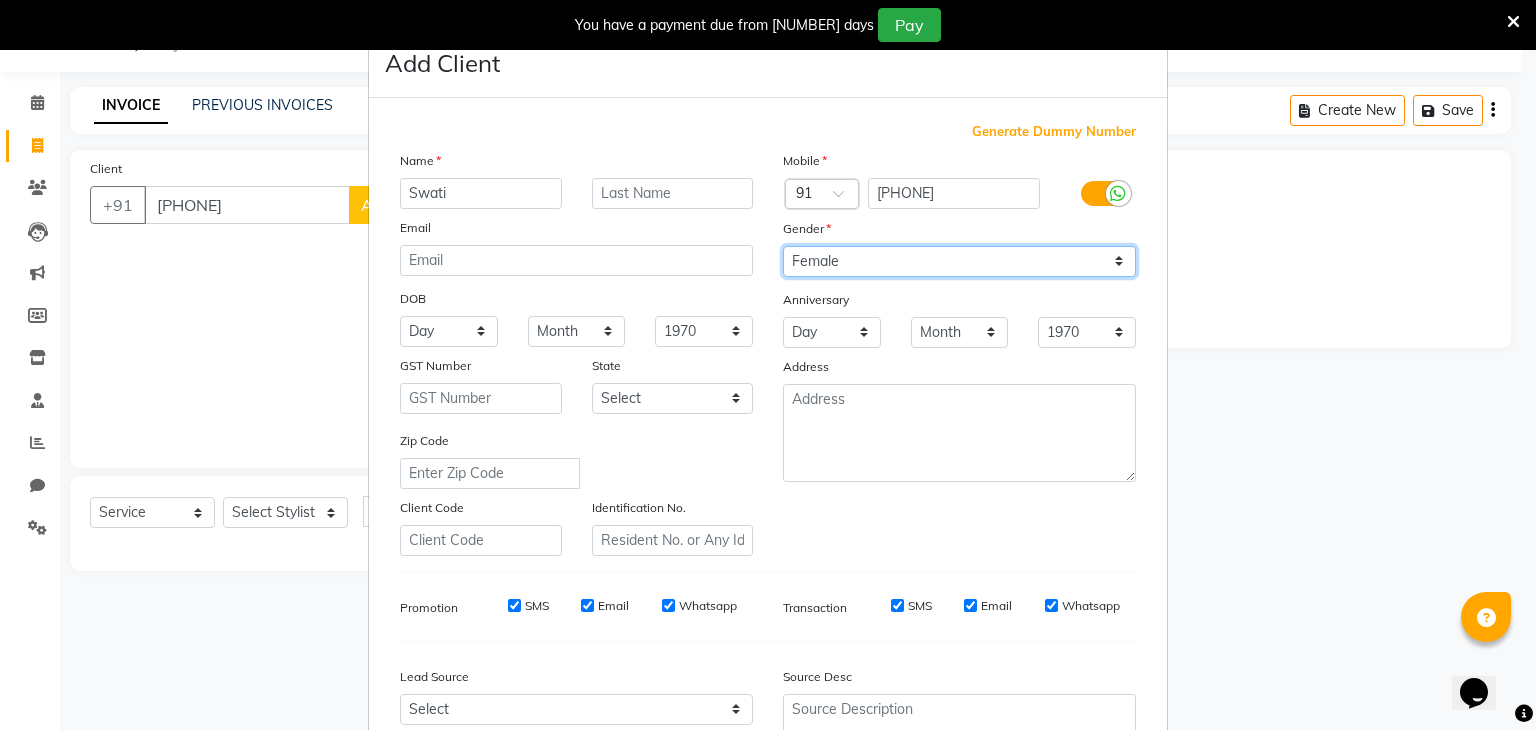 click on "Select Male Female Other Prefer Not To Say" at bounding box center [959, 261] 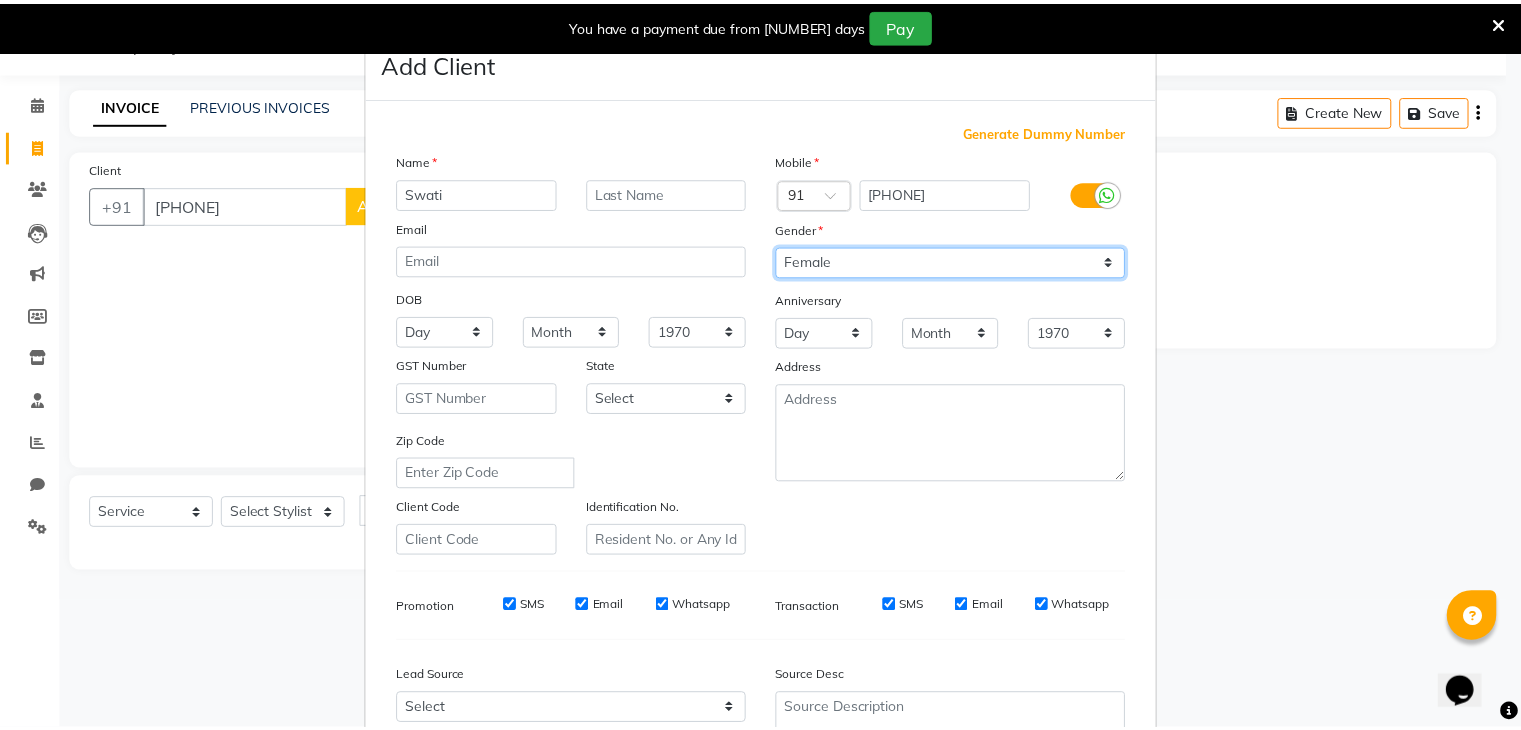 scroll, scrollTop: 203, scrollLeft: 0, axis: vertical 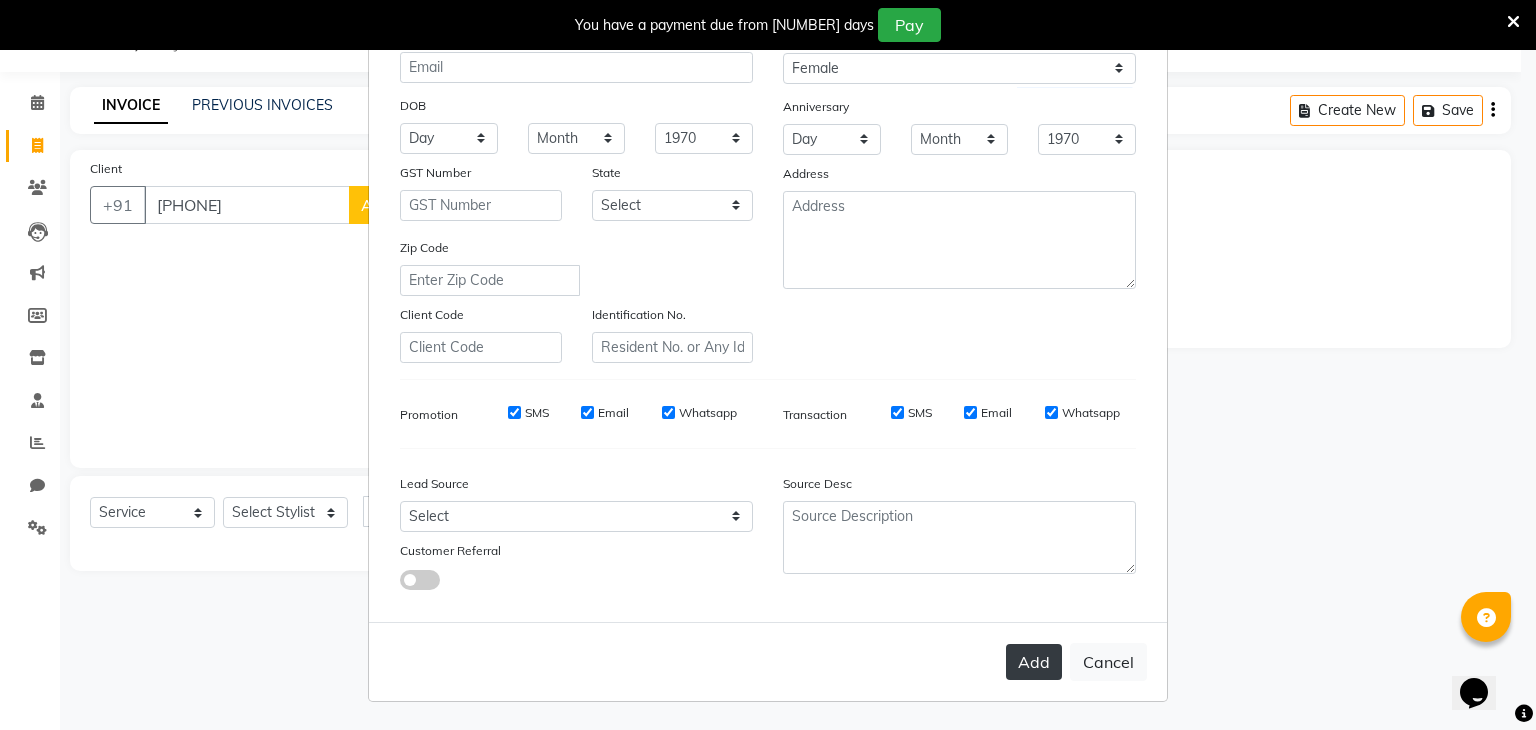 click on "Add" at bounding box center (1034, 662) 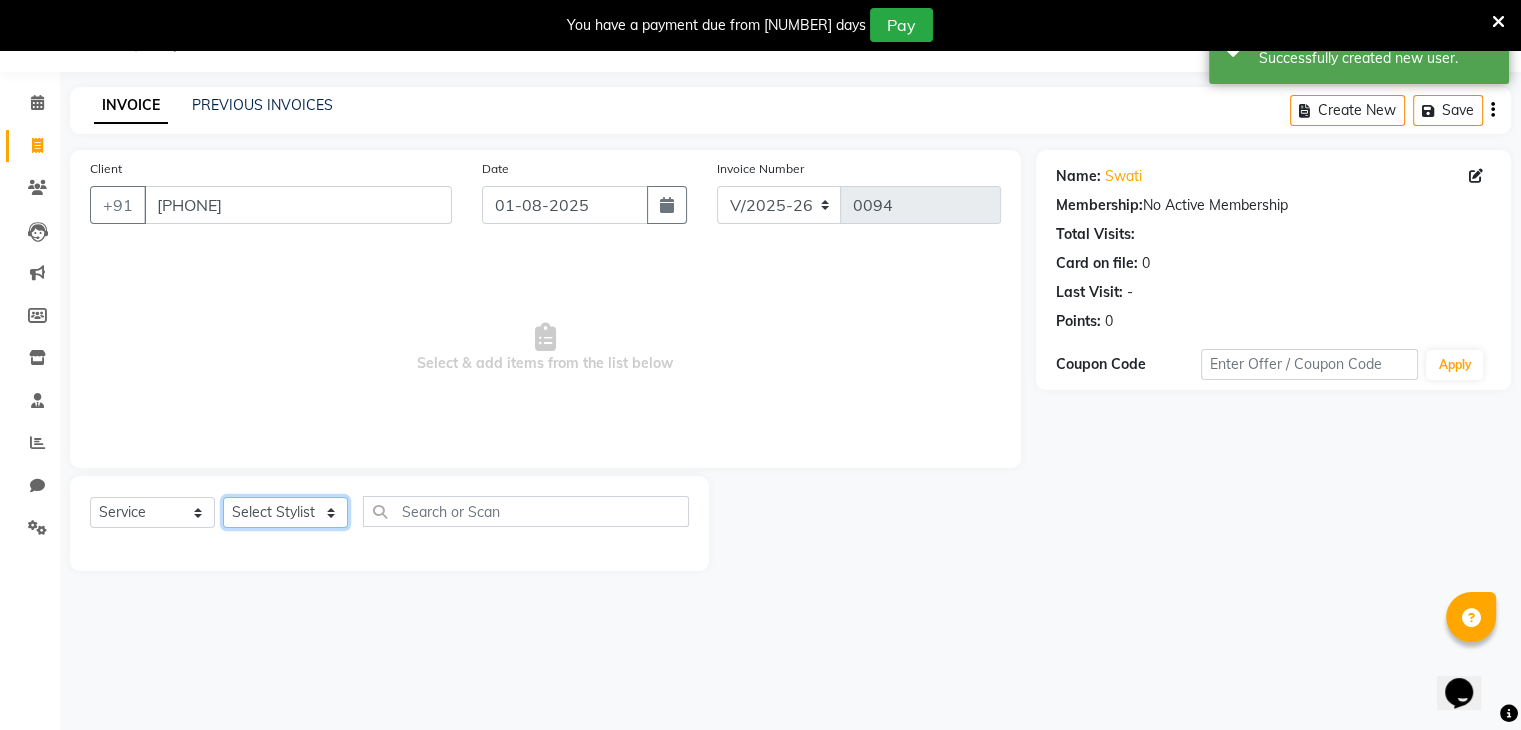 click on "Select Stylist [FIRST] [LAST] [FIRST] [FIRST] [FIRST] [FIRST] [FIRST] [FIRST] [FIRST]" 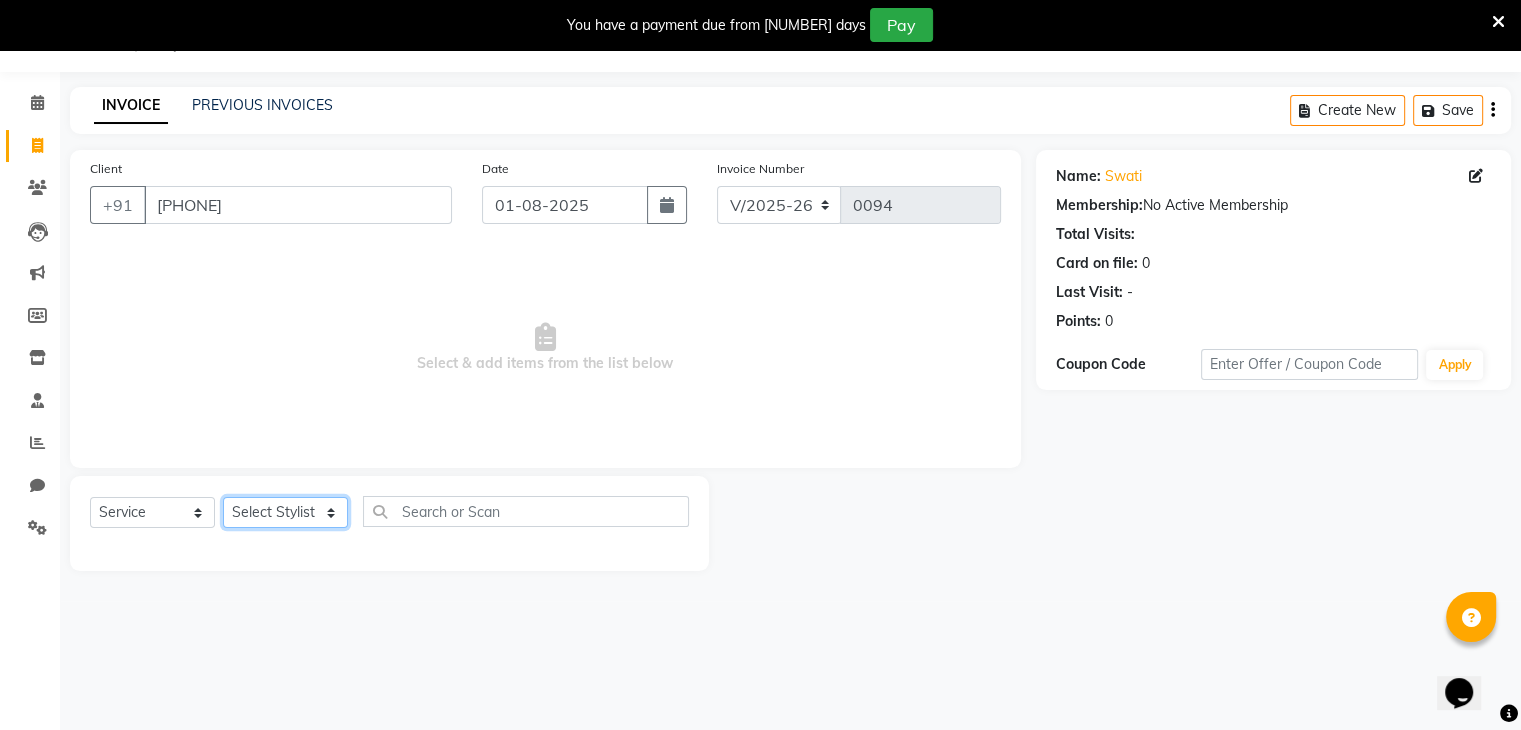 select on "81970" 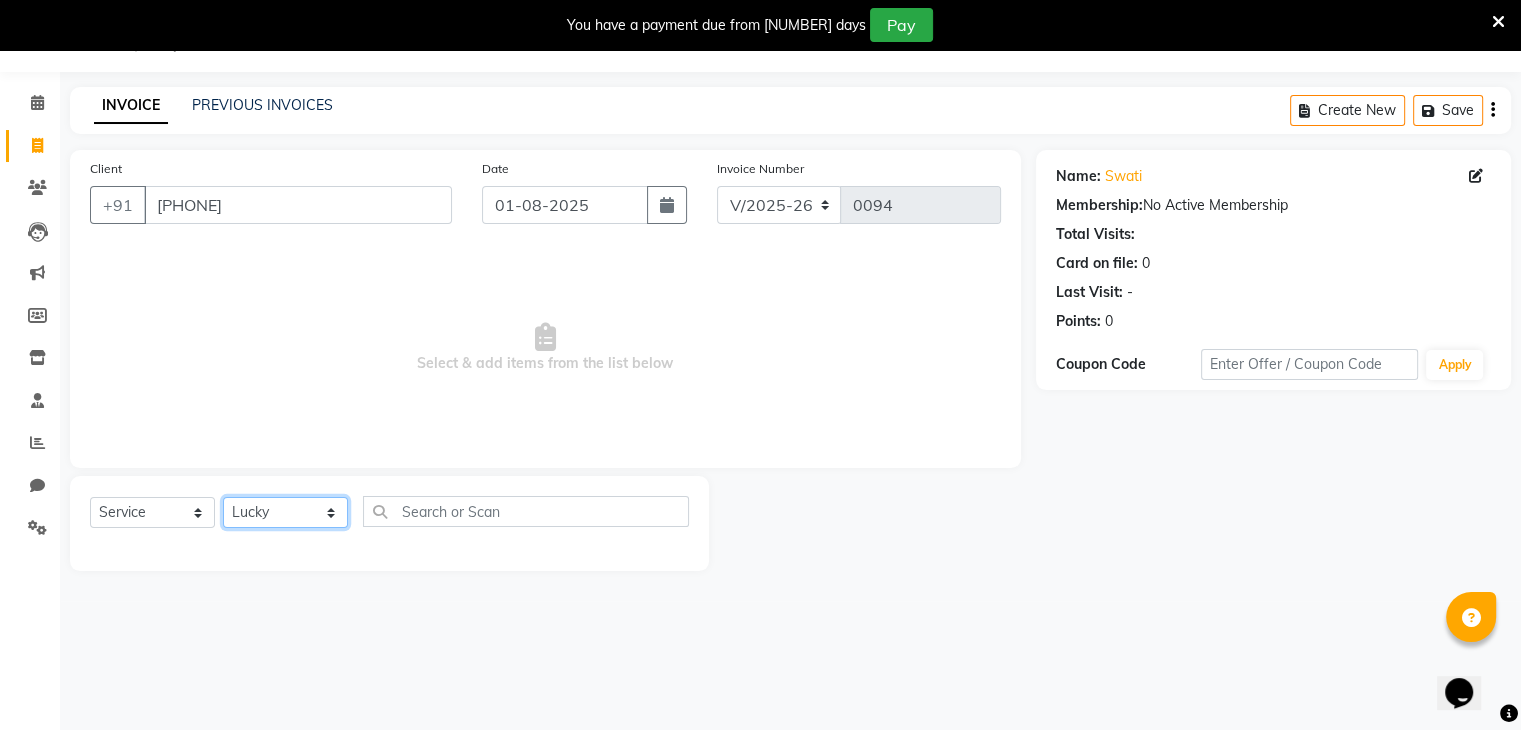click on "Select Stylist [FIRST] [LAST] [FIRST] [FIRST] [FIRST] [FIRST] [FIRST] [FIRST] [FIRST]" 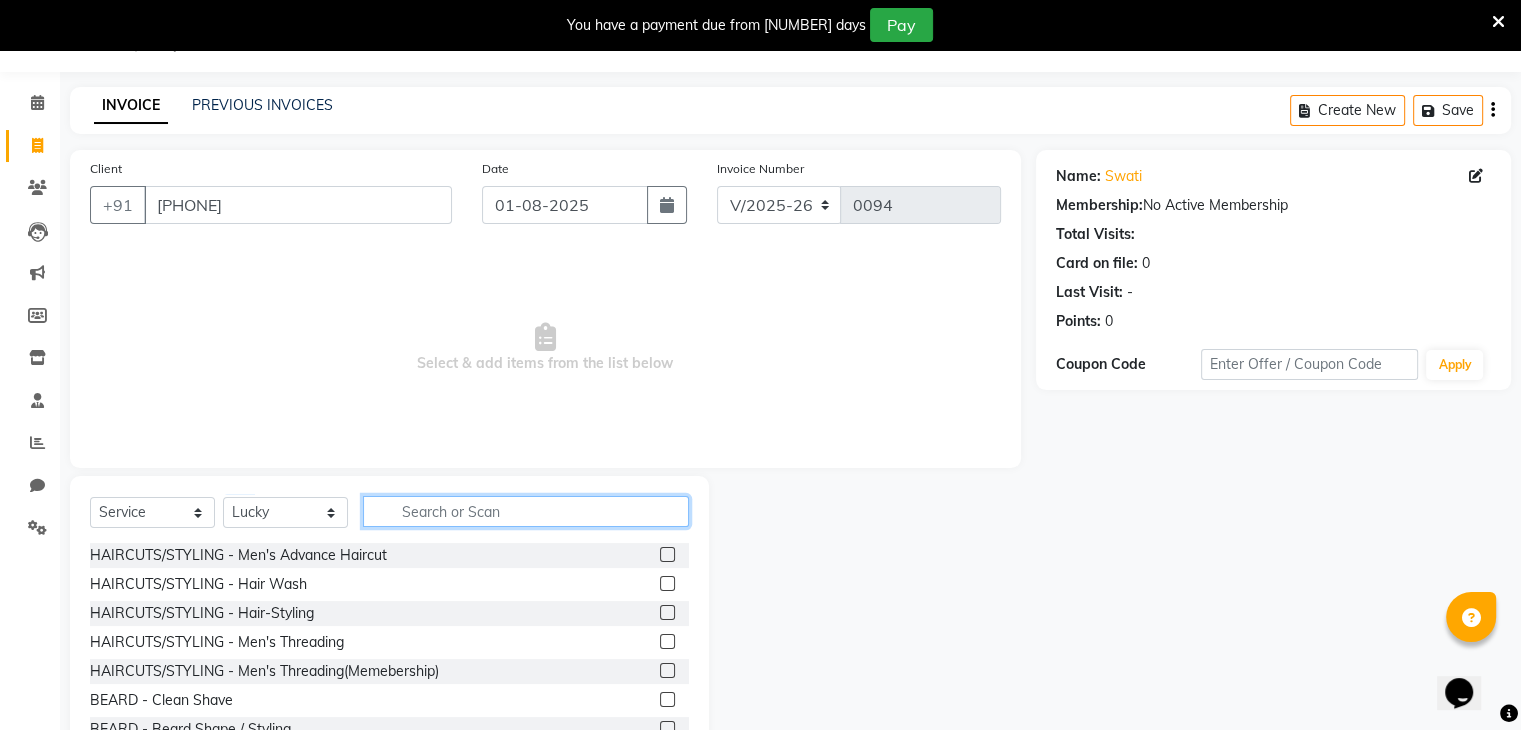 click 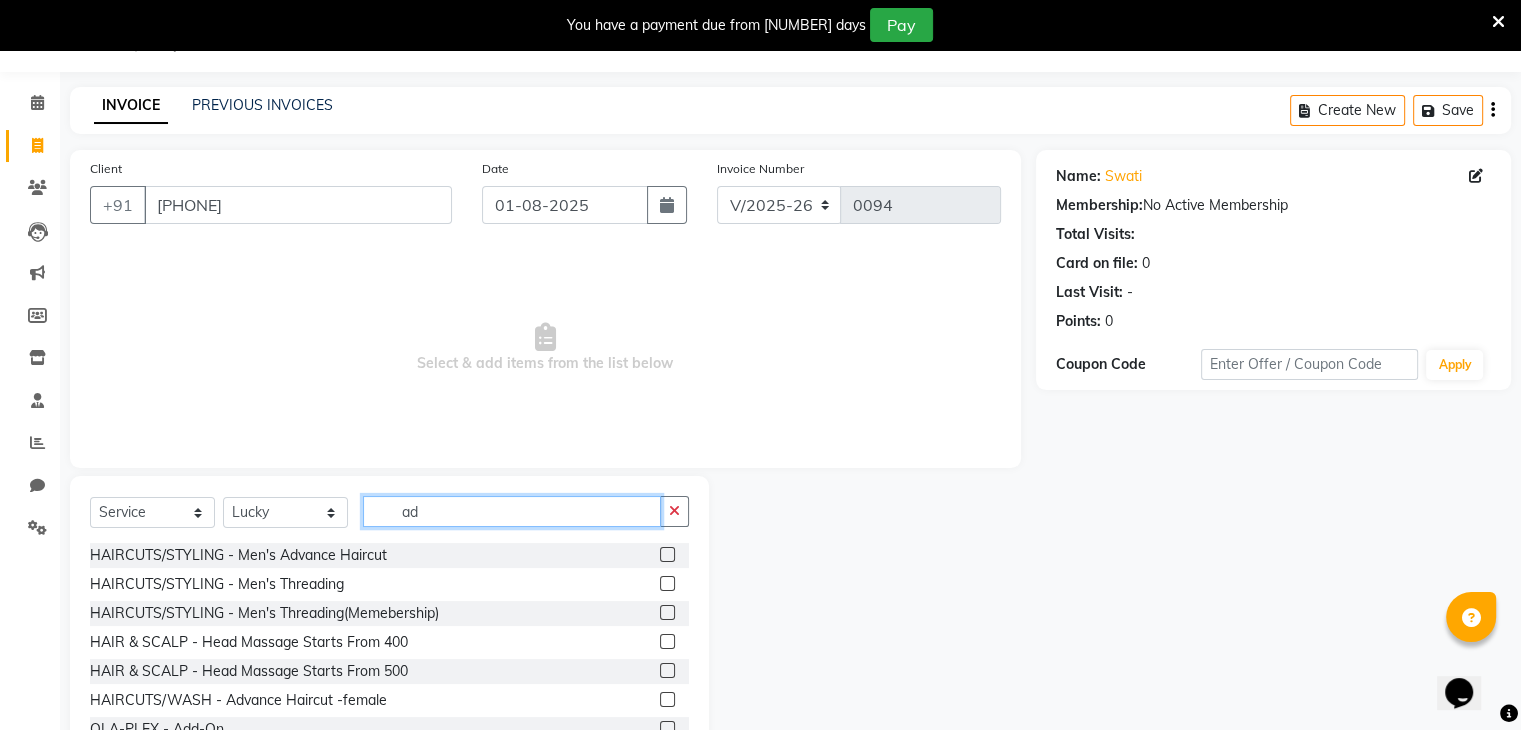 type on "a" 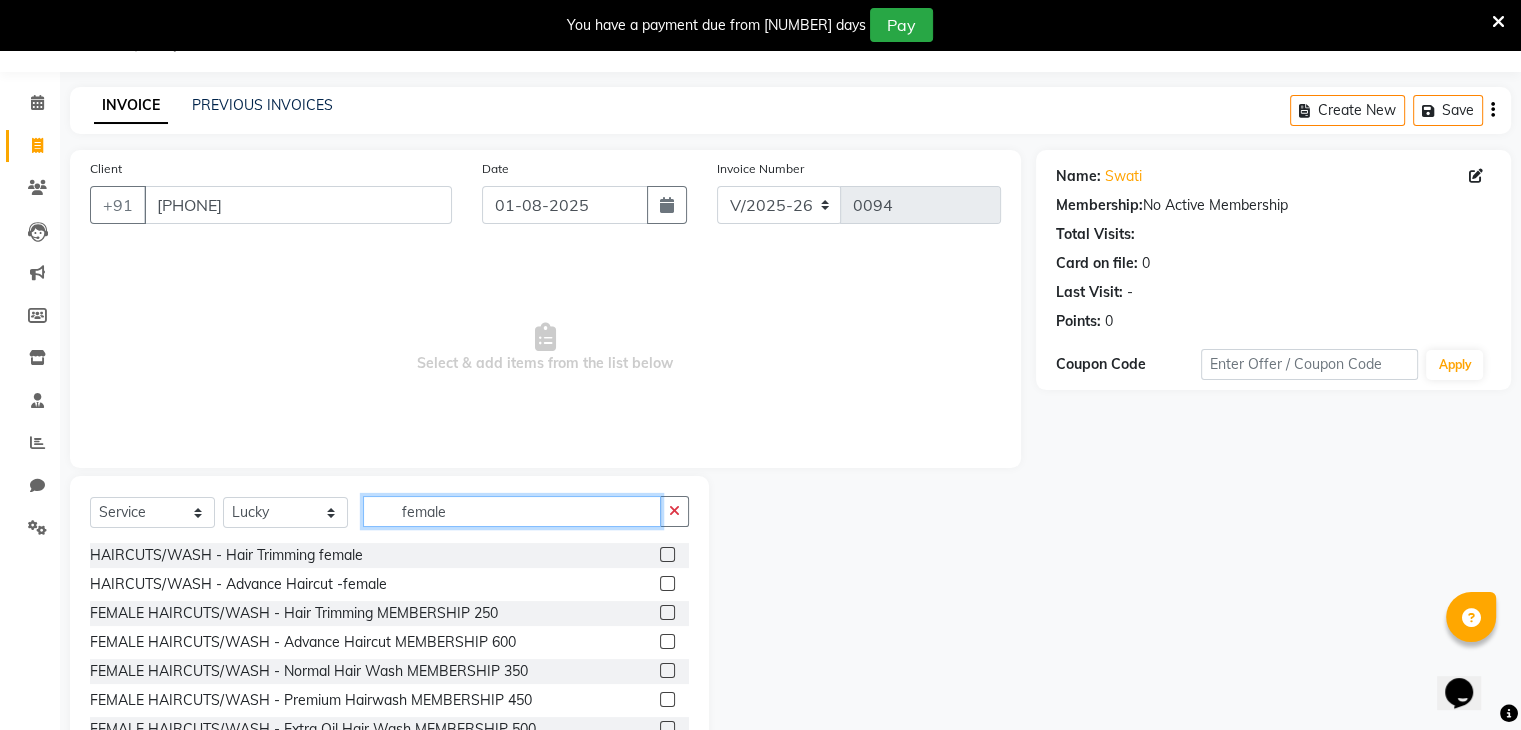 type on "female" 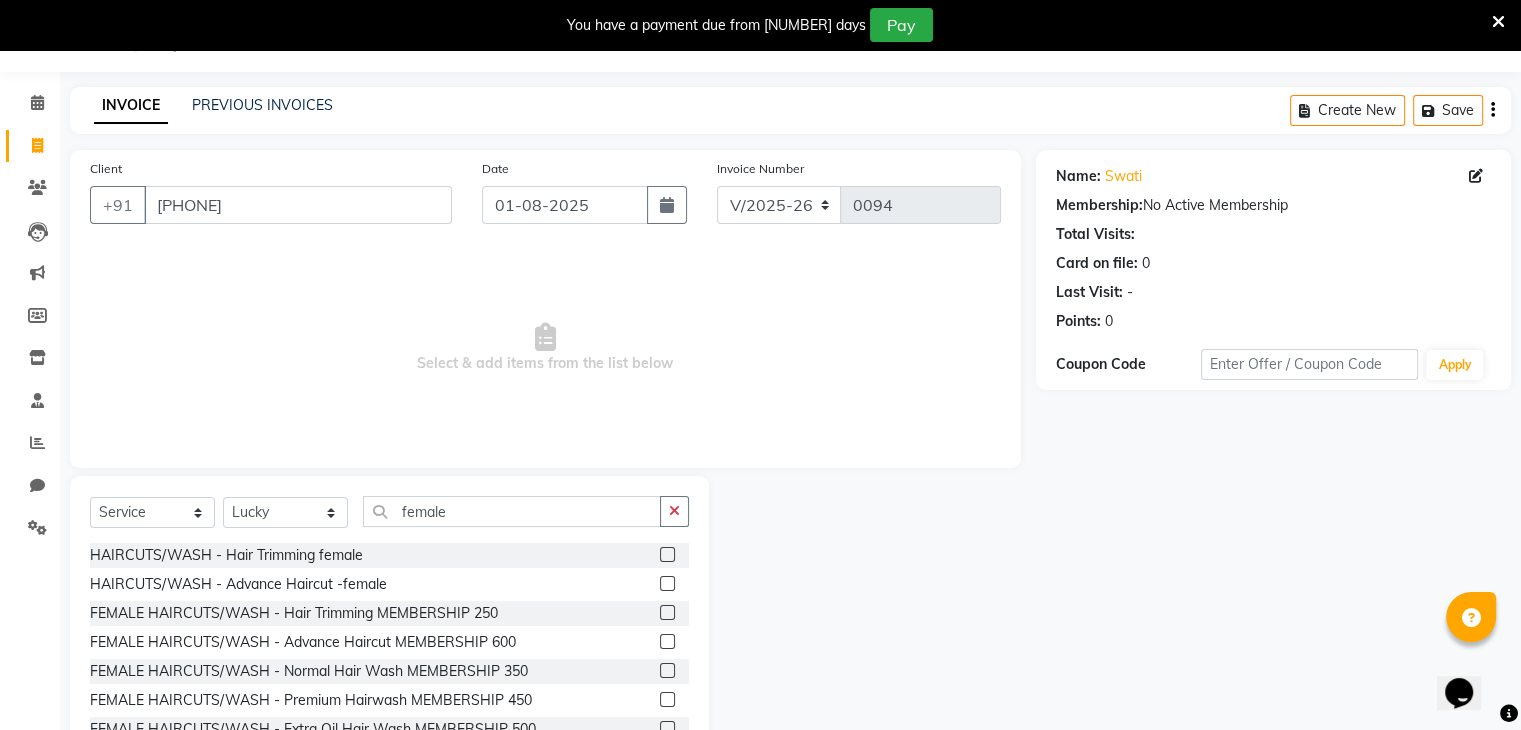 click 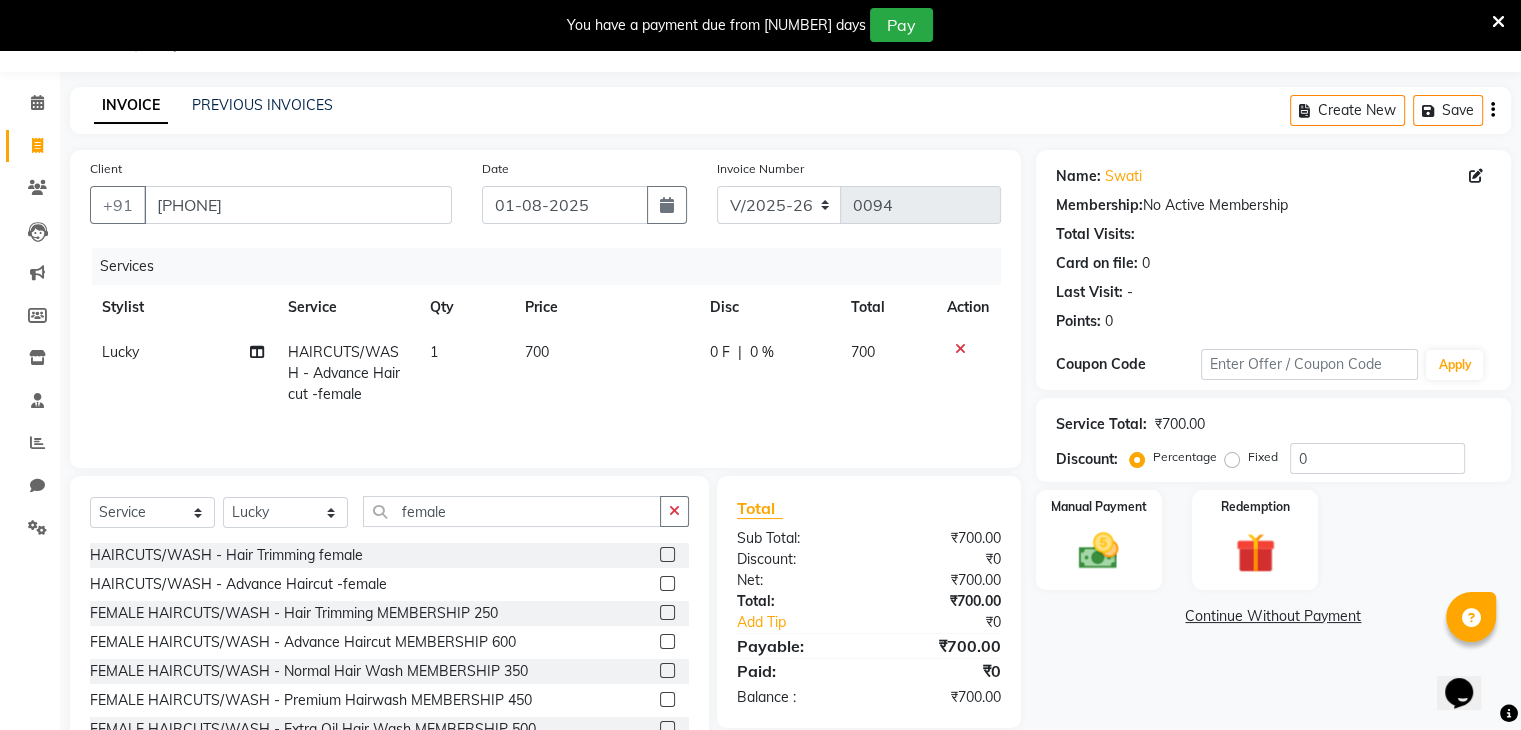 click 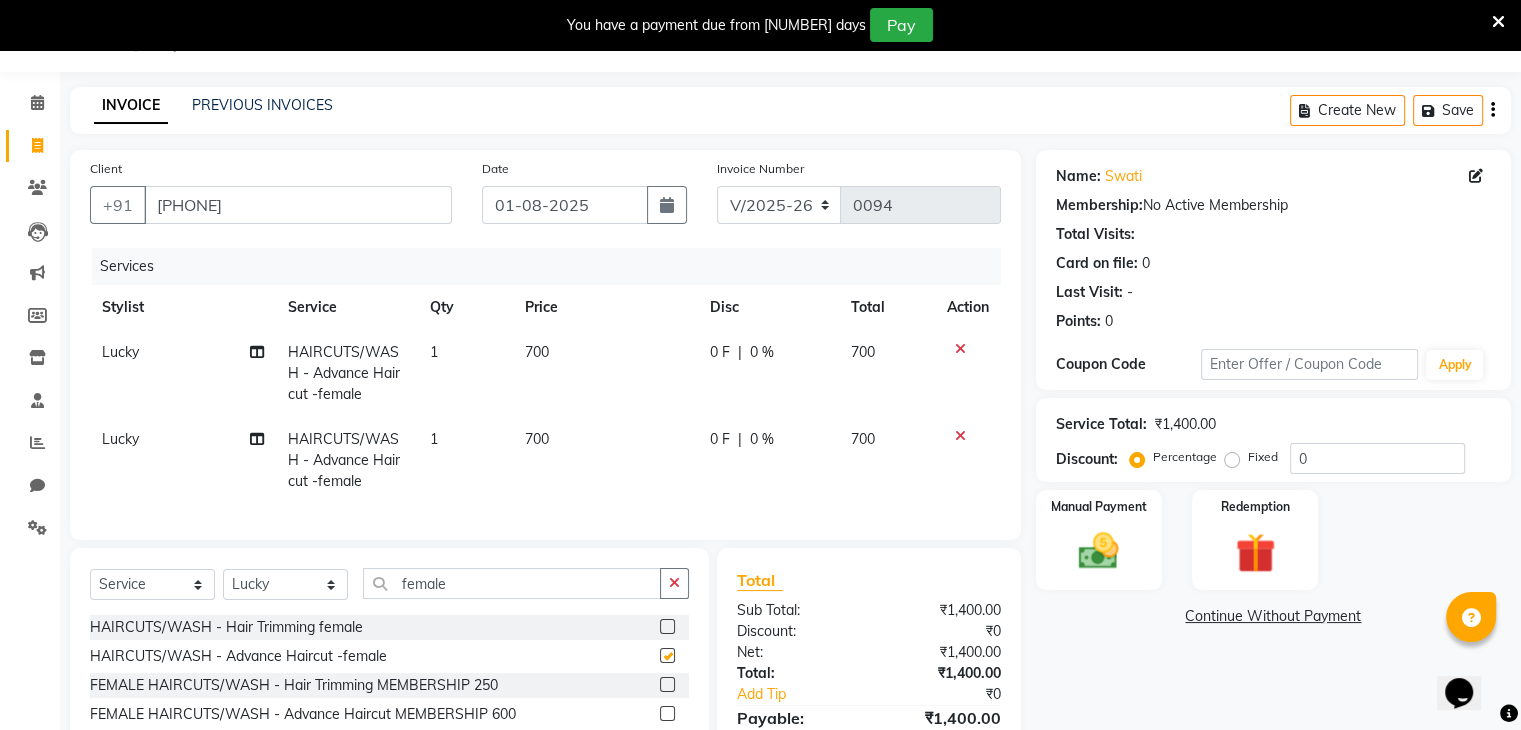 checkbox on "false" 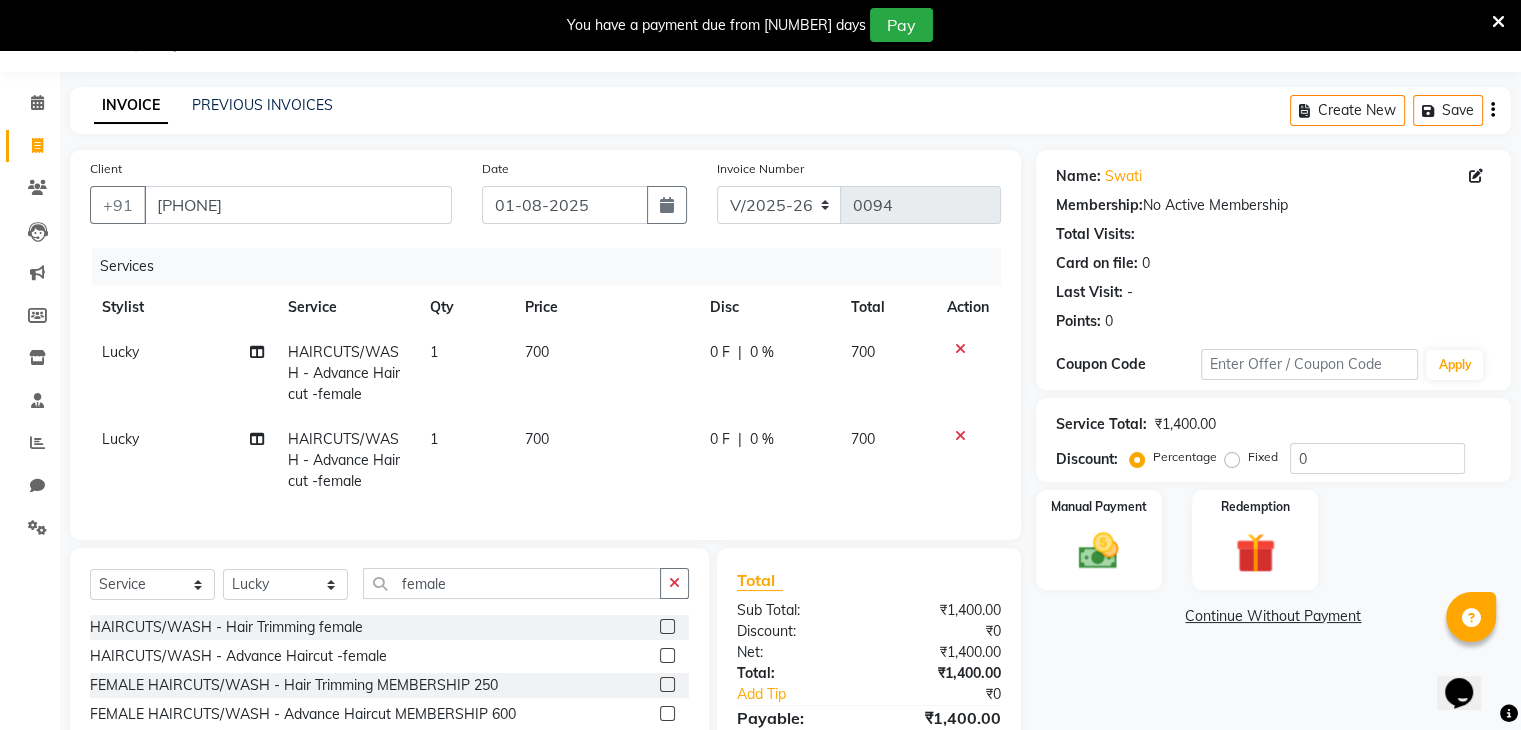 click 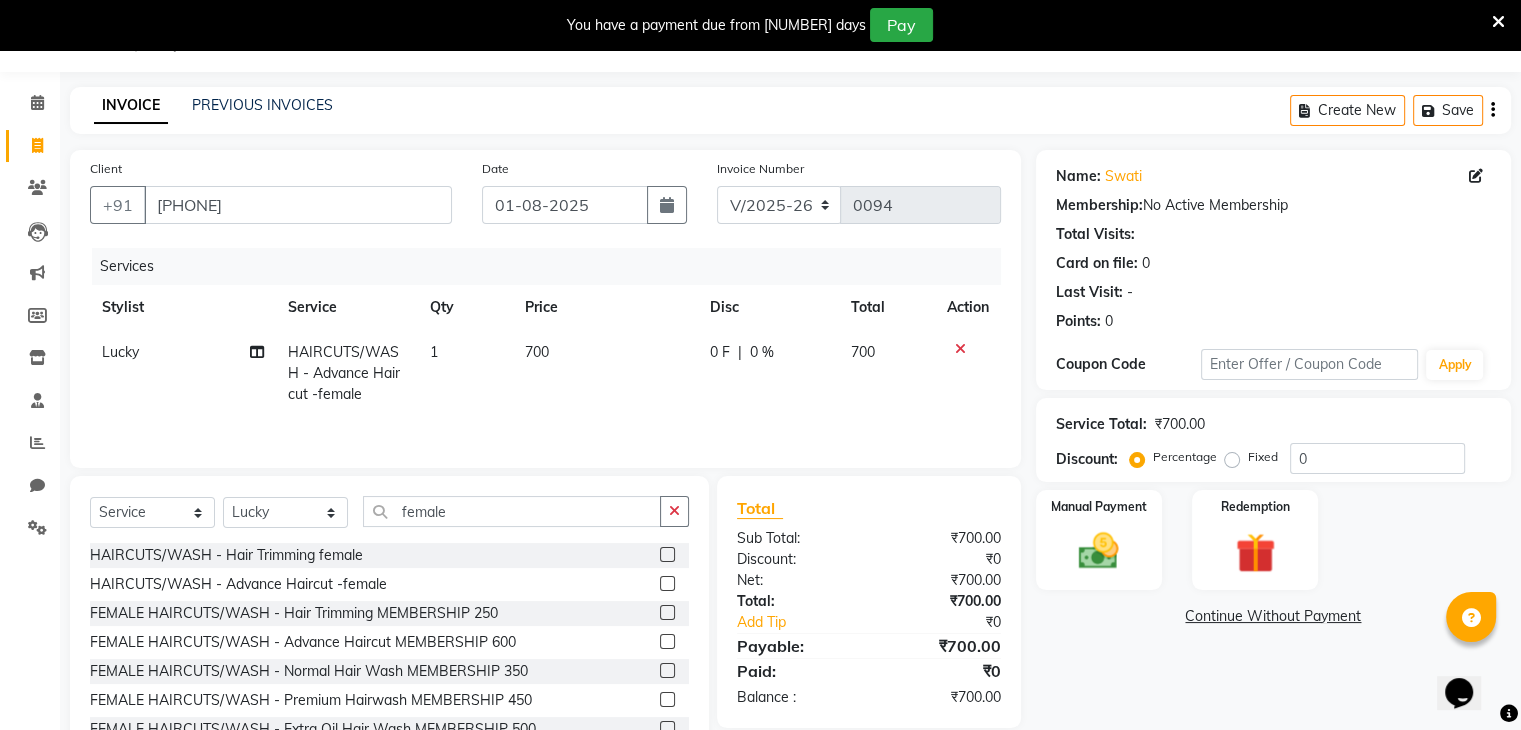 click 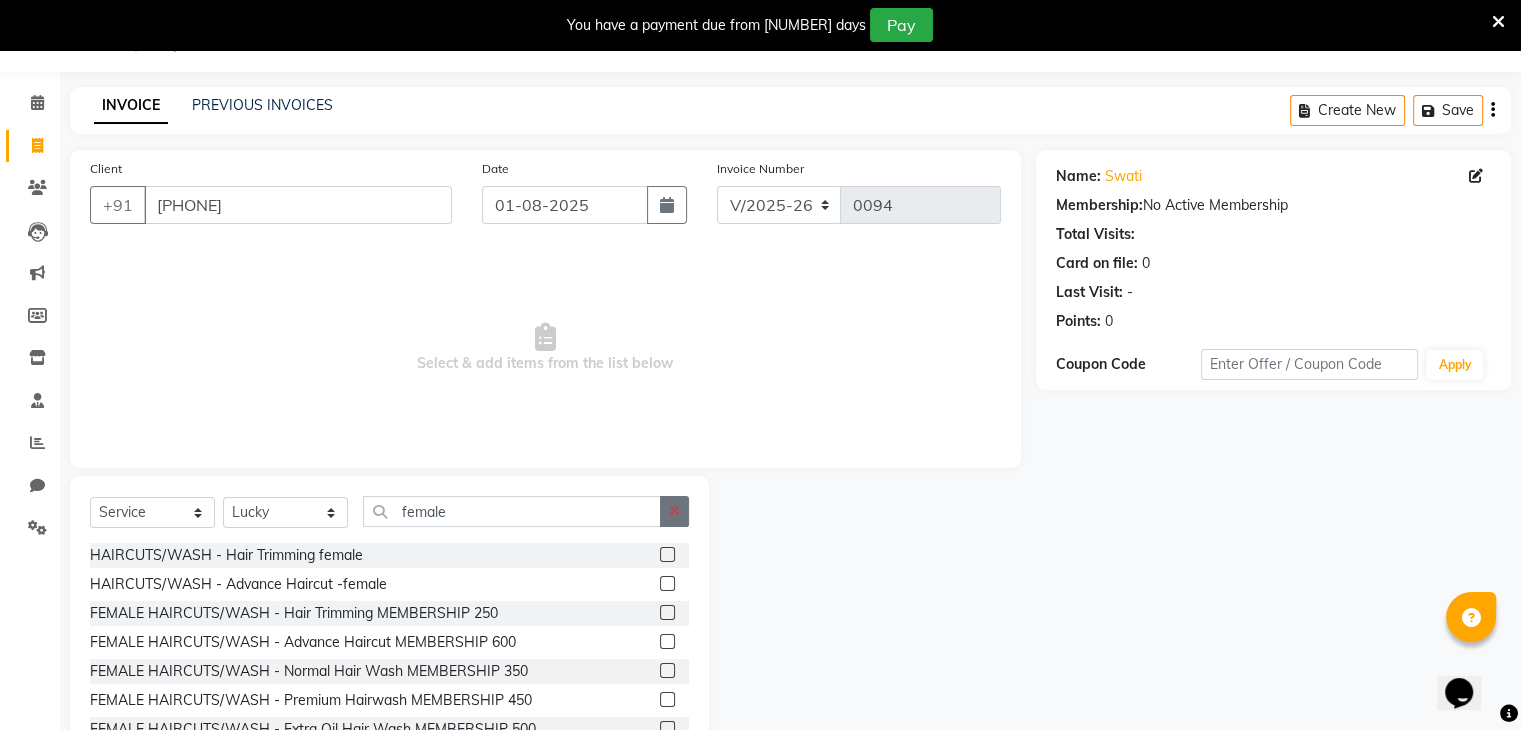click 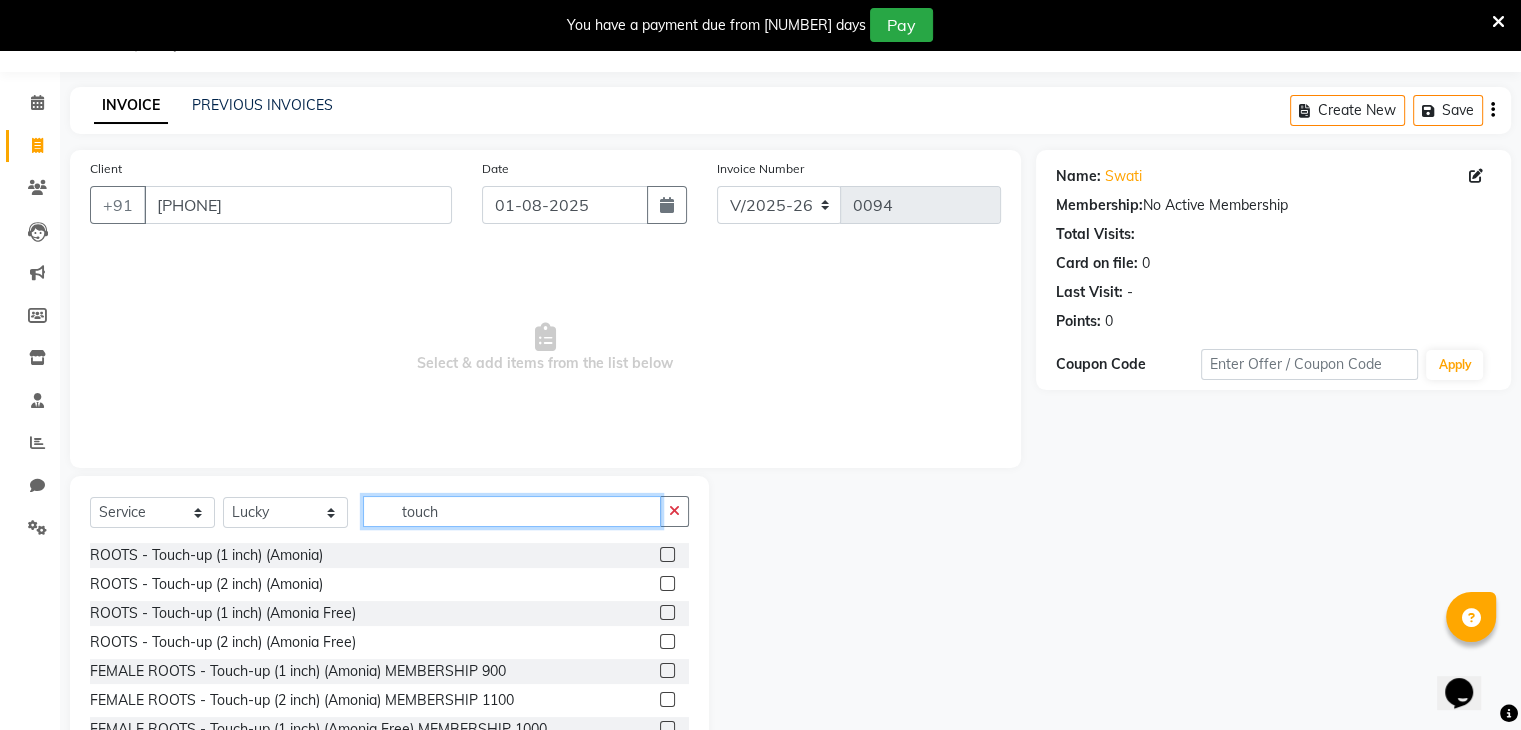 type on "touch" 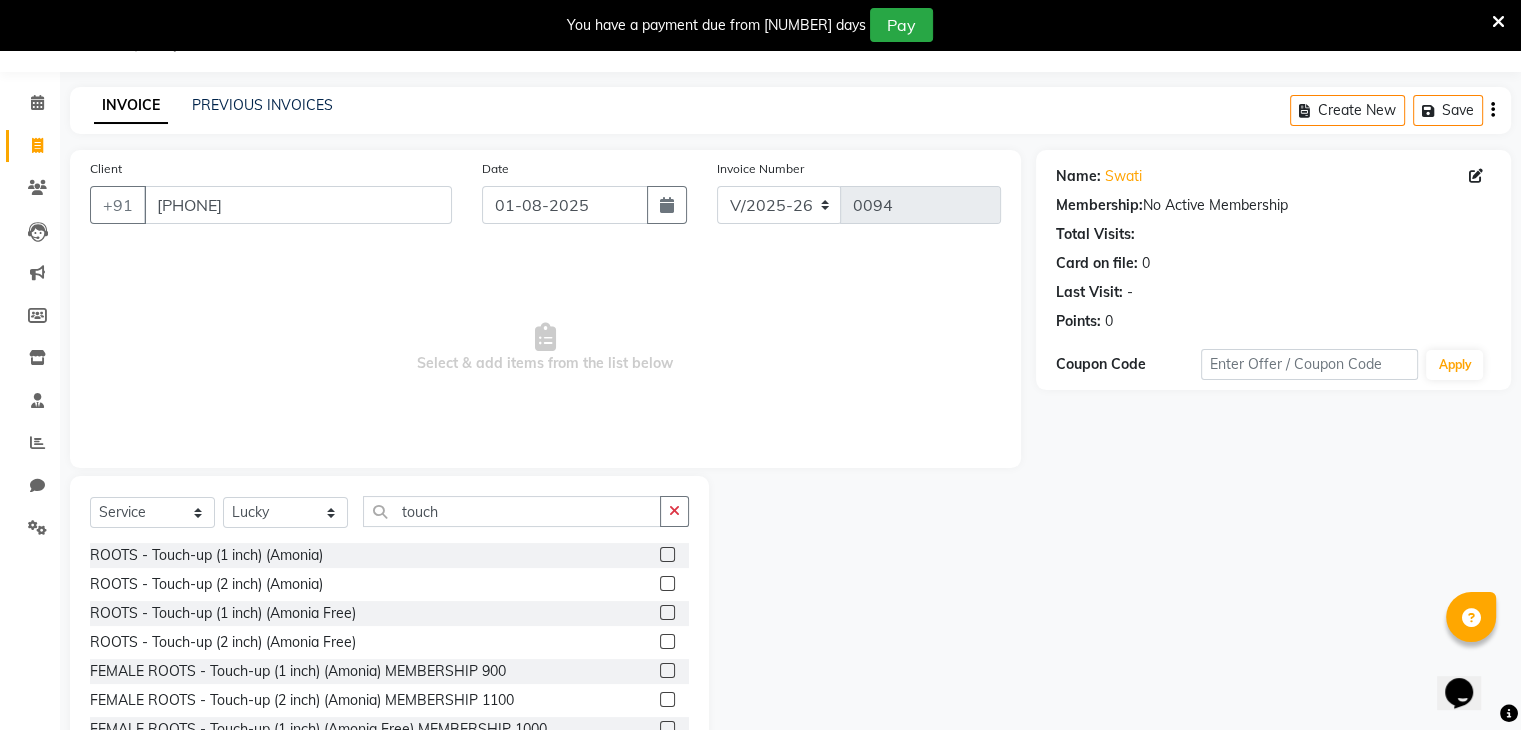 click 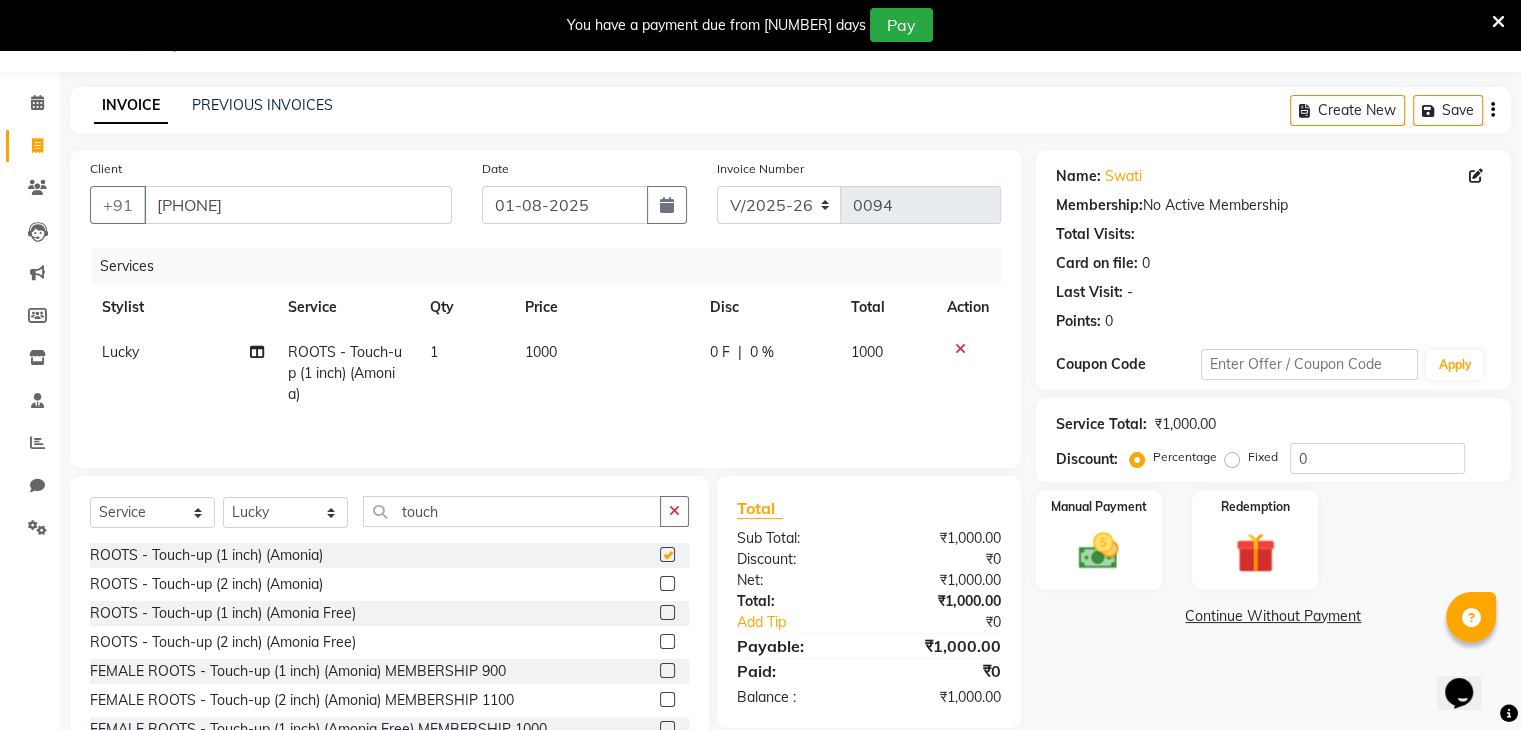 checkbox on "false" 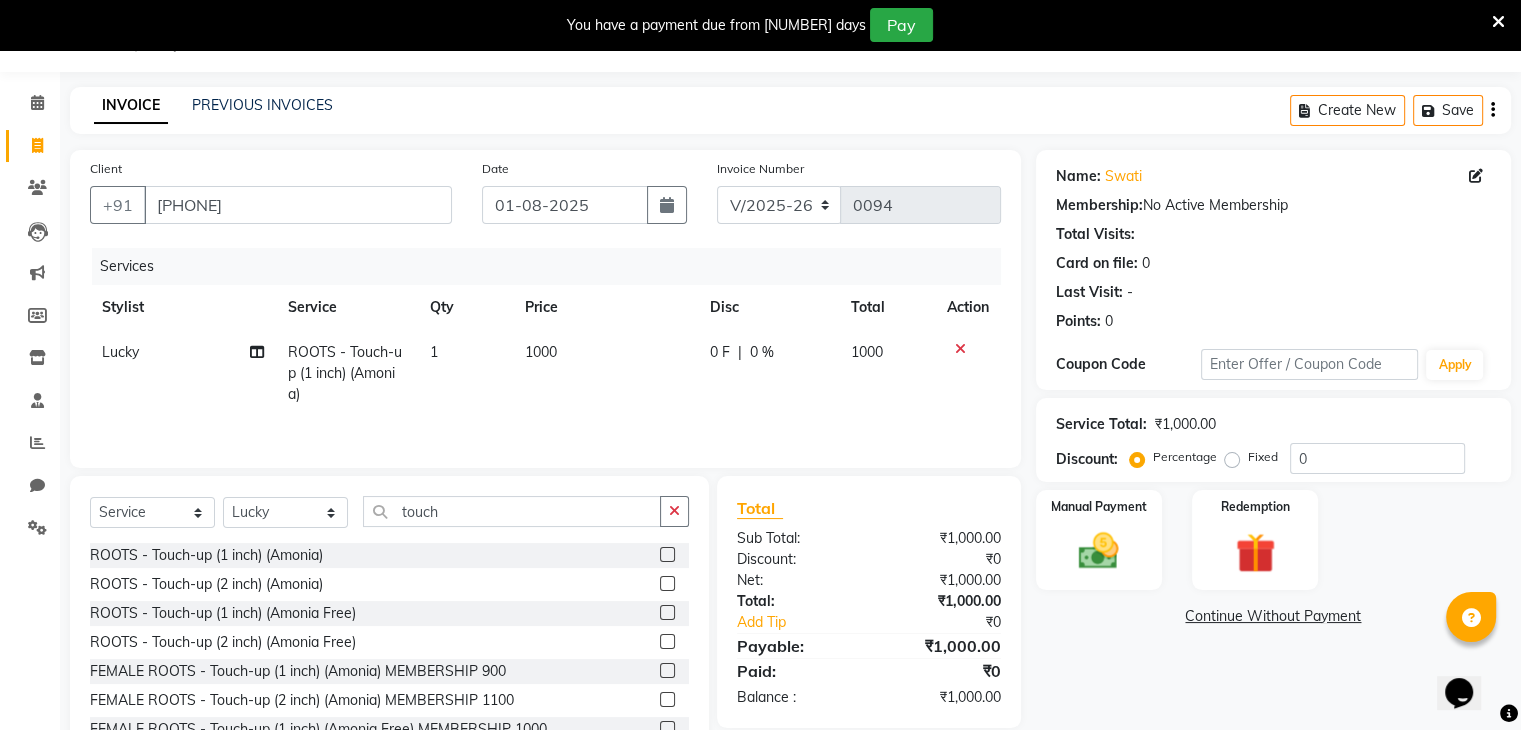 click on "0 F" 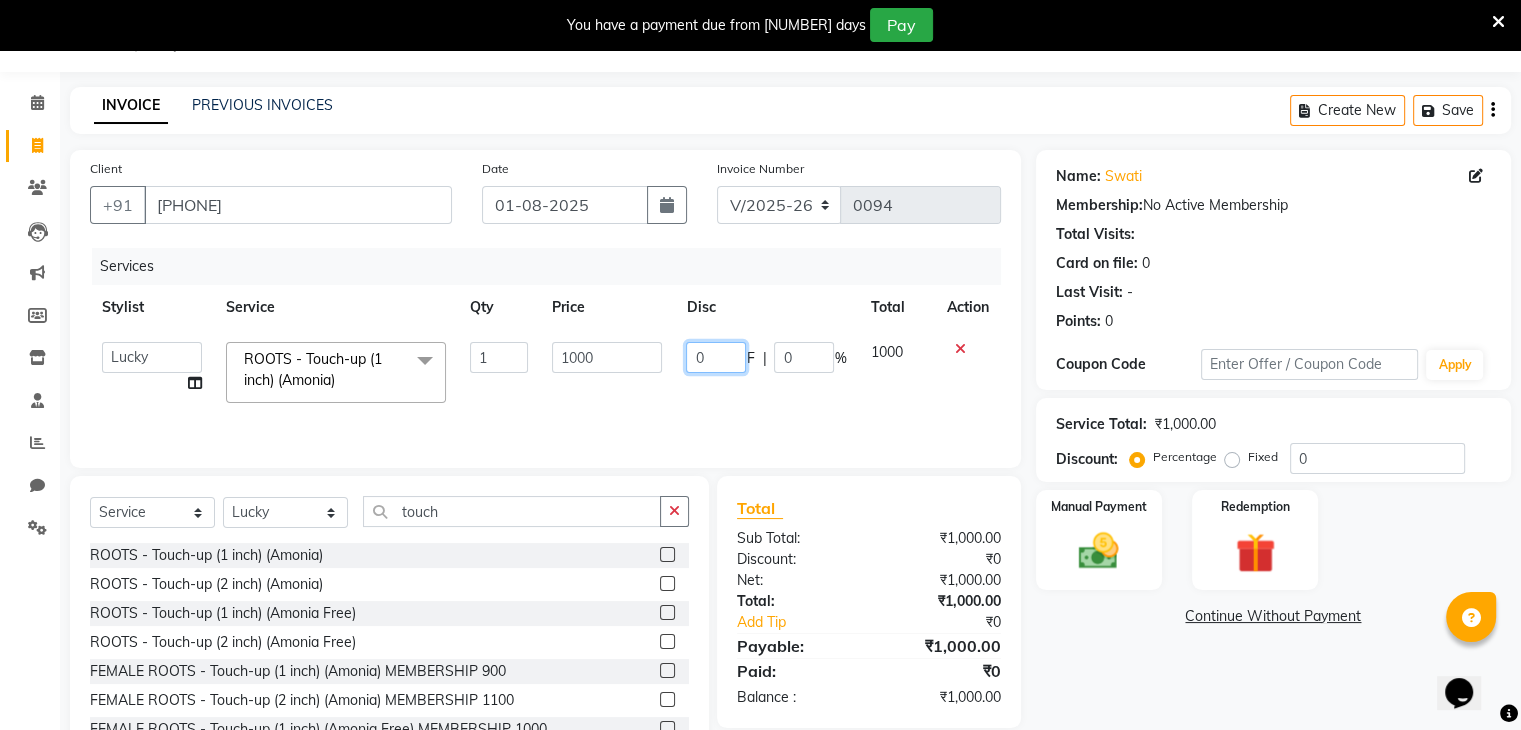 click on "0" 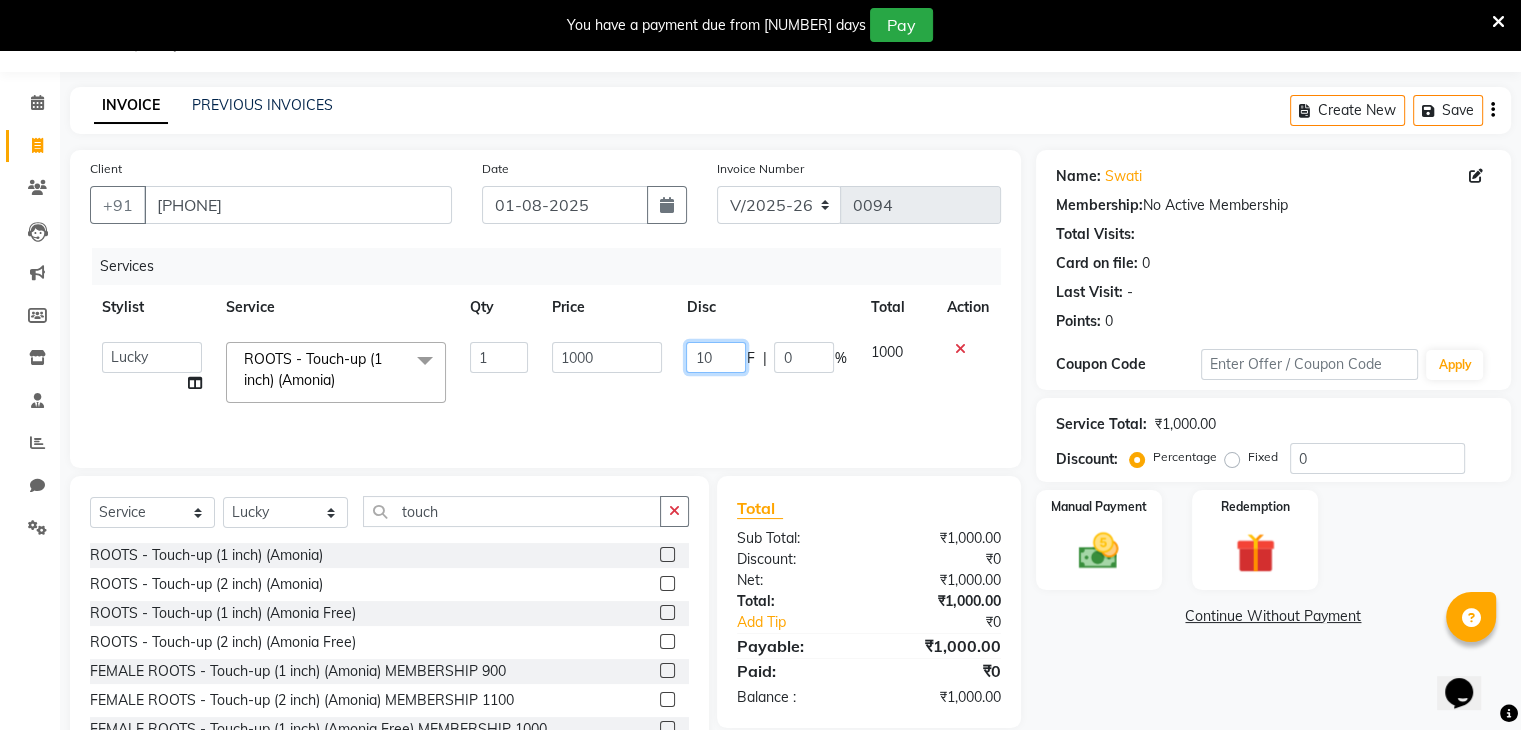 type on "100" 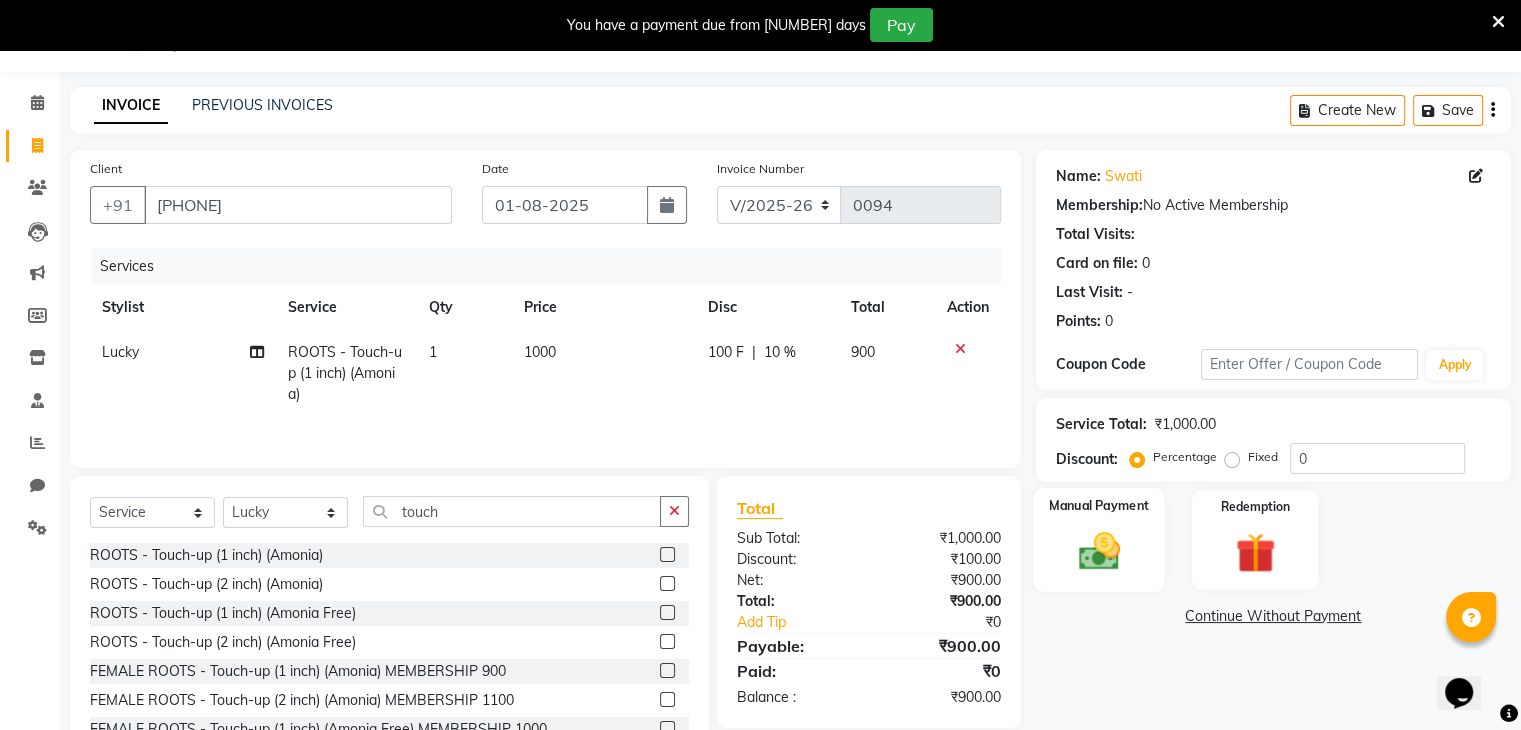click on "Manual Payment" 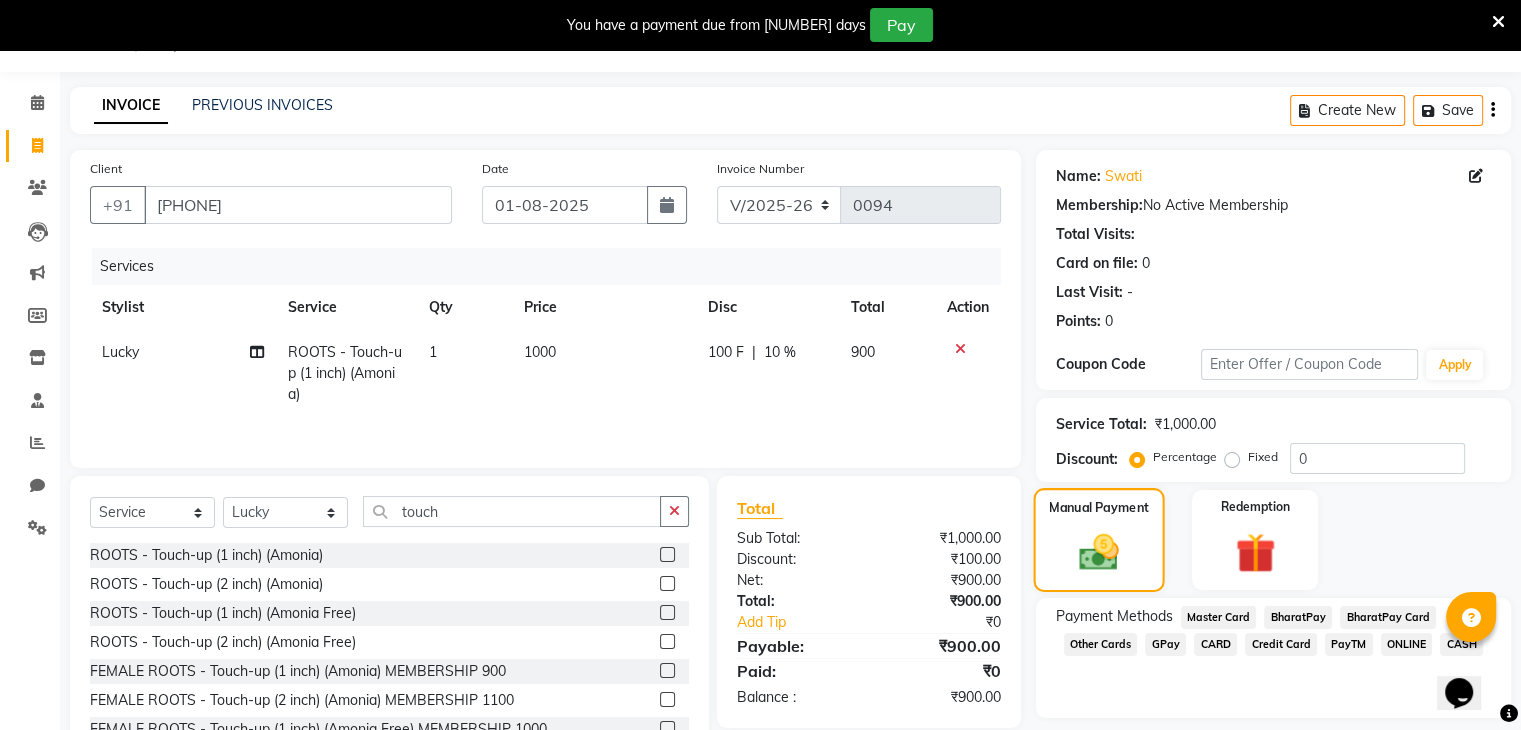 scroll, scrollTop: 122, scrollLeft: 0, axis: vertical 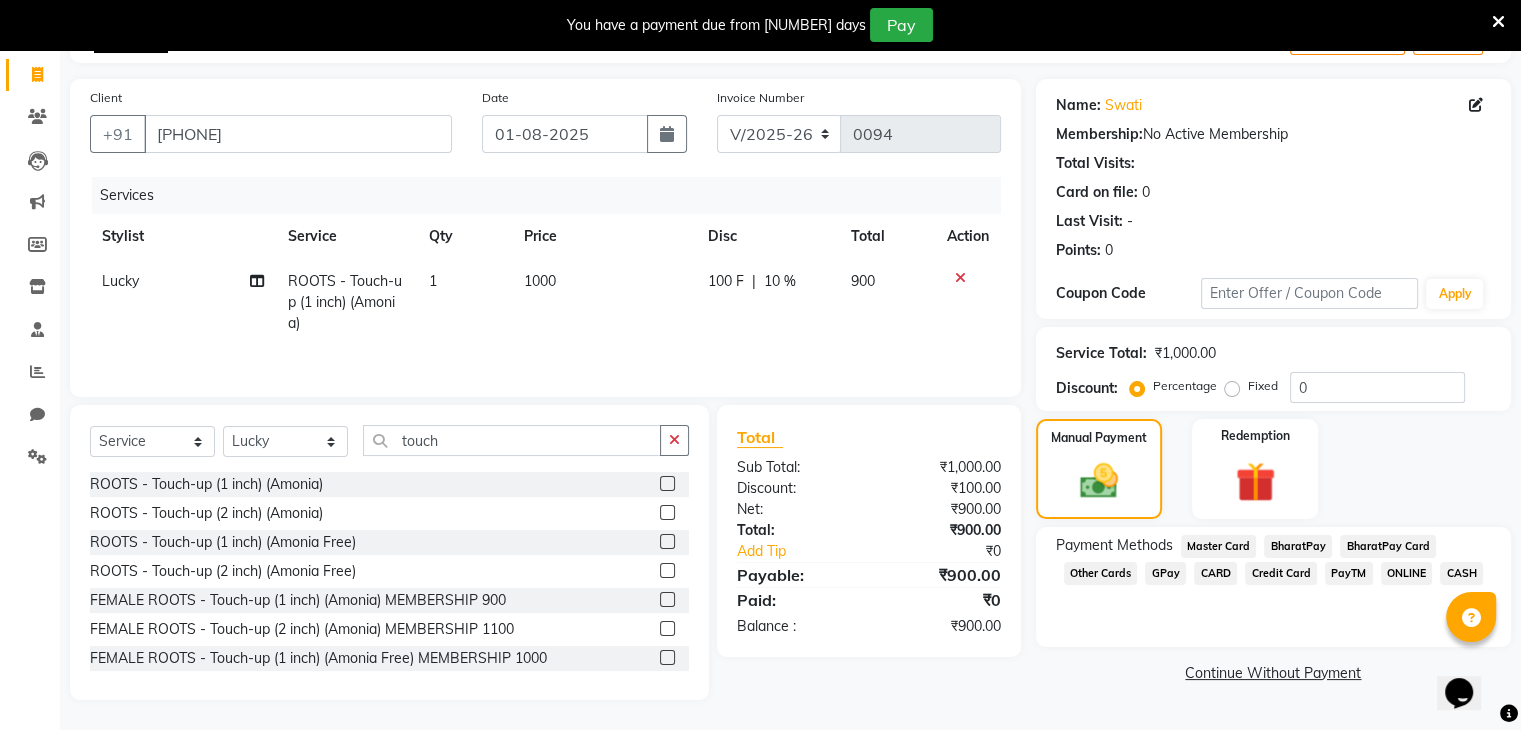 click on "ONLINE" 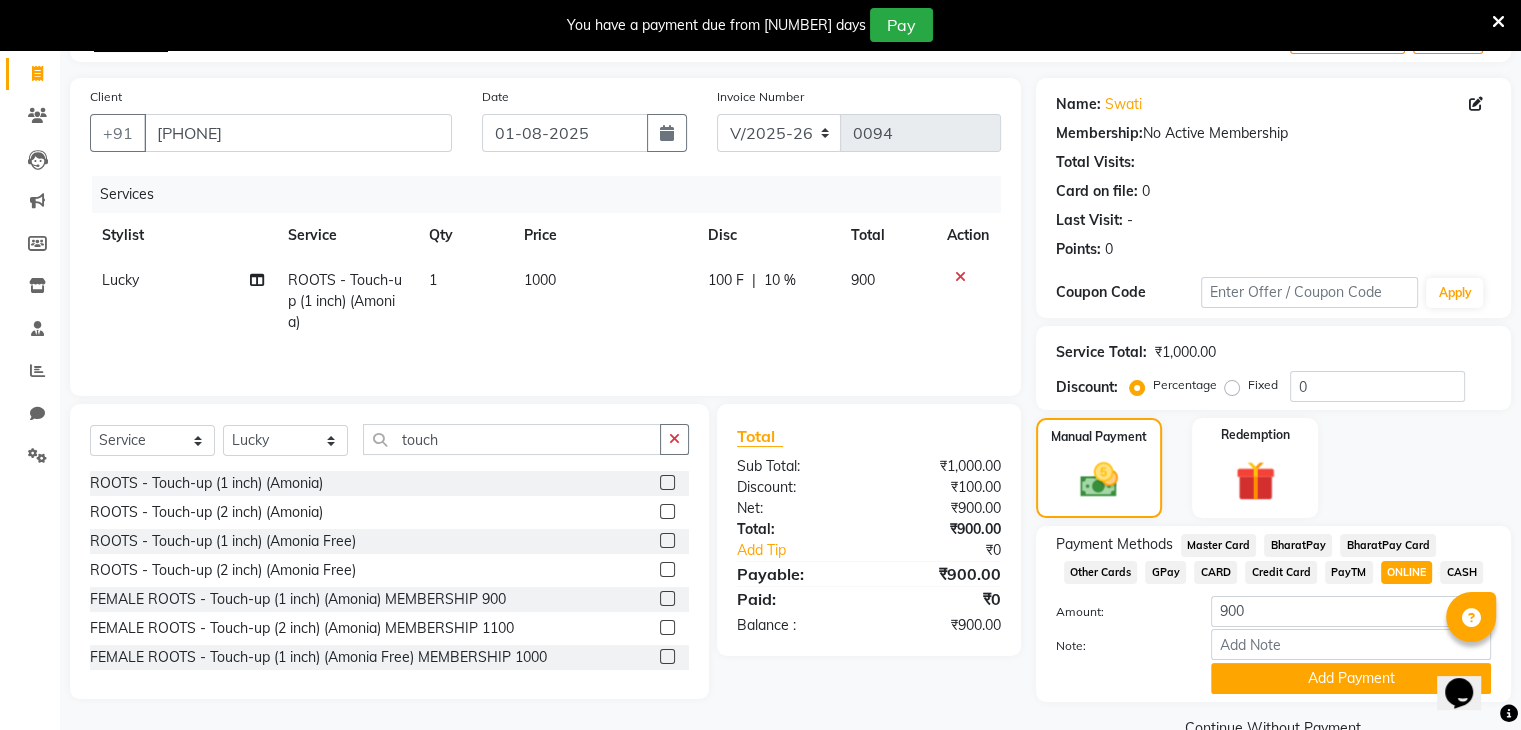 scroll, scrollTop: 167, scrollLeft: 0, axis: vertical 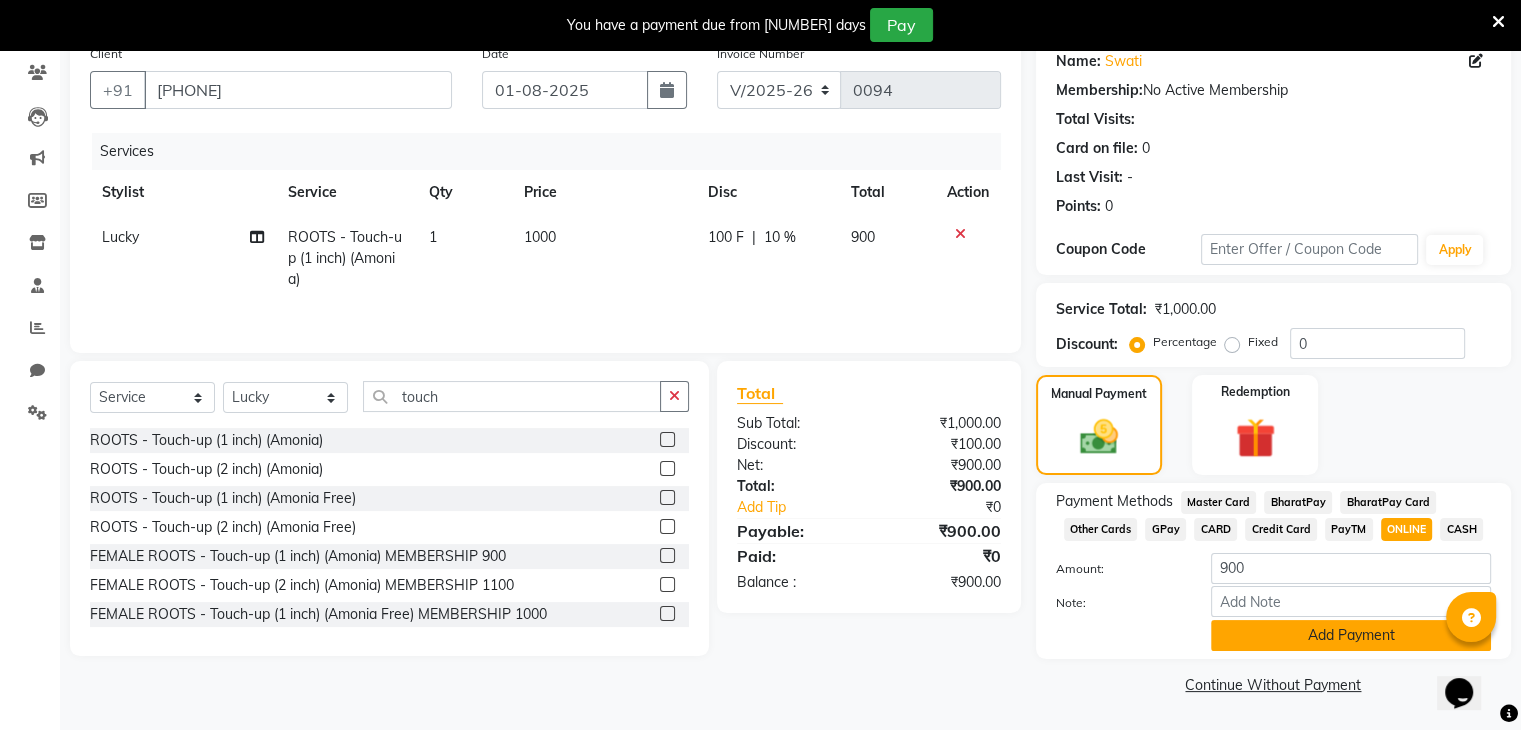 click on "Add Payment" 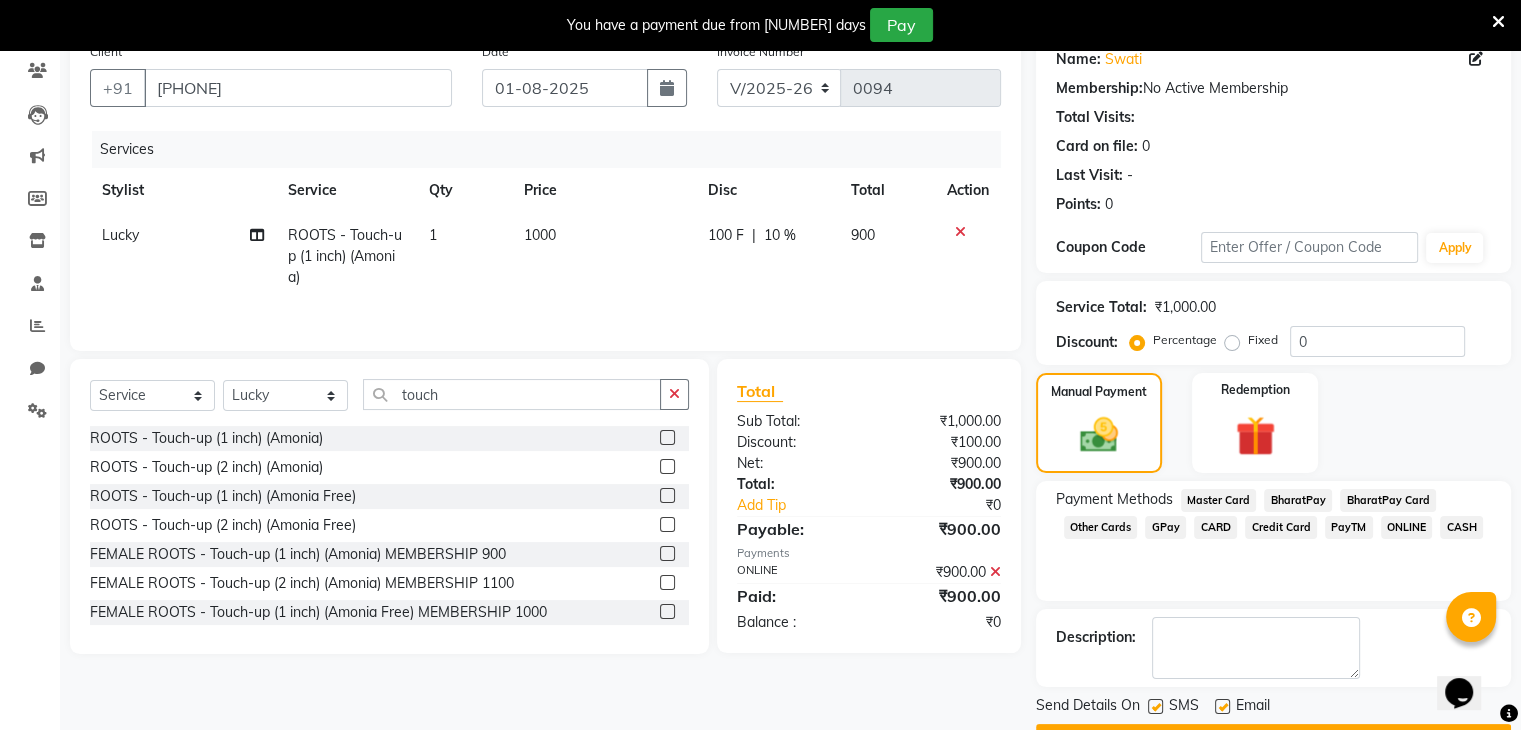 scroll, scrollTop: 220, scrollLeft: 0, axis: vertical 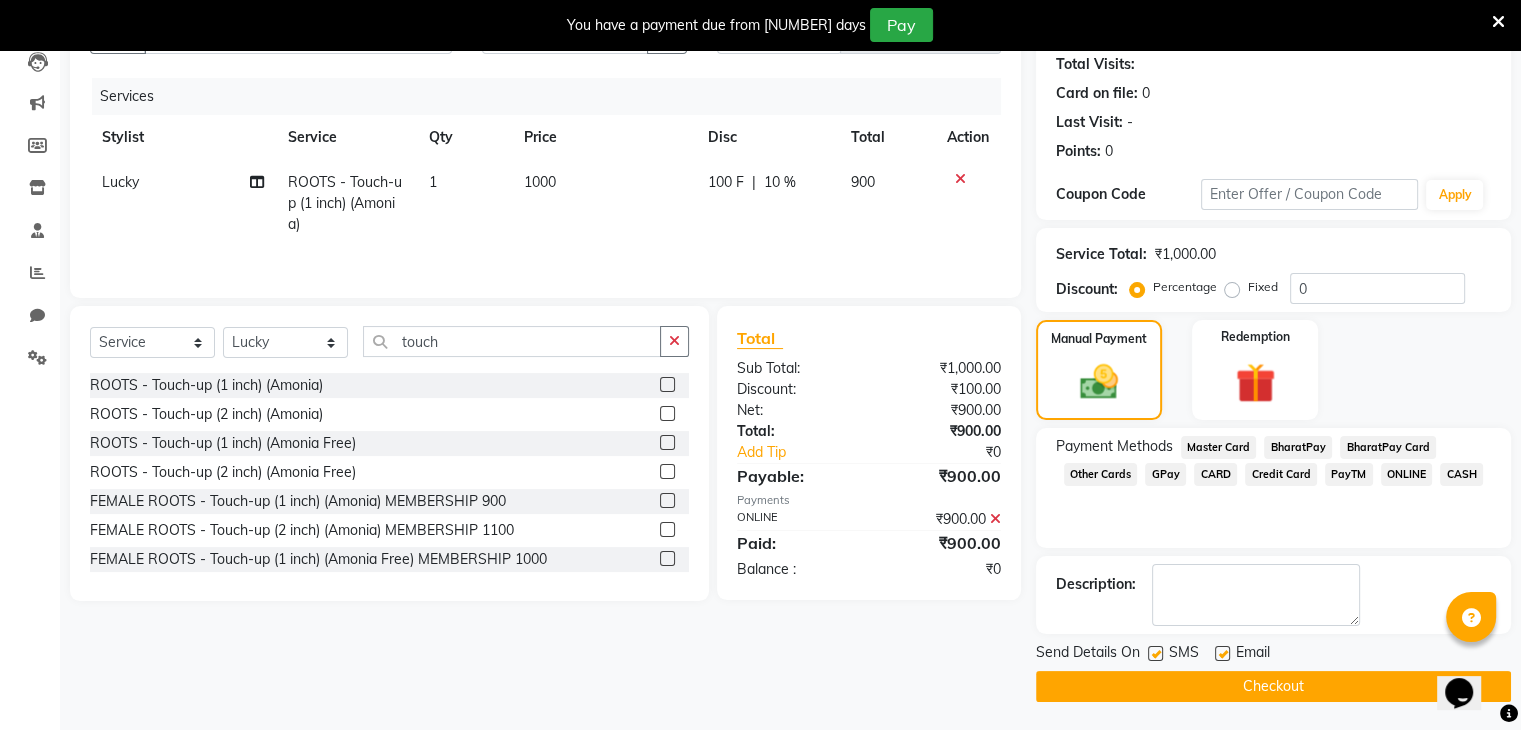click on "Checkout" 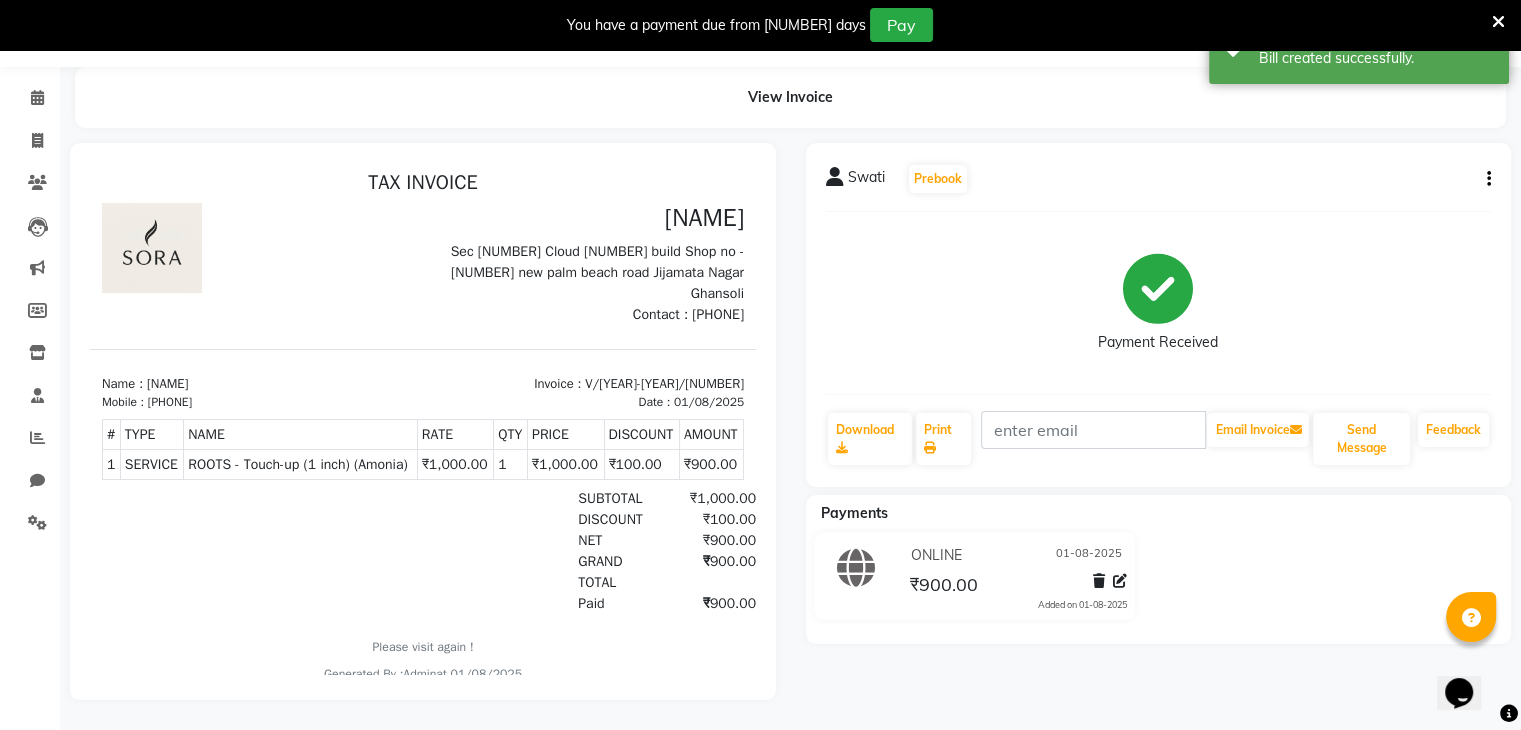 scroll, scrollTop: 0, scrollLeft: 0, axis: both 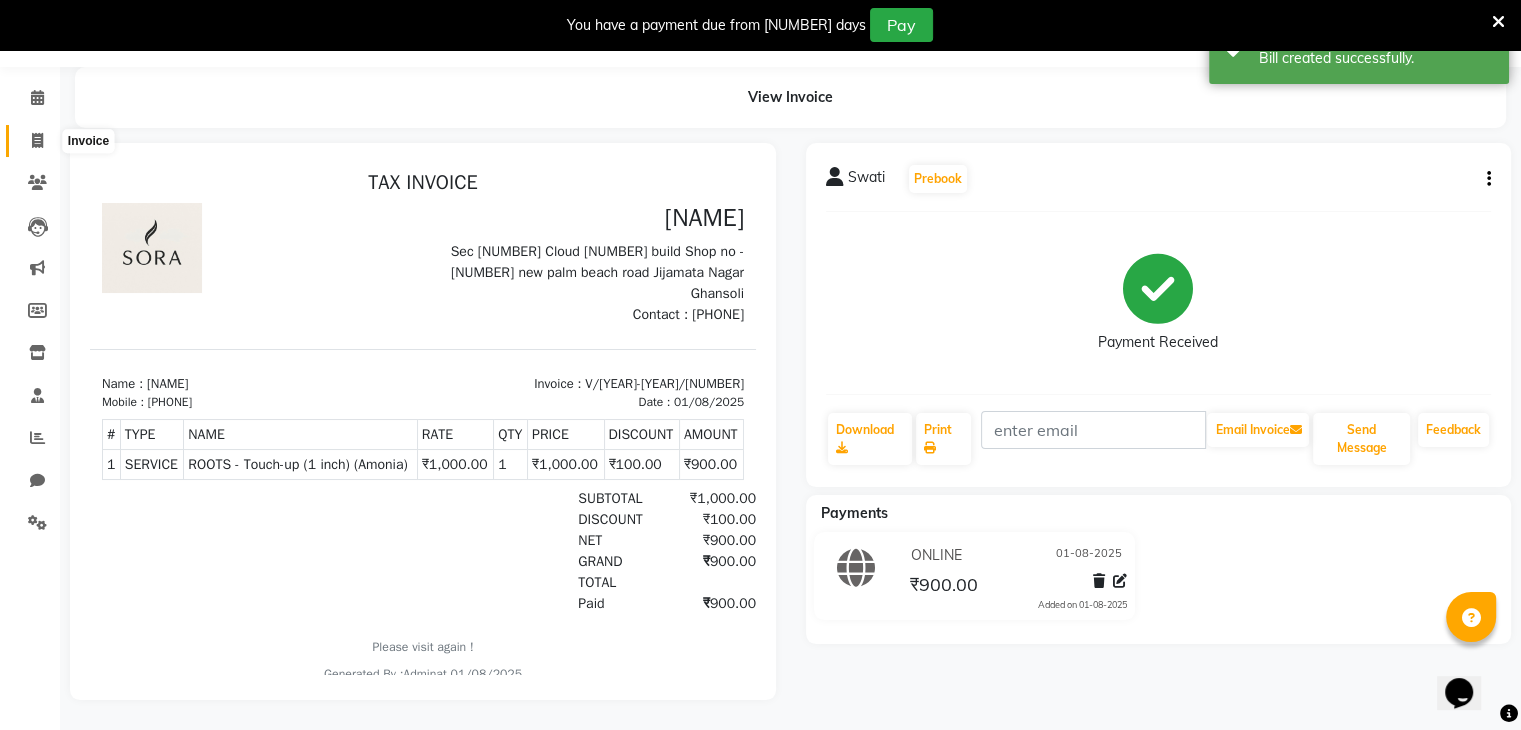 click 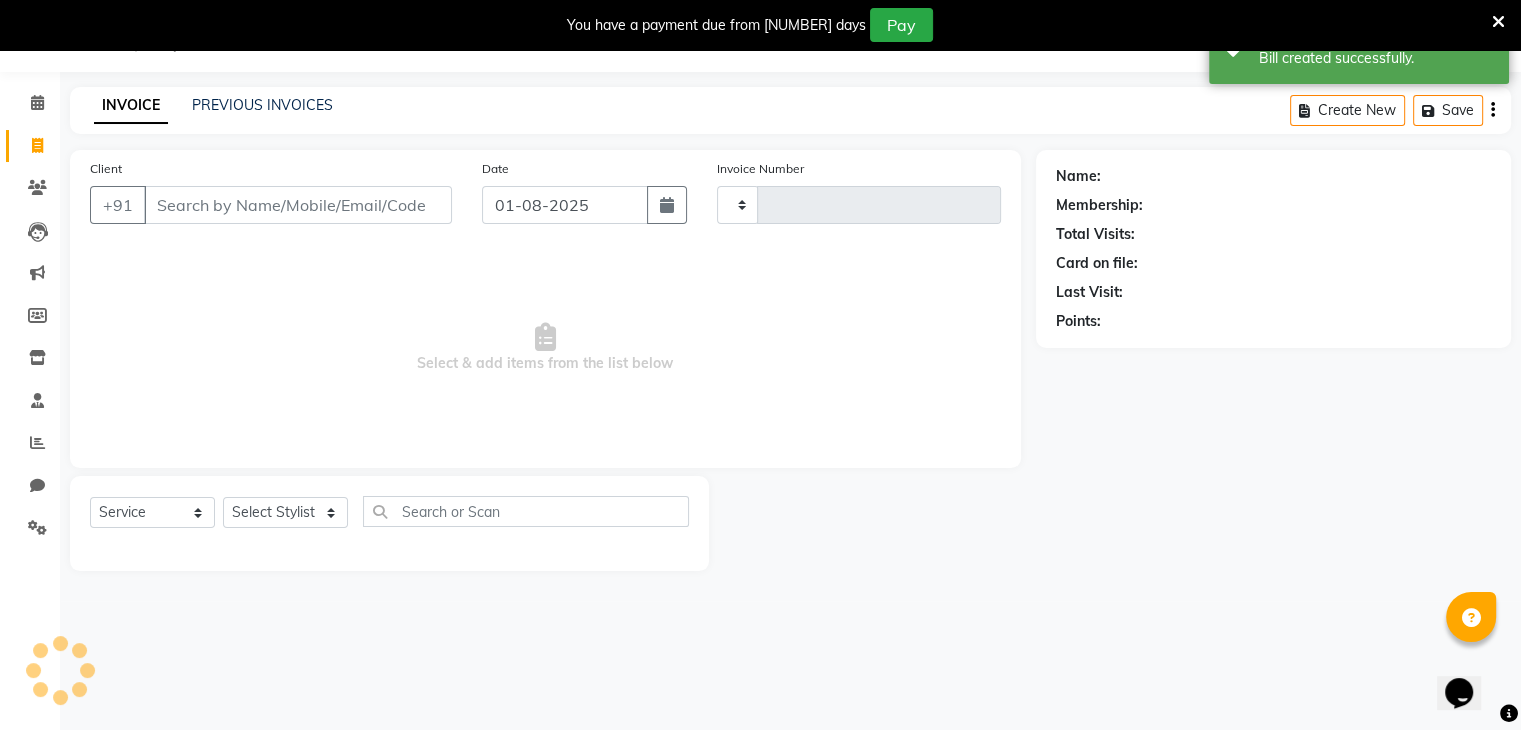 type on "0095" 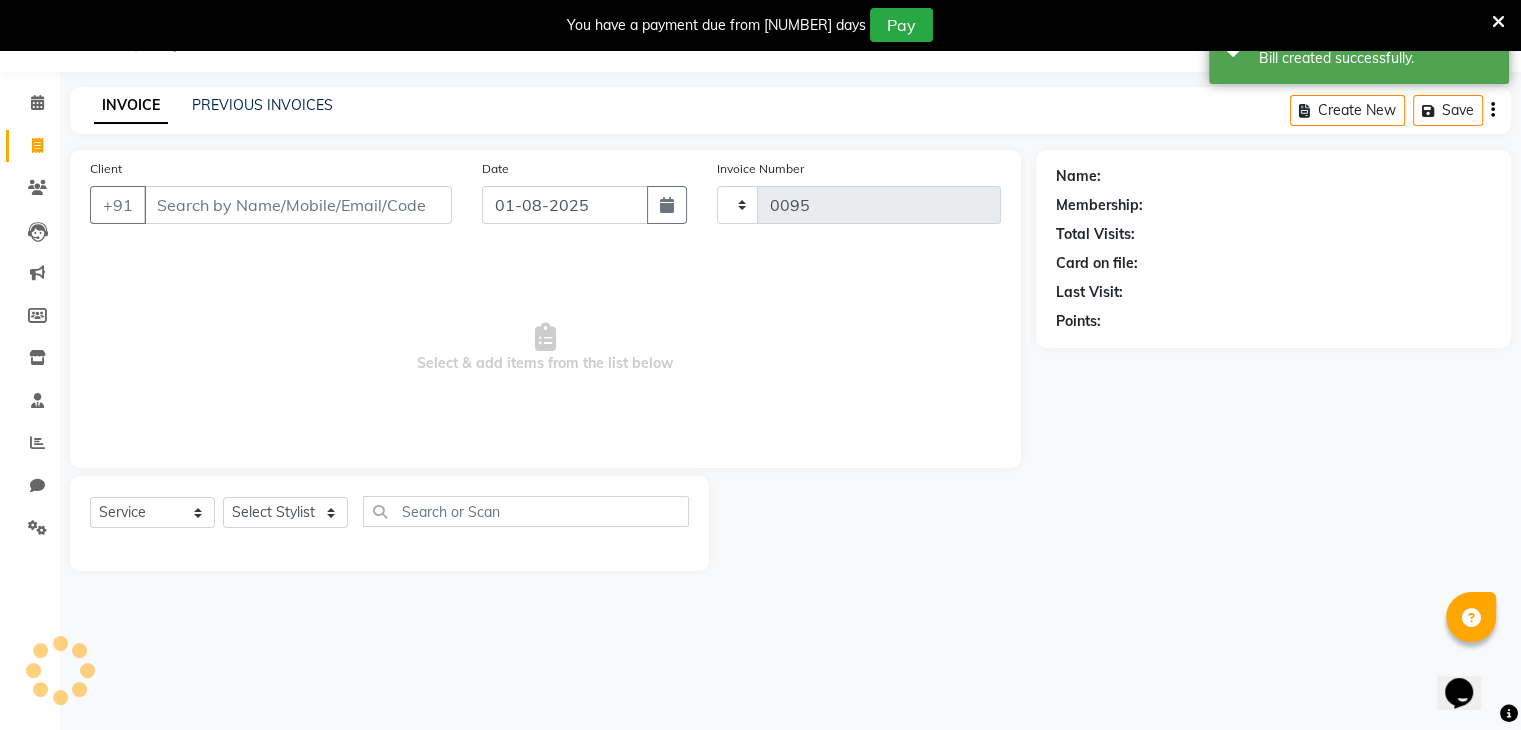select on "8446" 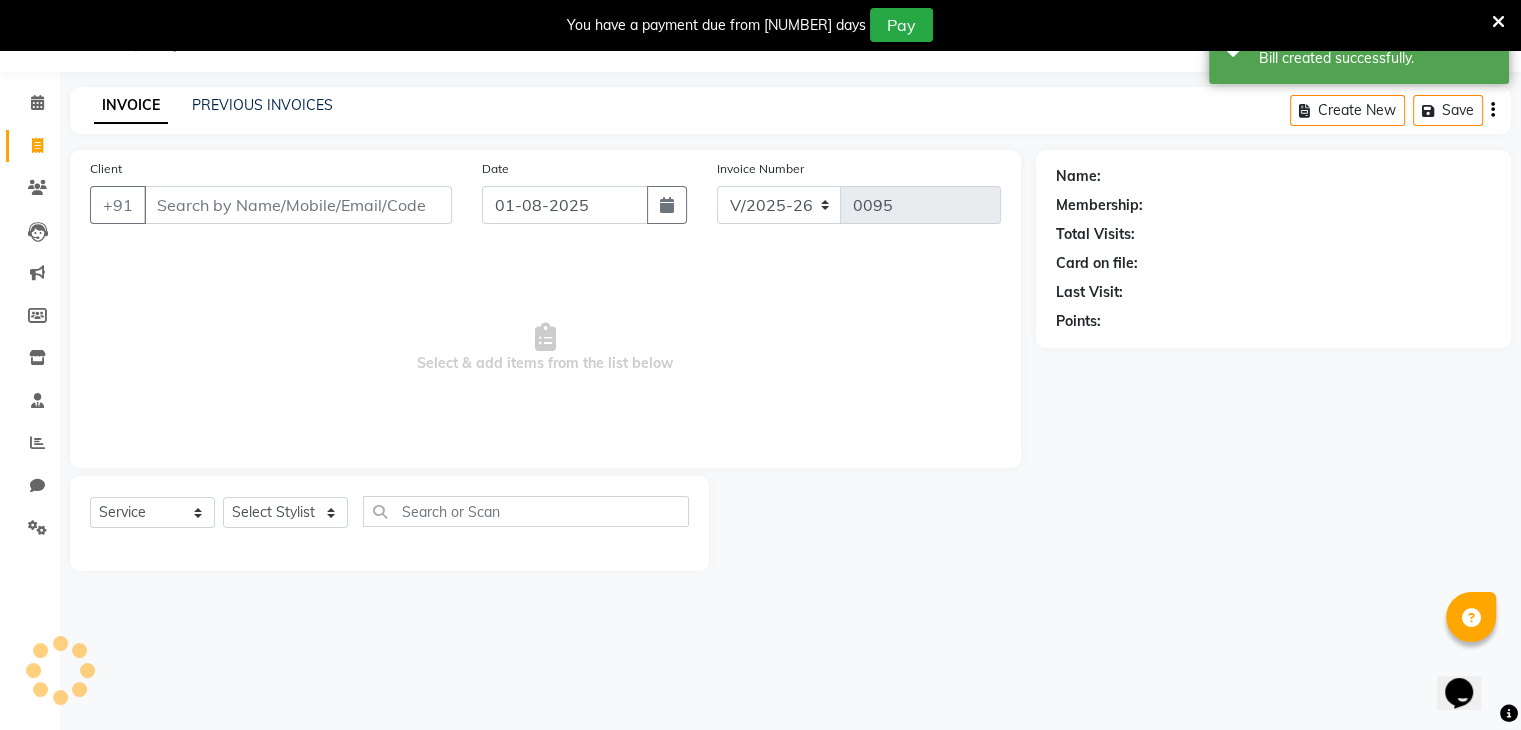 scroll, scrollTop: 50, scrollLeft: 0, axis: vertical 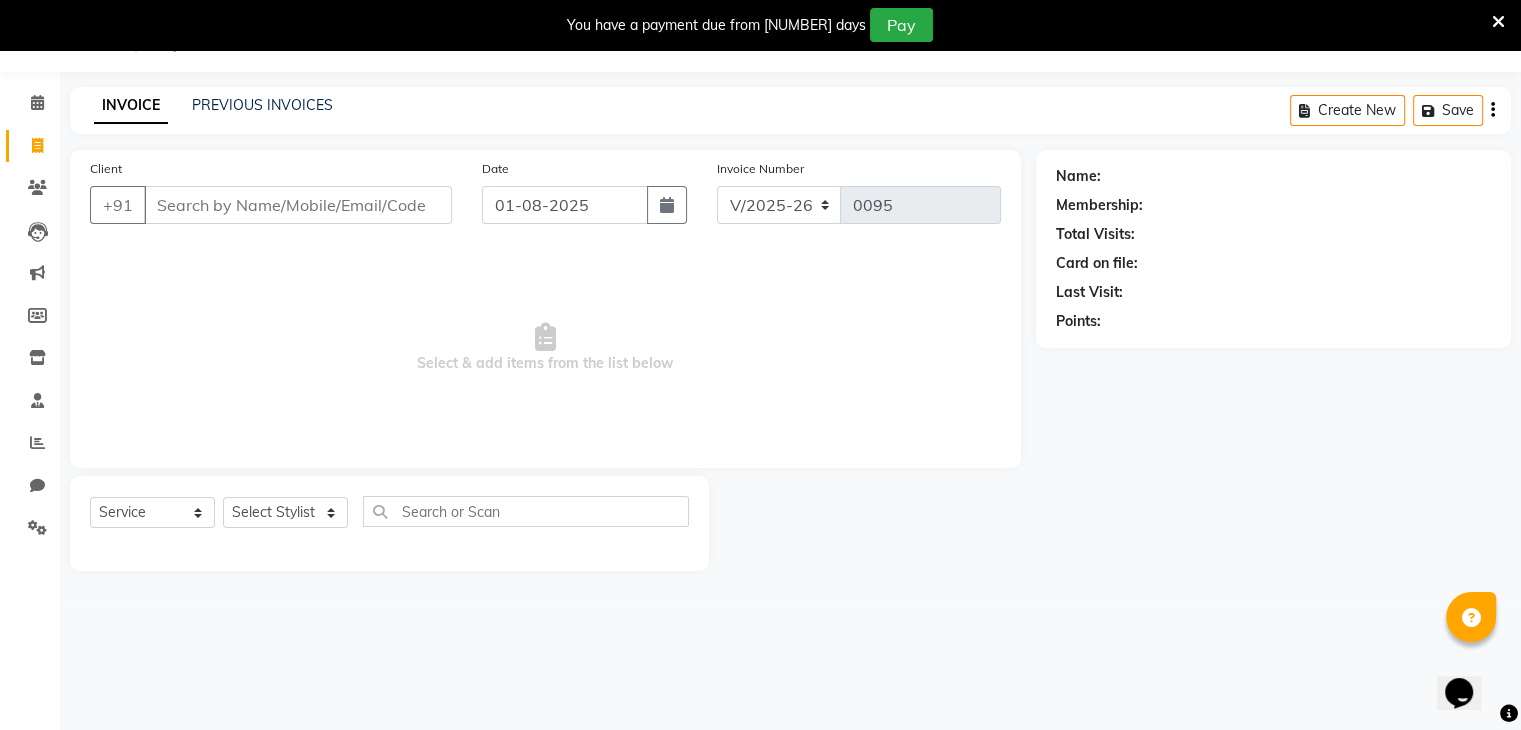 click on "Client" at bounding box center (298, 205) 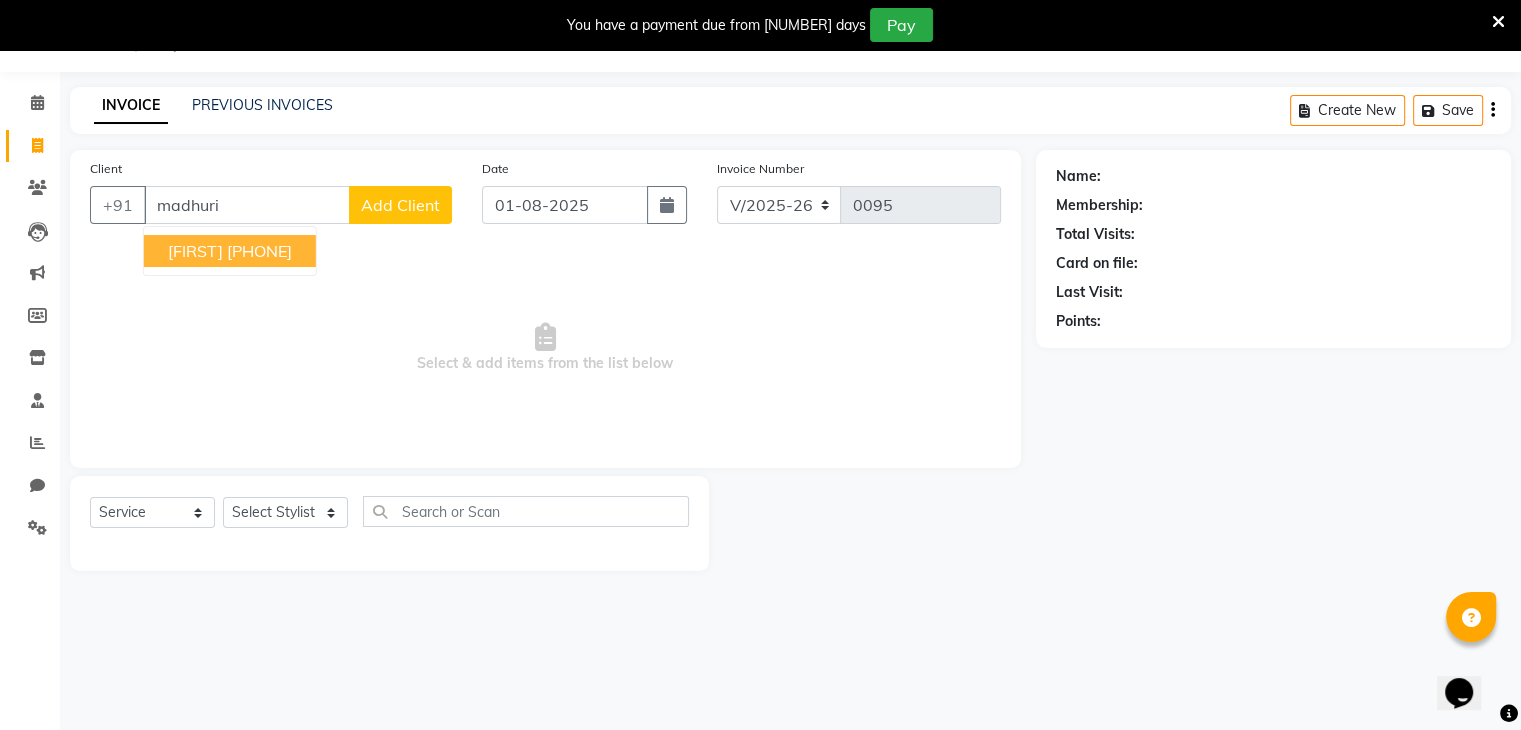 click on "9822524446" at bounding box center (259, 251) 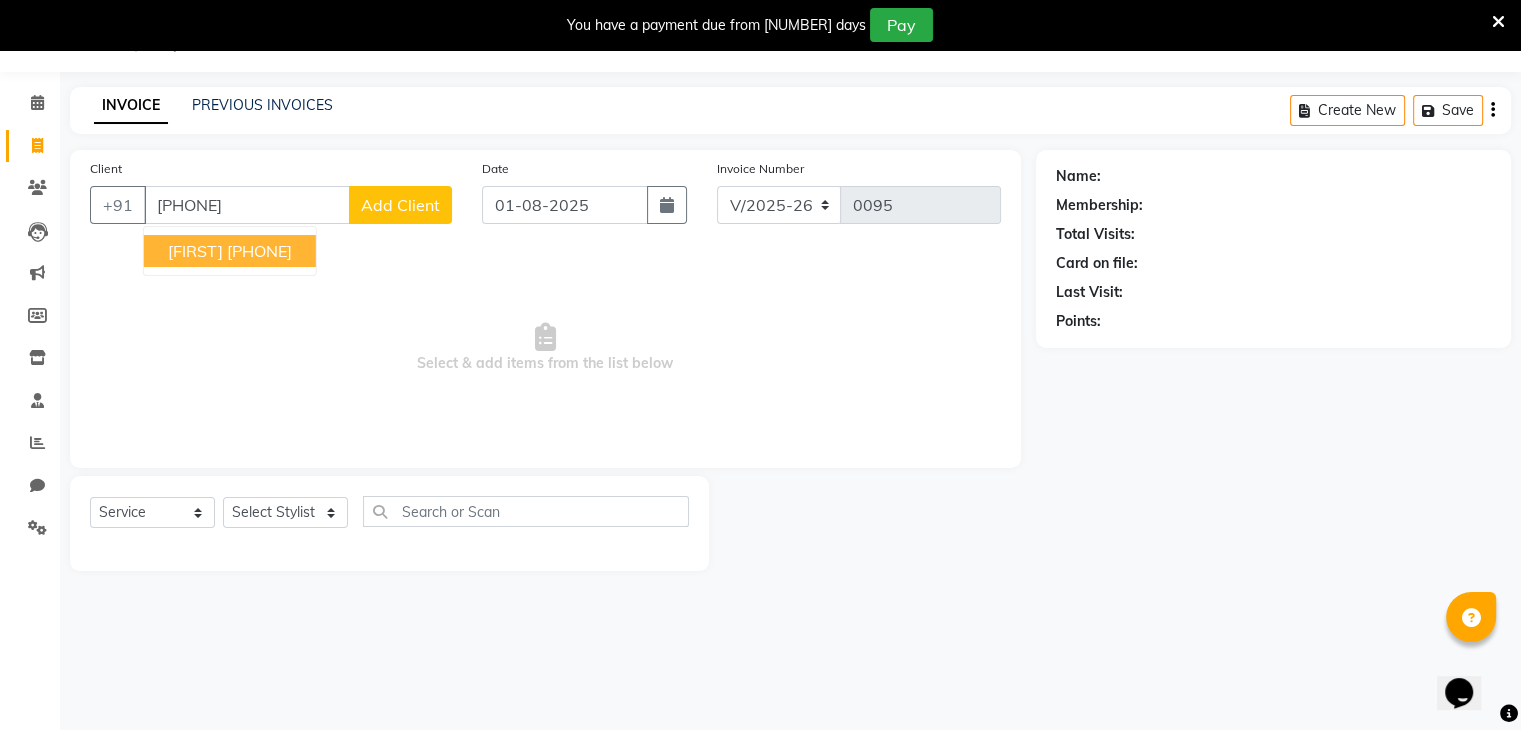type on "9822524446" 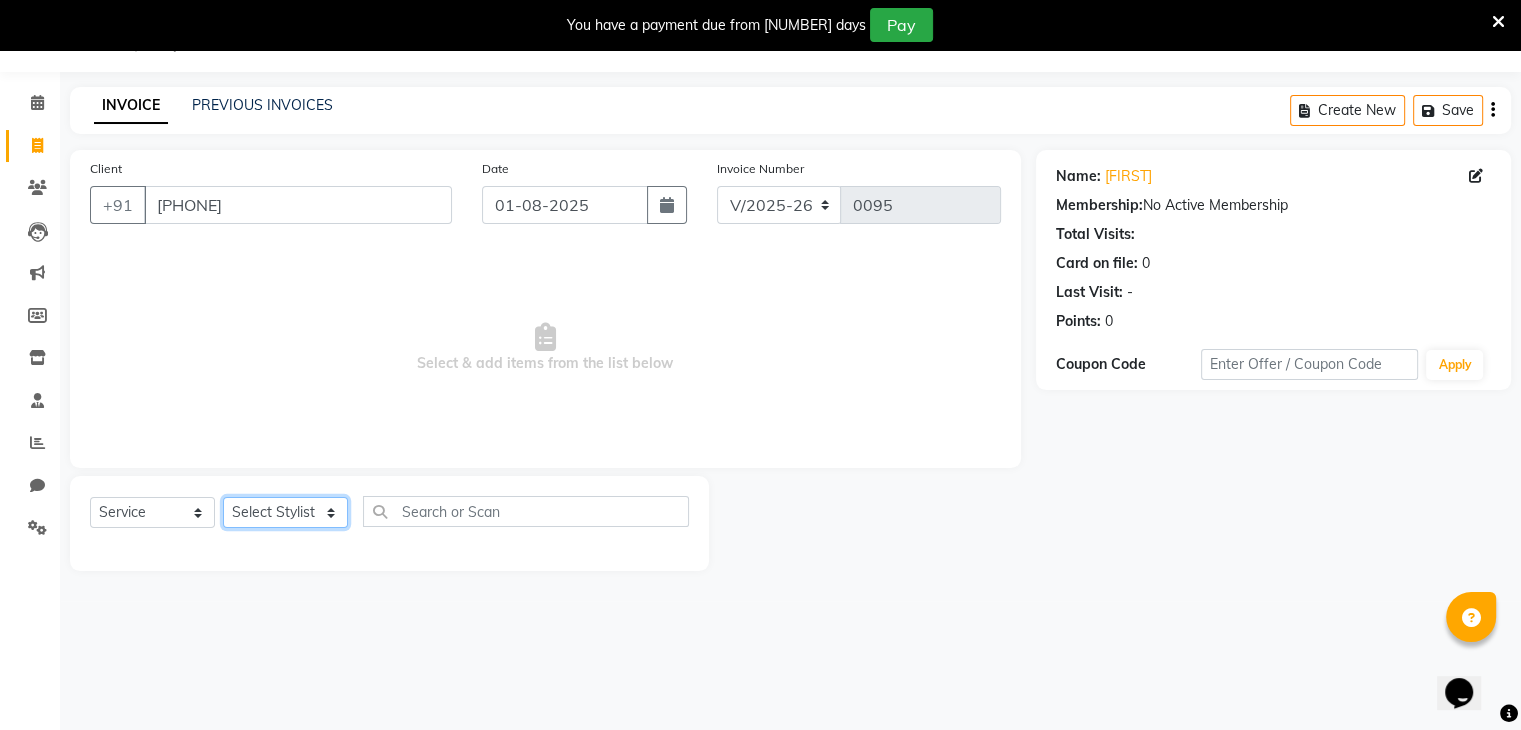 click on "Select Stylist [FIRST] [LAST] [FIRST] [FIRST] [FIRST] [FIRST] [FIRST] [FIRST] [FIRST]" 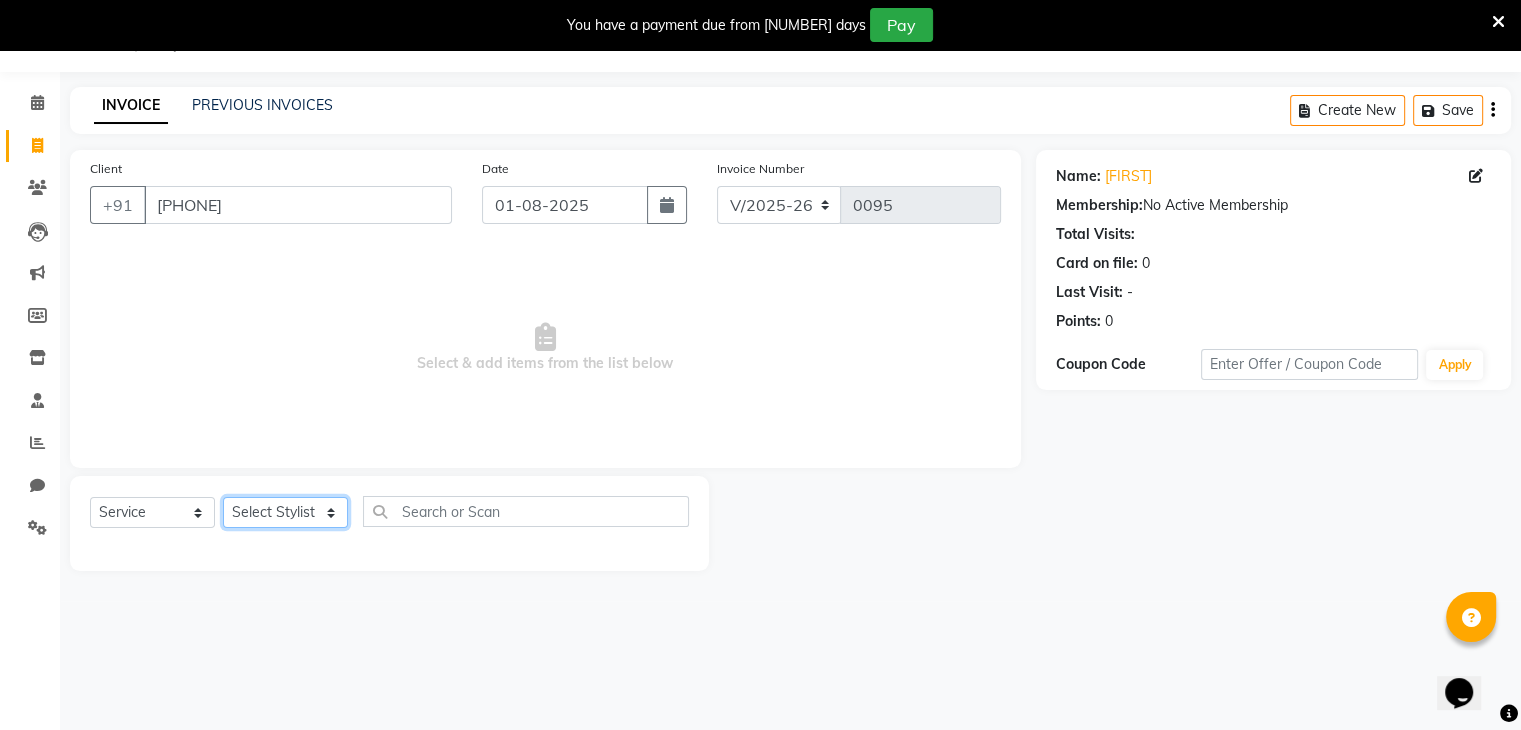 select on "86841" 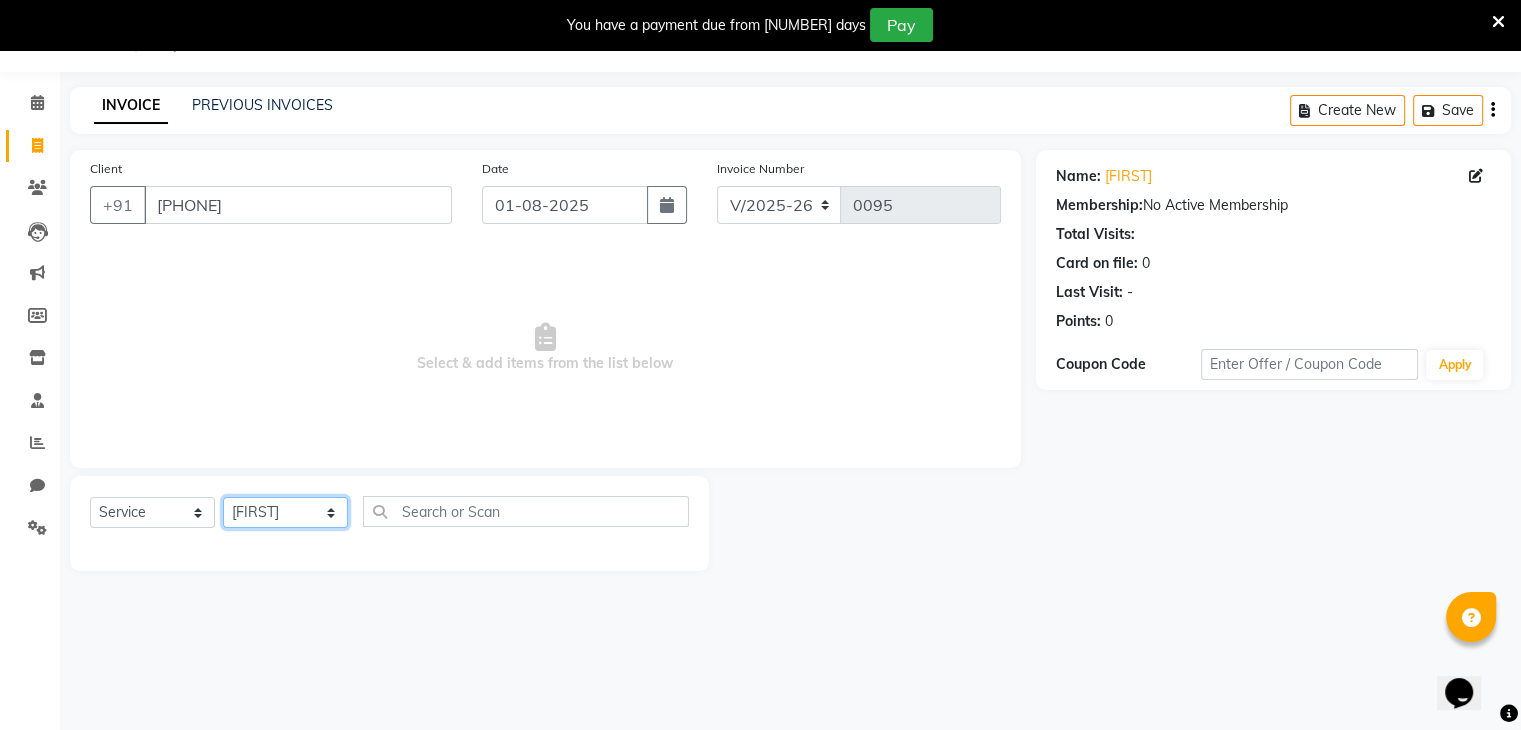 click on "Select Stylist [FIRST] [LAST] [FIRST] [FIRST] [FIRST] [FIRST] [FIRST] [FIRST] [FIRST]" 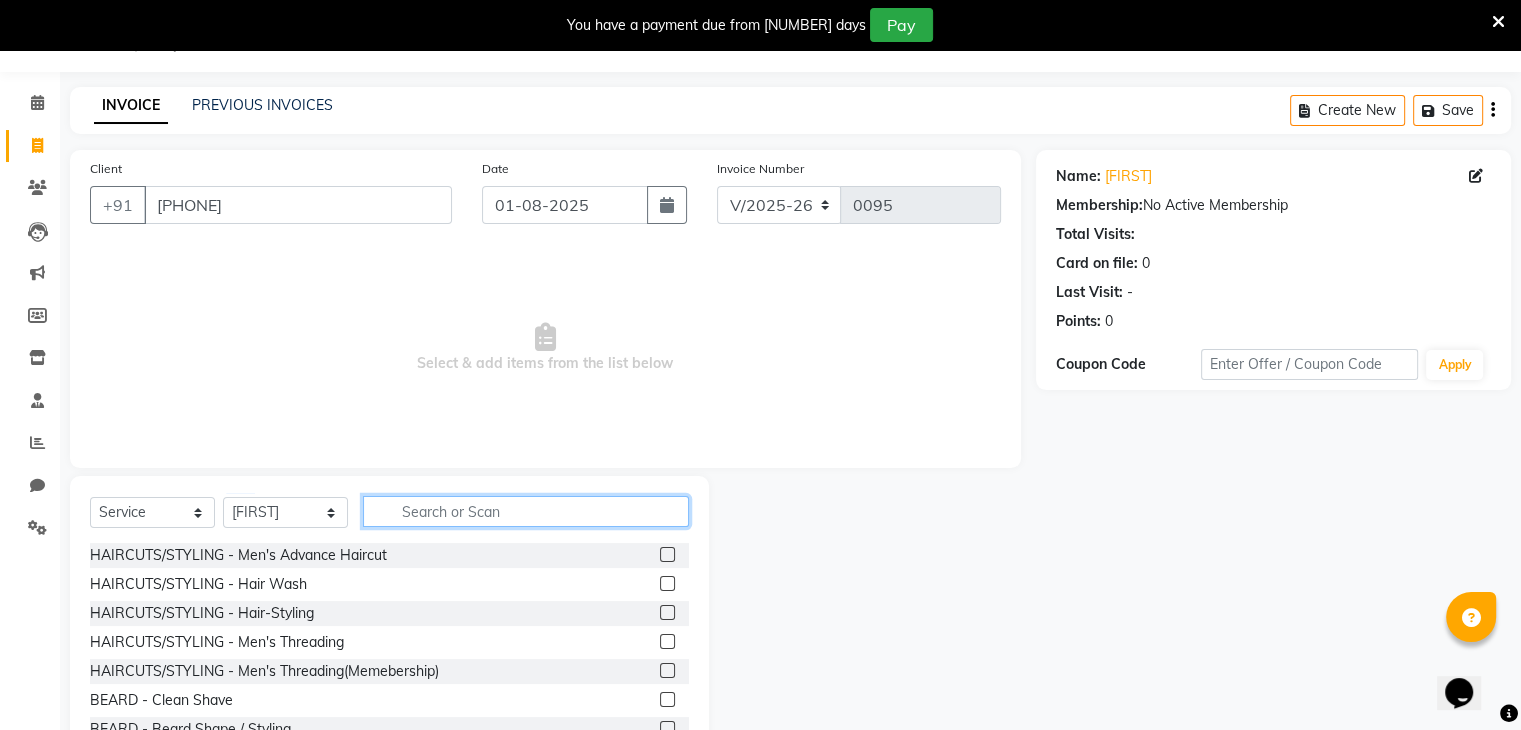 click 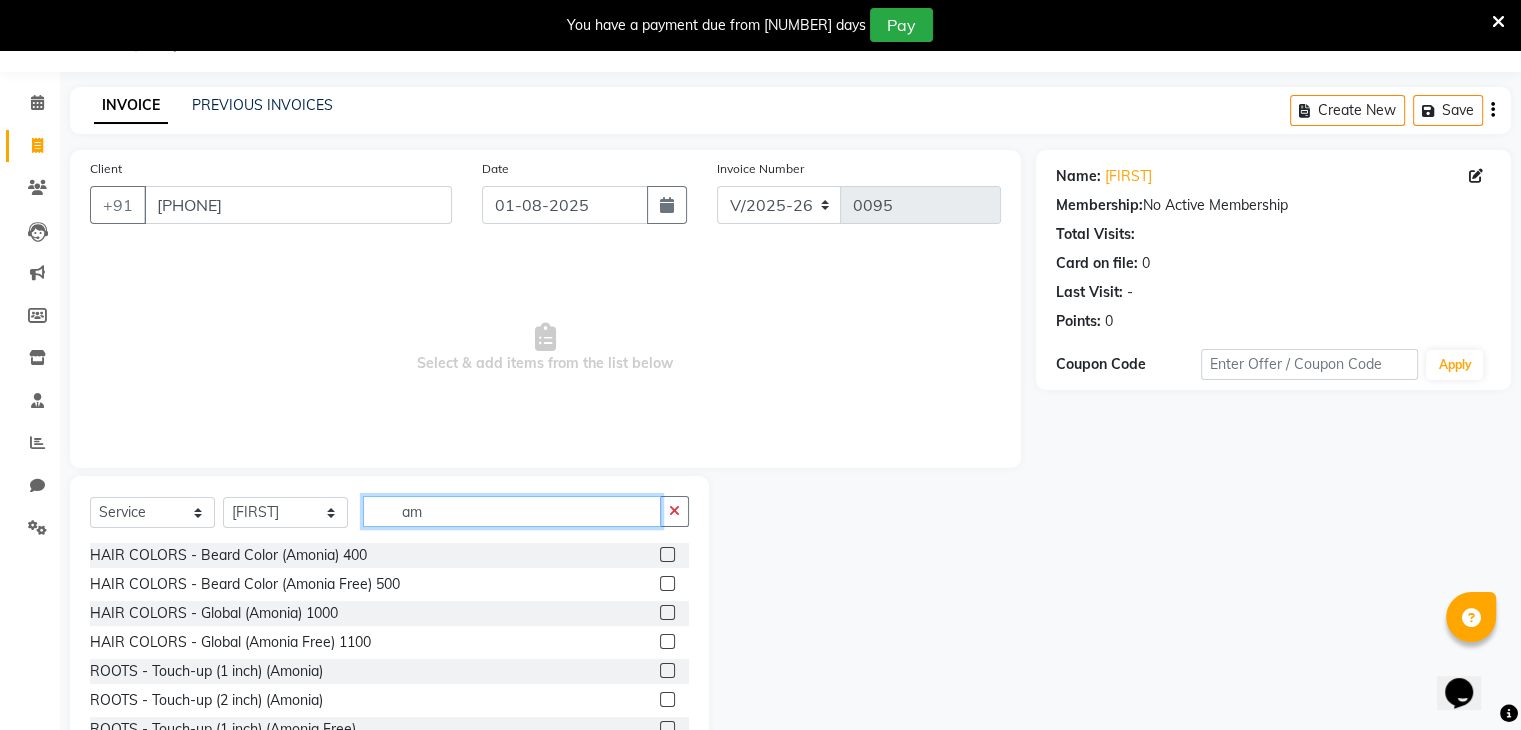 type on "a" 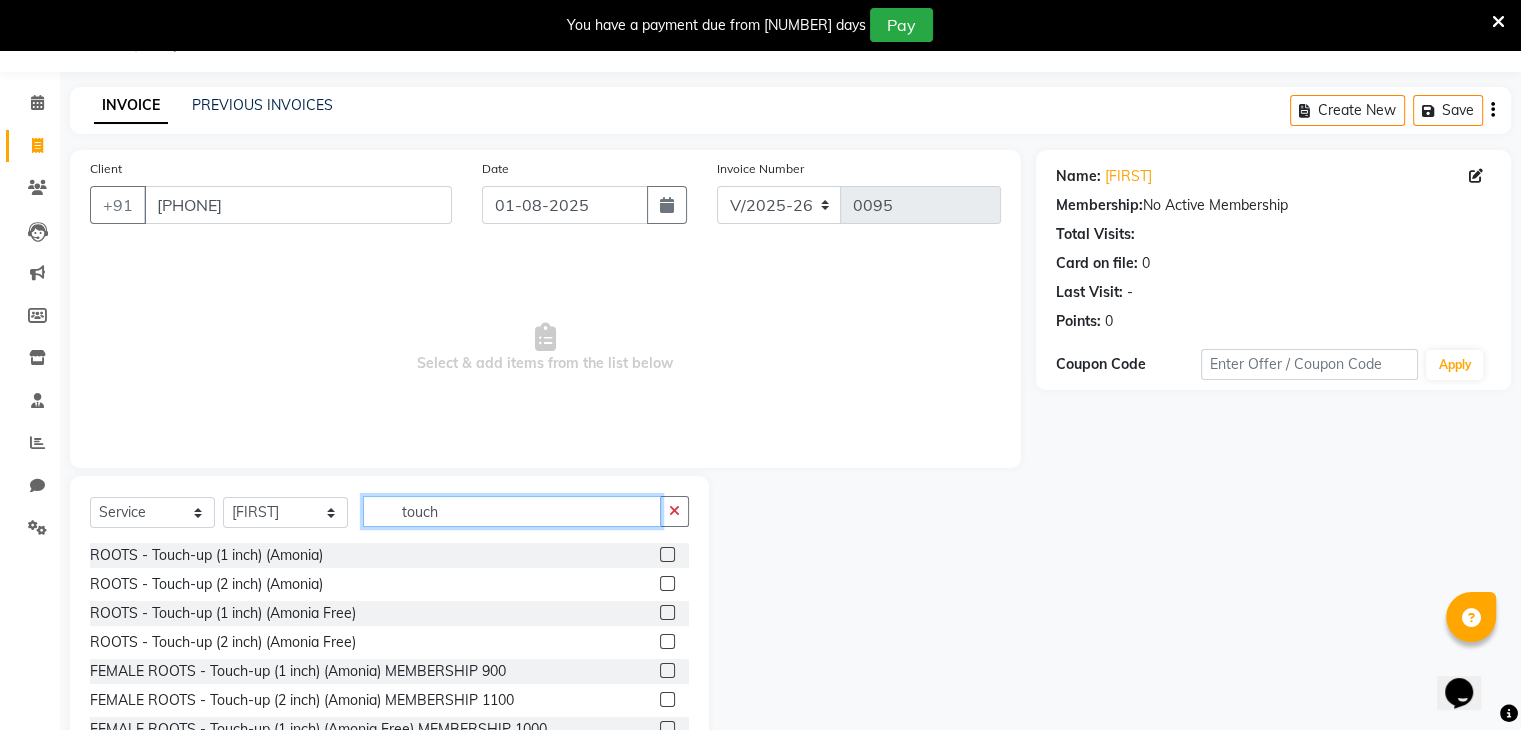 type on "touch" 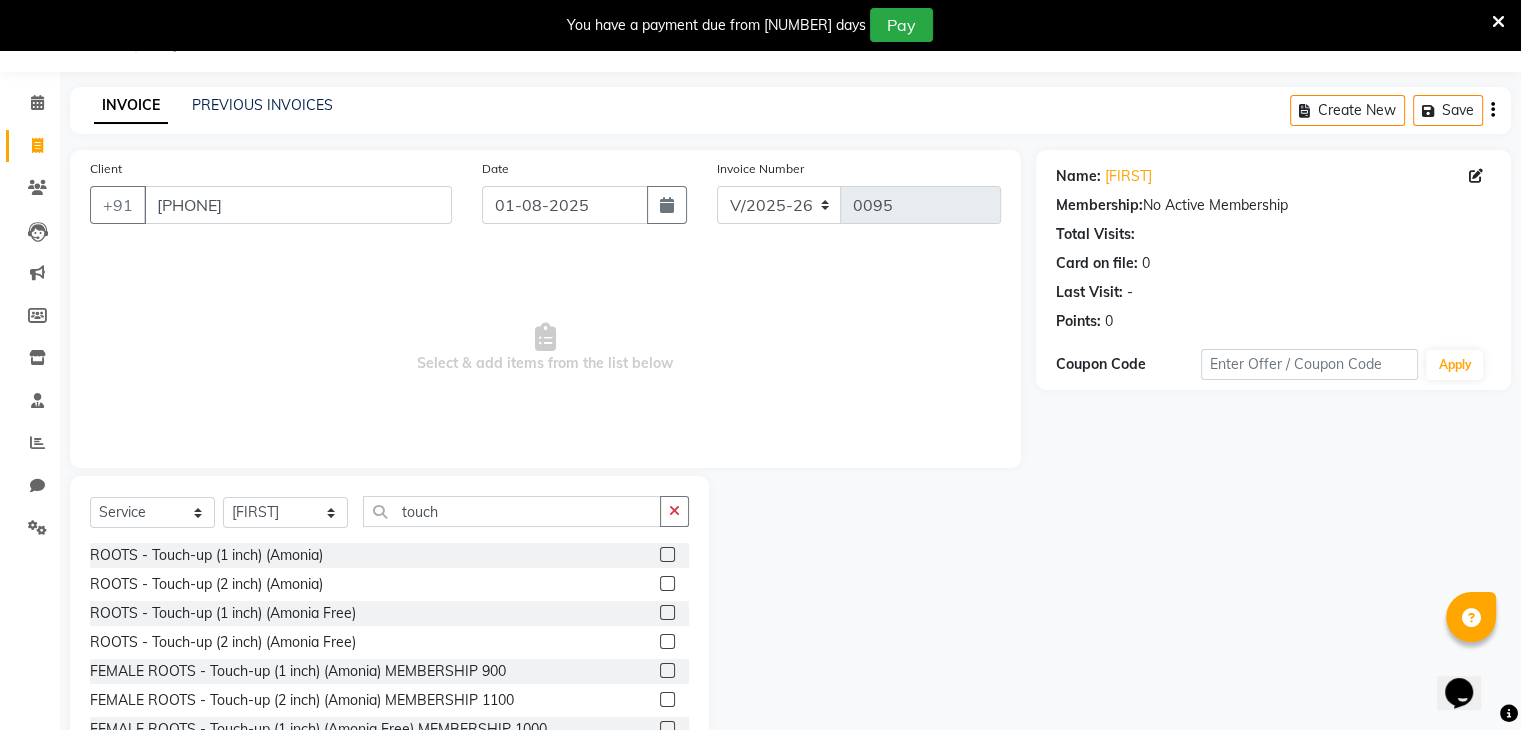 click 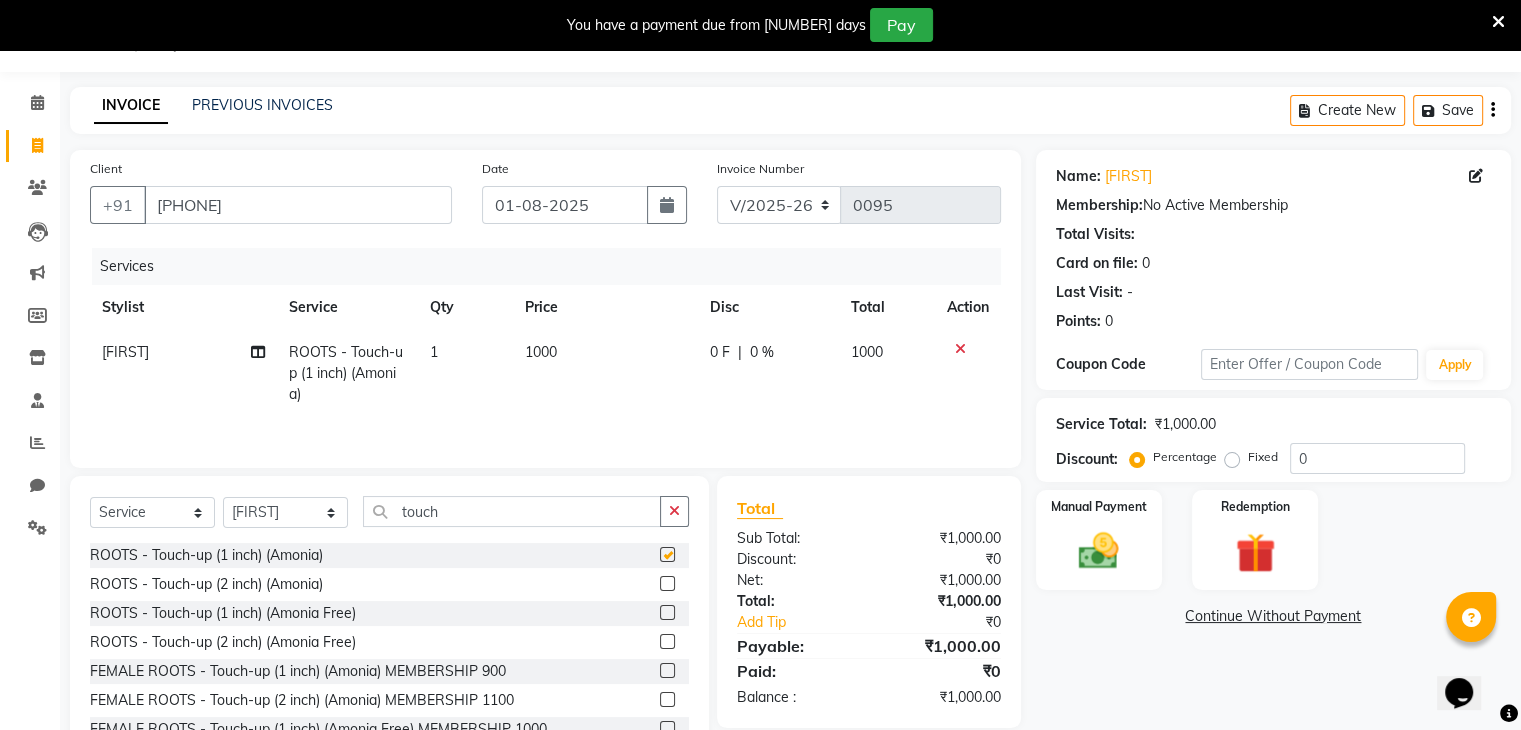 checkbox on "false" 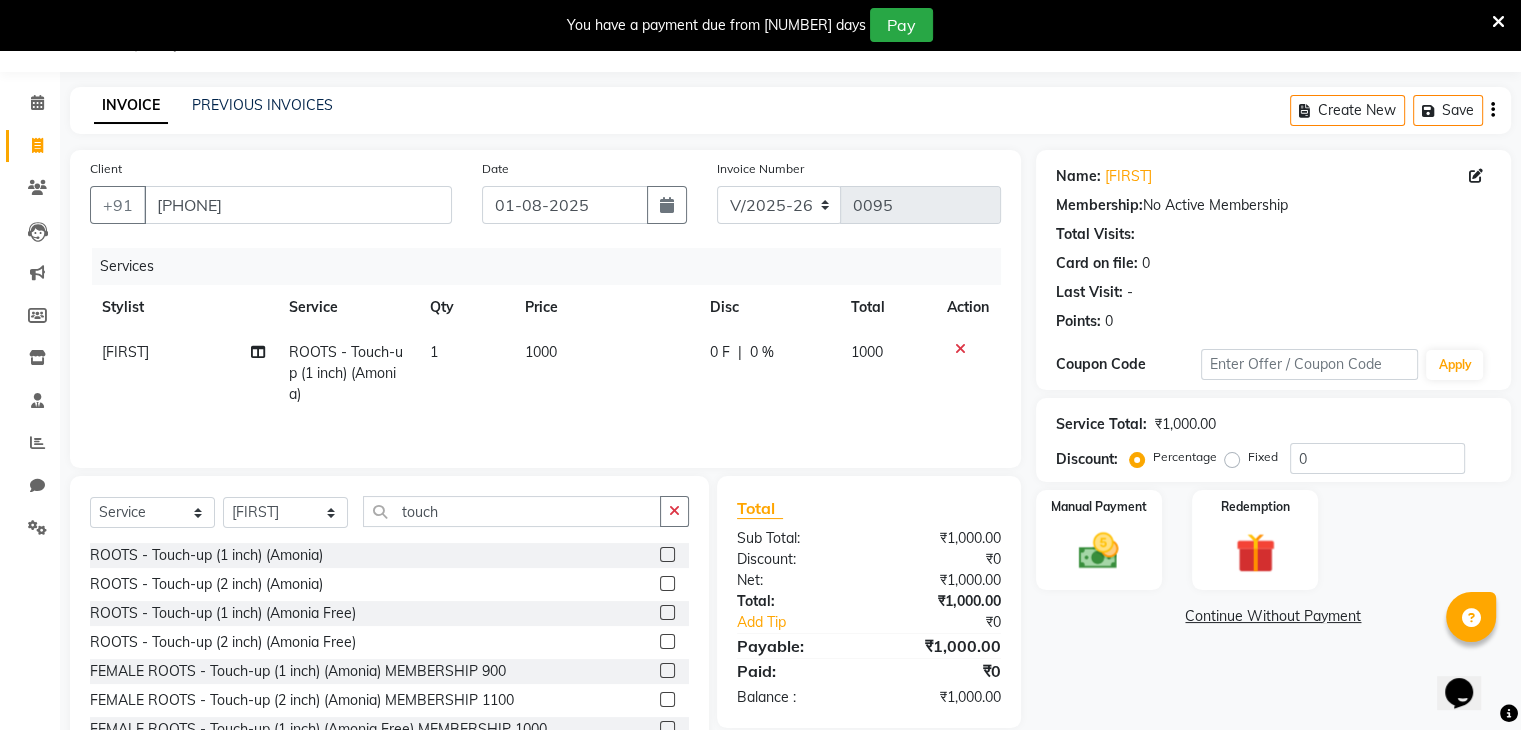 scroll, scrollTop: 32, scrollLeft: 0, axis: vertical 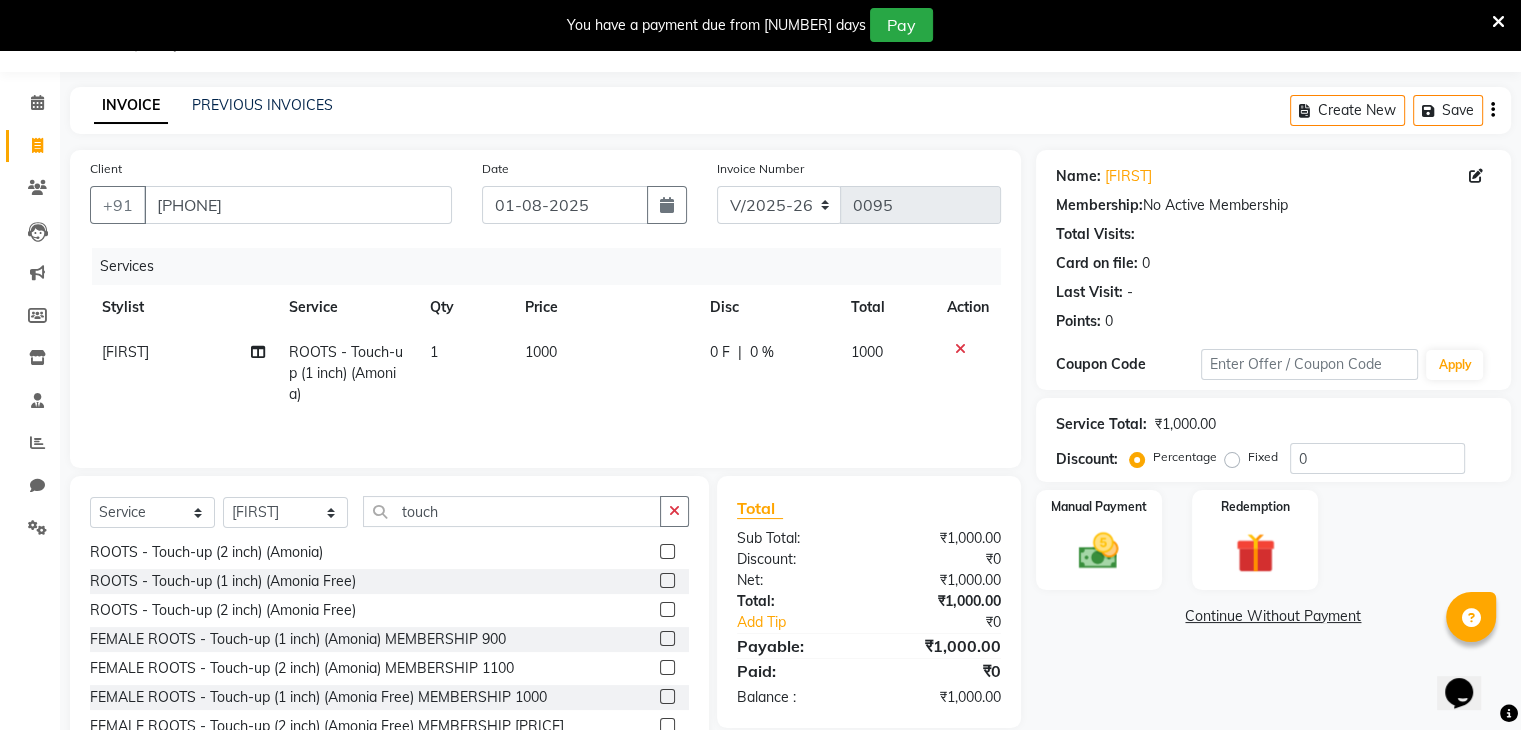 click on "0 F" 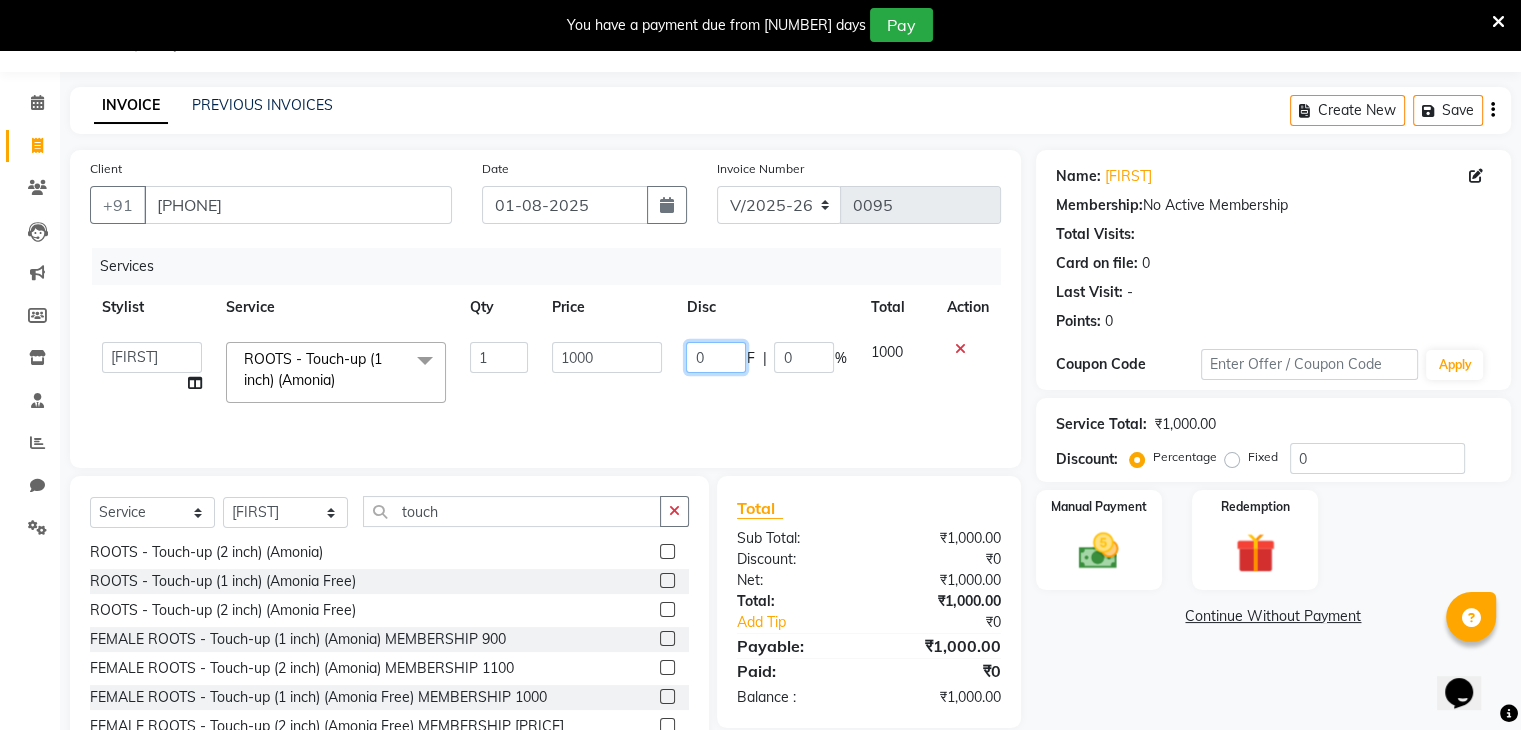 click on "0" 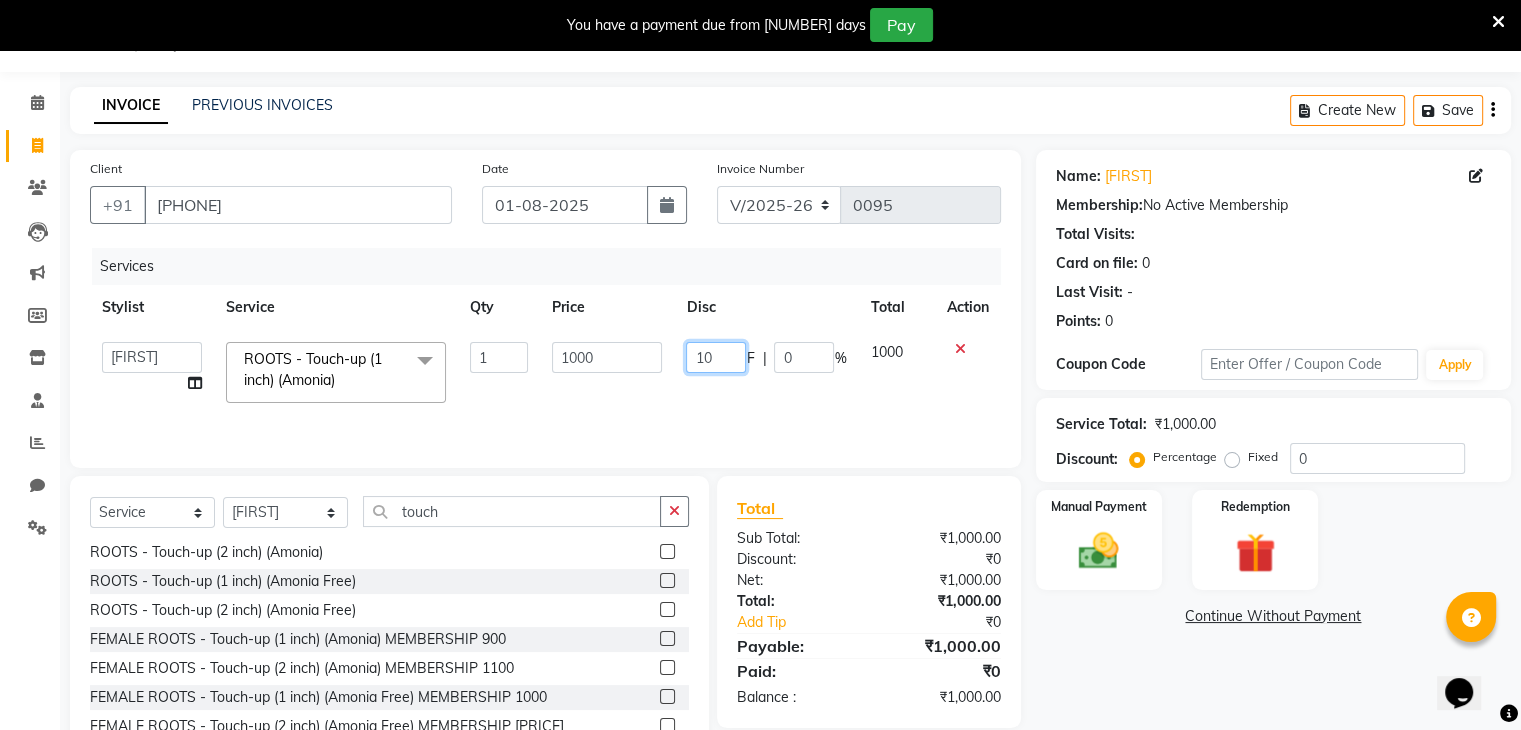 type on "100" 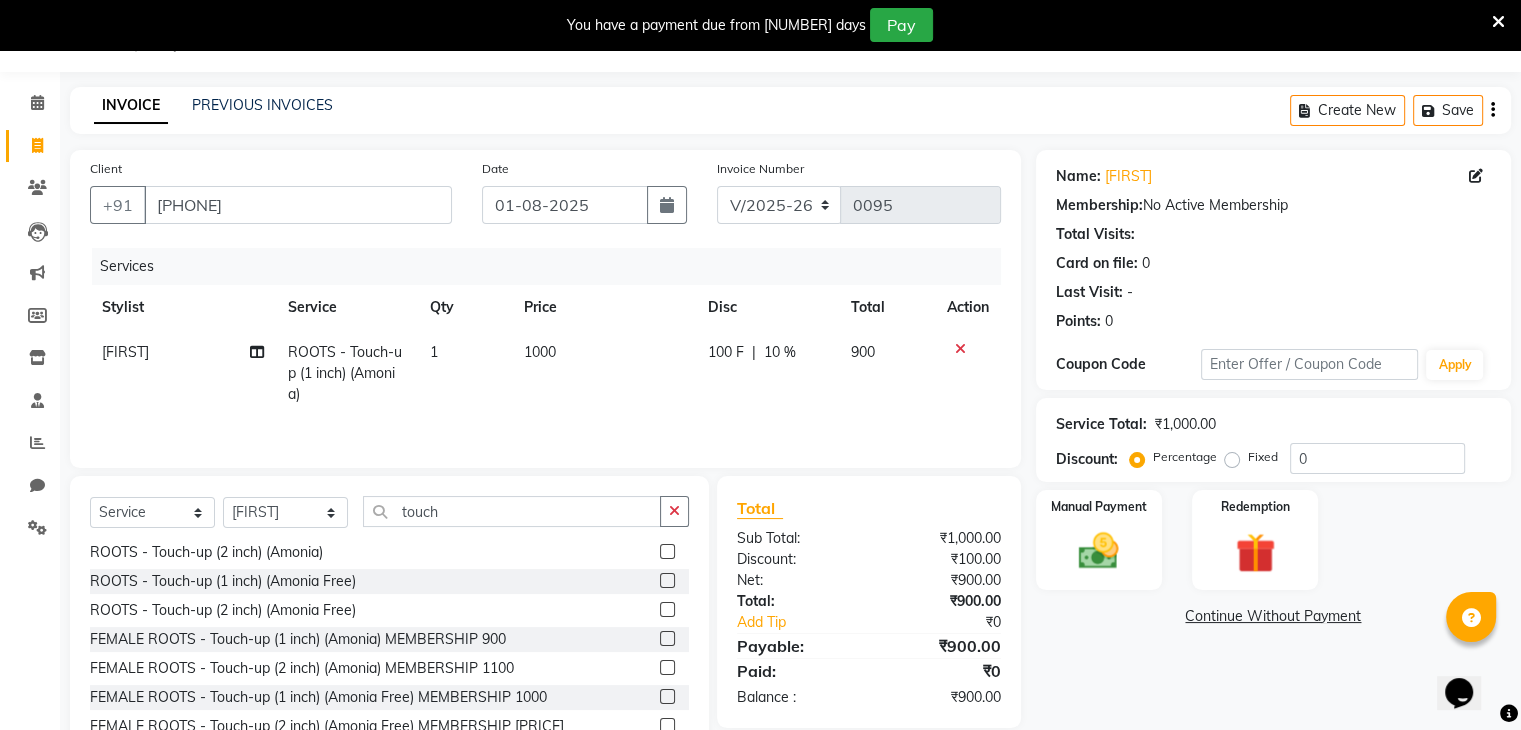 click on "100 F | 10 %" 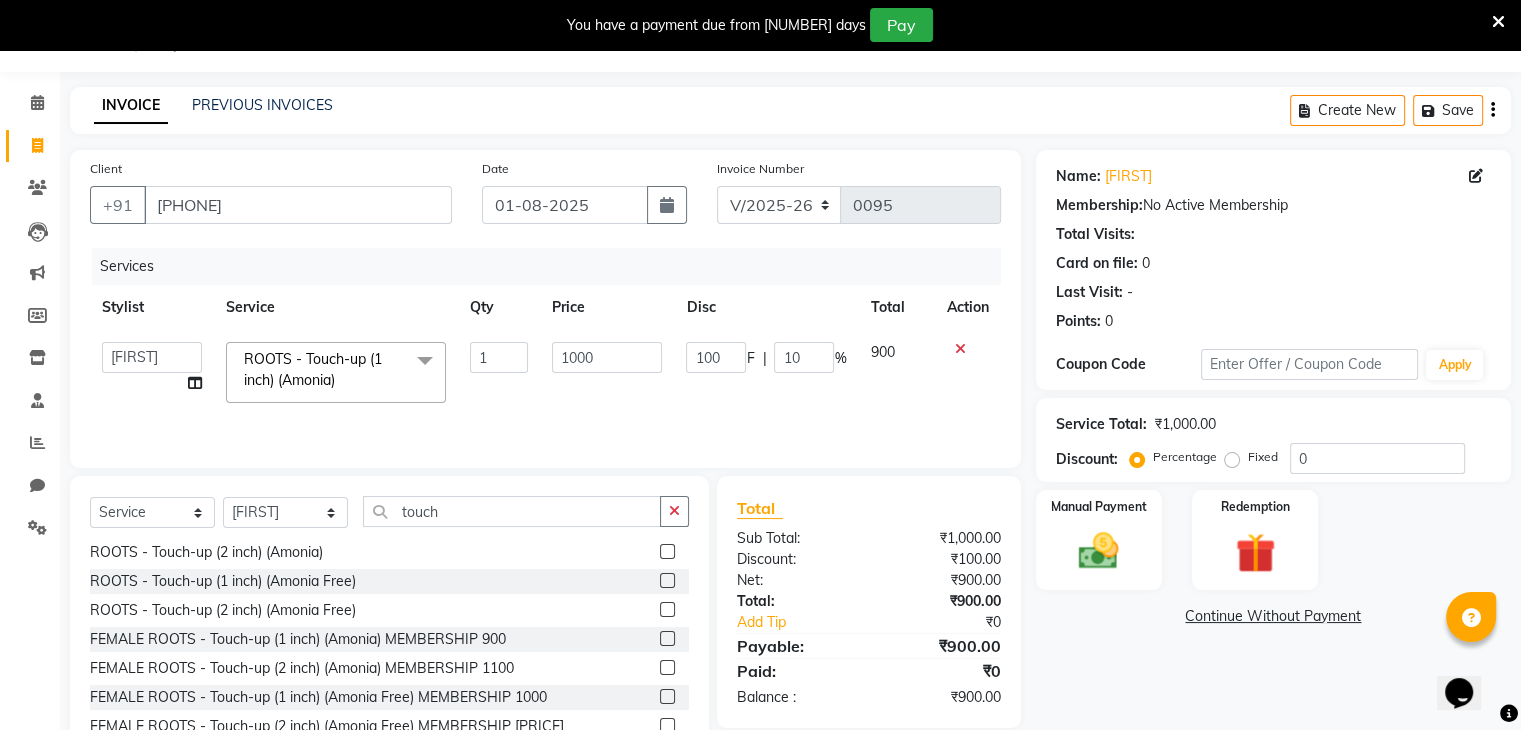 scroll, scrollTop: 122, scrollLeft: 0, axis: vertical 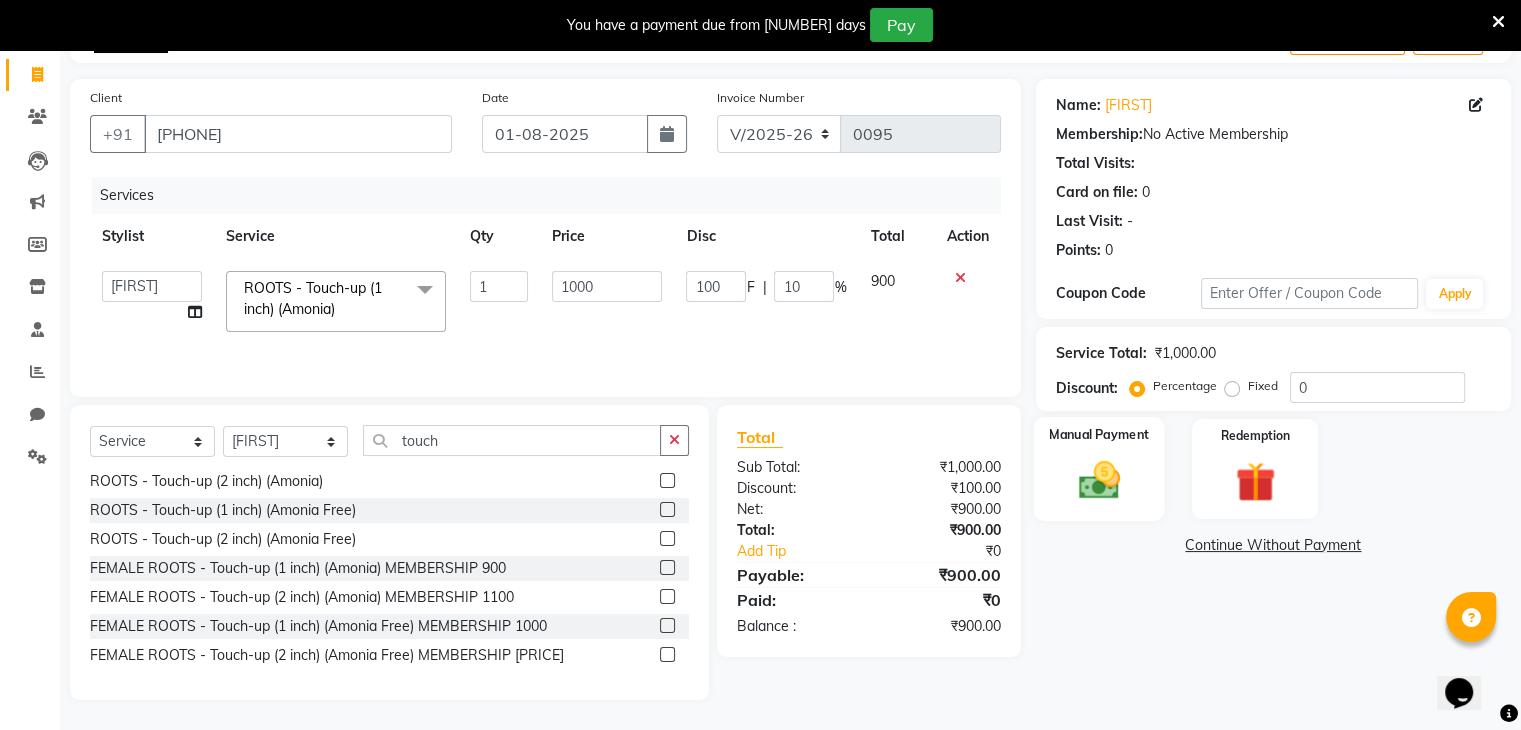 click on "Manual Payment" 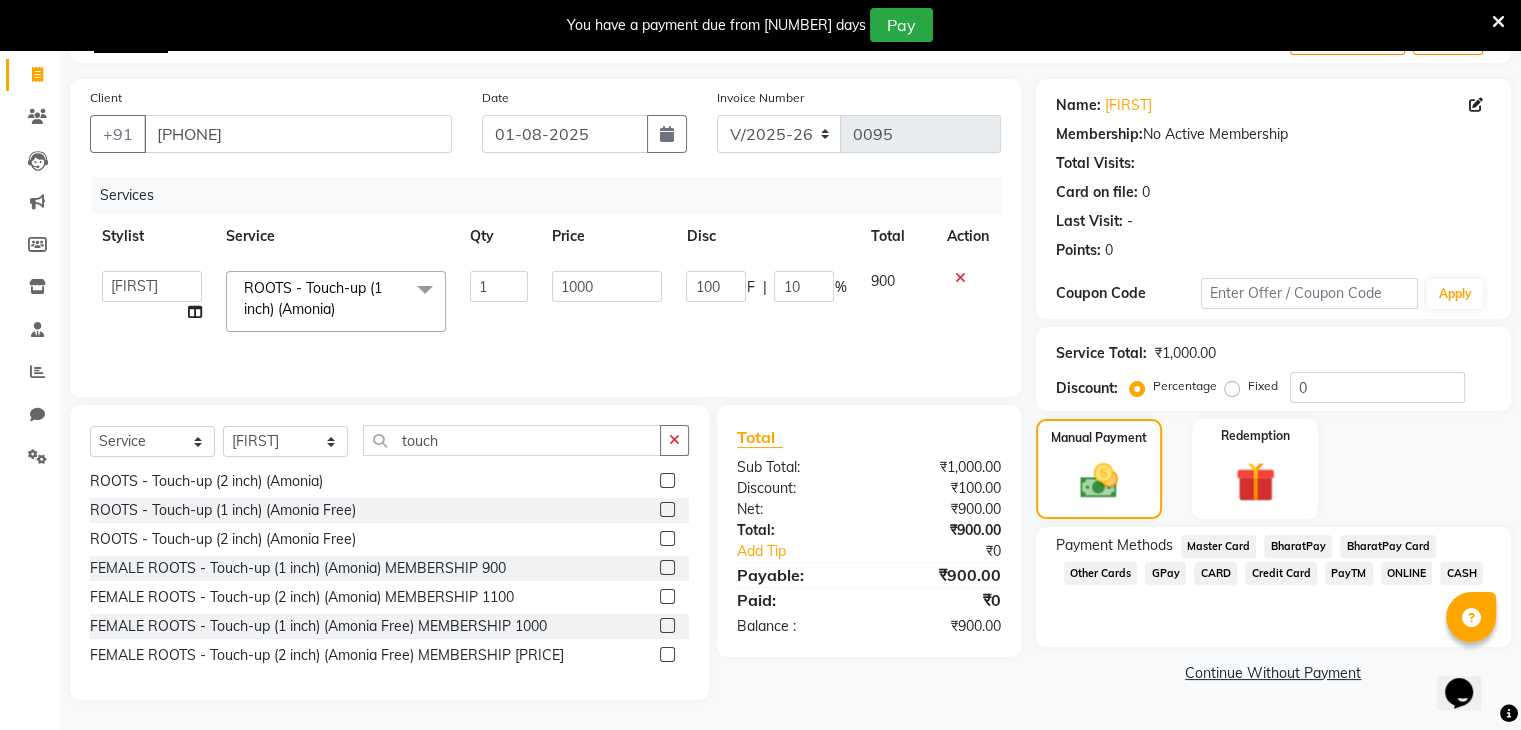 click on "CASH" 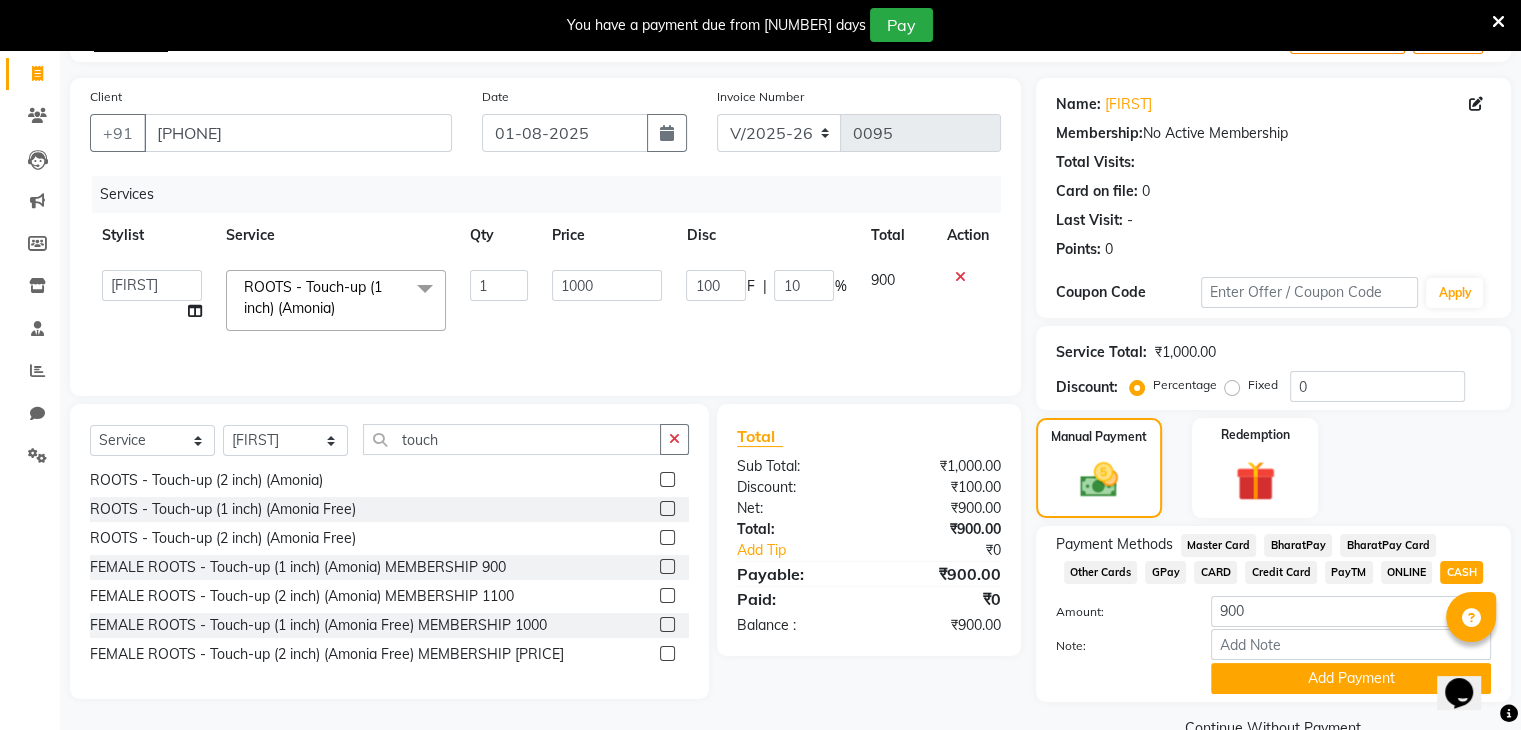scroll, scrollTop: 167, scrollLeft: 0, axis: vertical 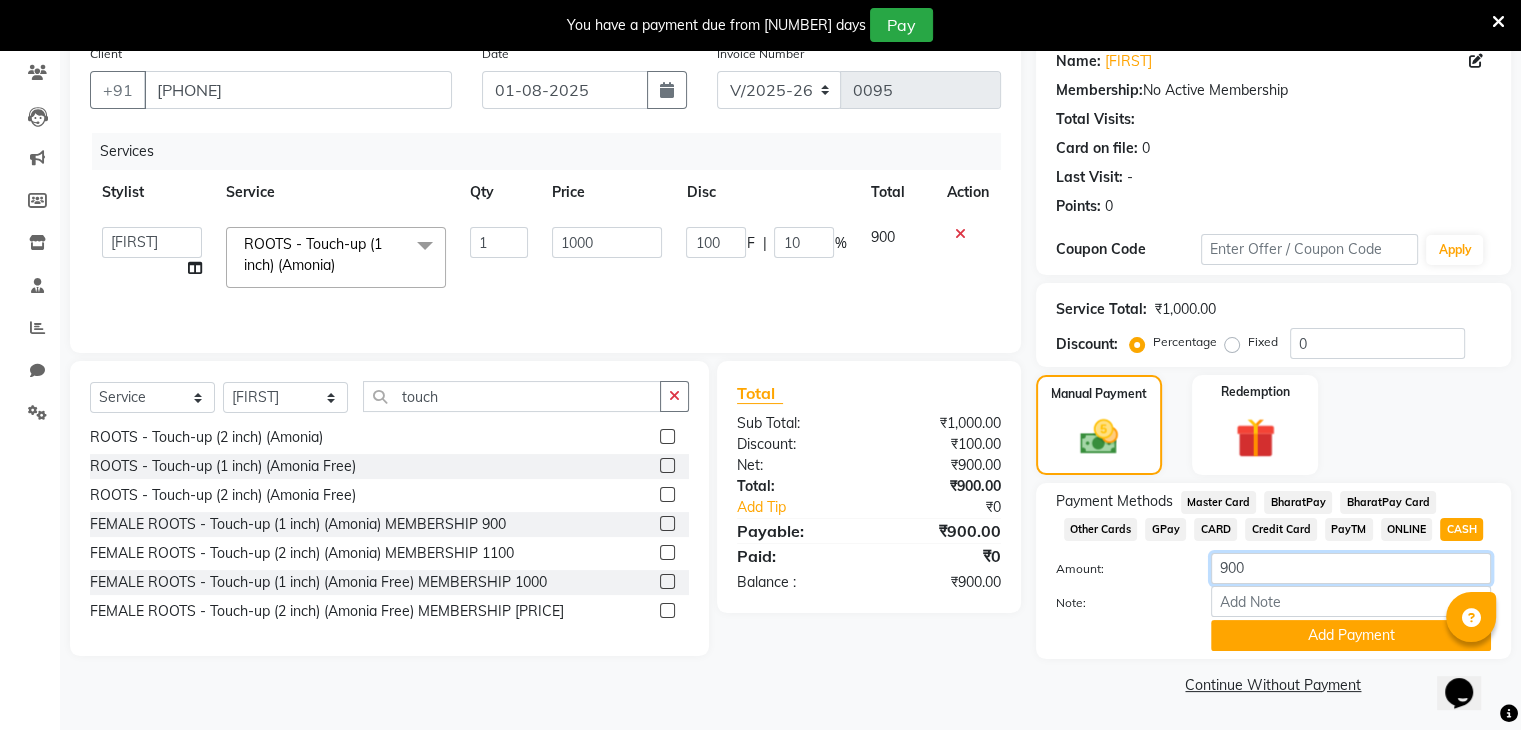 click on "900" 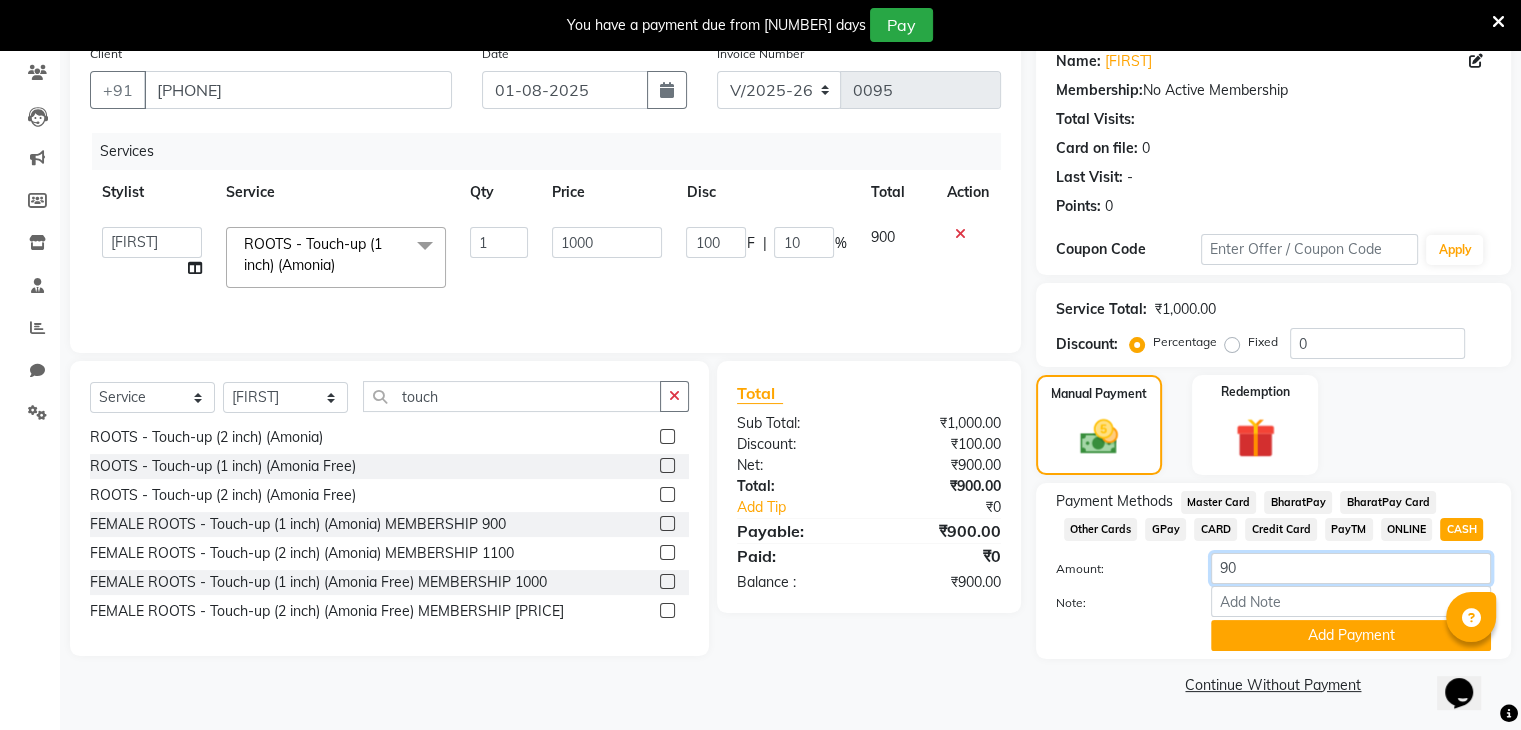 type on "9" 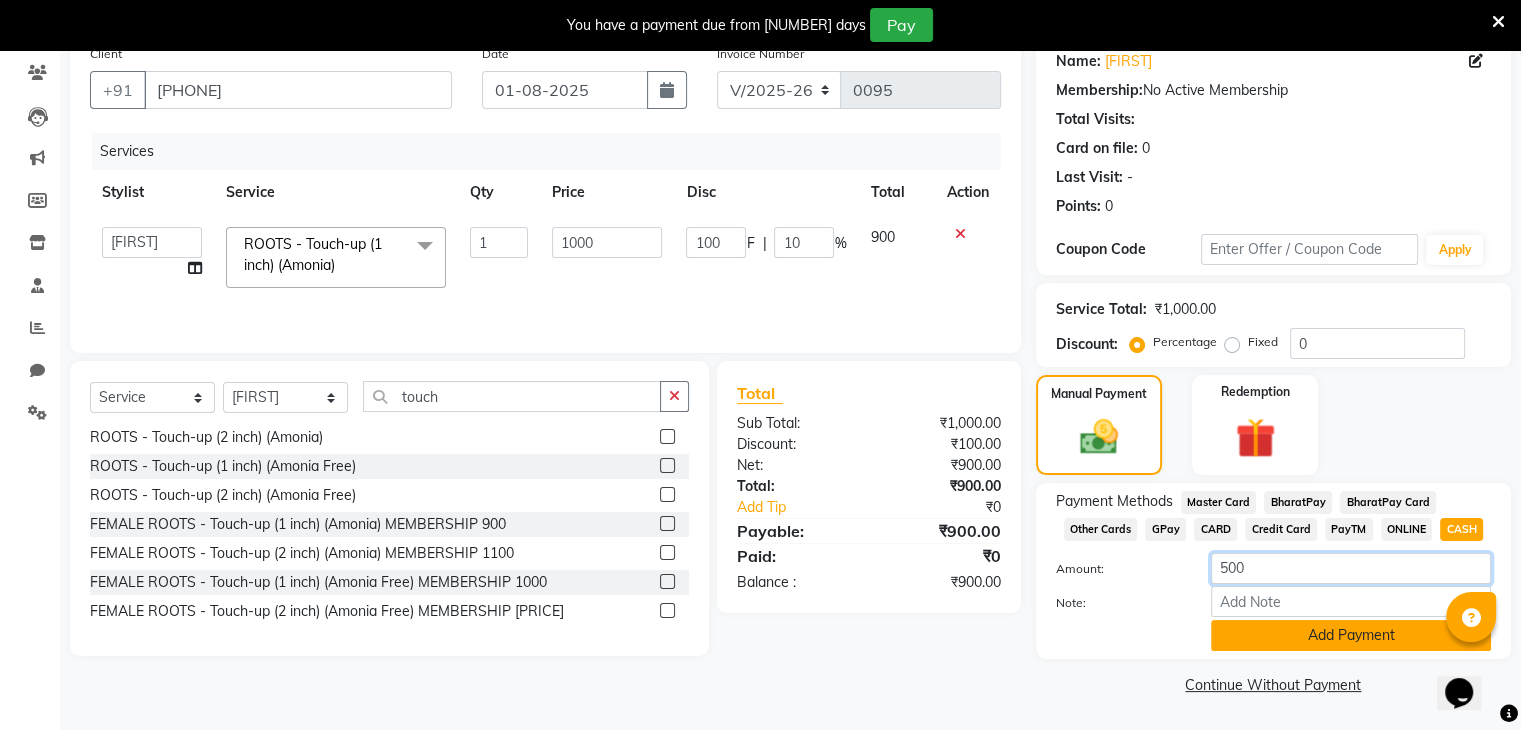 type on "500" 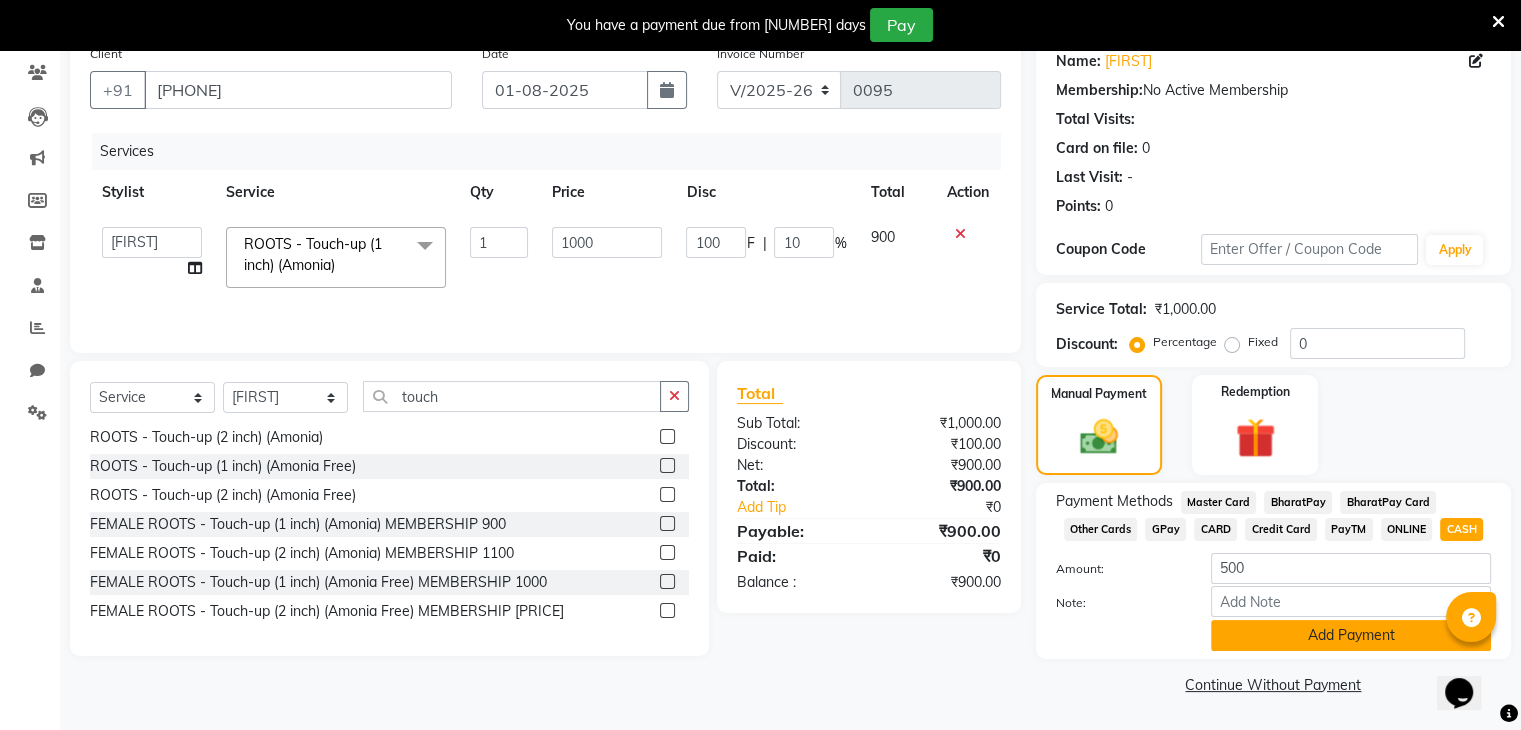 click on "Add Payment" 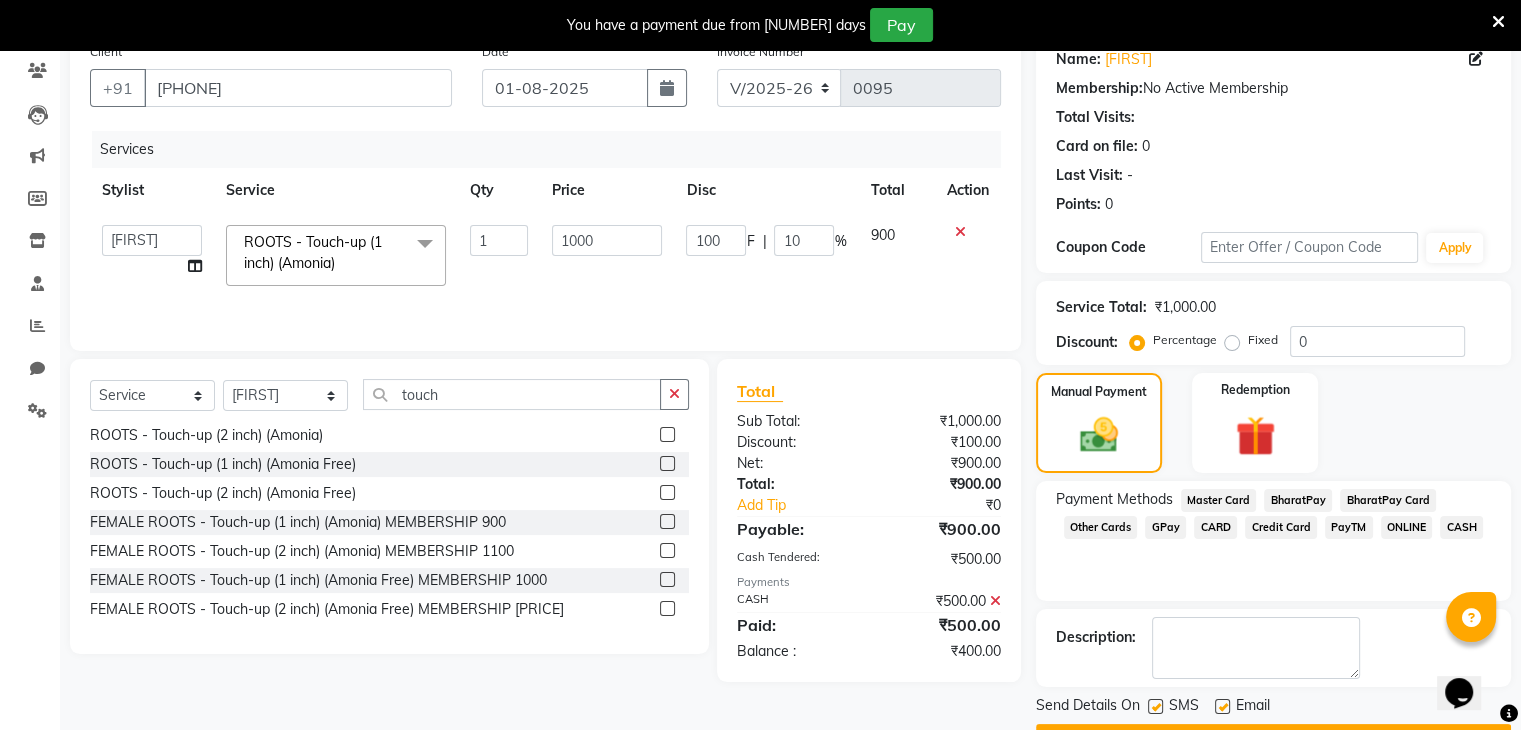 click on "ONLINE" 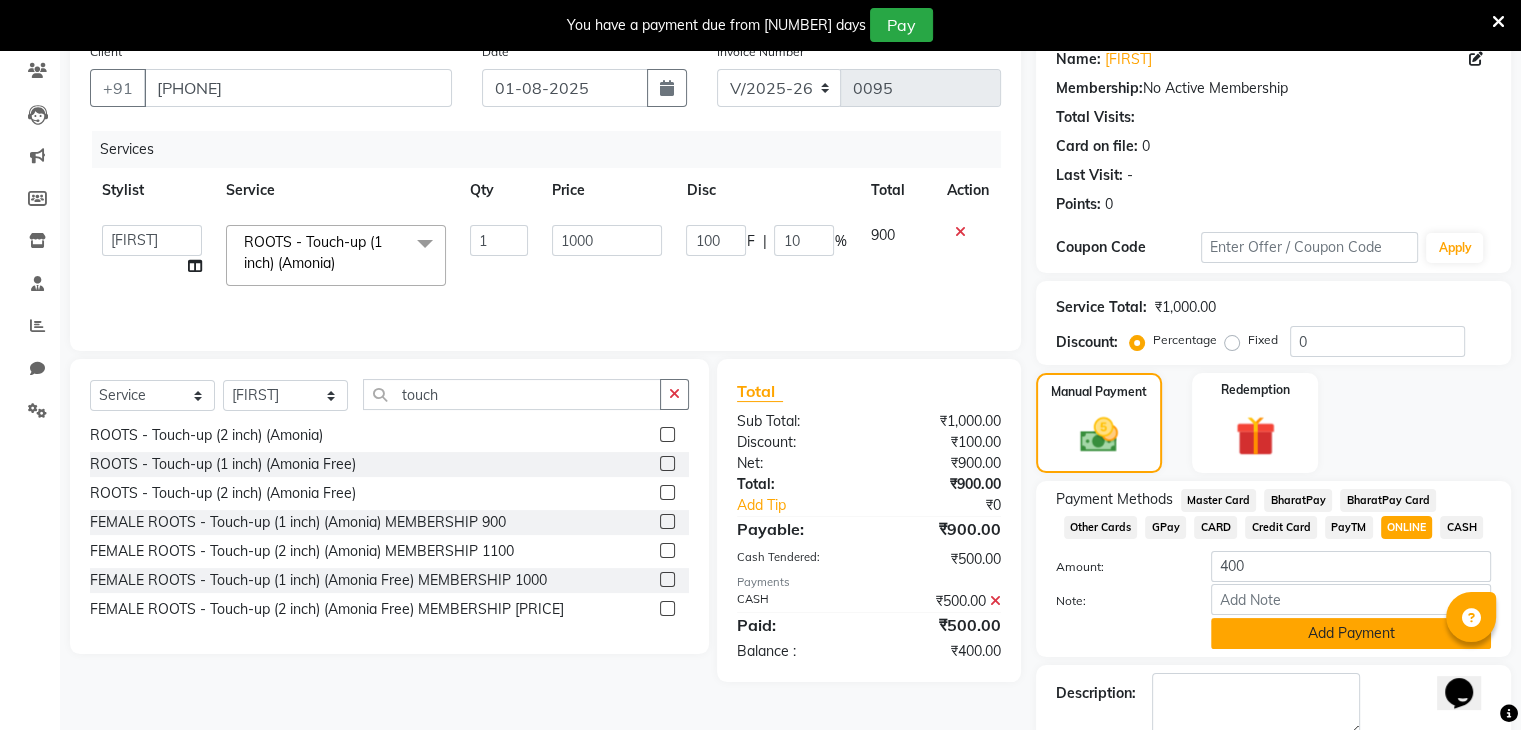 click on "Add Payment" 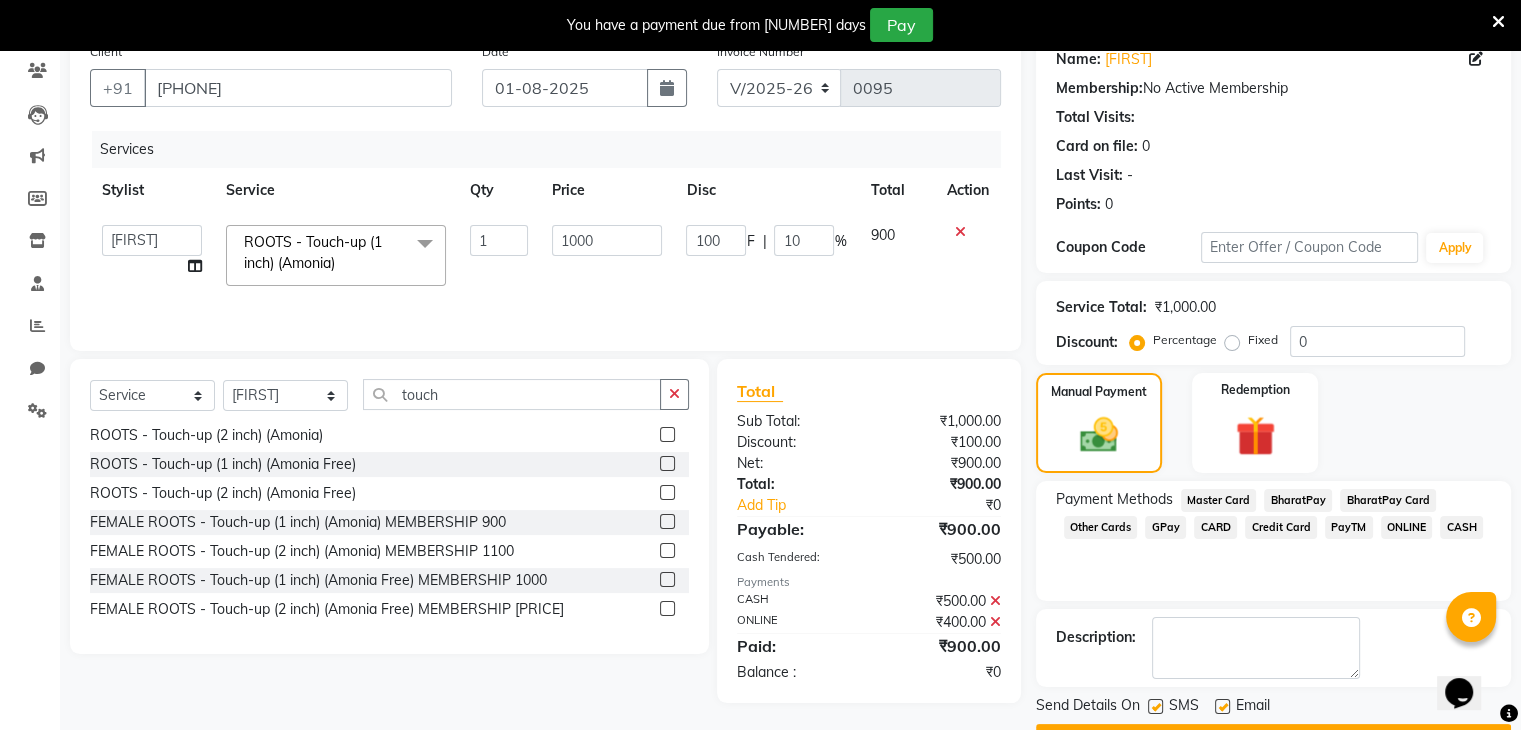 scroll, scrollTop: 220, scrollLeft: 0, axis: vertical 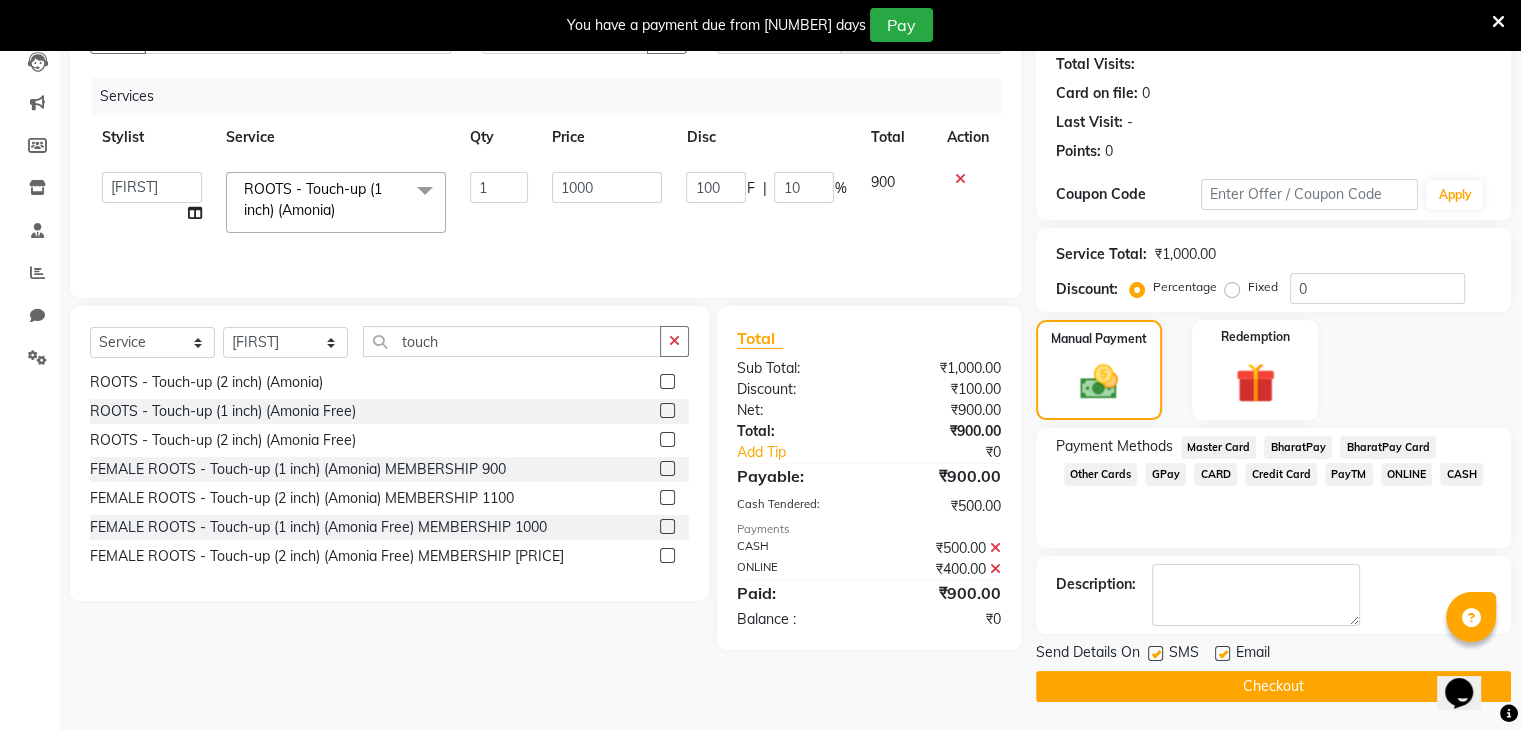 click on "Checkout" 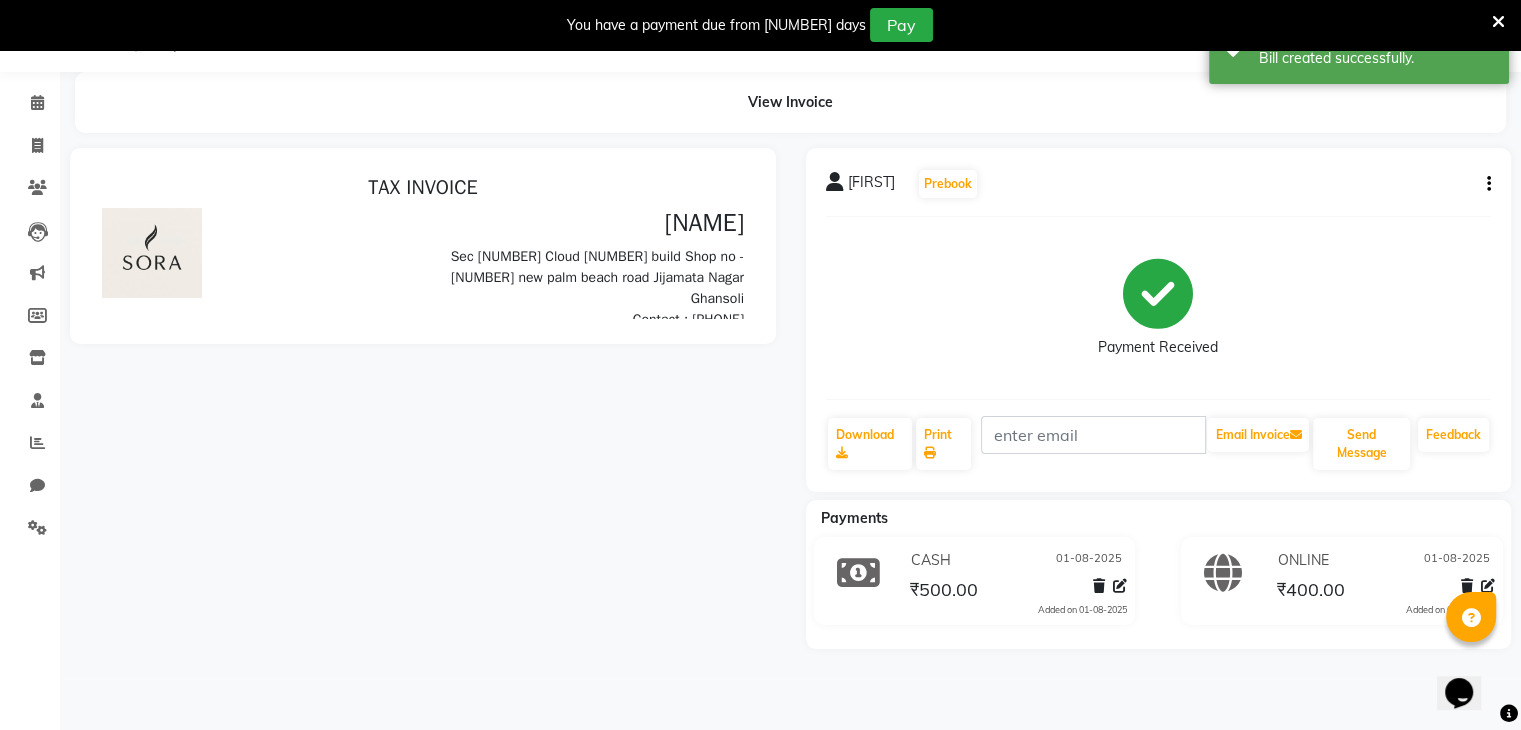 scroll, scrollTop: 0, scrollLeft: 0, axis: both 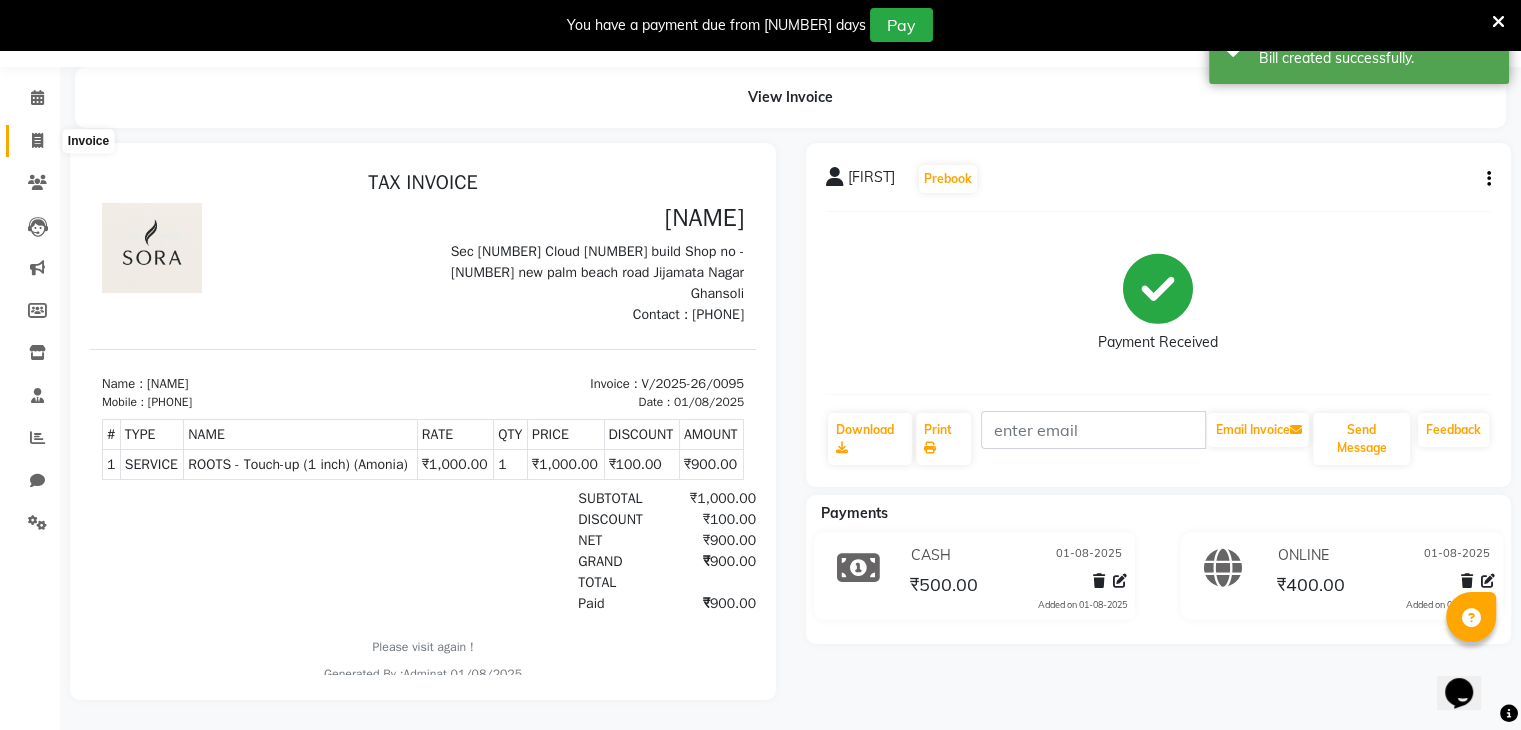 click 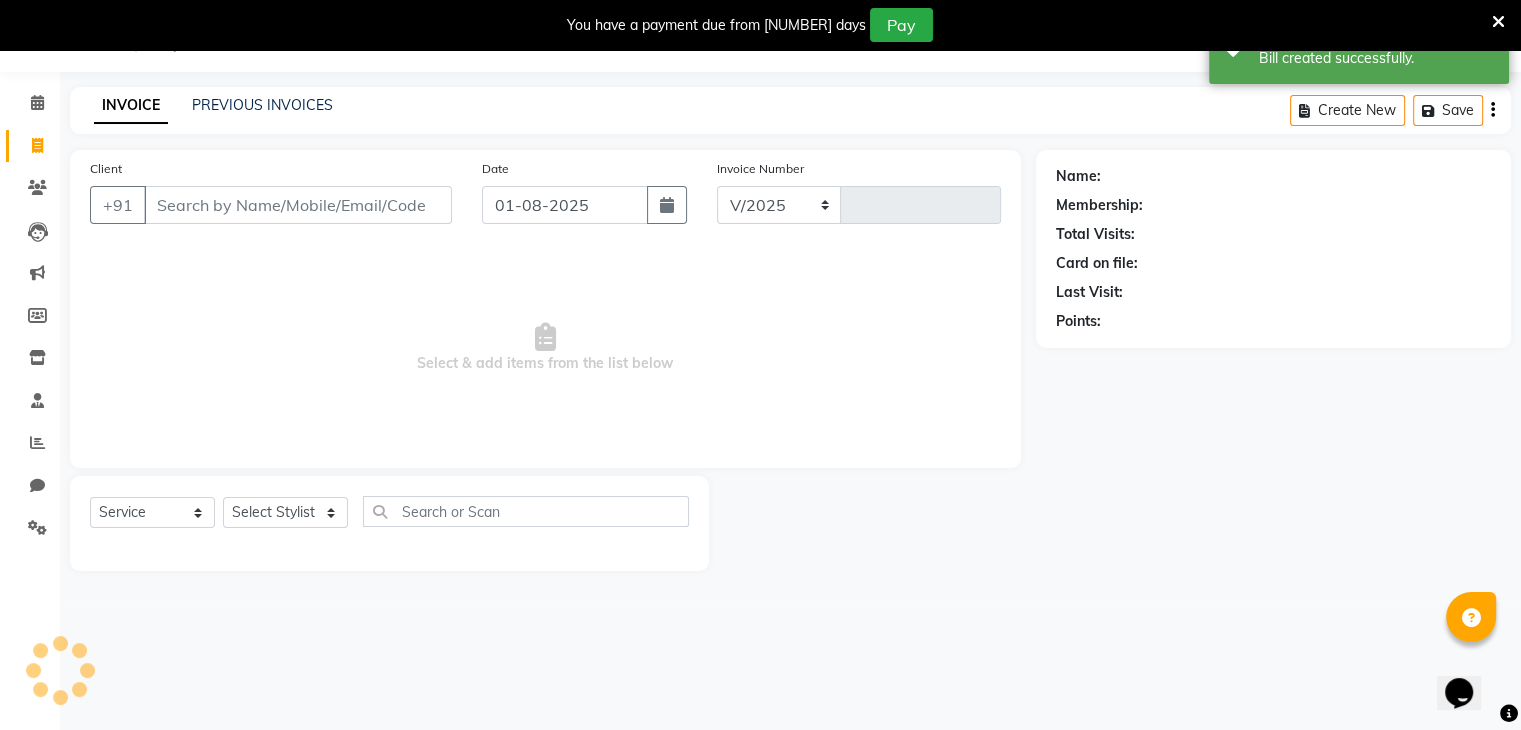 select on "8446" 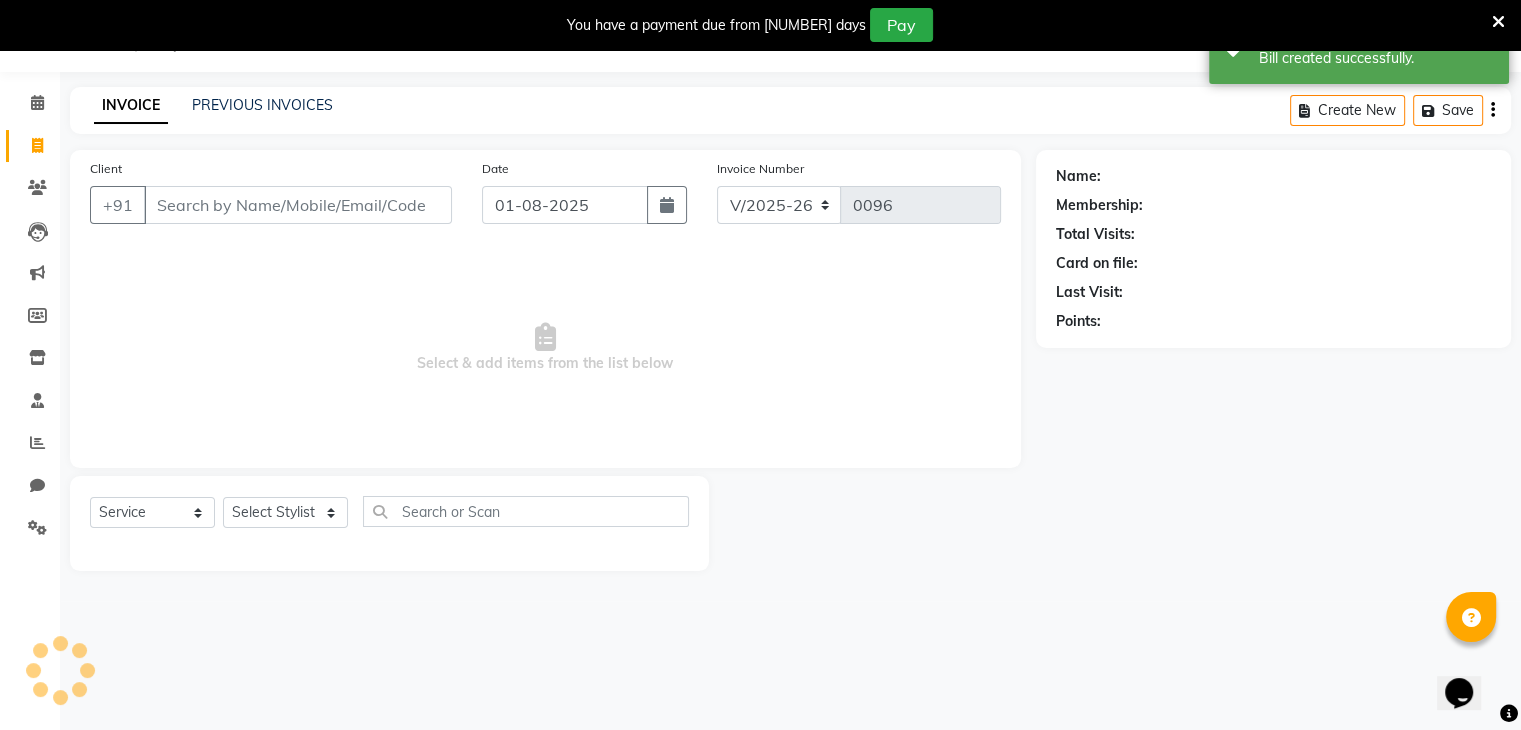scroll, scrollTop: 50, scrollLeft: 0, axis: vertical 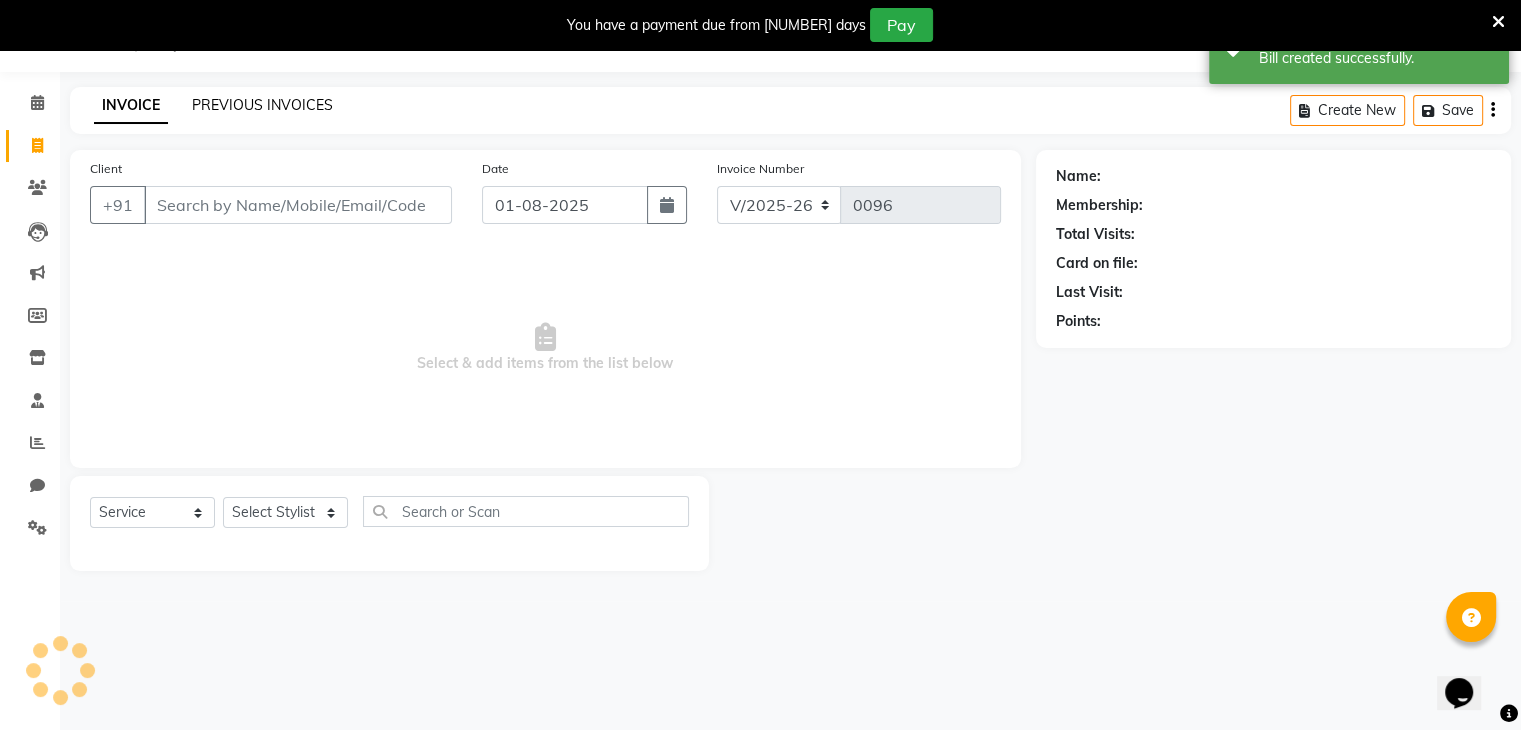 click on "PREVIOUS INVOICES" 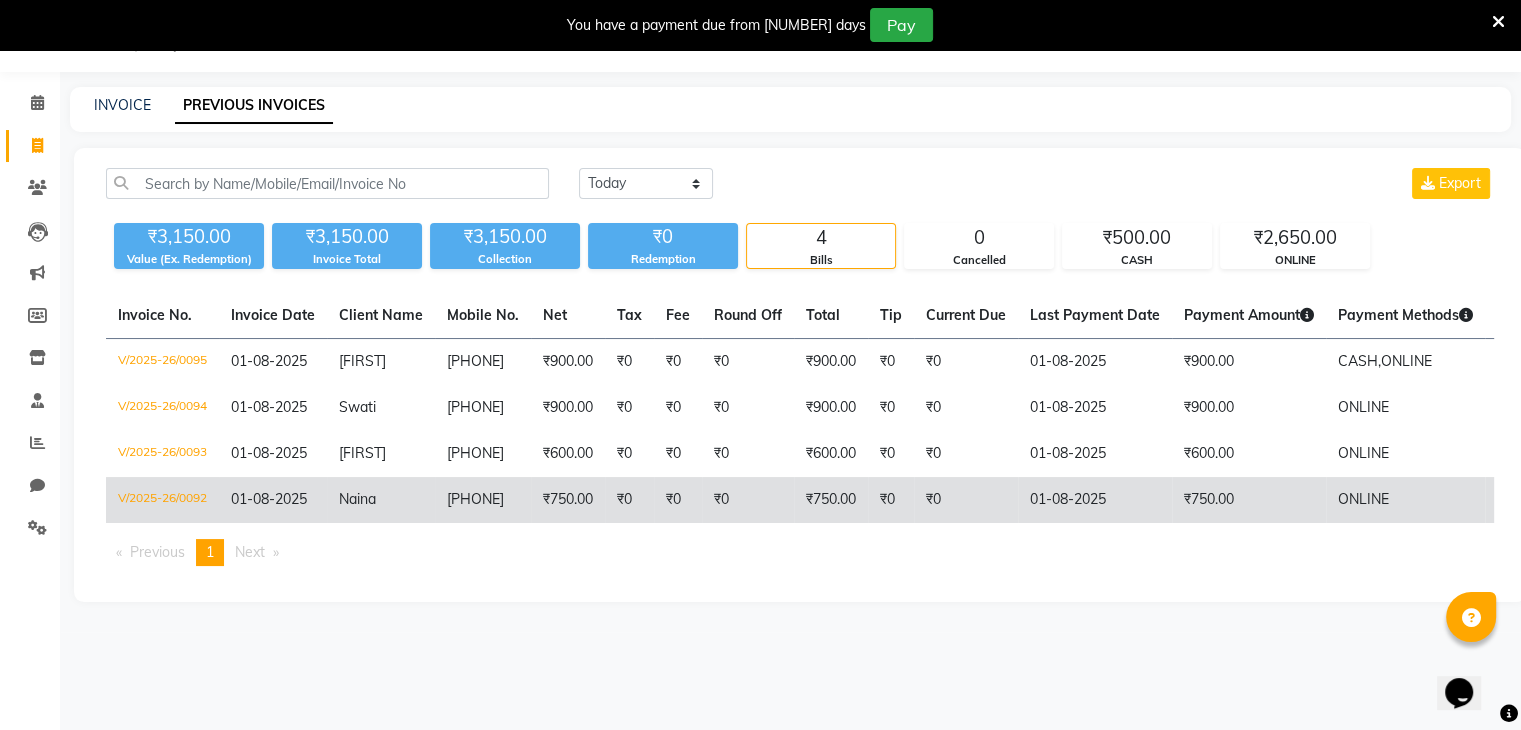 click on "01-08-2025" 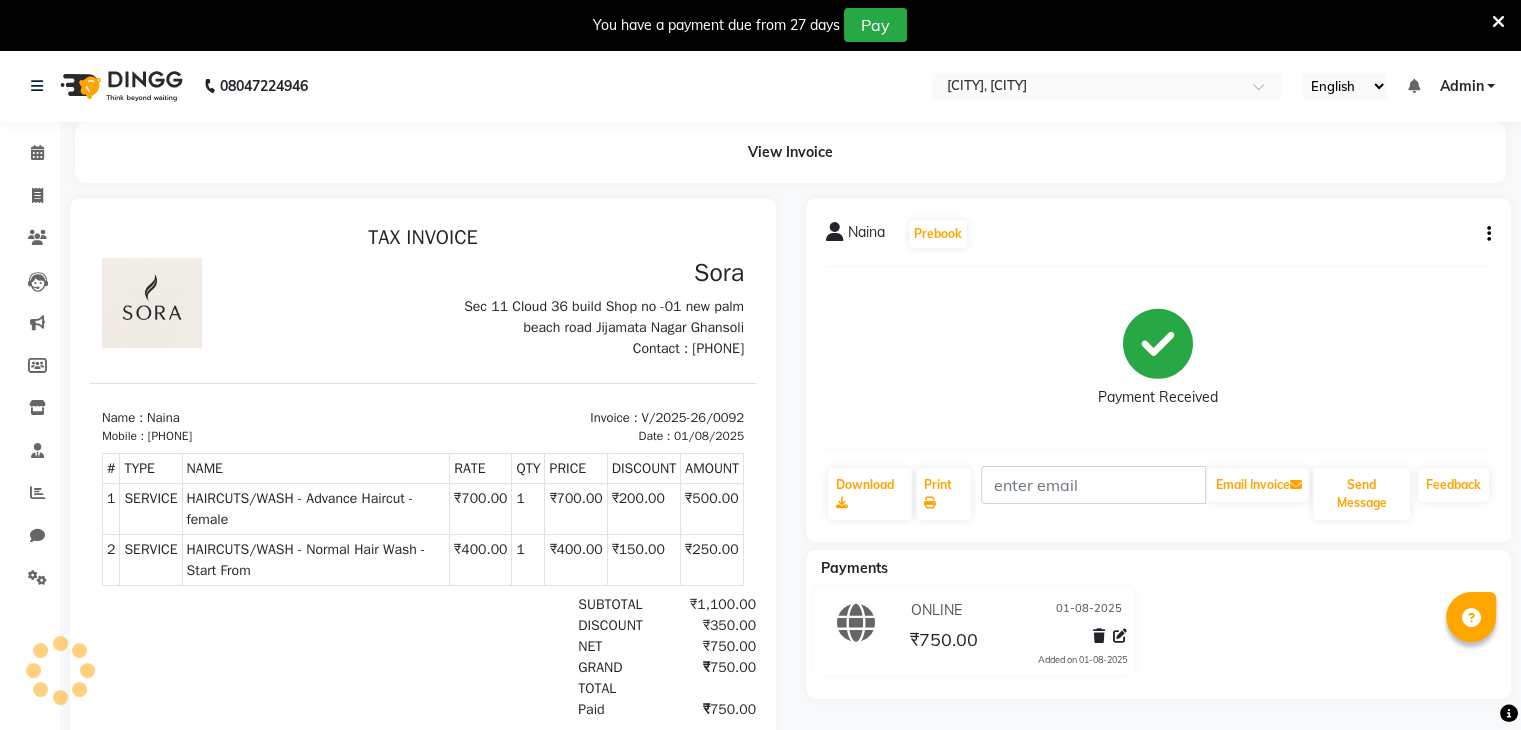 scroll, scrollTop: 0, scrollLeft: 0, axis: both 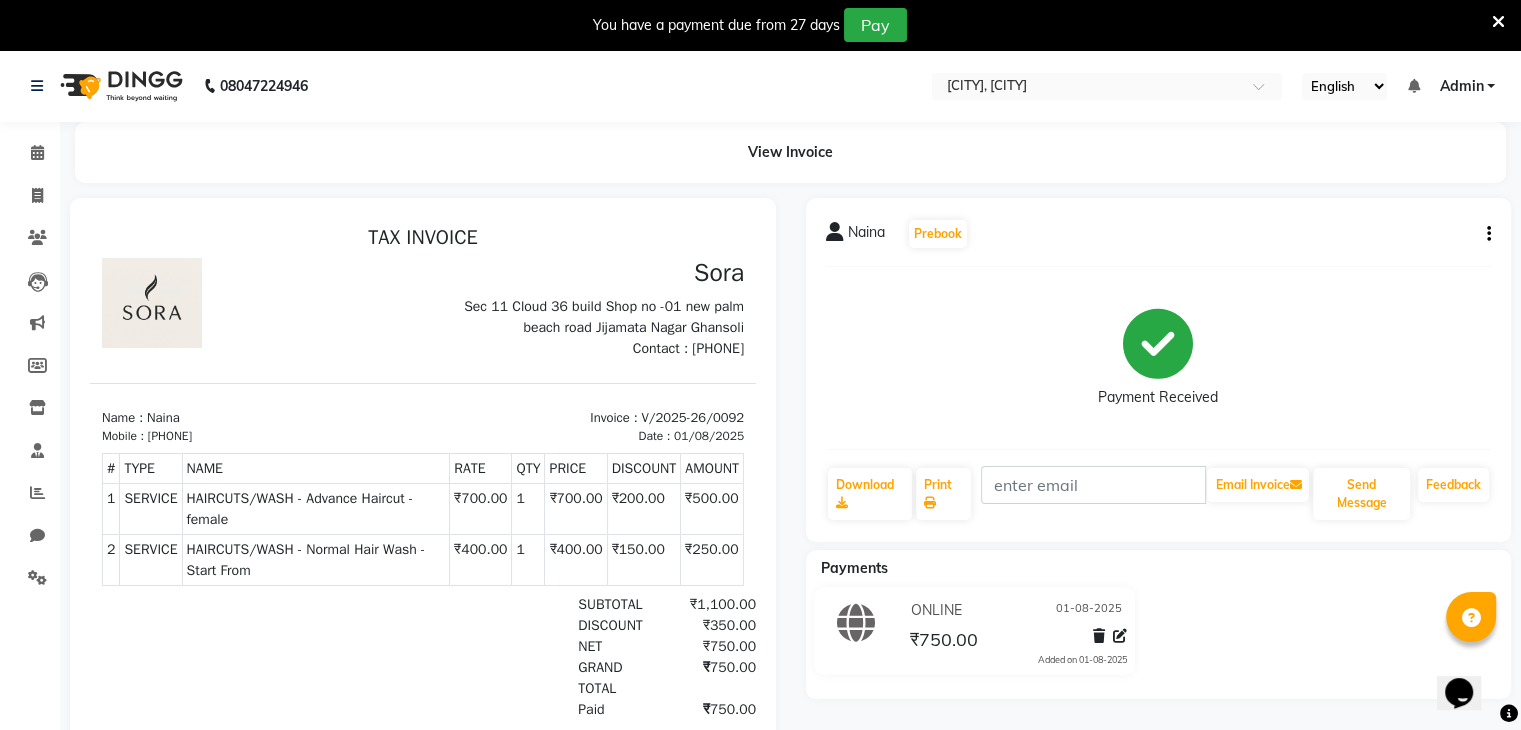 click 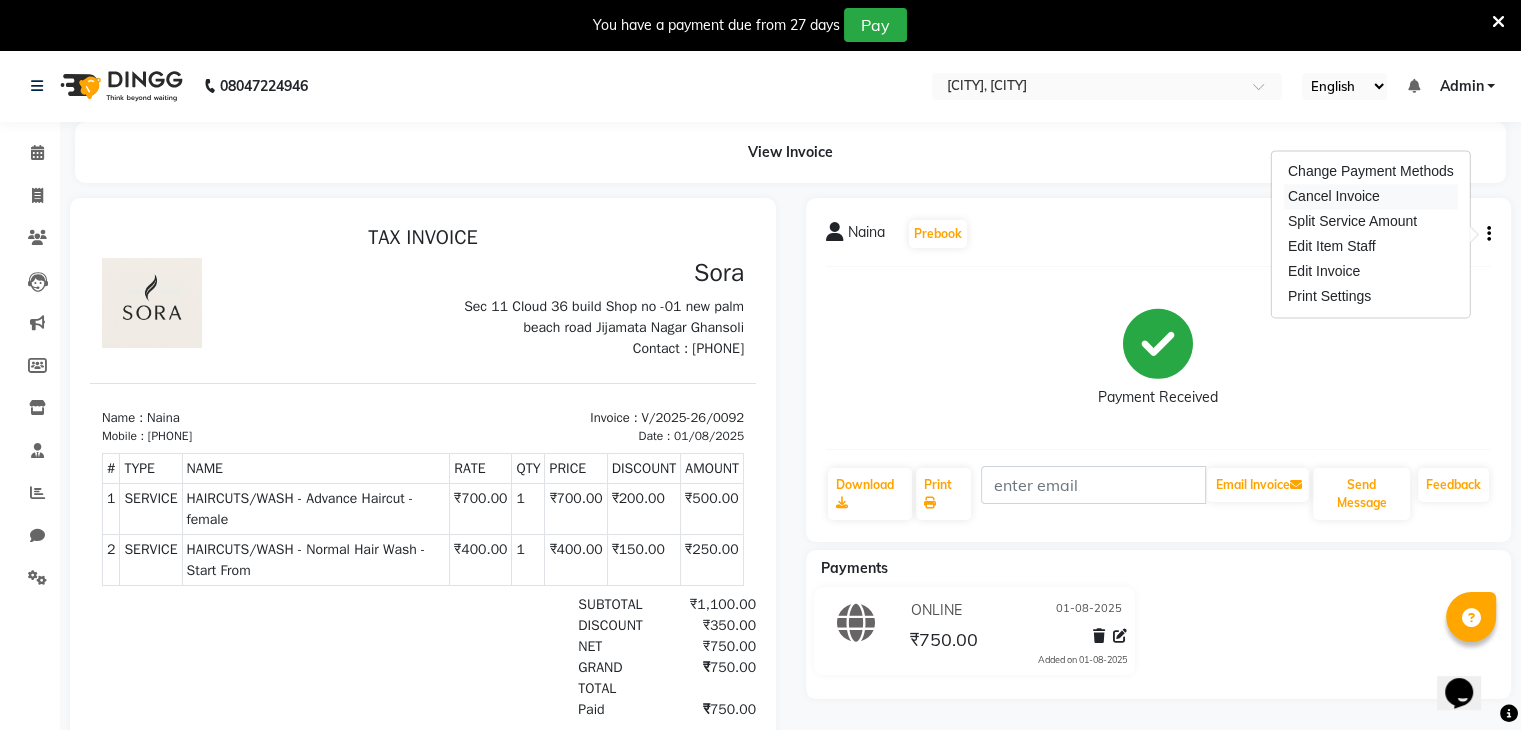 click on "Cancel Invoice" at bounding box center [1371, 196] 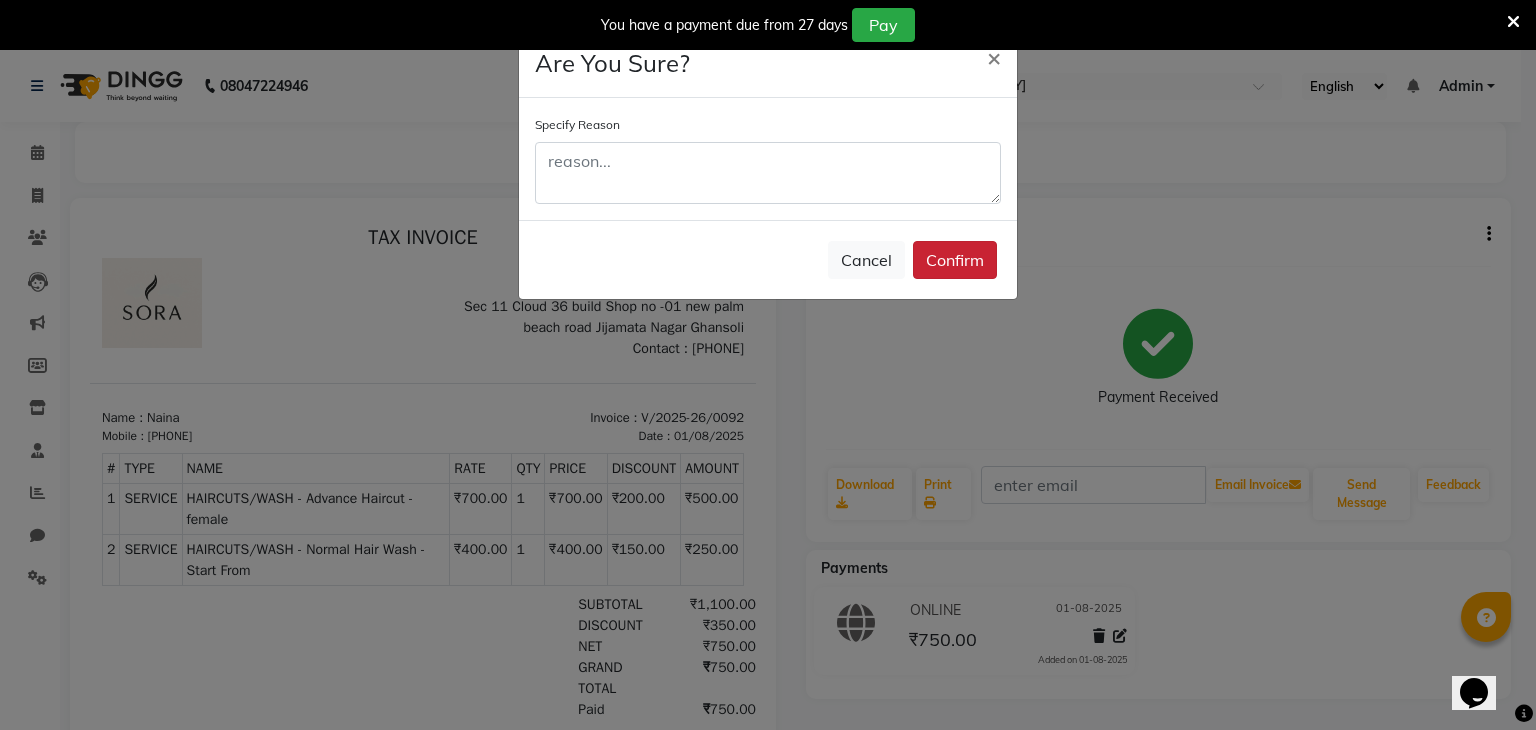 click on "Confirm" 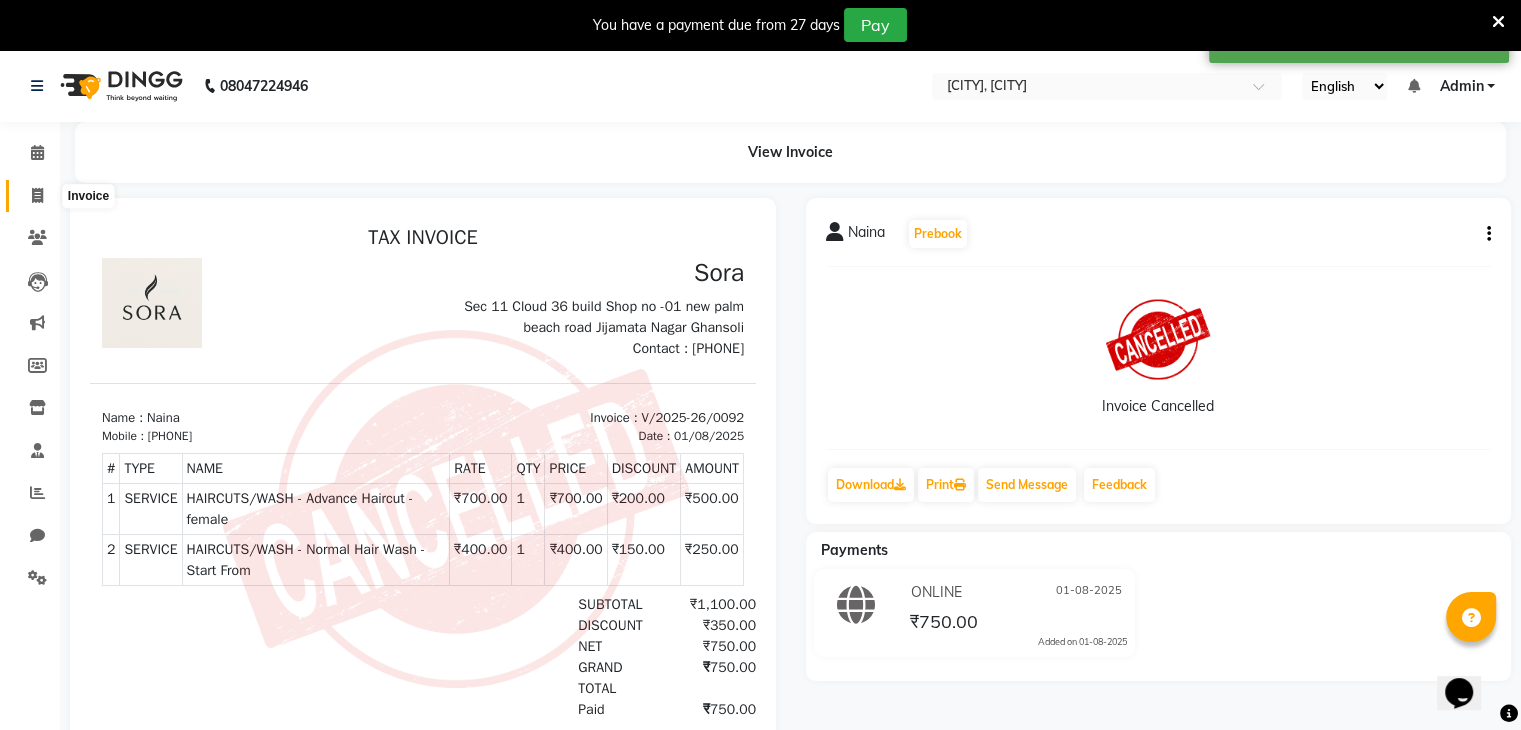 click 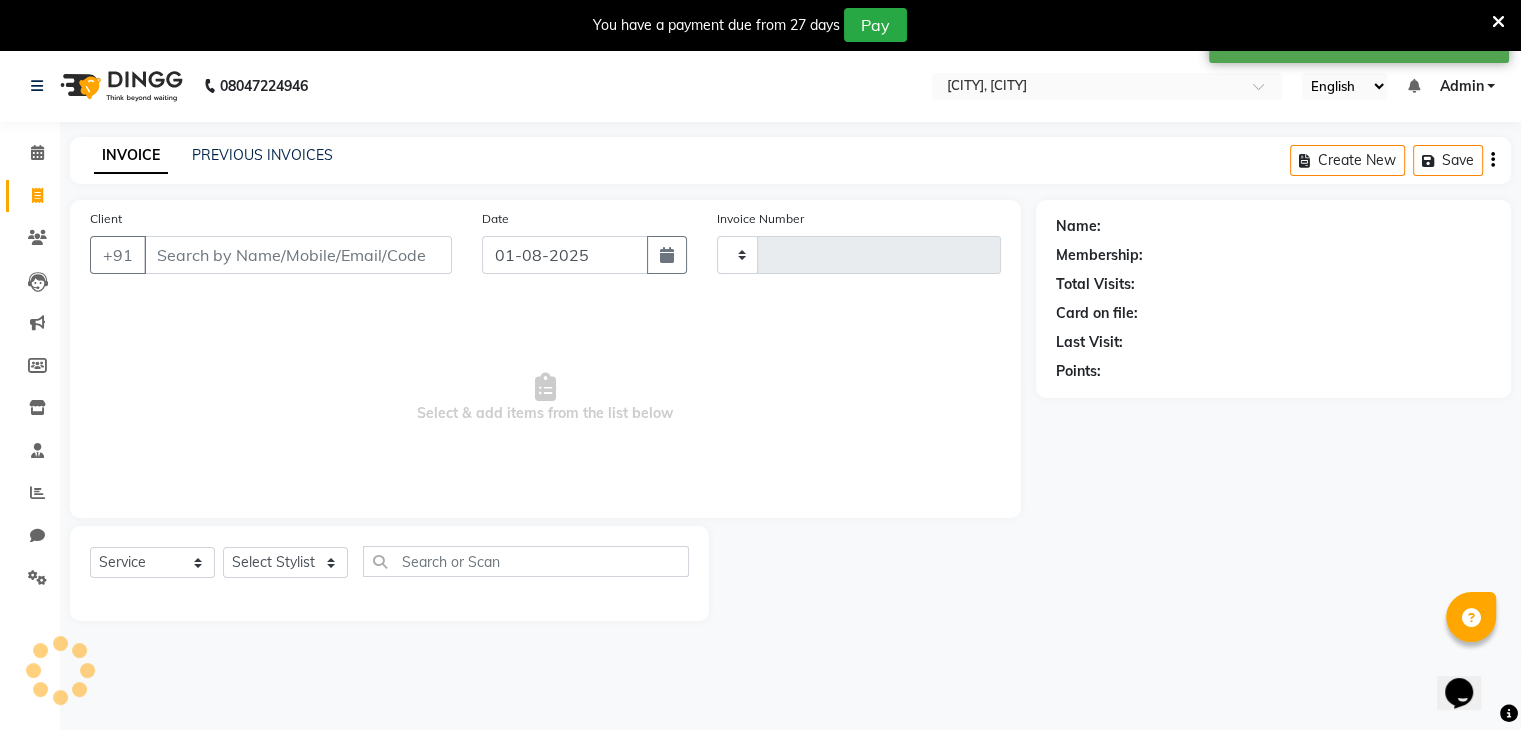 scroll, scrollTop: 50, scrollLeft: 0, axis: vertical 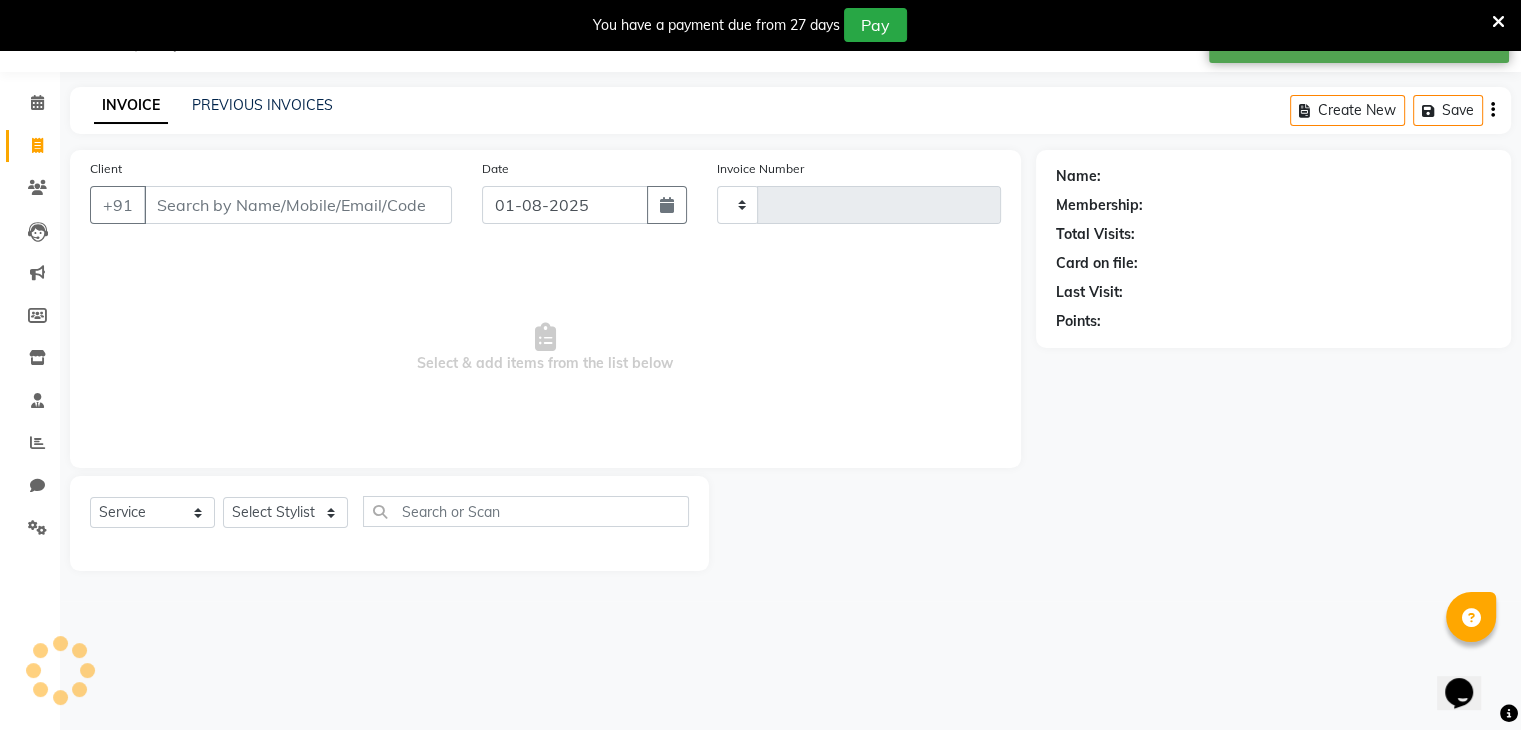 click on "Client" at bounding box center (298, 205) 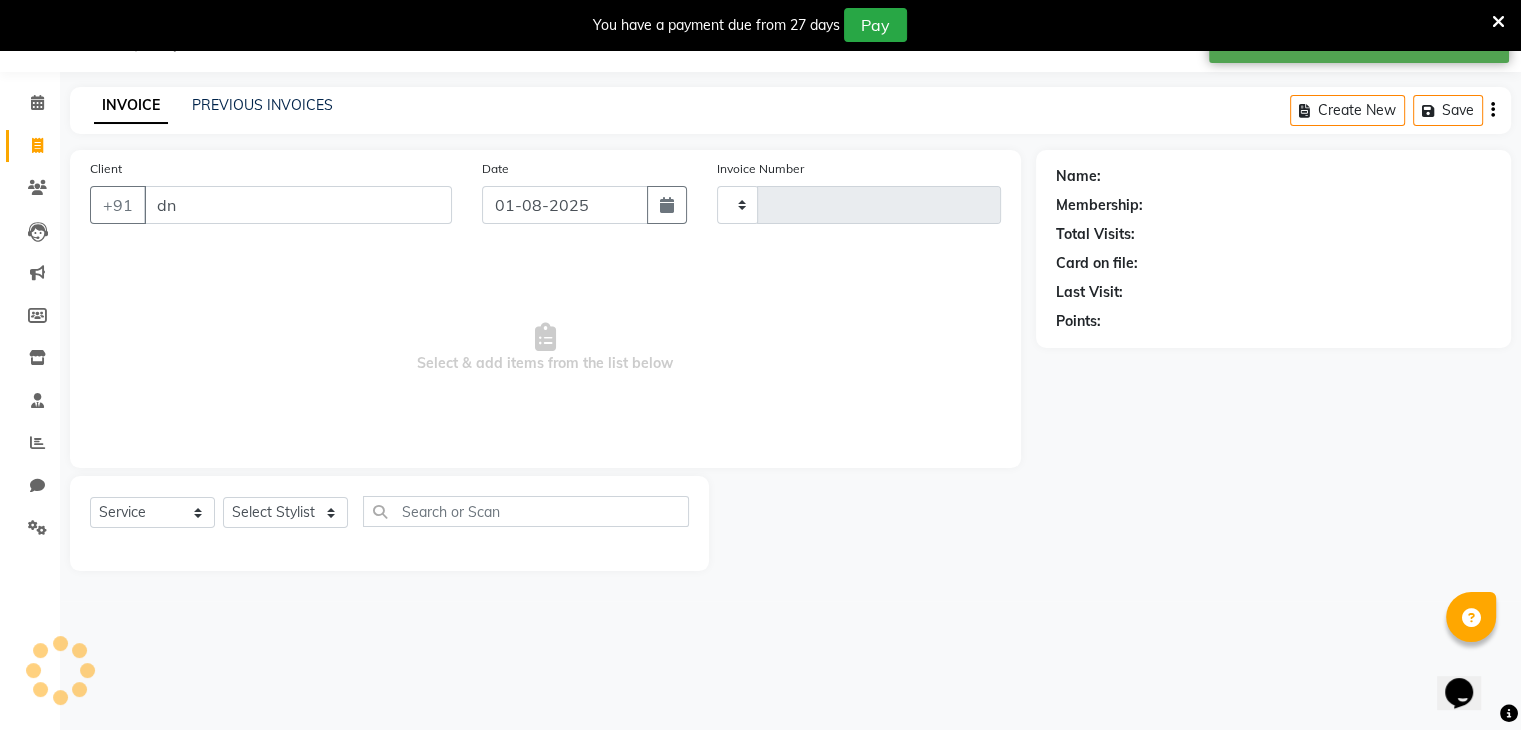 type on "d" 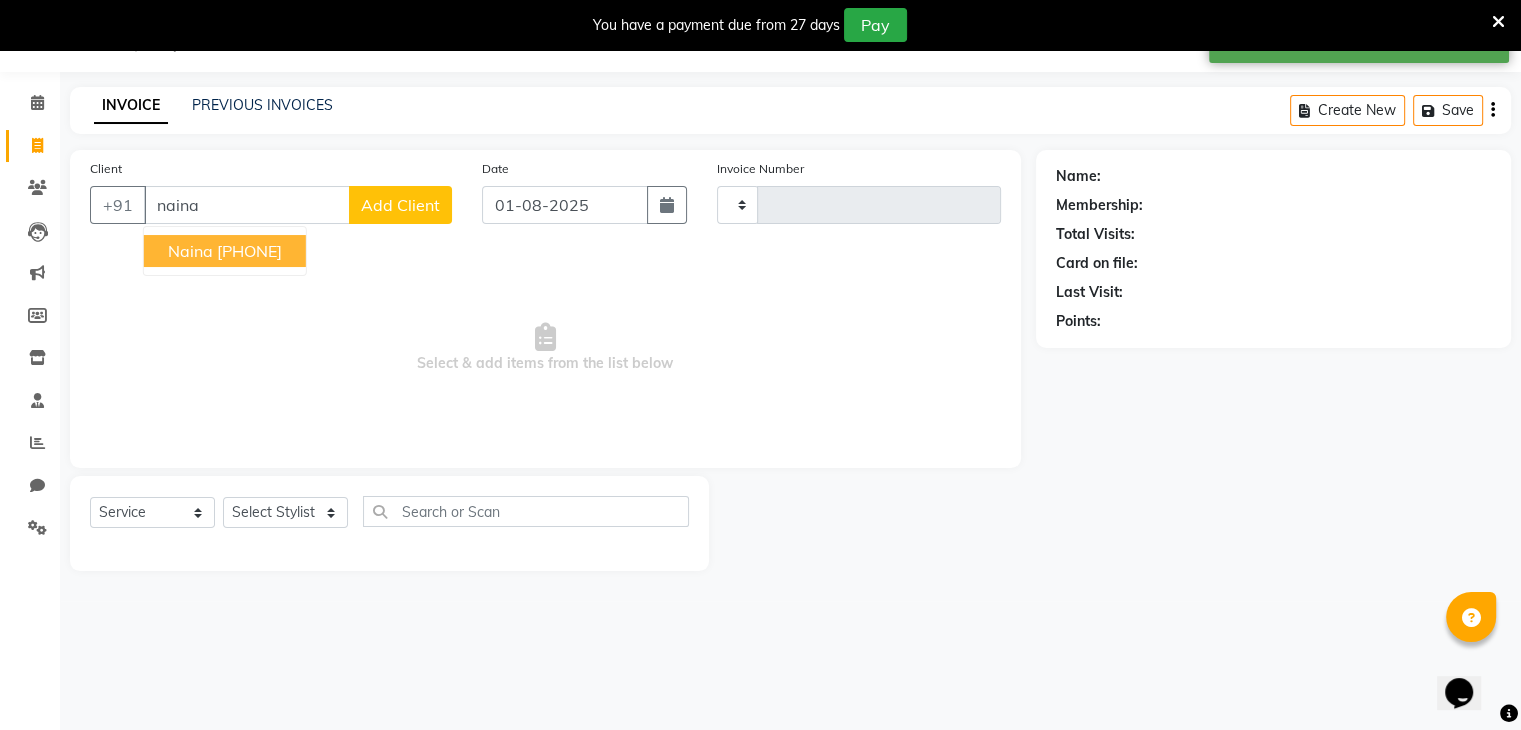 click on "[PHONE]" at bounding box center [249, 251] 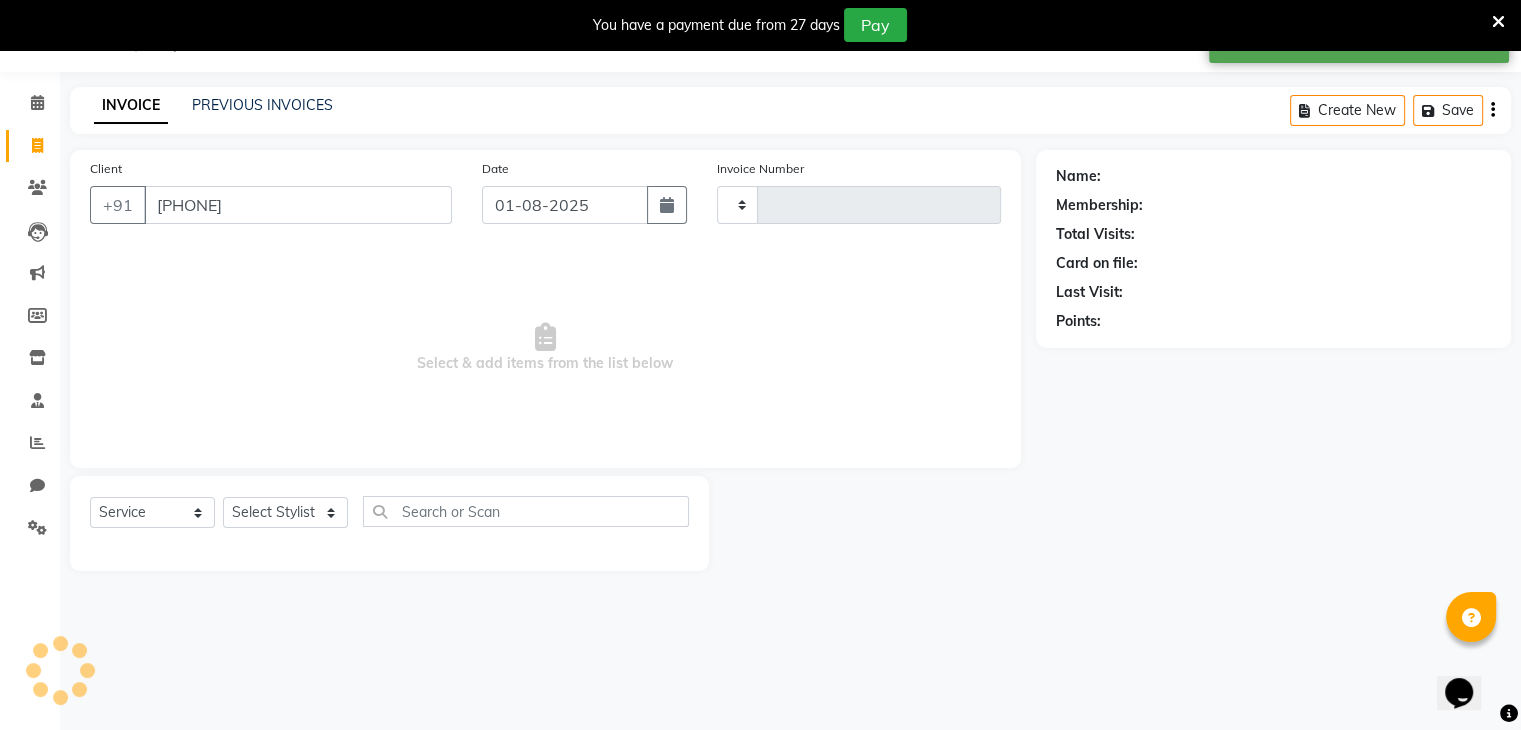 type on "[PHONE]" 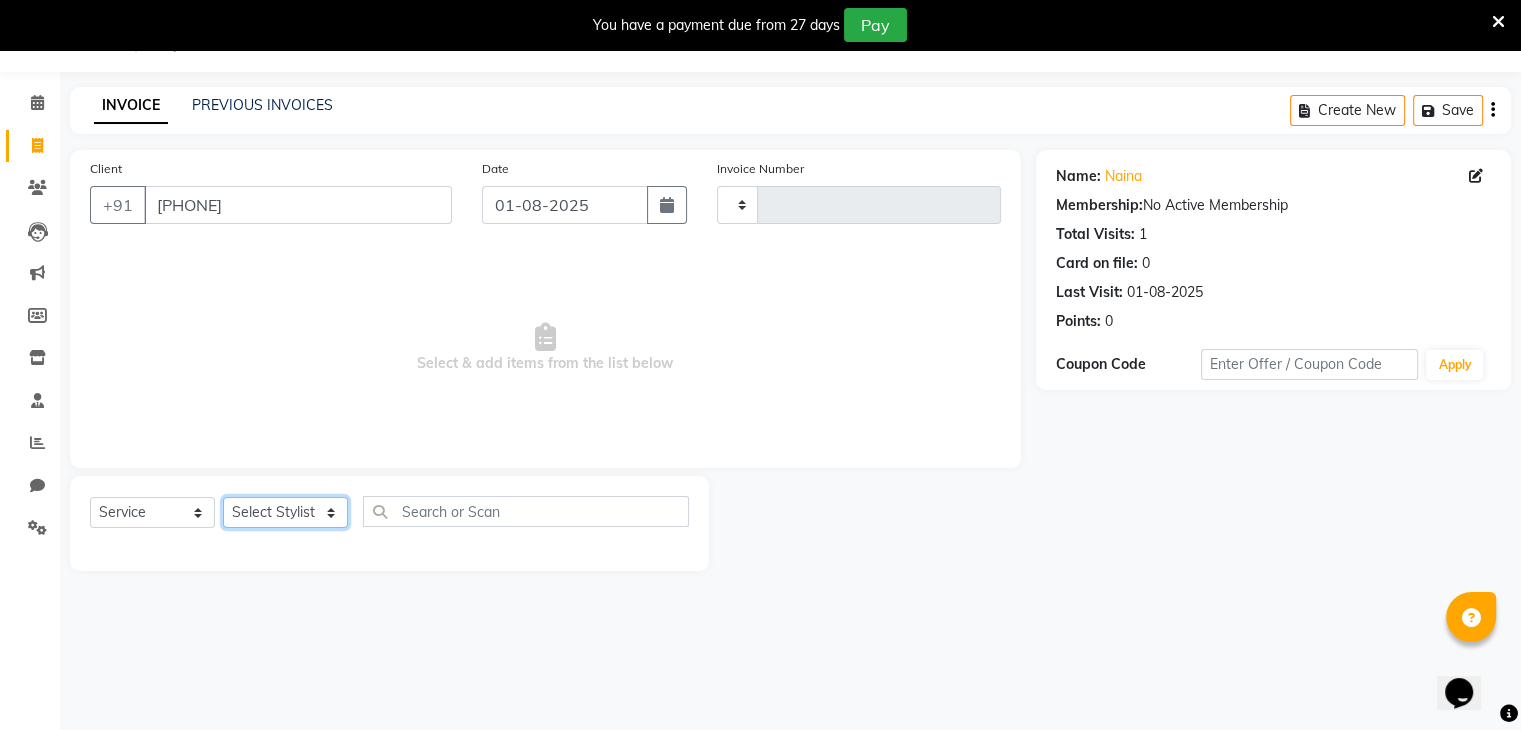 click on "Select Stylist [FIRST] [LAST] [FIRST] [FIRST] [FIRST] [FIRST] [FIRST] [FIRST] [FIRST]" 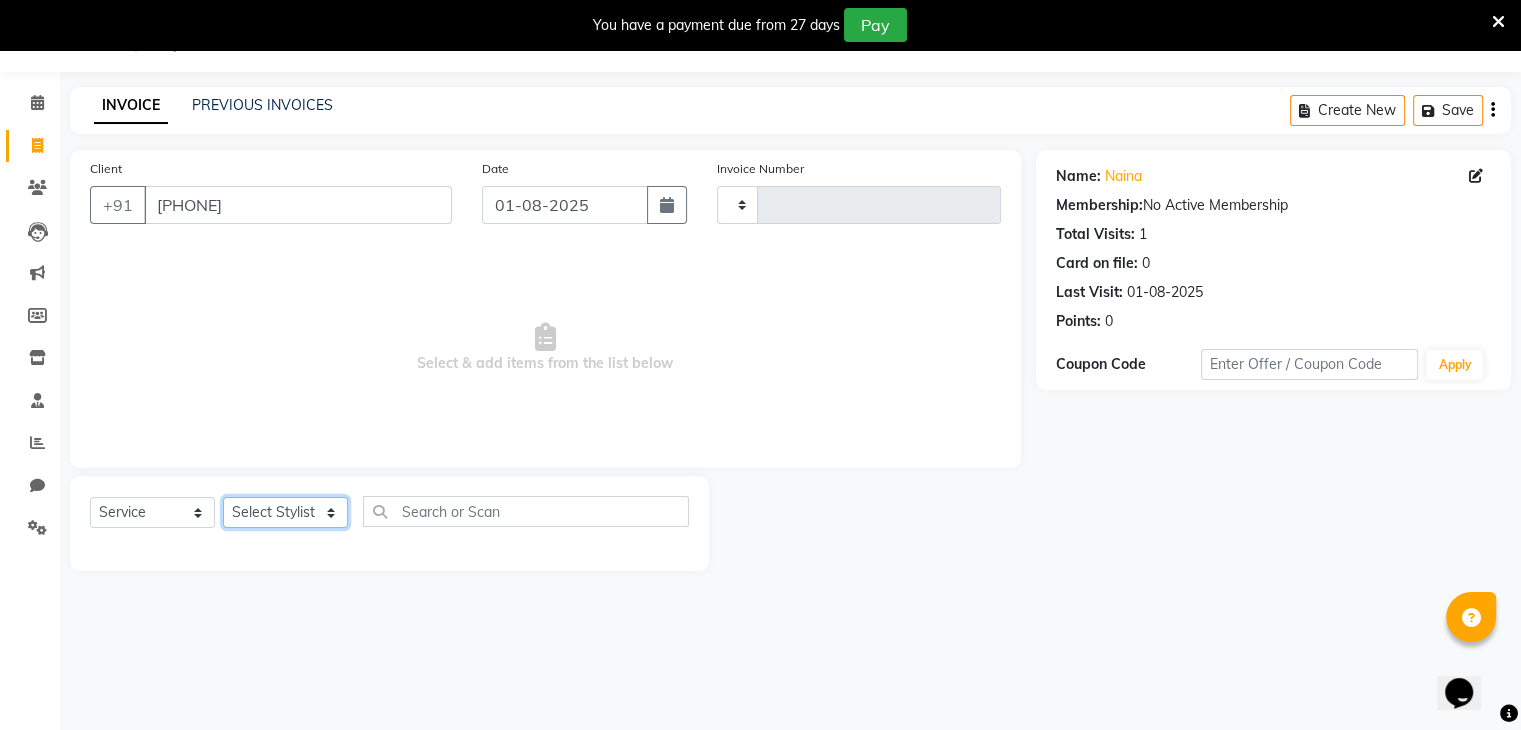 select on "86335" 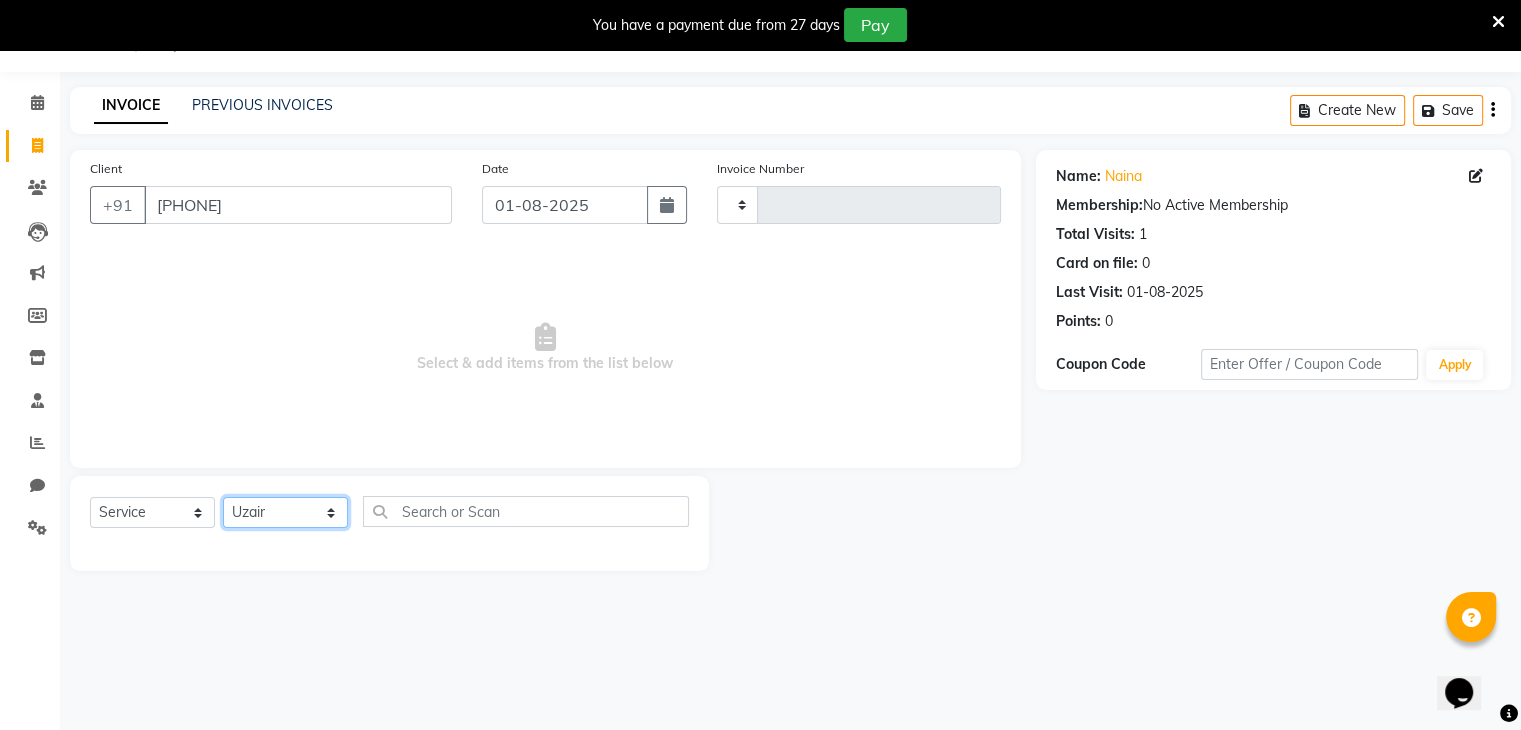 click on "Select Stylist [FIRST] [LAST] [FIRST] [FIRST] [FIRST] [FIRST] [FIRST] [FIRST] [FIRST]" 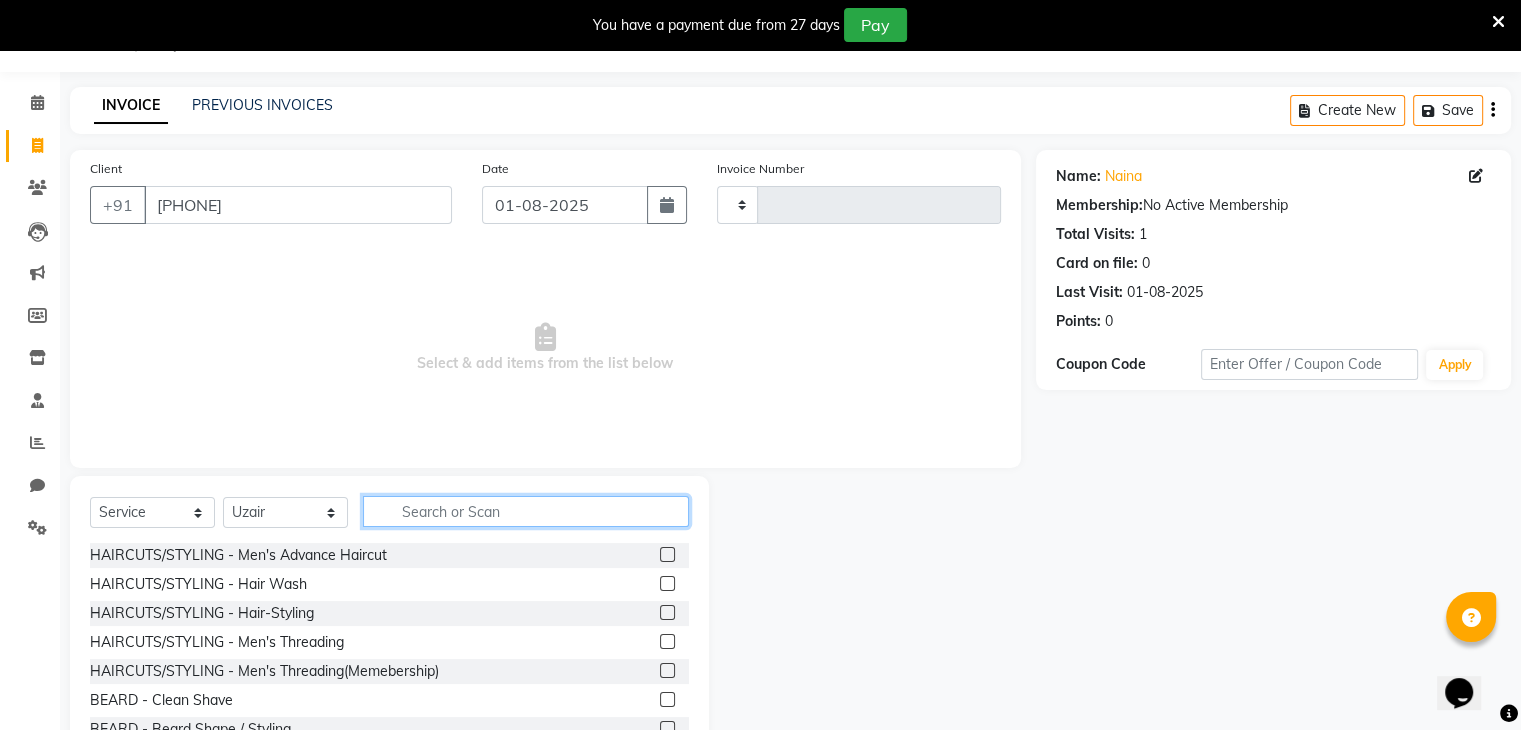 click 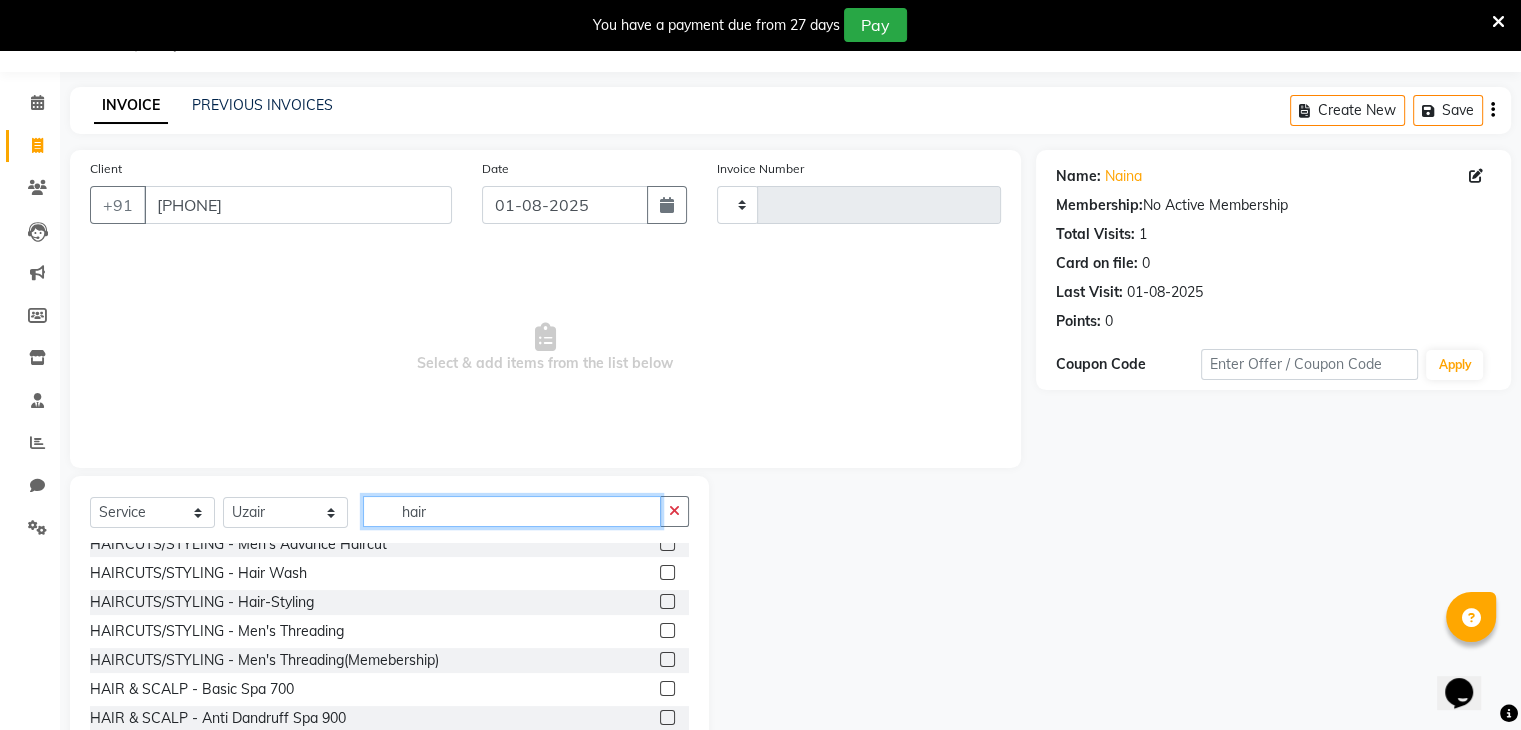 scroll, scrollTop: 0, scrollLeft: 0, axis: both 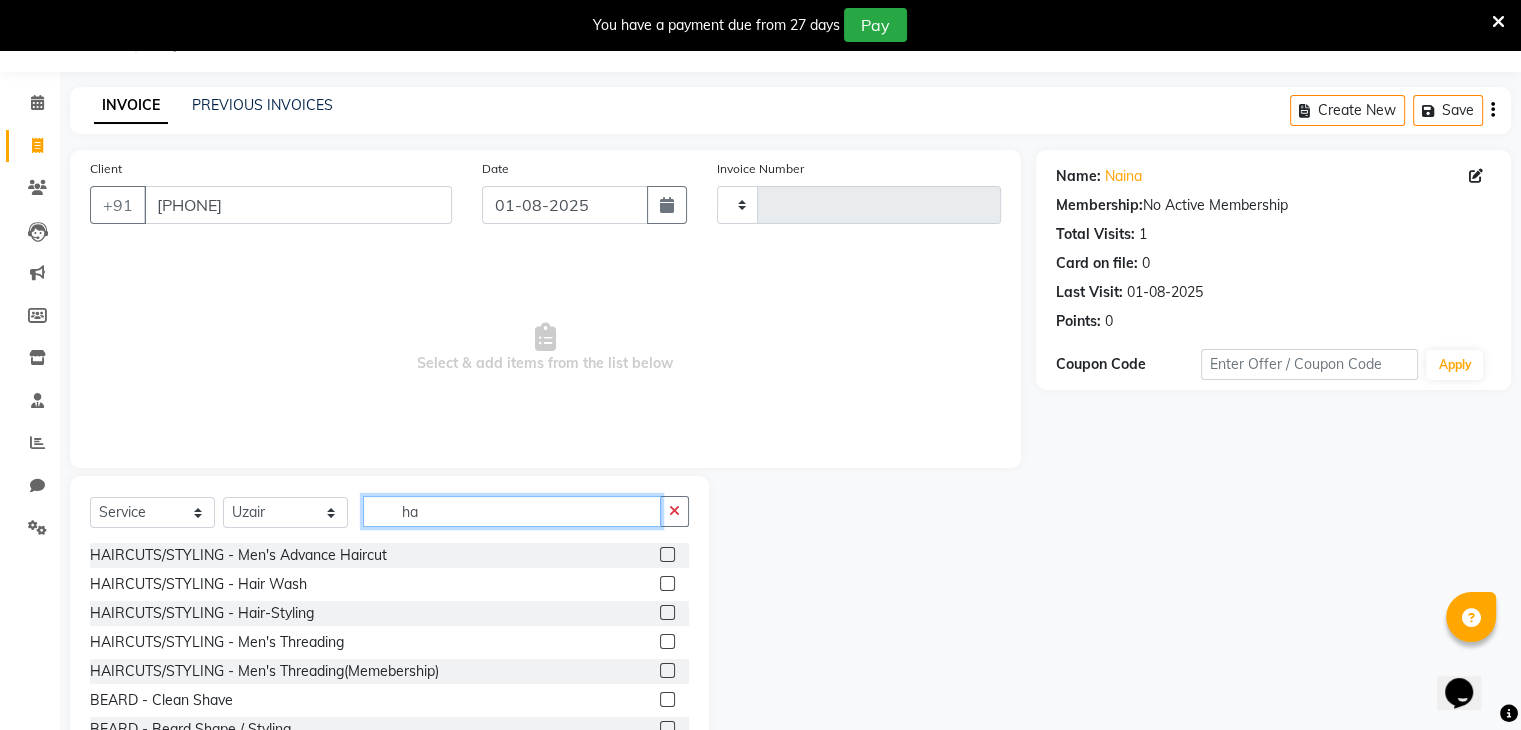 type on "h" 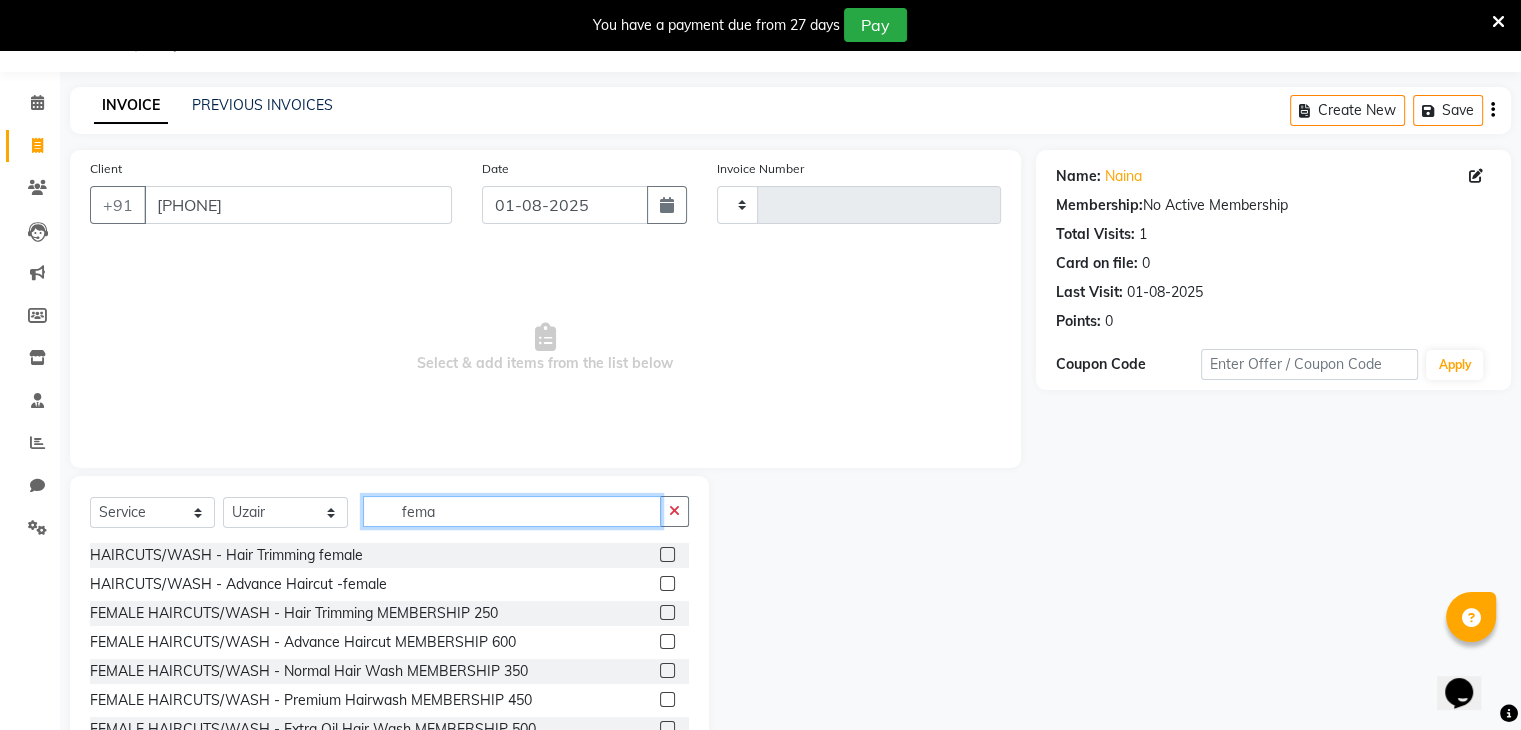 type on "fema" 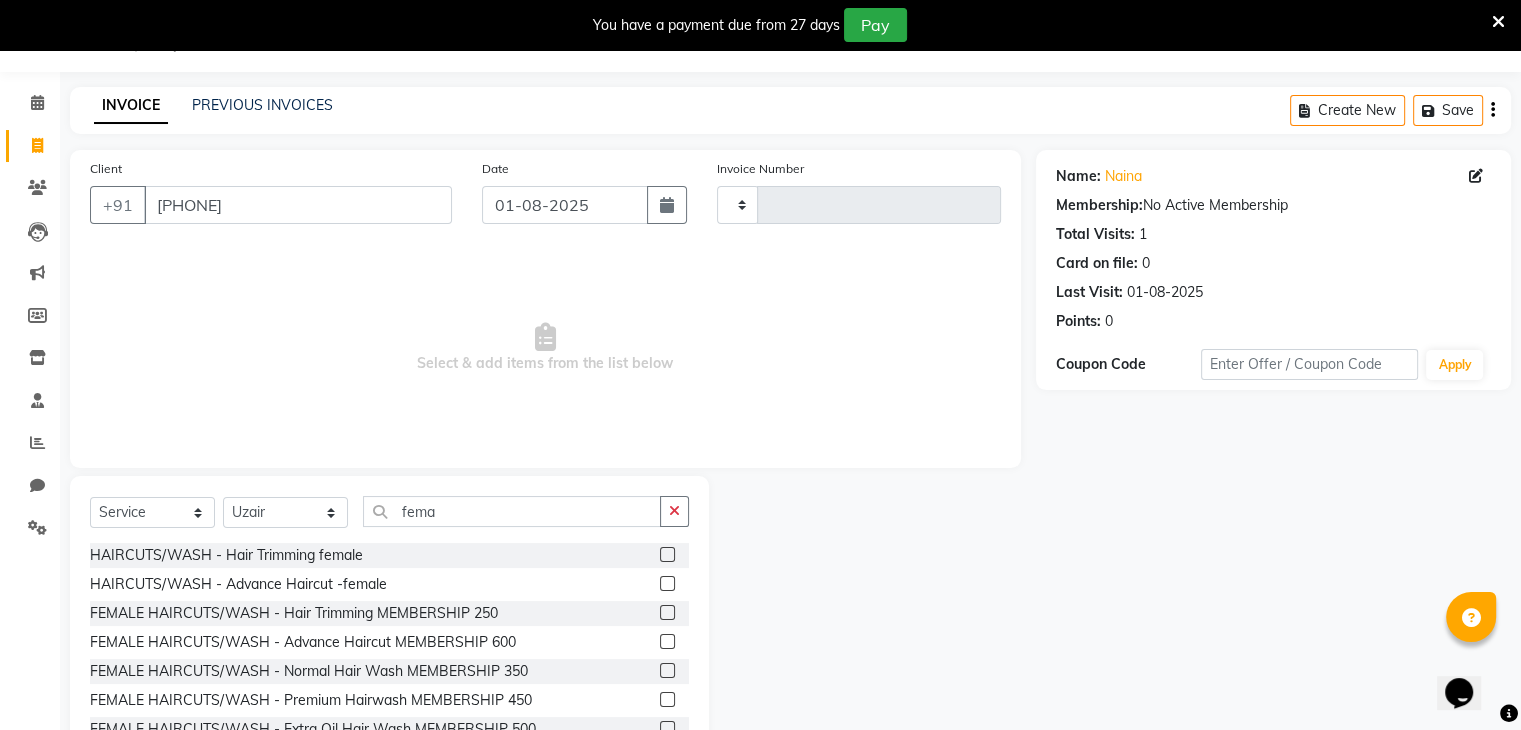 click 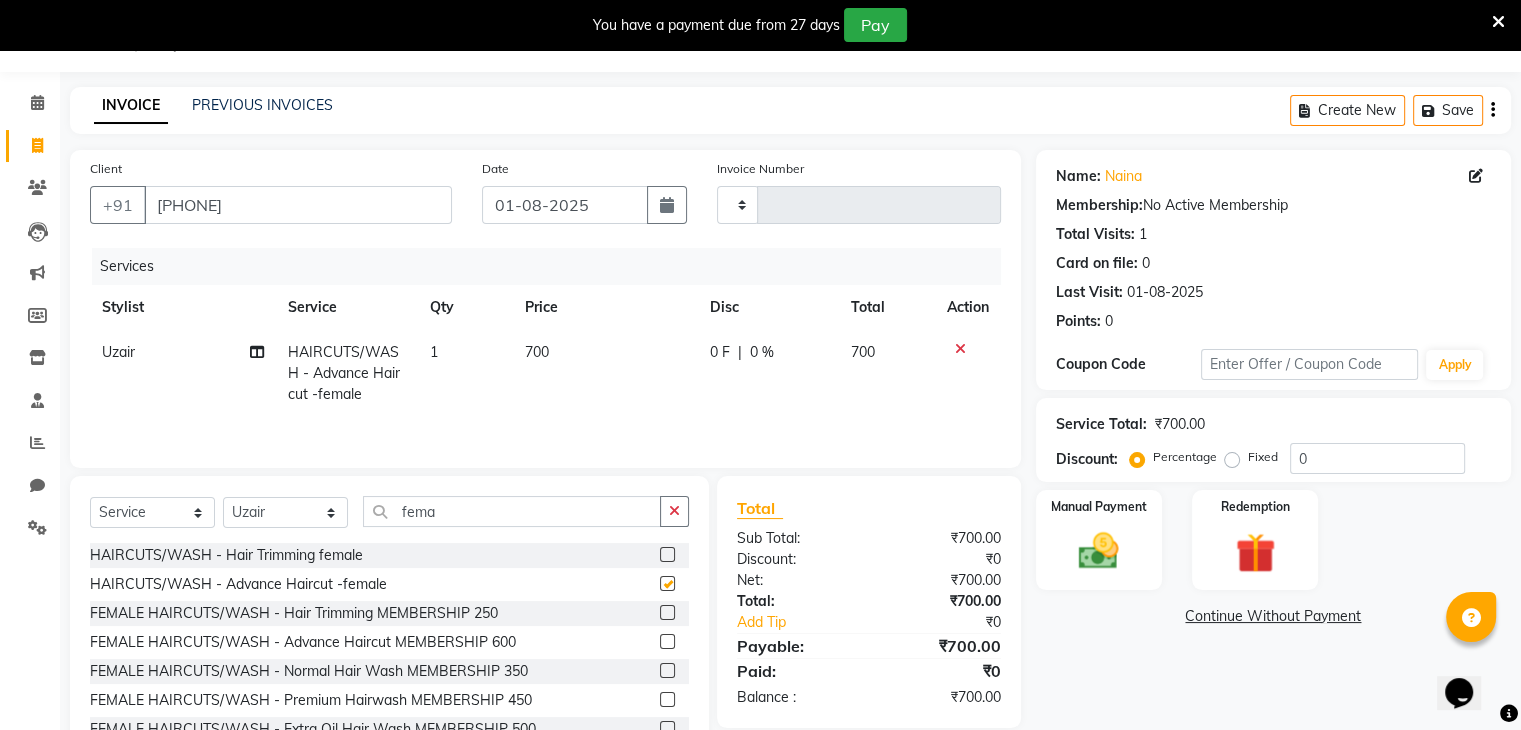 checkbox on "false" 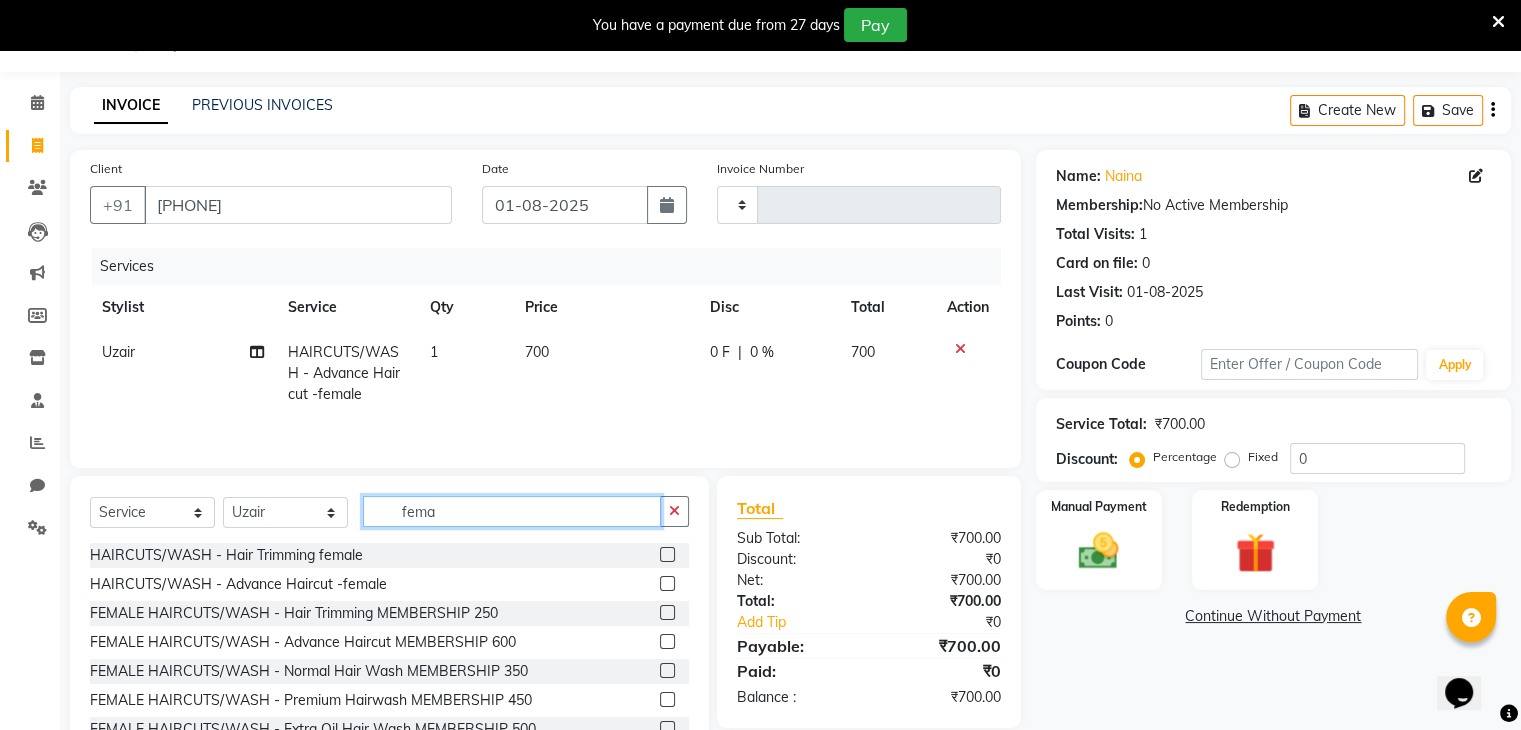 click on "fema" 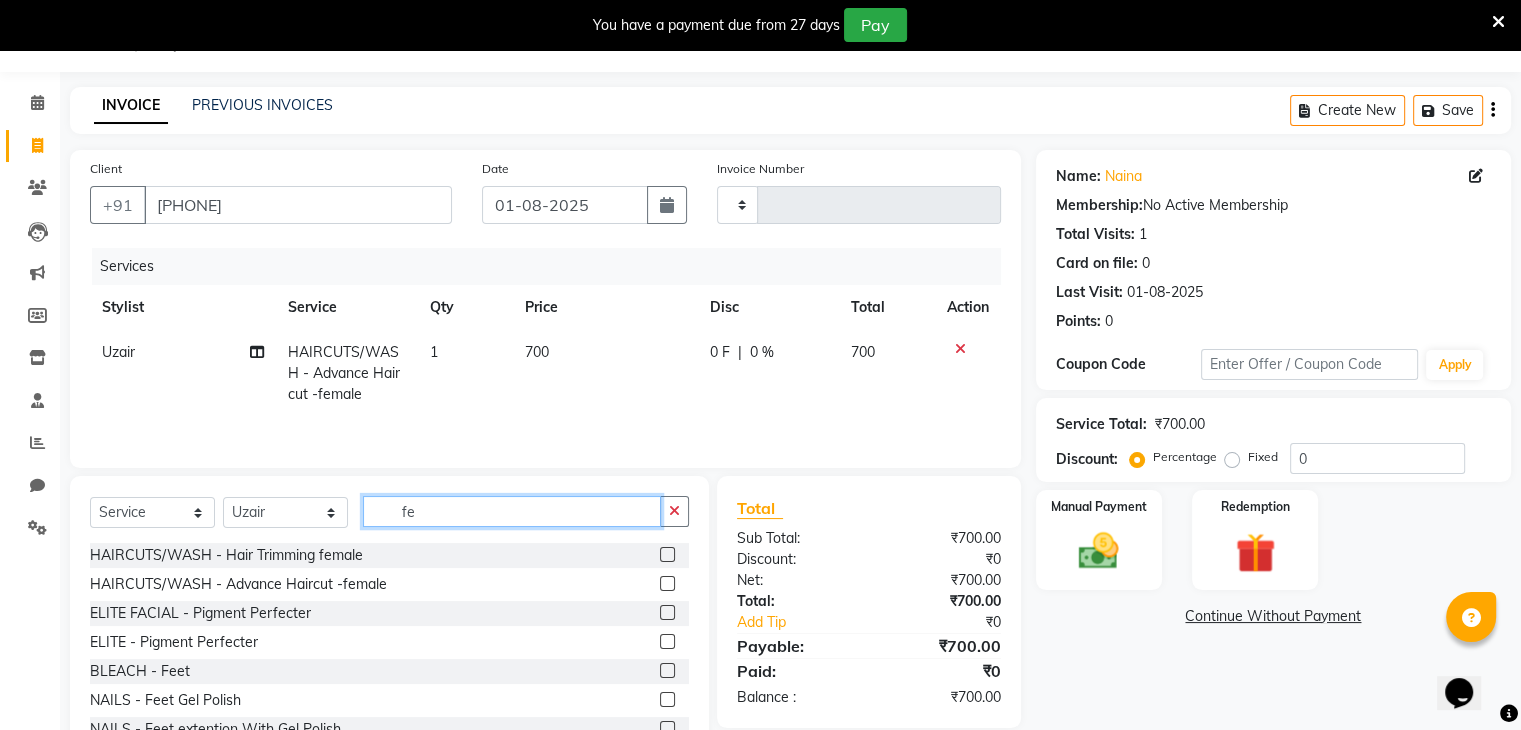 type on "f" 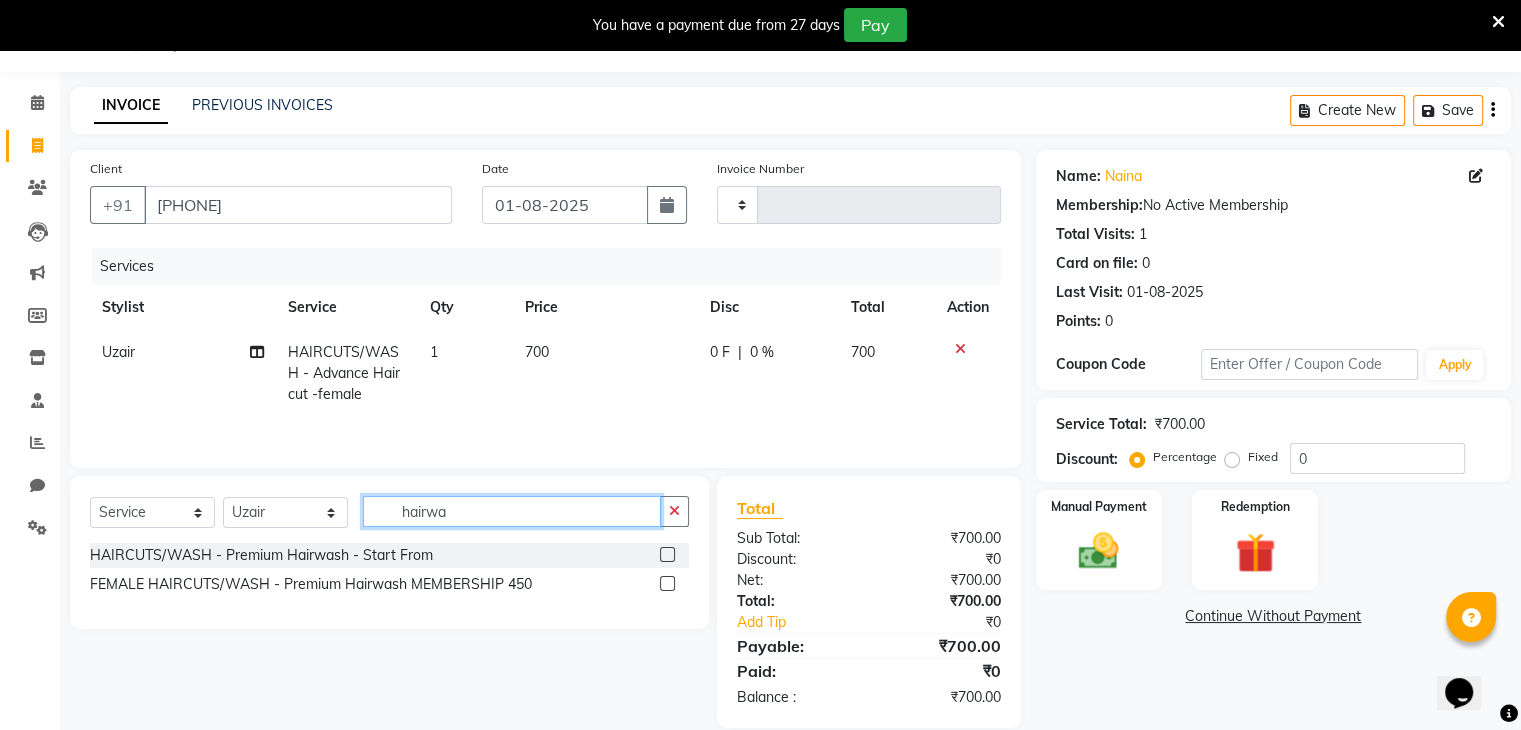type on "hairwa" 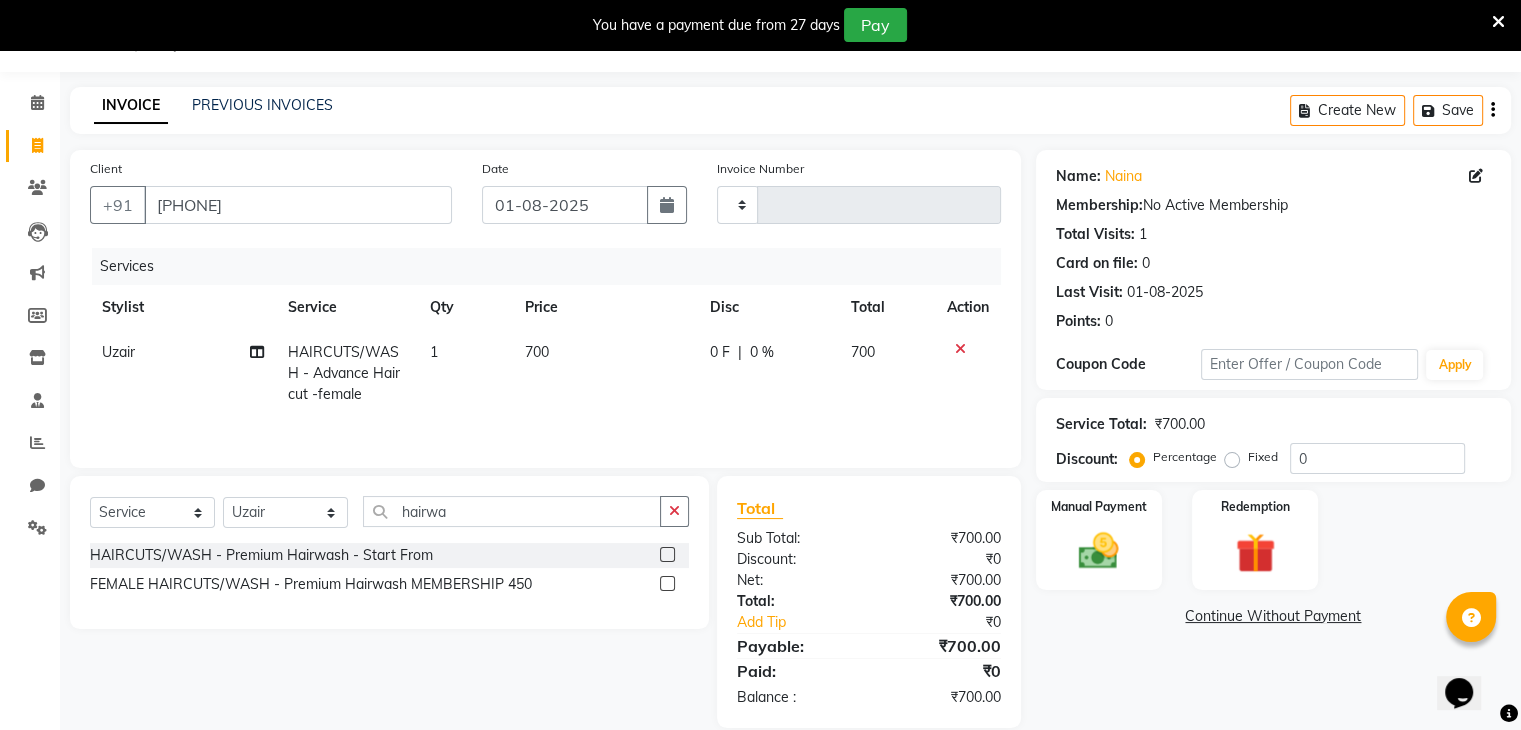 click 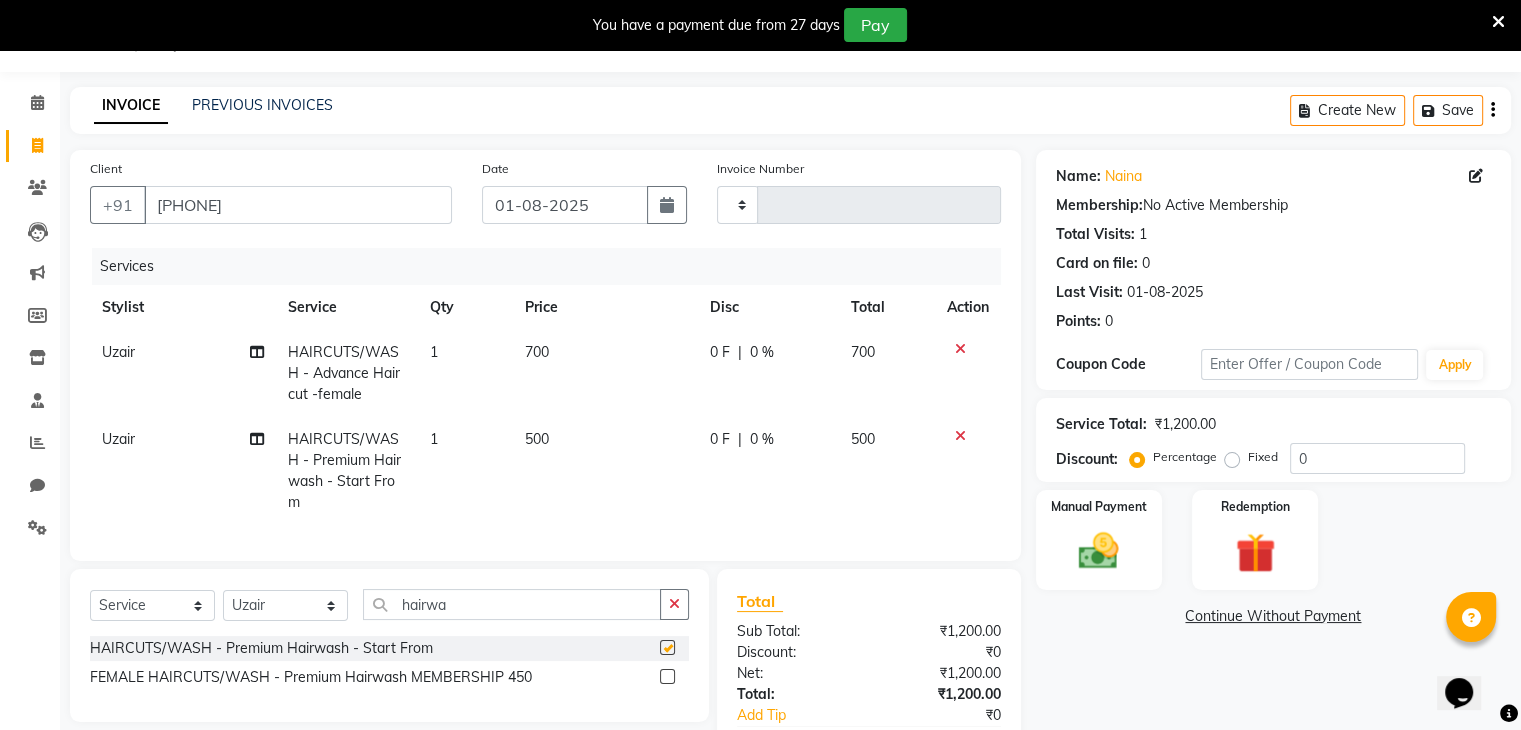 checkbox on "false" 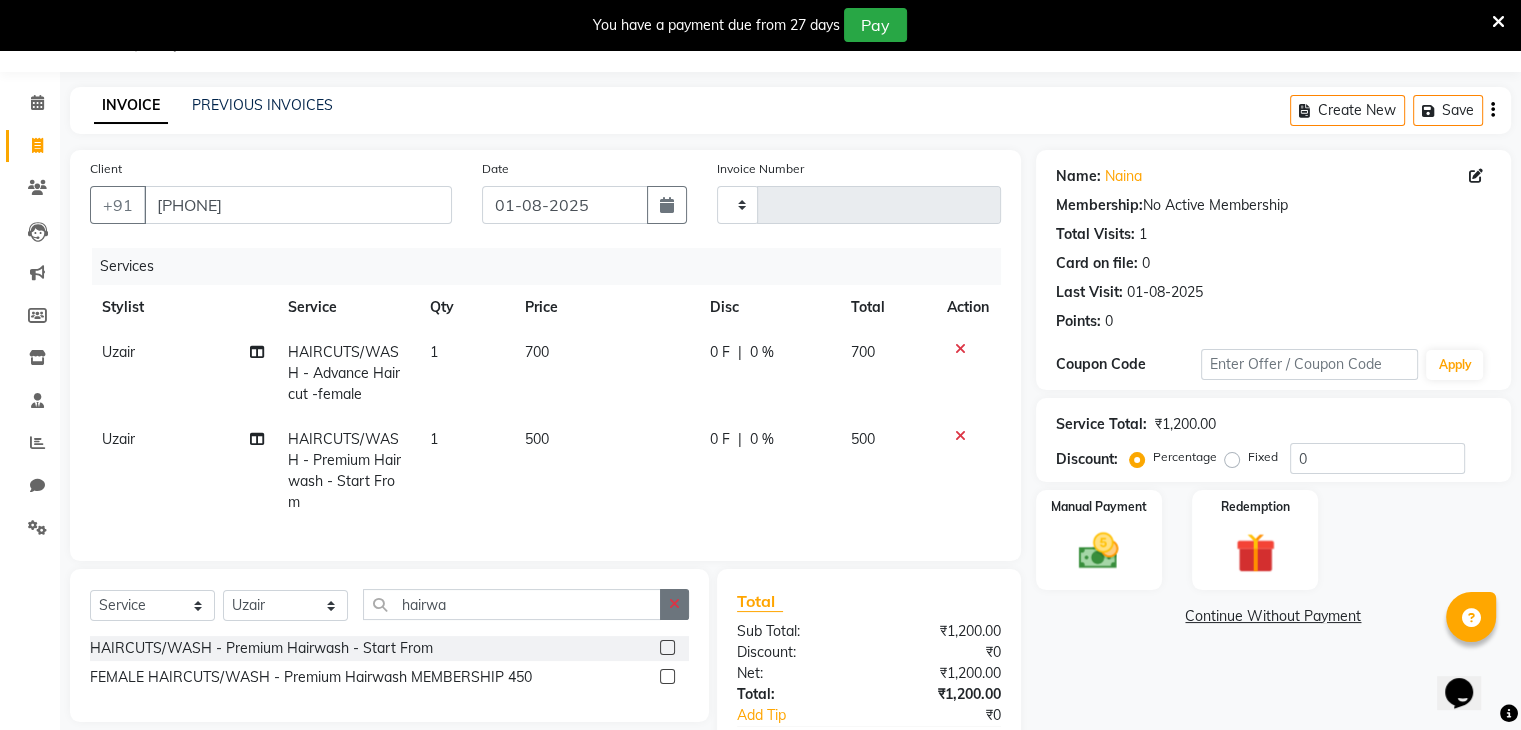 click 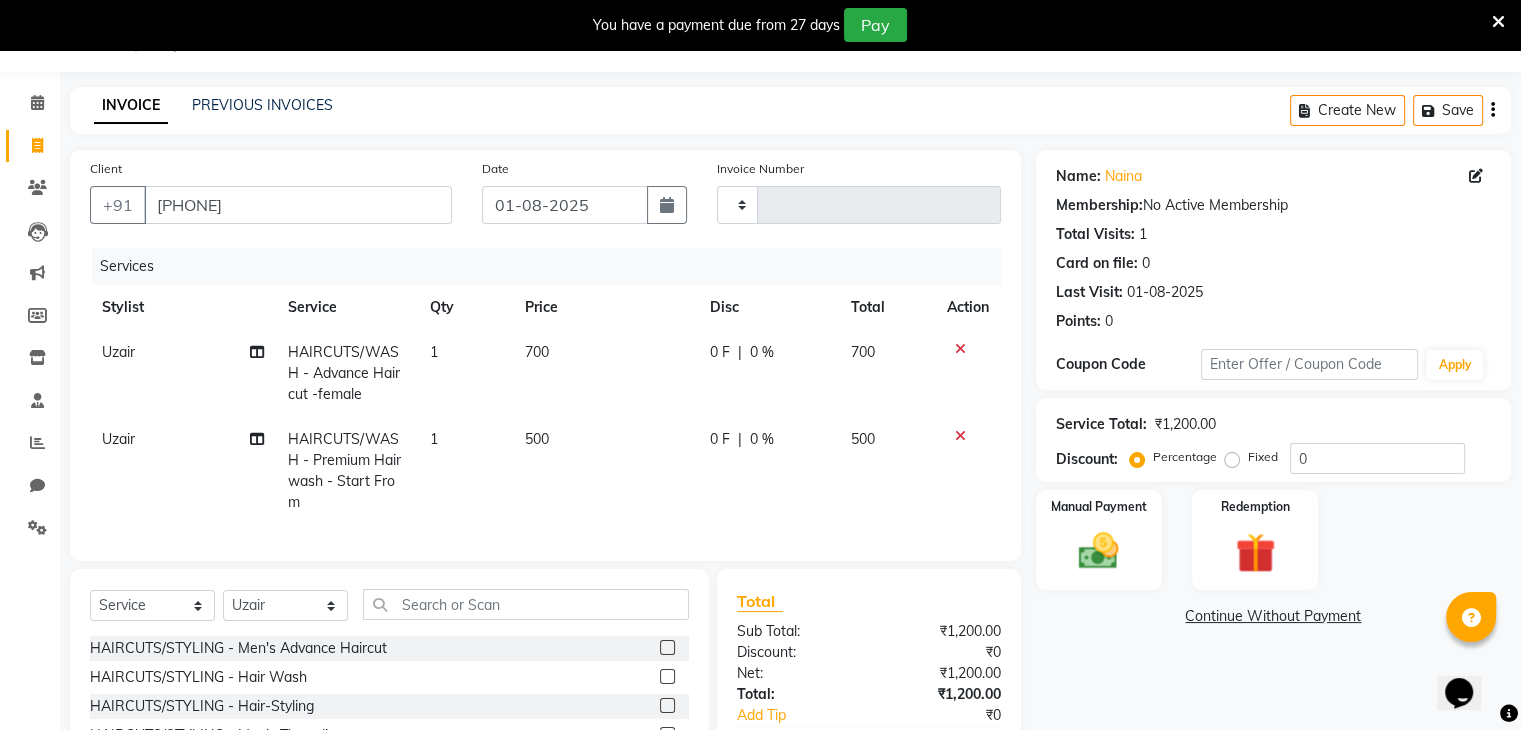 click 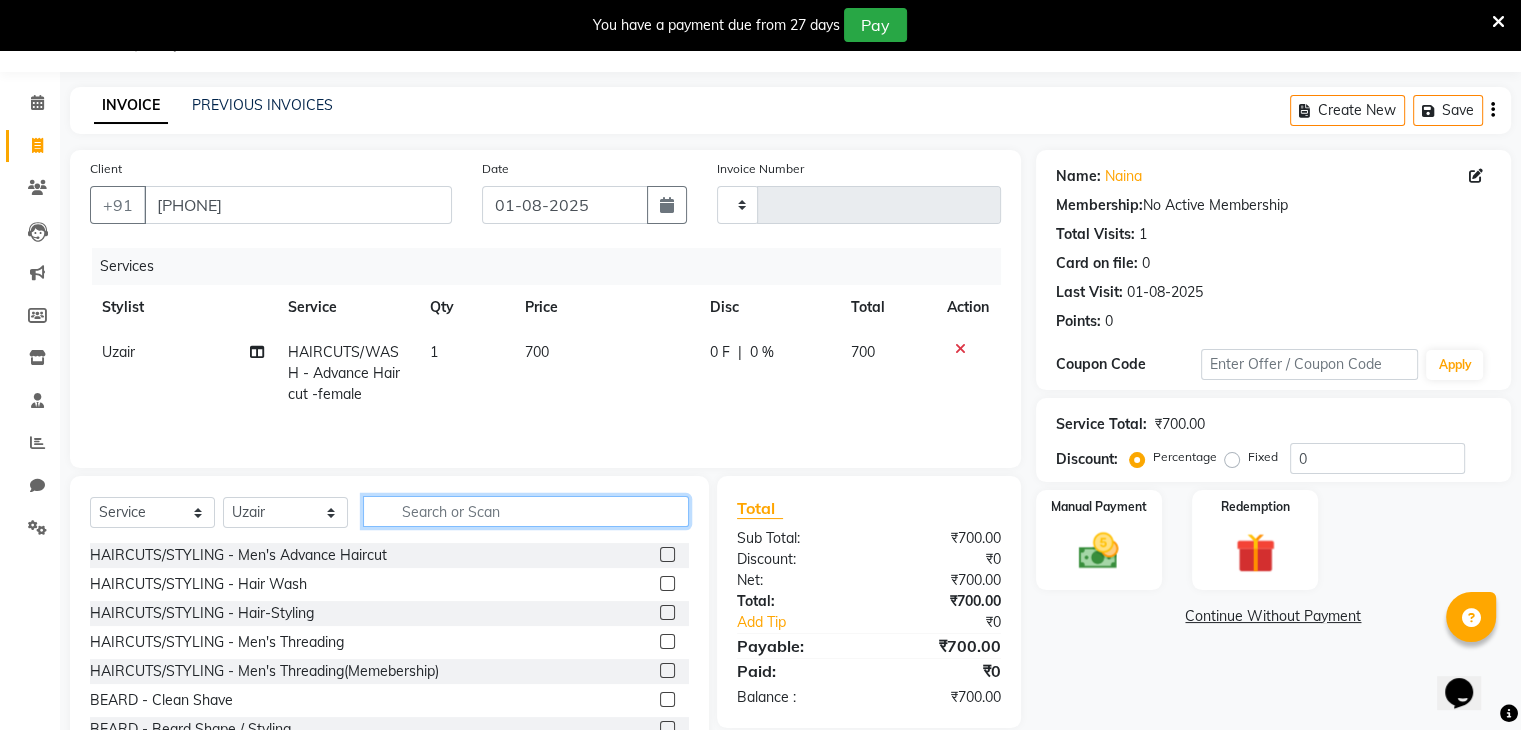 click 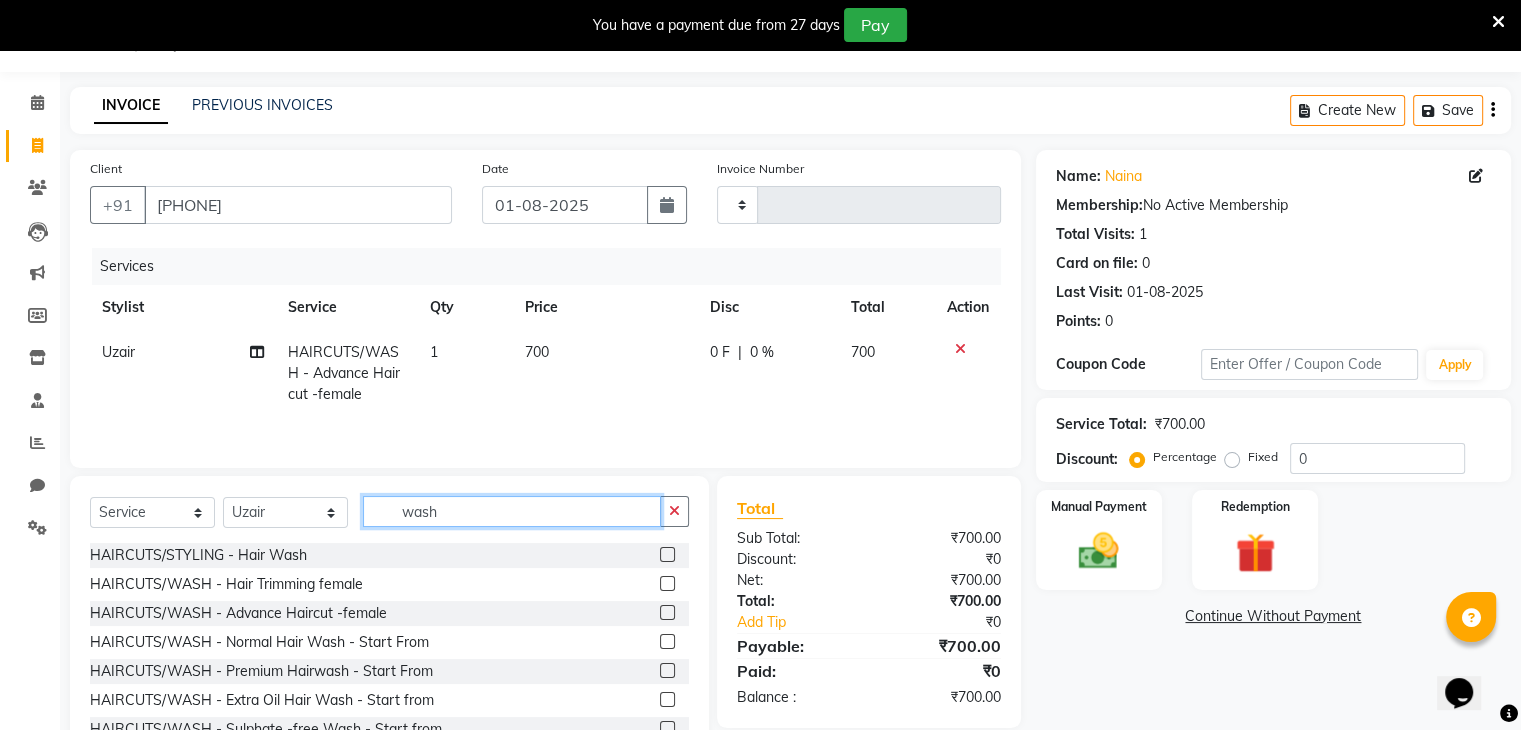 type on "wash" 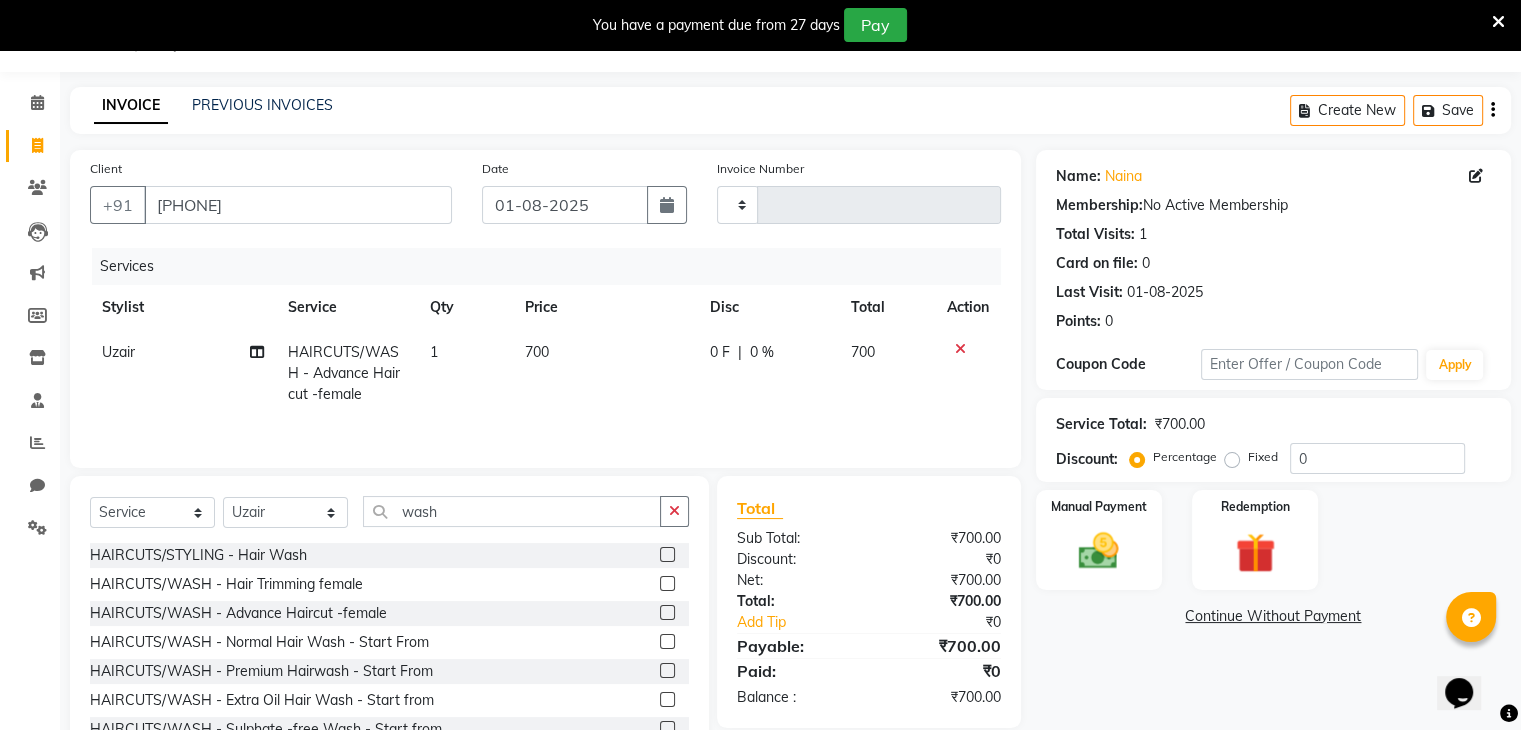 click 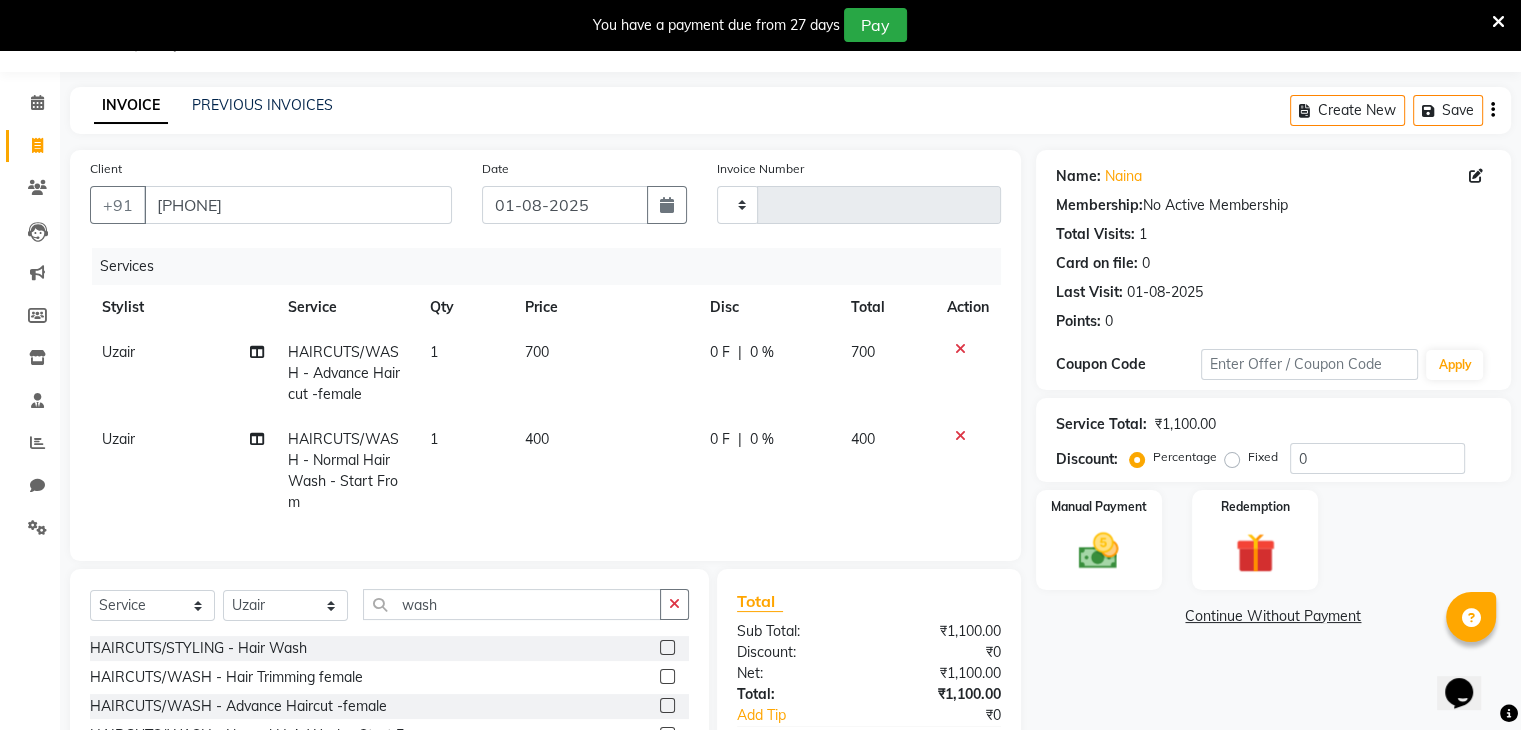 checkbox on "false" 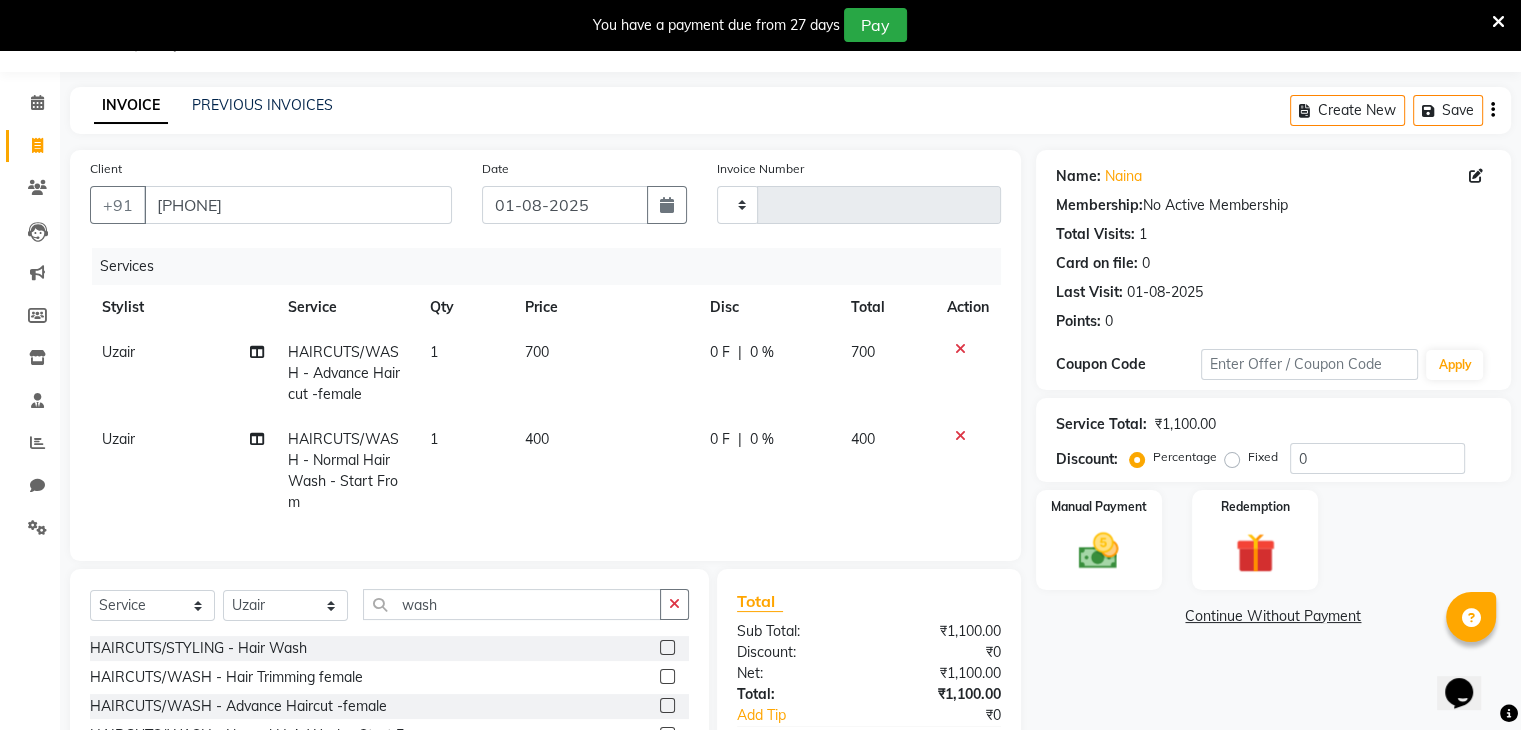 click on "0 F" 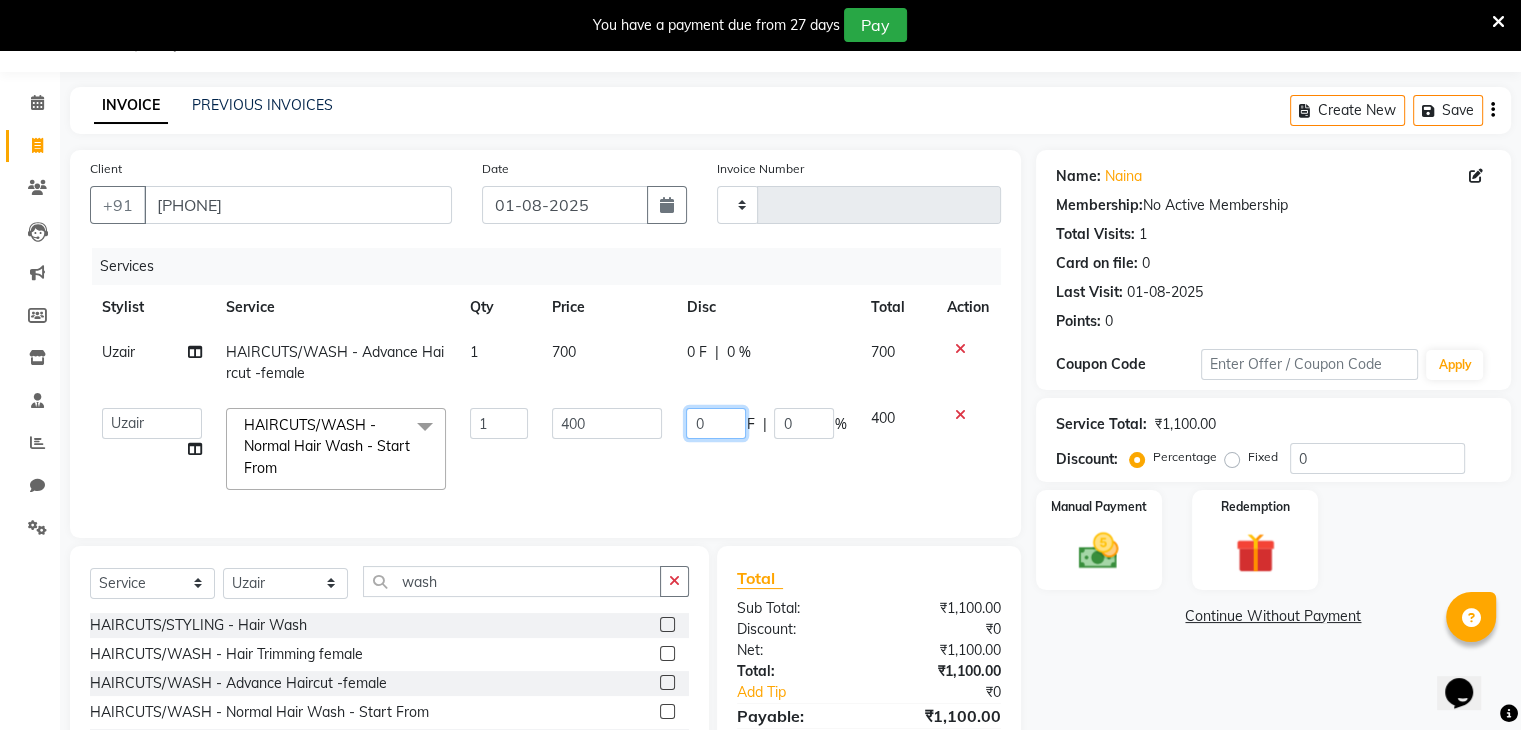 click on "0" 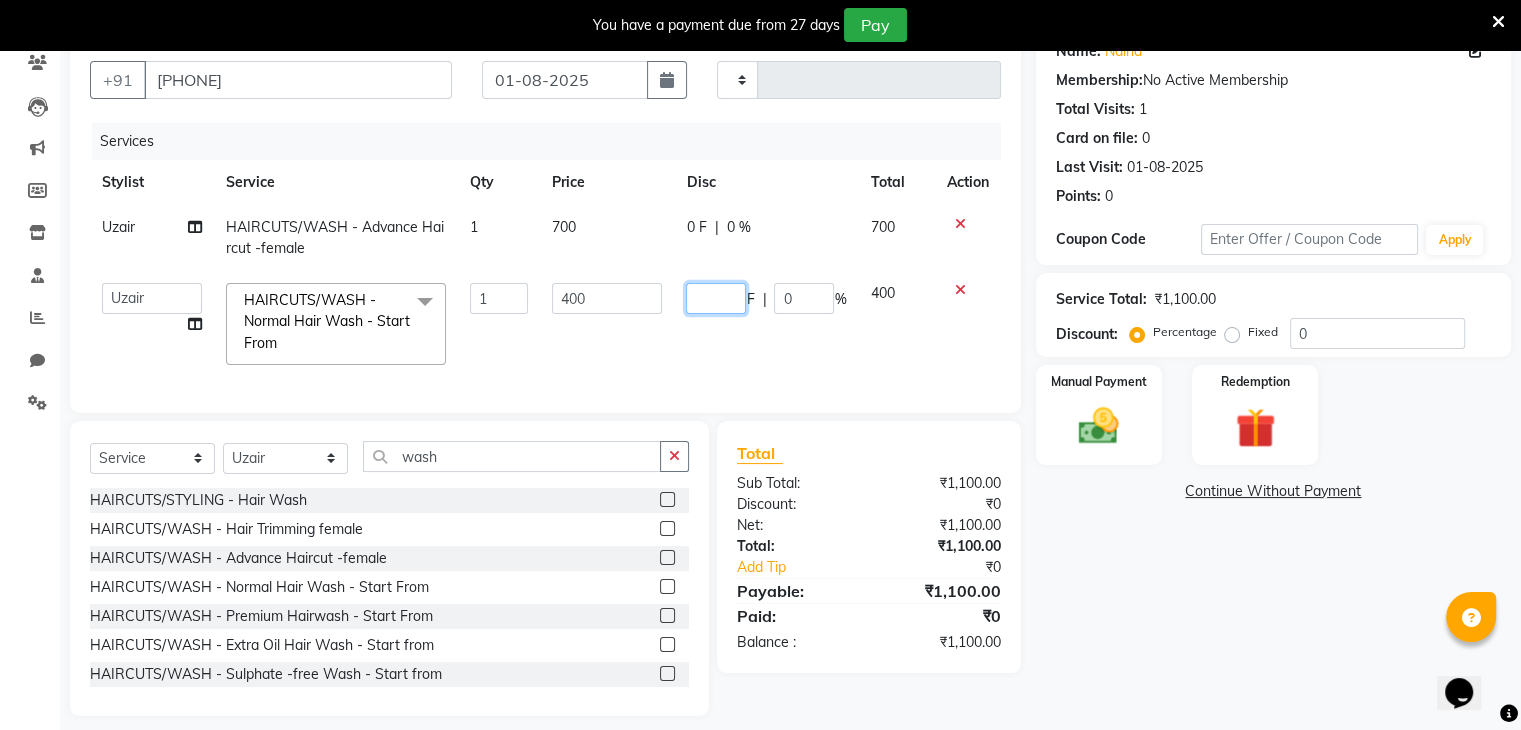 scroll, scrollTop: 189, scrollLeft: 0, axis: vertical 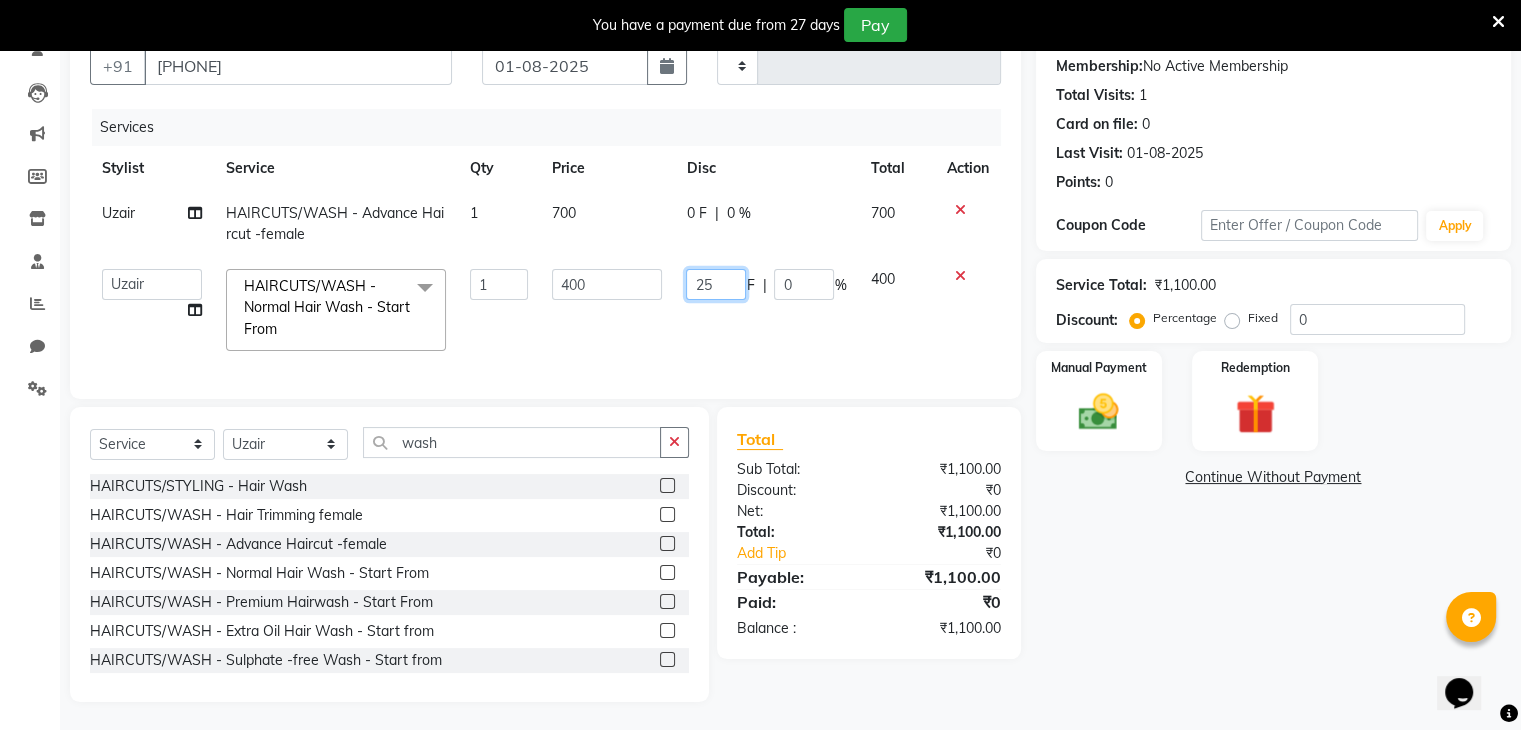 type on "250" 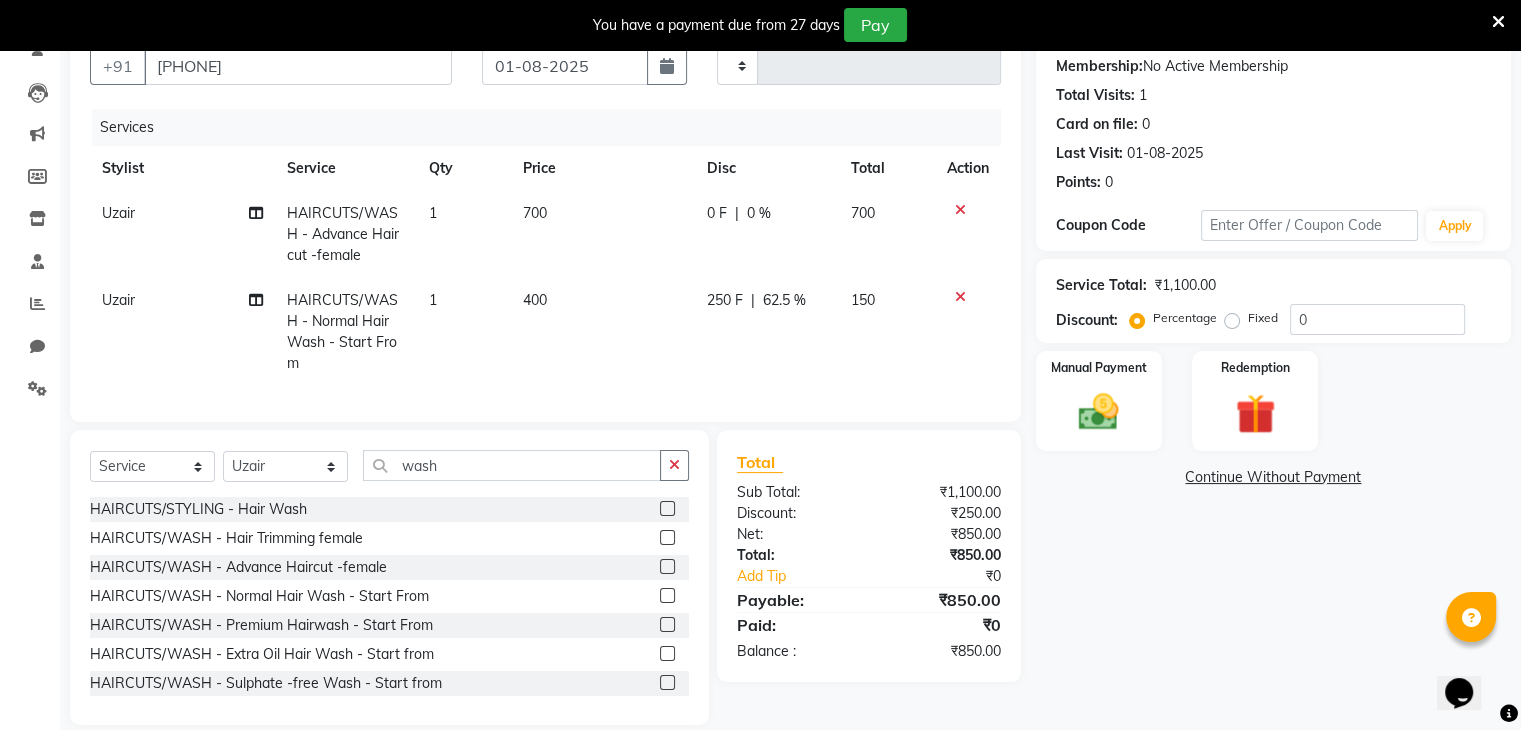 click on "[FIRST] HAIRCUTS/WASH - Advance Haircut -female 1 700 0 F | 0 % 700" 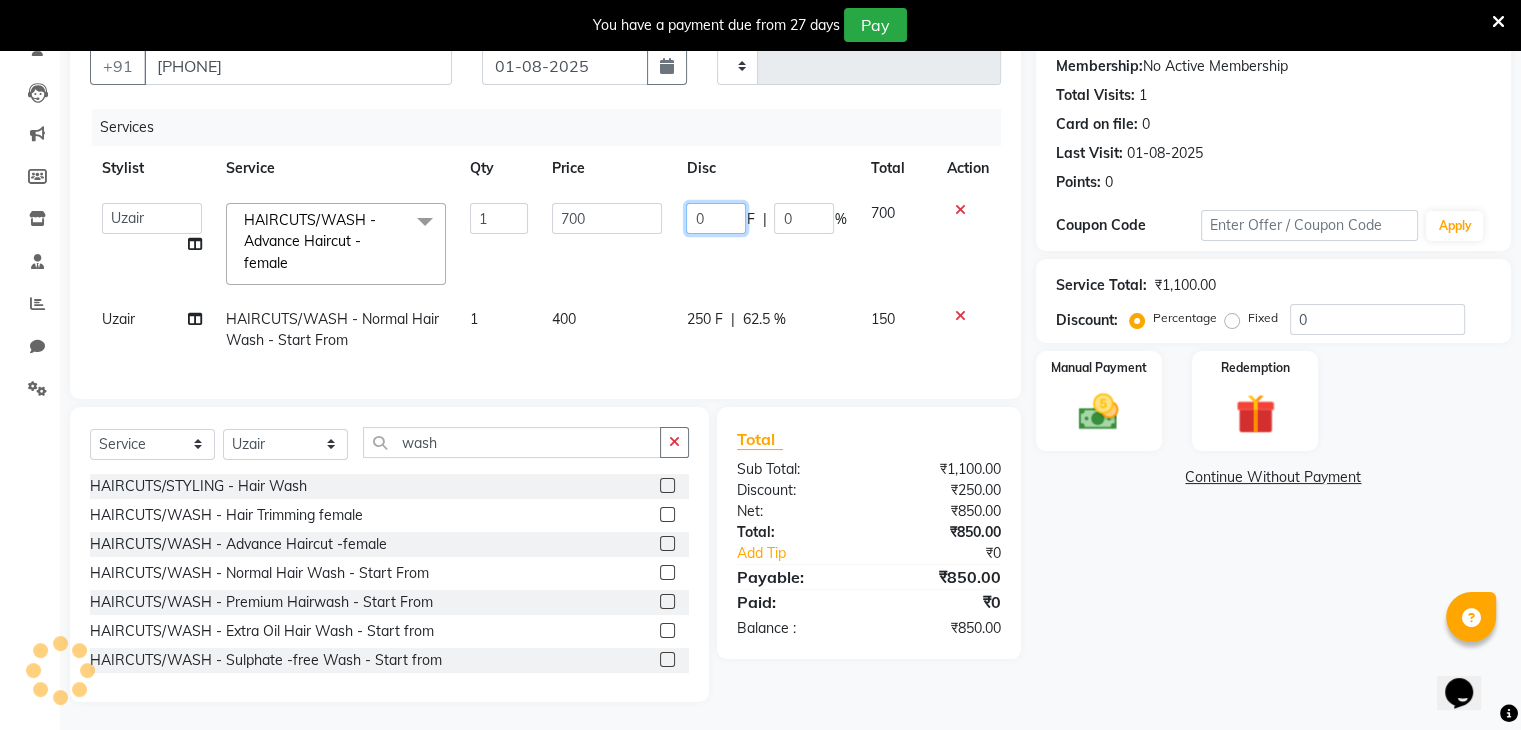 click on "0" 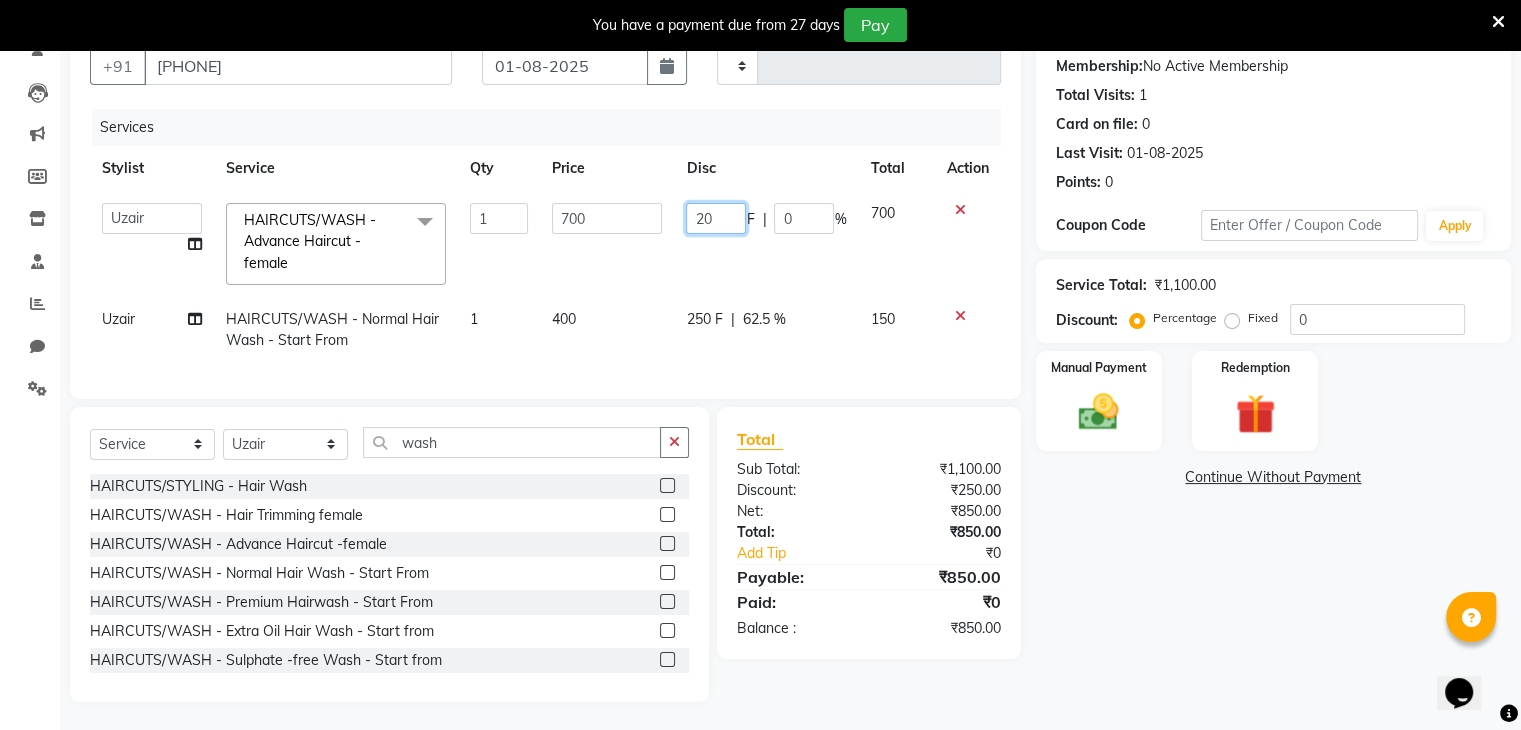 type on "200" 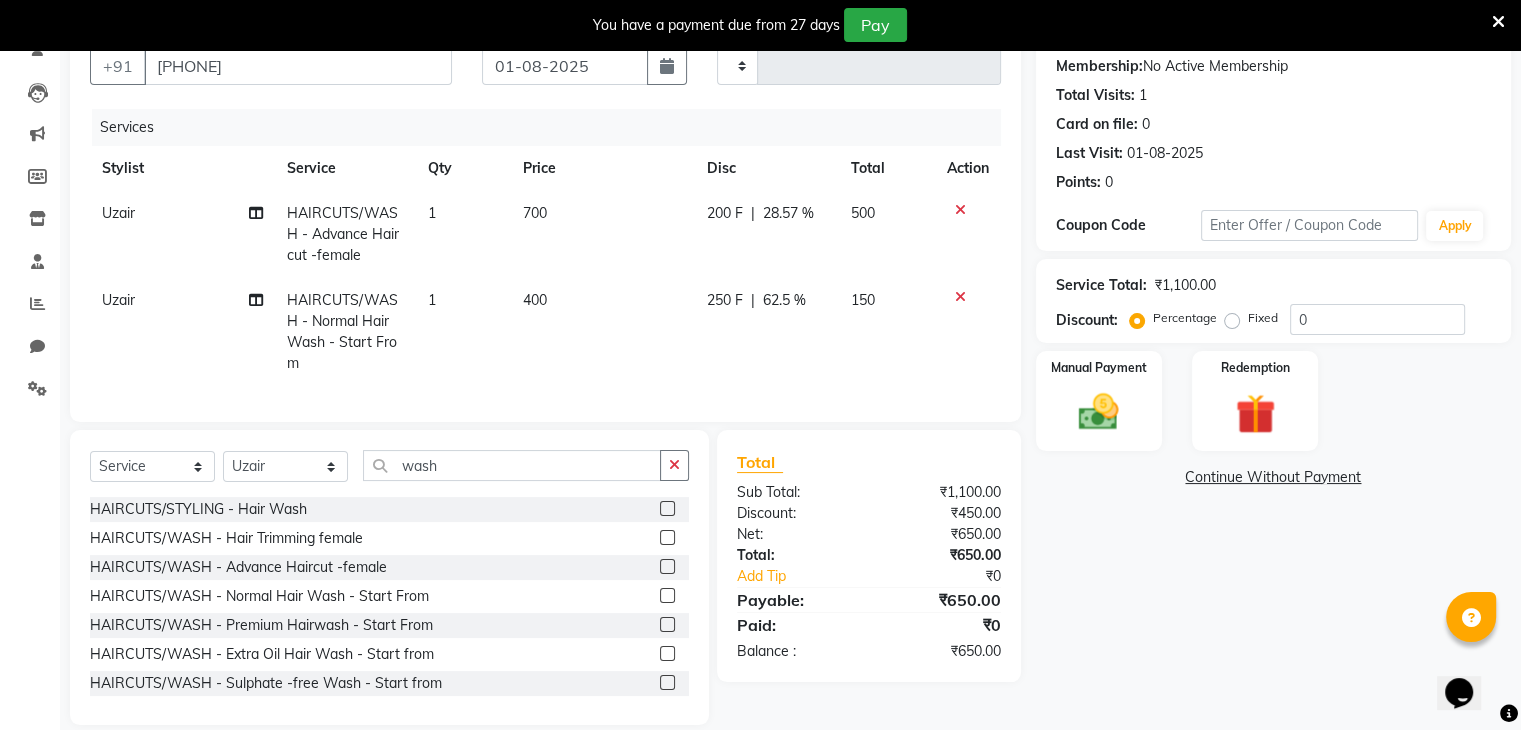 click on "700" 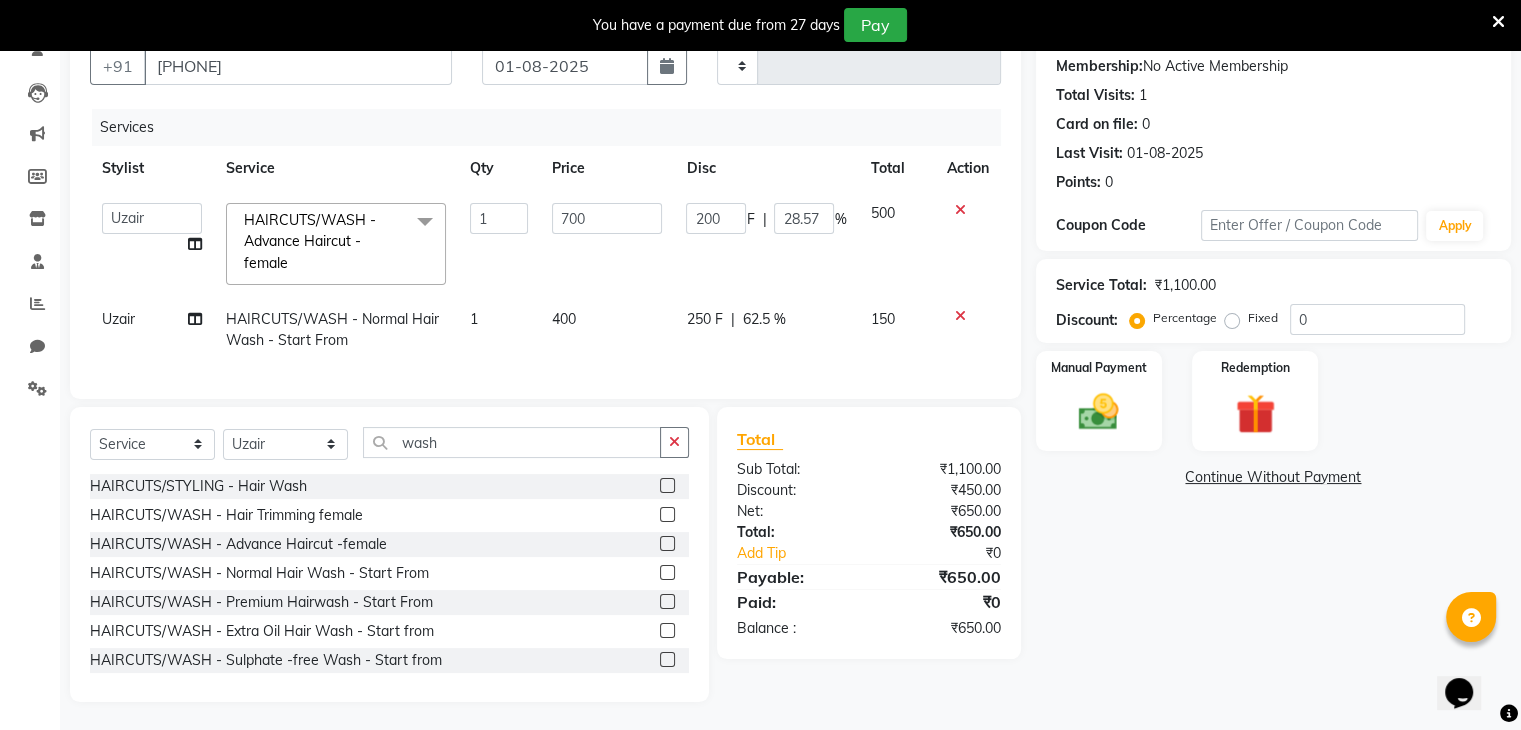 scroll, scrollTop: 207, scrollLeft: 0, axis: vertical 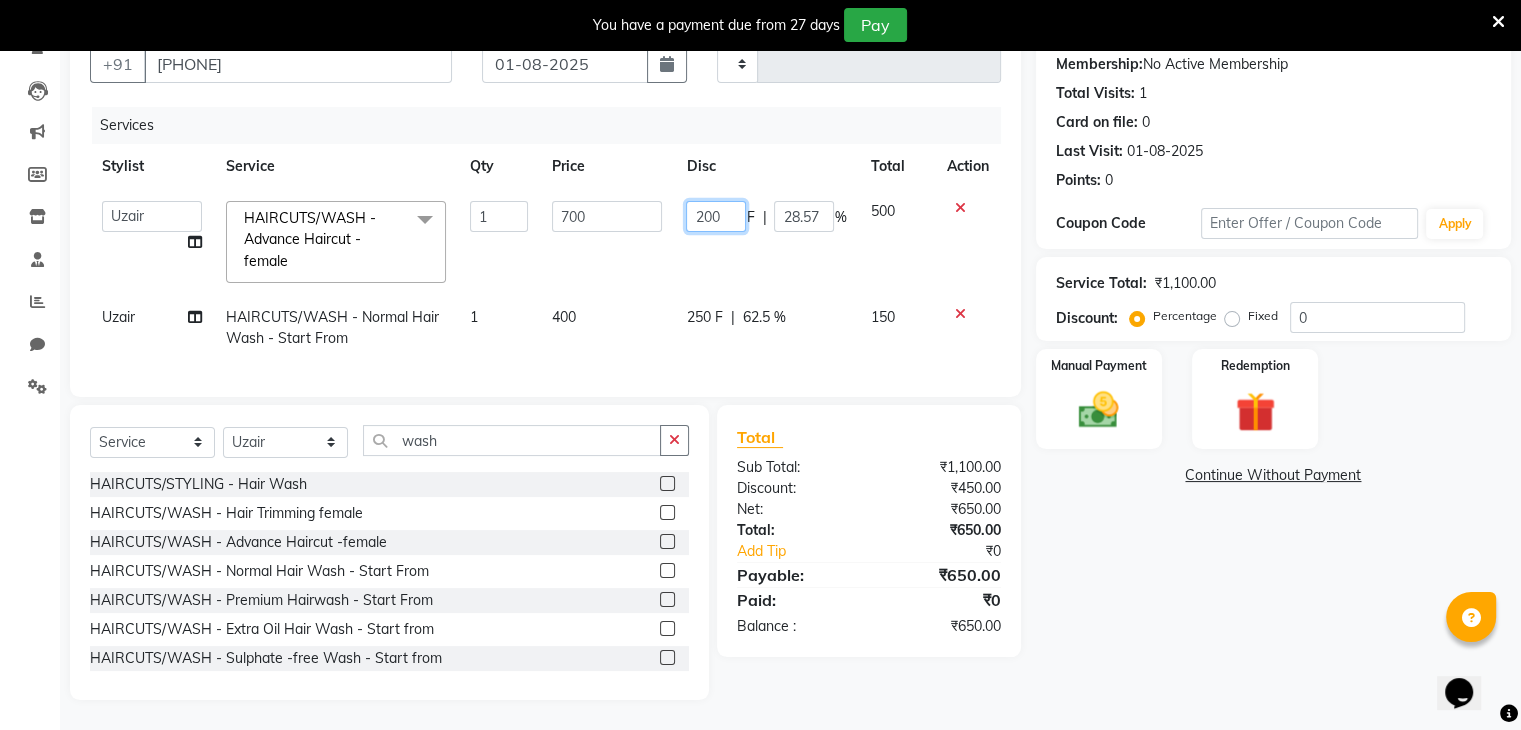 click on "200" 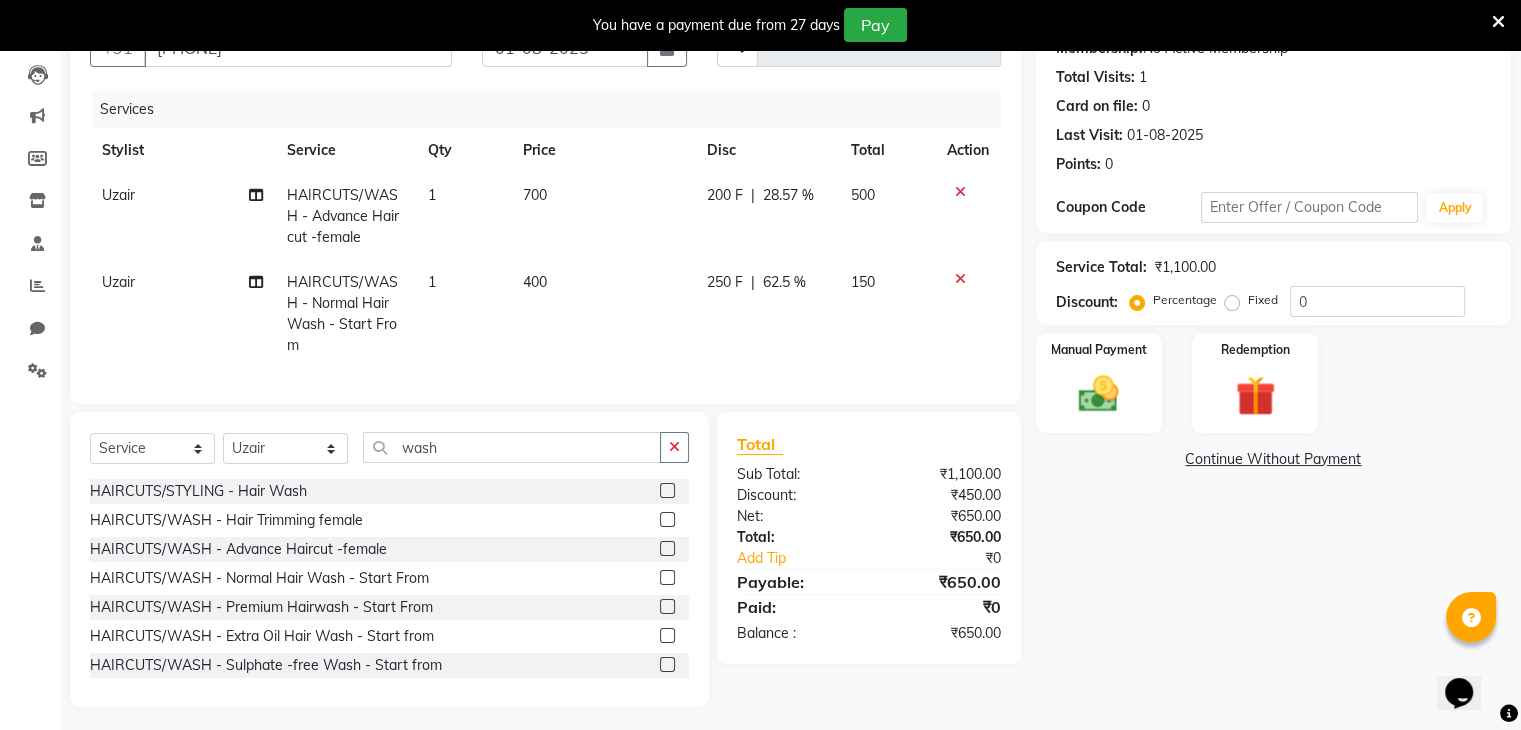 click on "[FIRST] HAIRCUTS/WASH - Normal Hair Wash - Start From 1 400 250 F | 62.5 % 150" 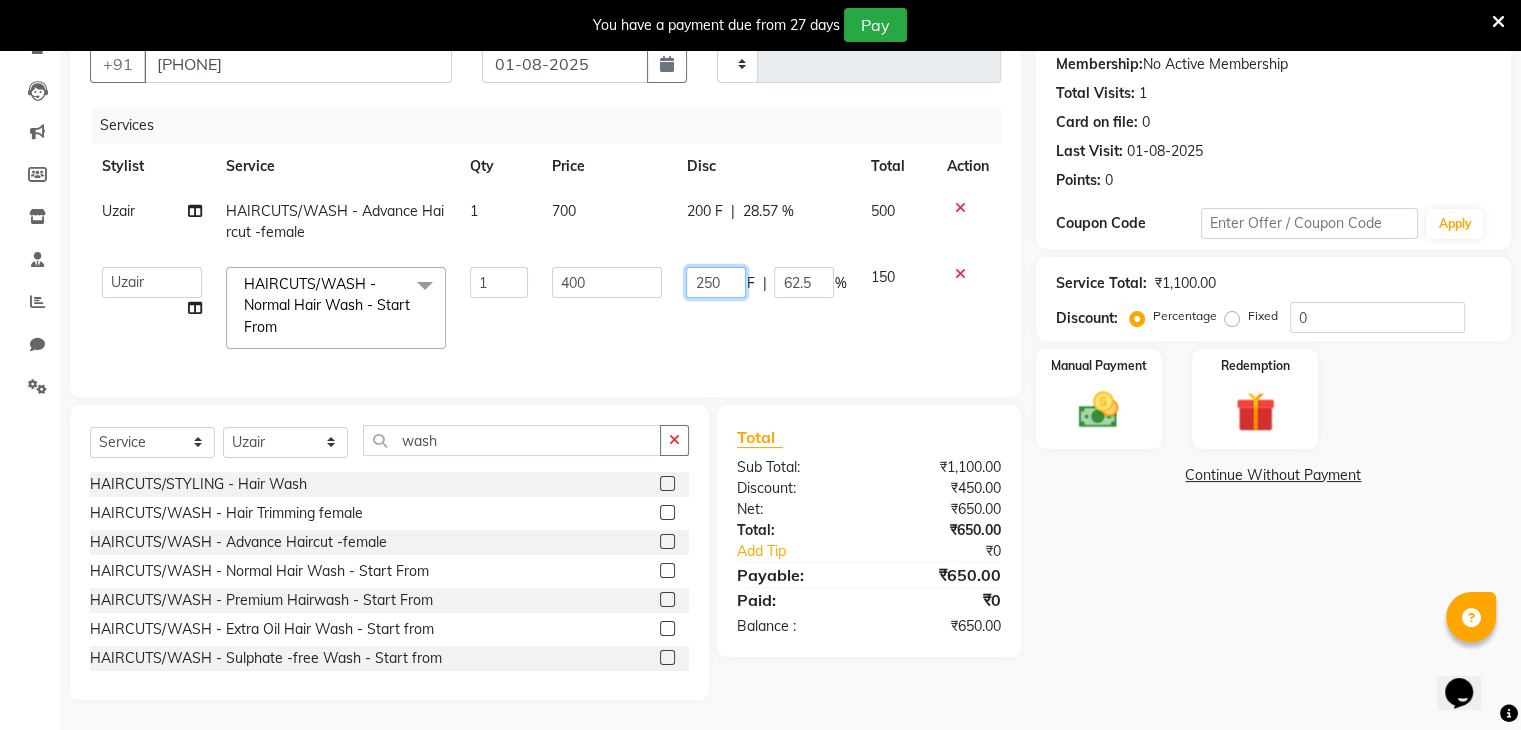 click on "250" 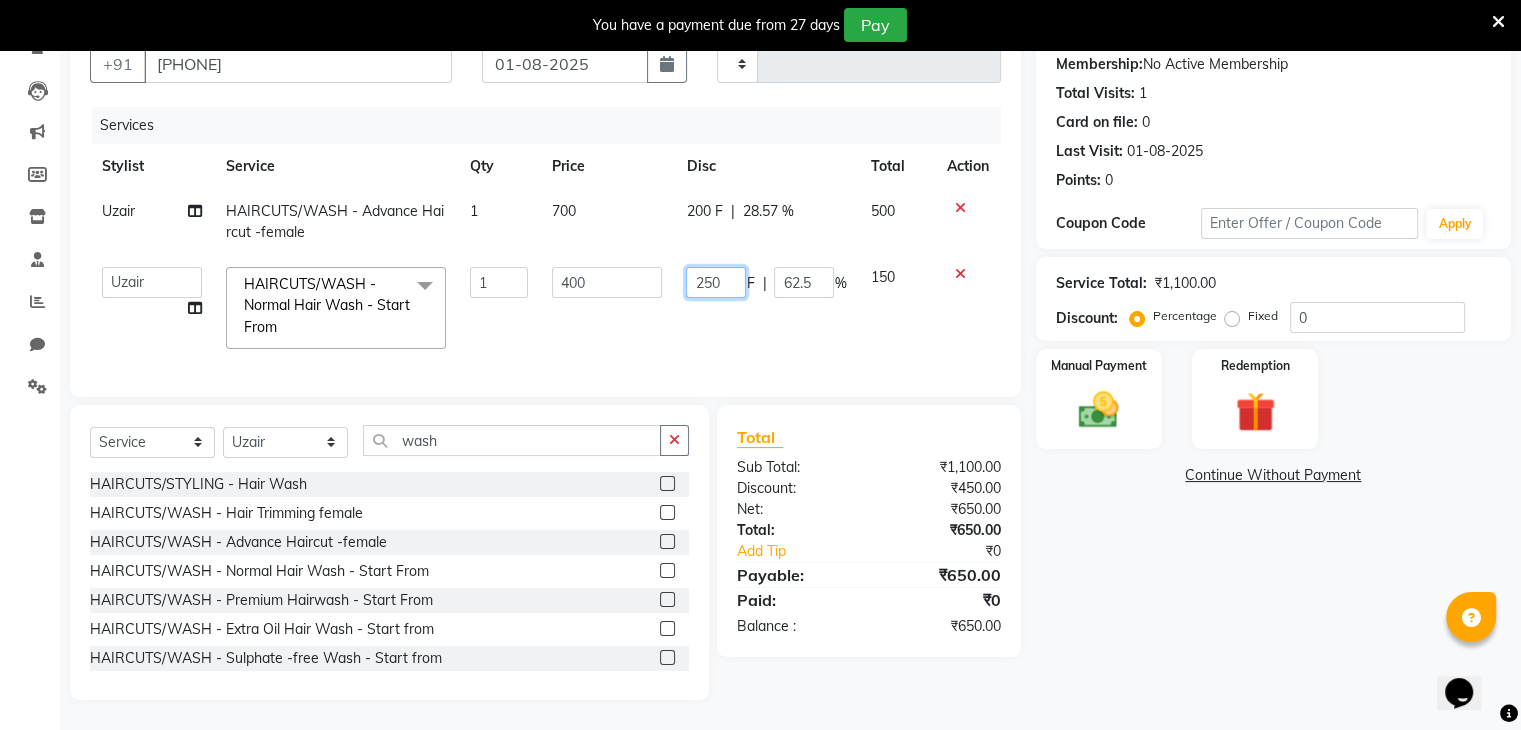 click on "250" 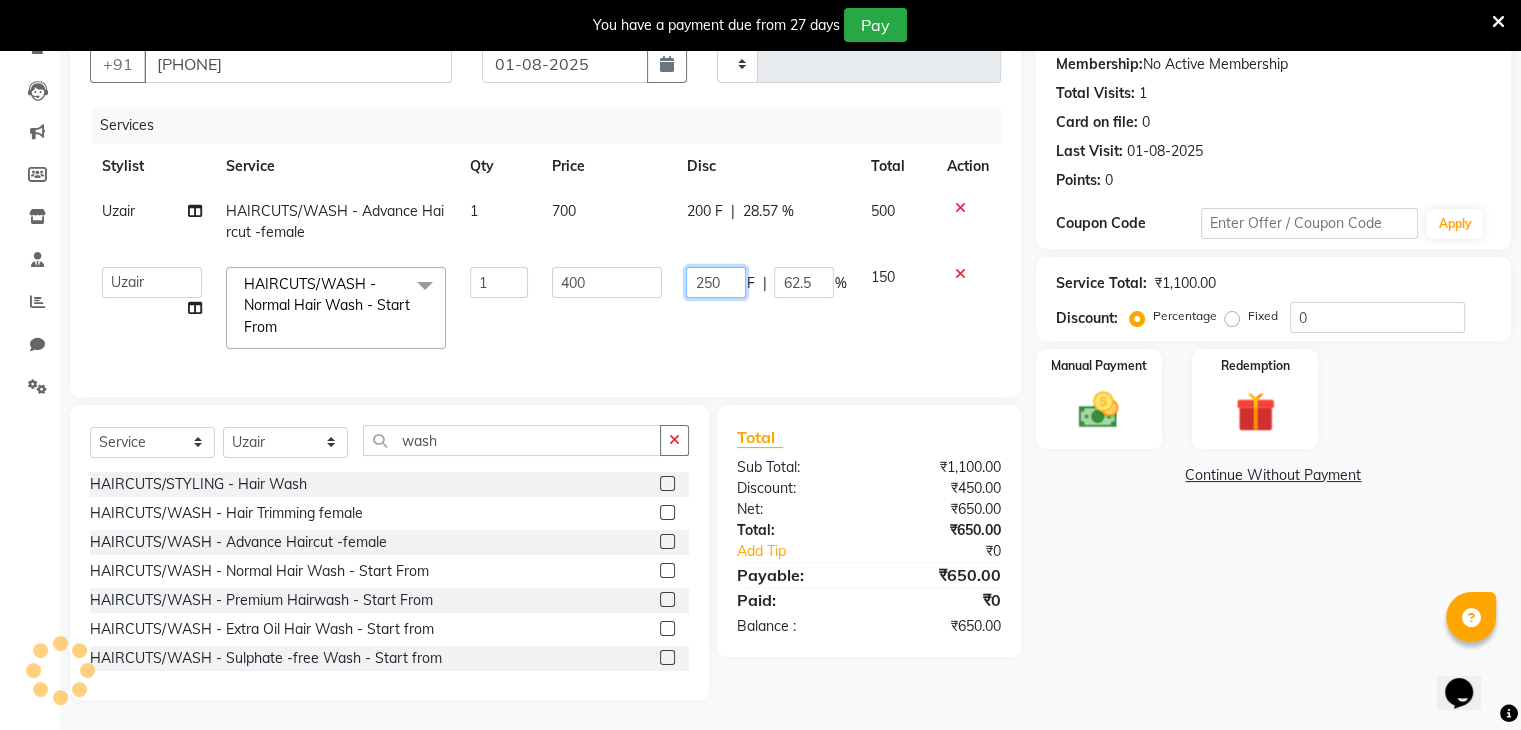 click on "250" 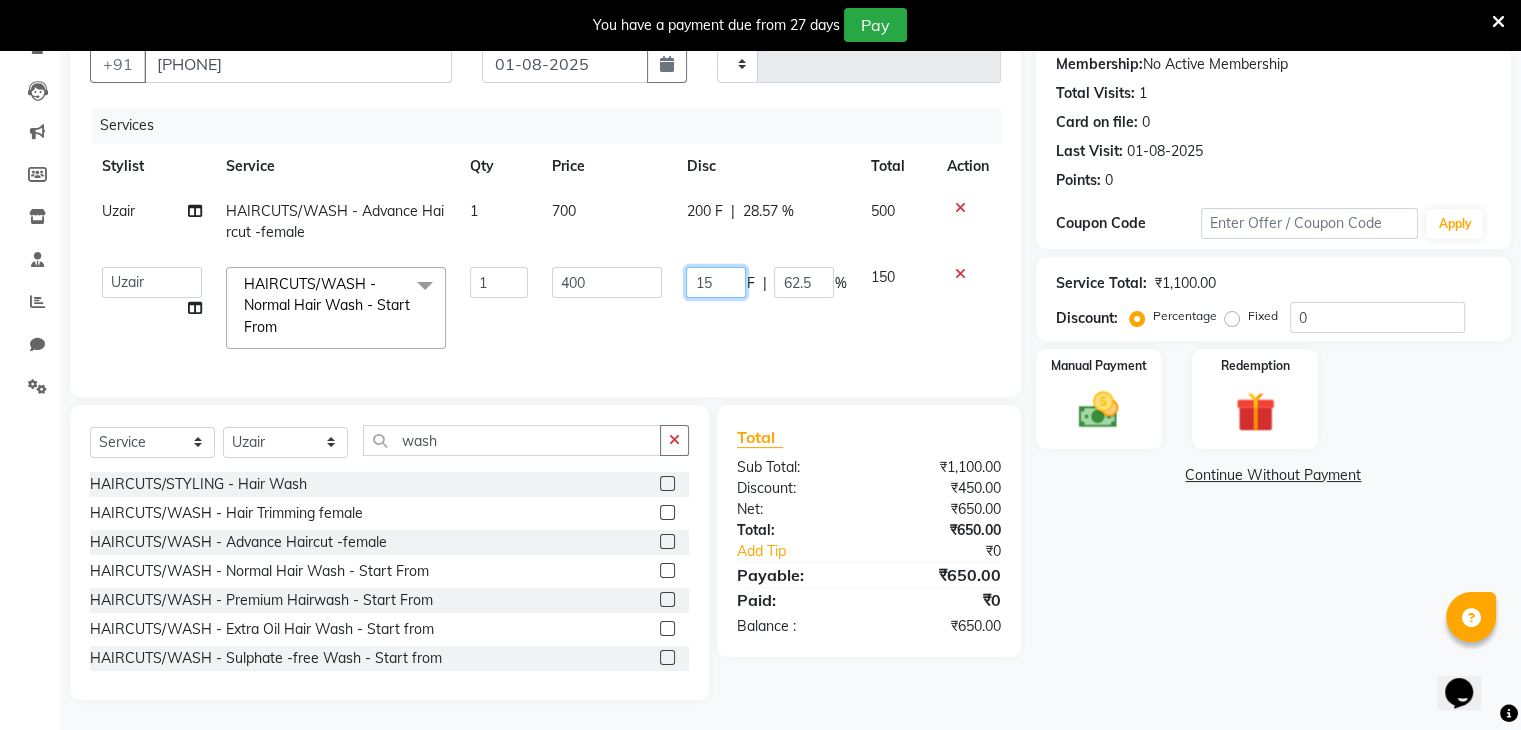 type on "150" 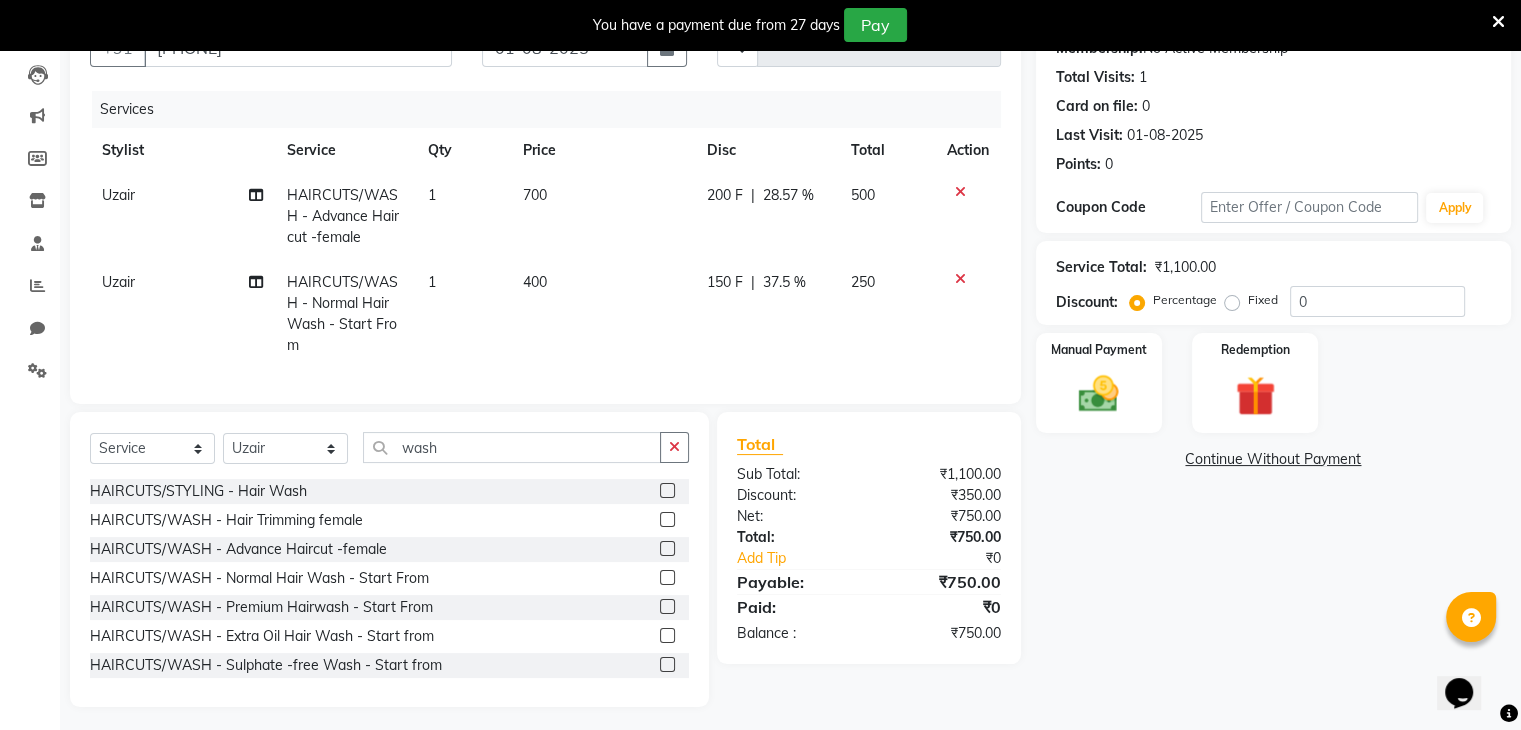 click on "150 F | 37.5 %" 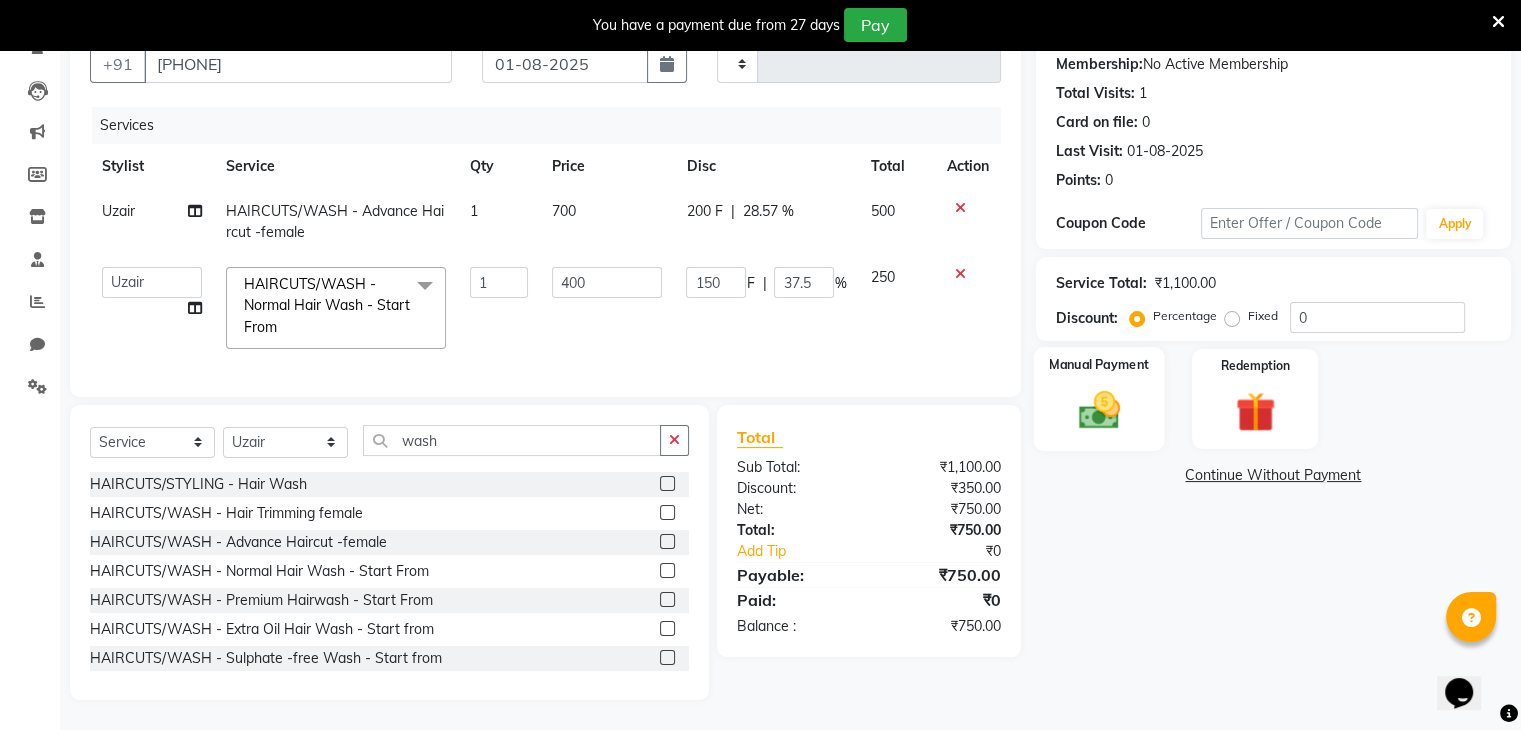 click 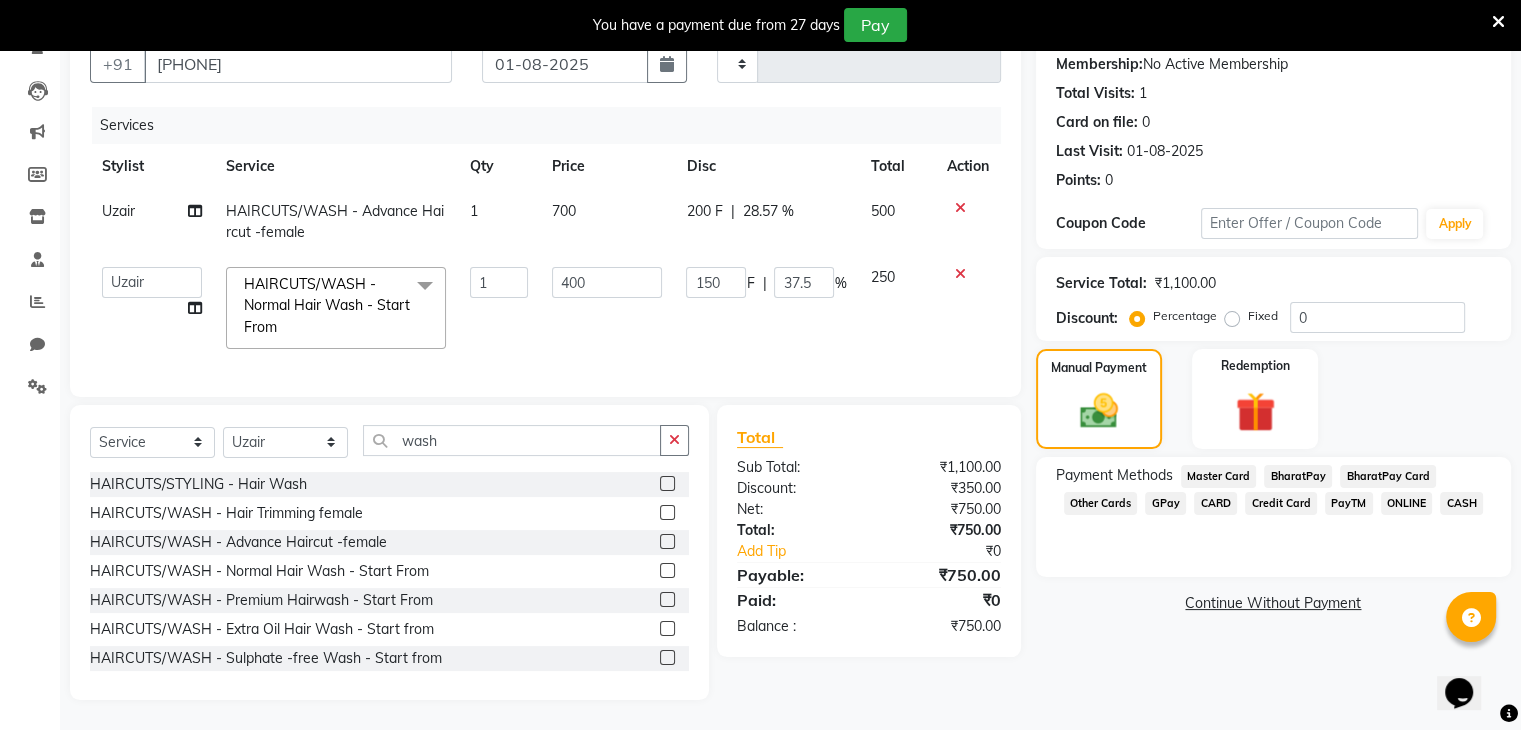 scroll, scrollTop: 206, scrollLeft: 0, axis: vertical 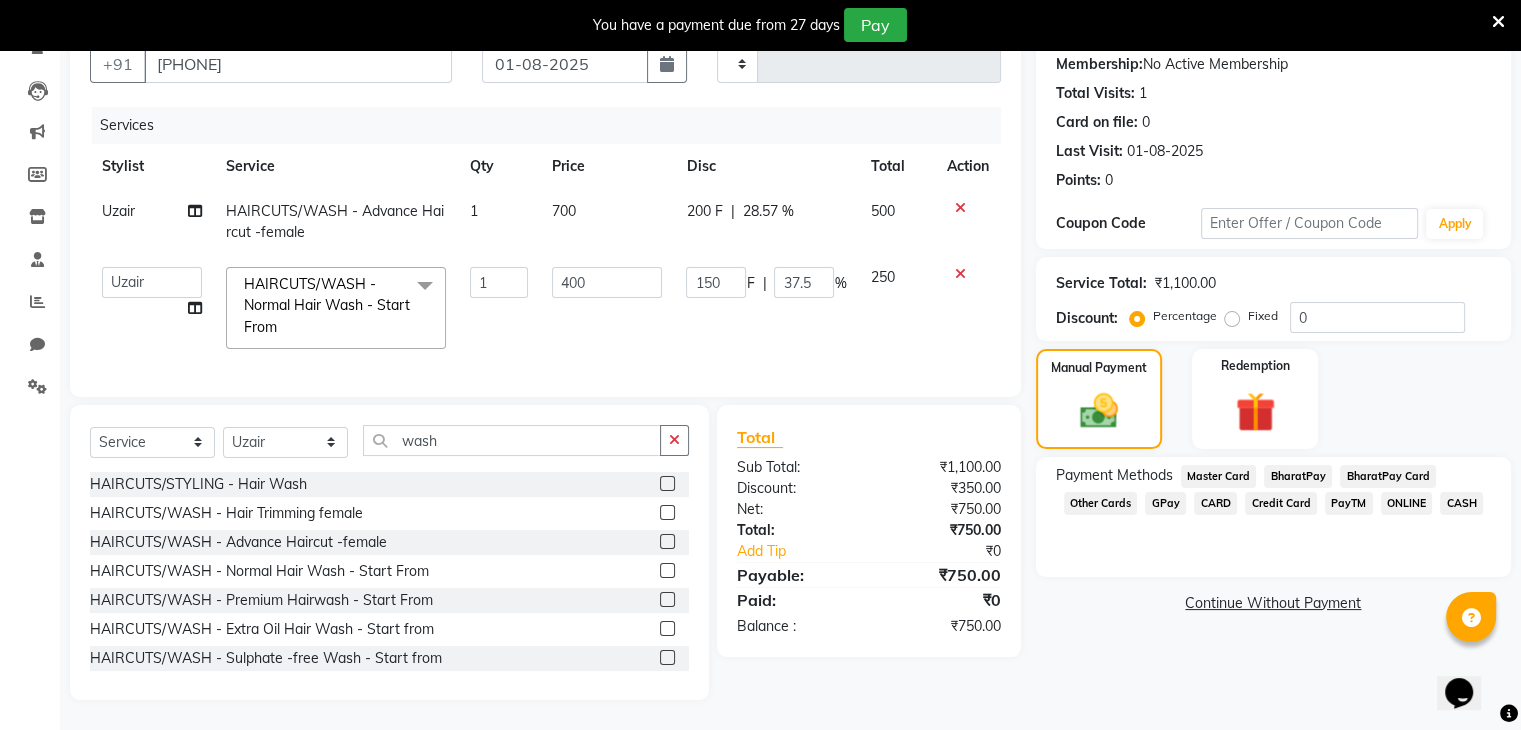 click on "CASH" 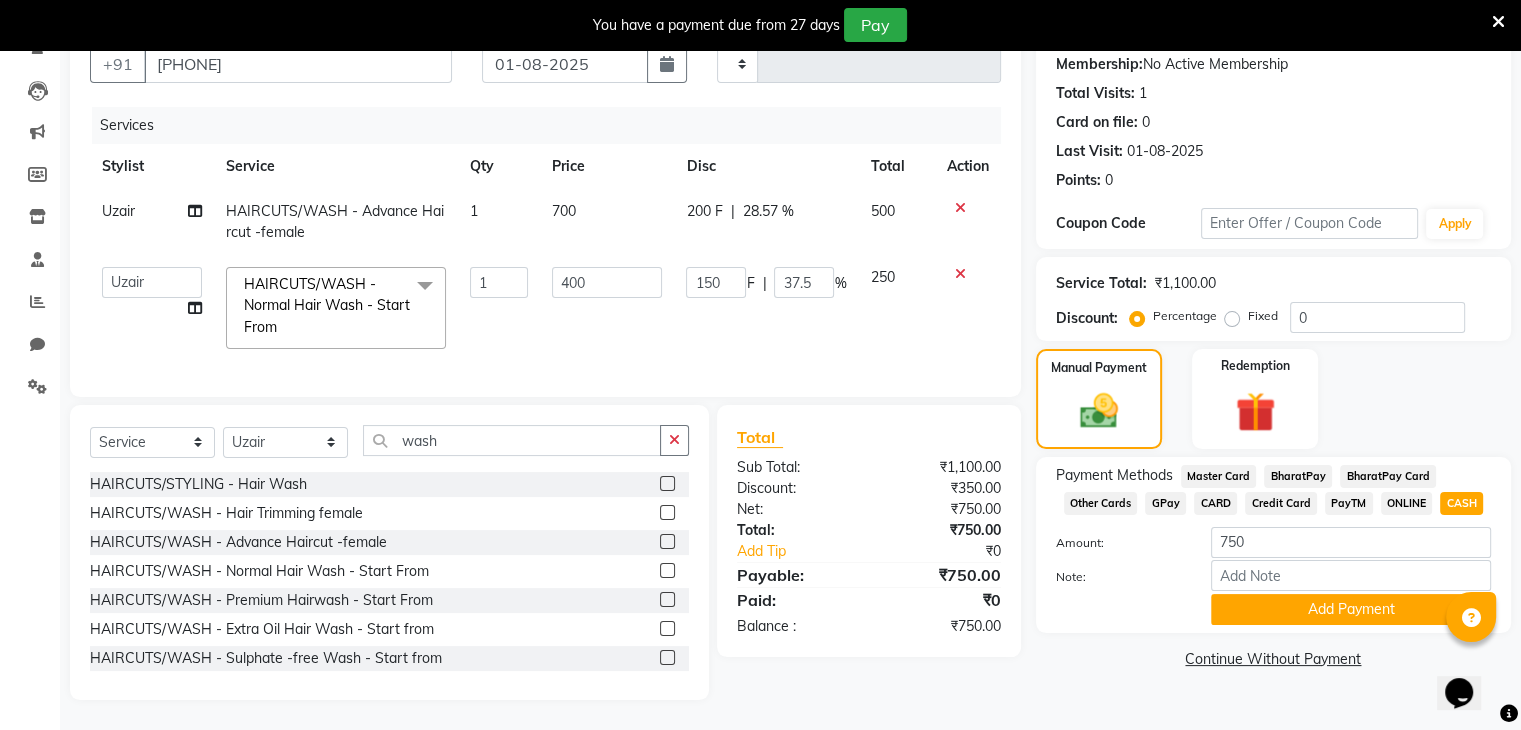 scroll, scrollTop: 207, scrollLeft: 0, axis: vertical 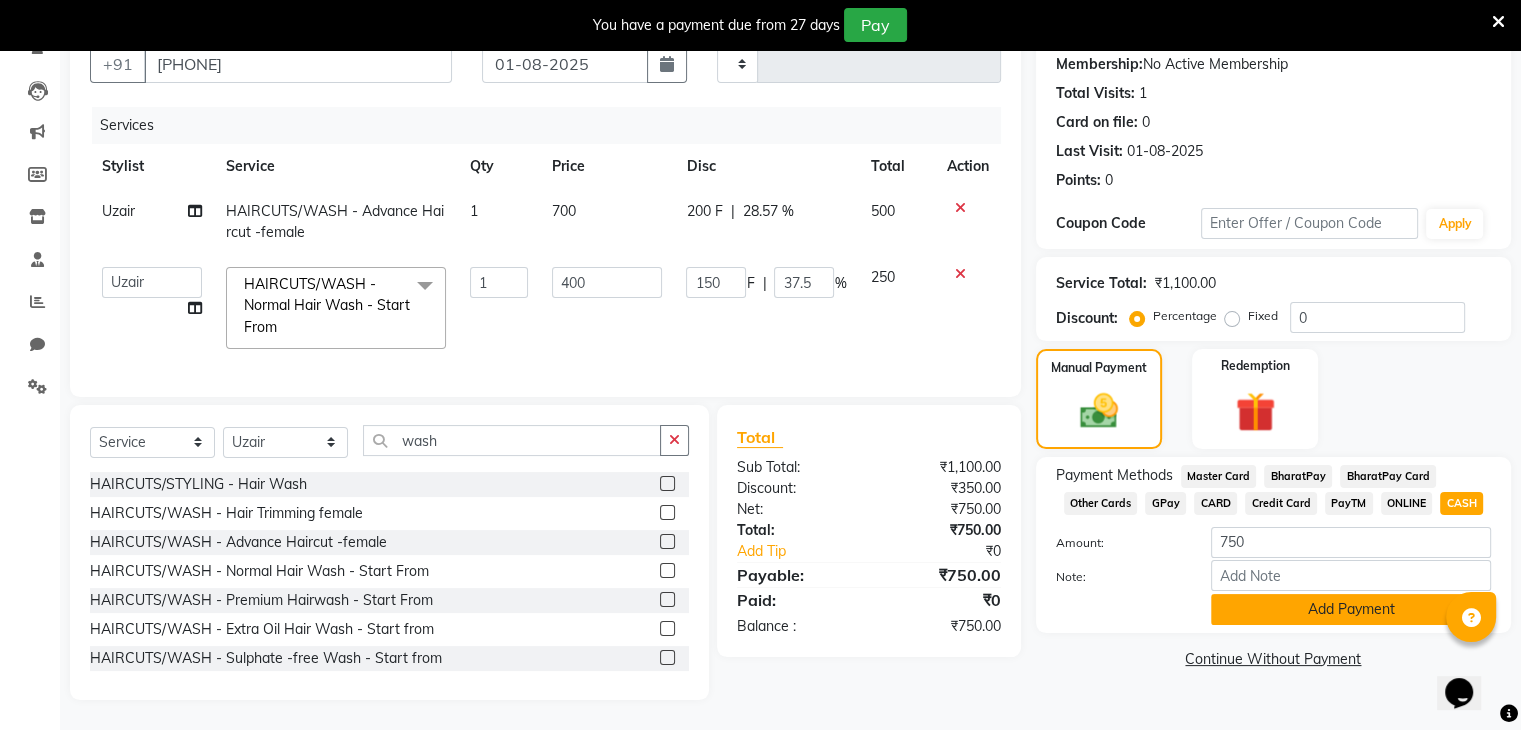 click on "Add Payment" 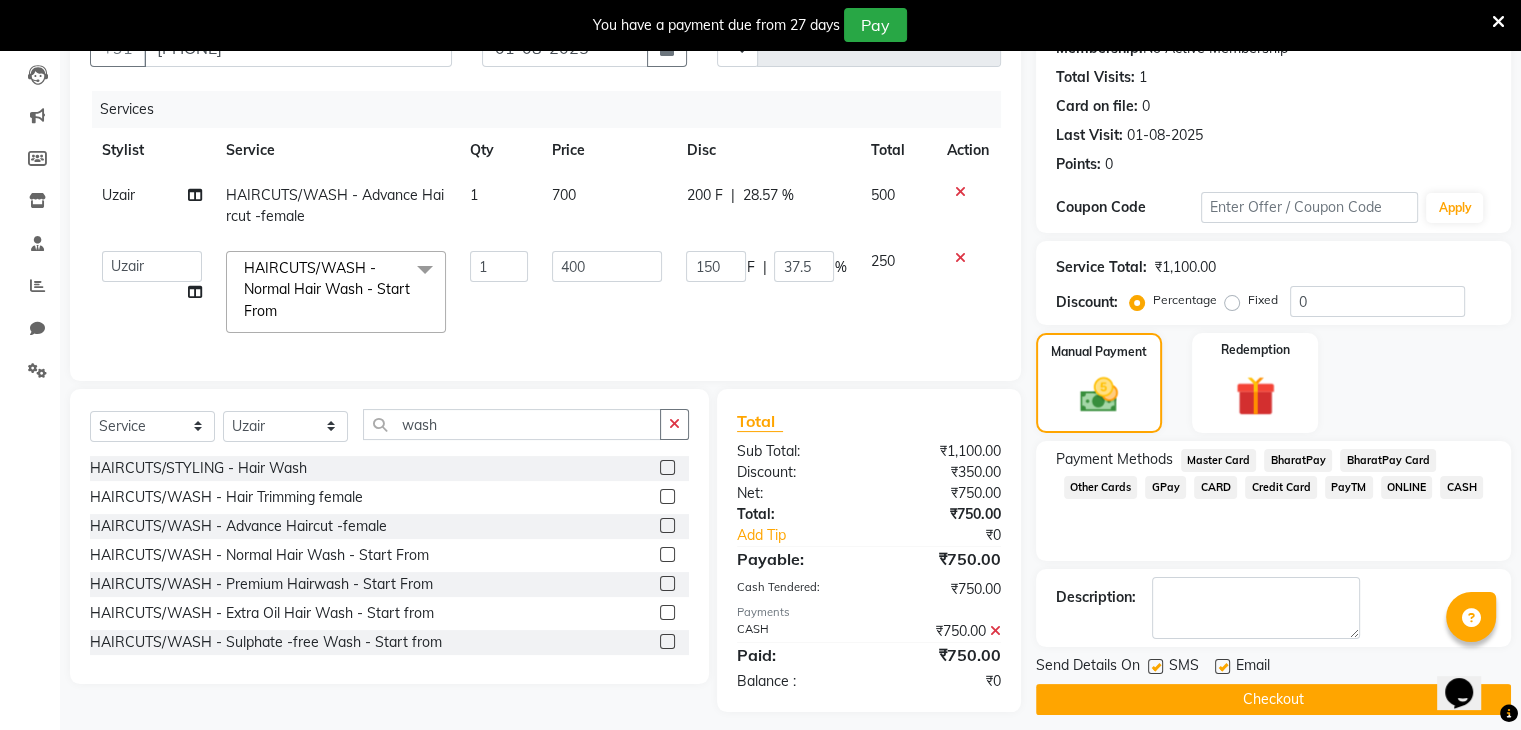 scroll, scrollTop: 234, scrollLeft: 0, axis: vertical 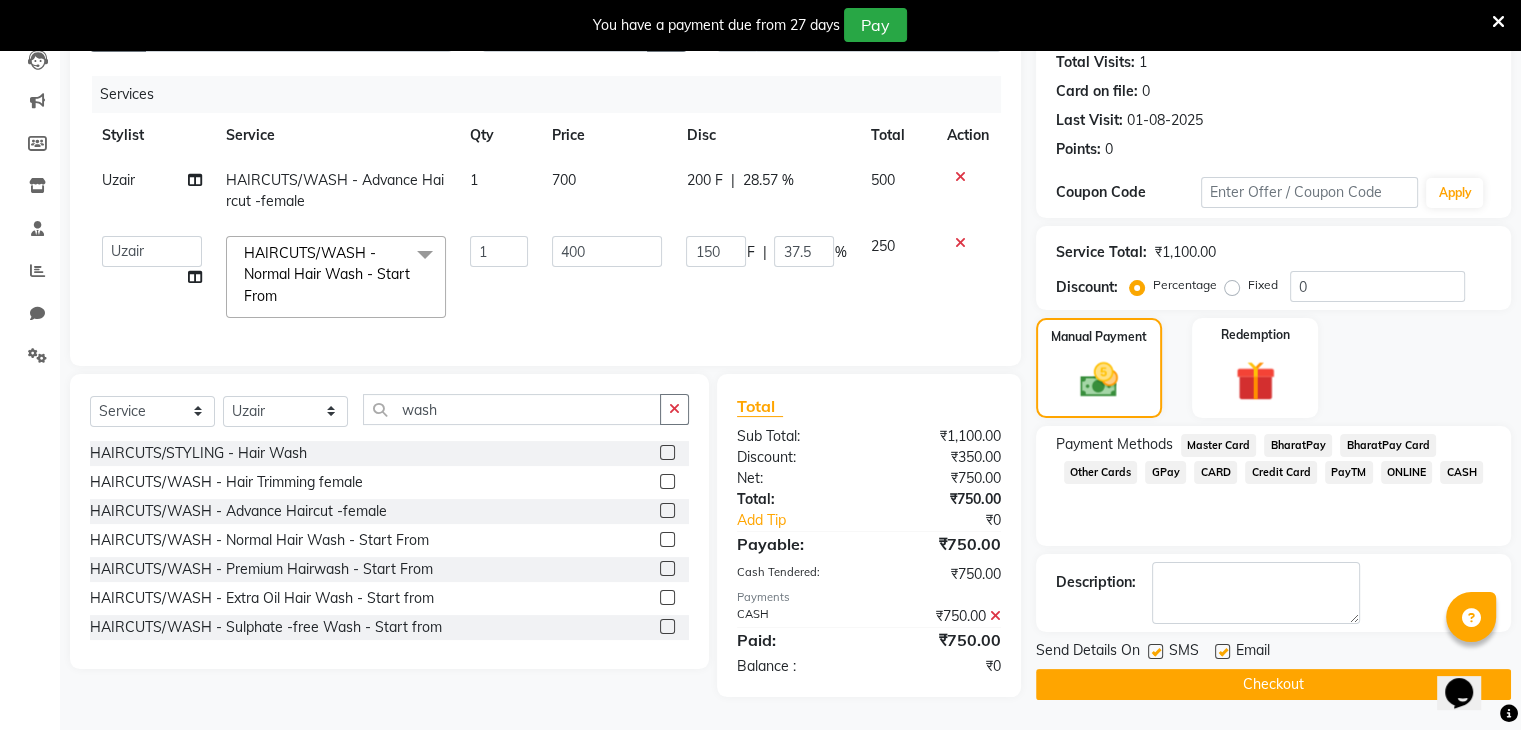 click on "Checkout" 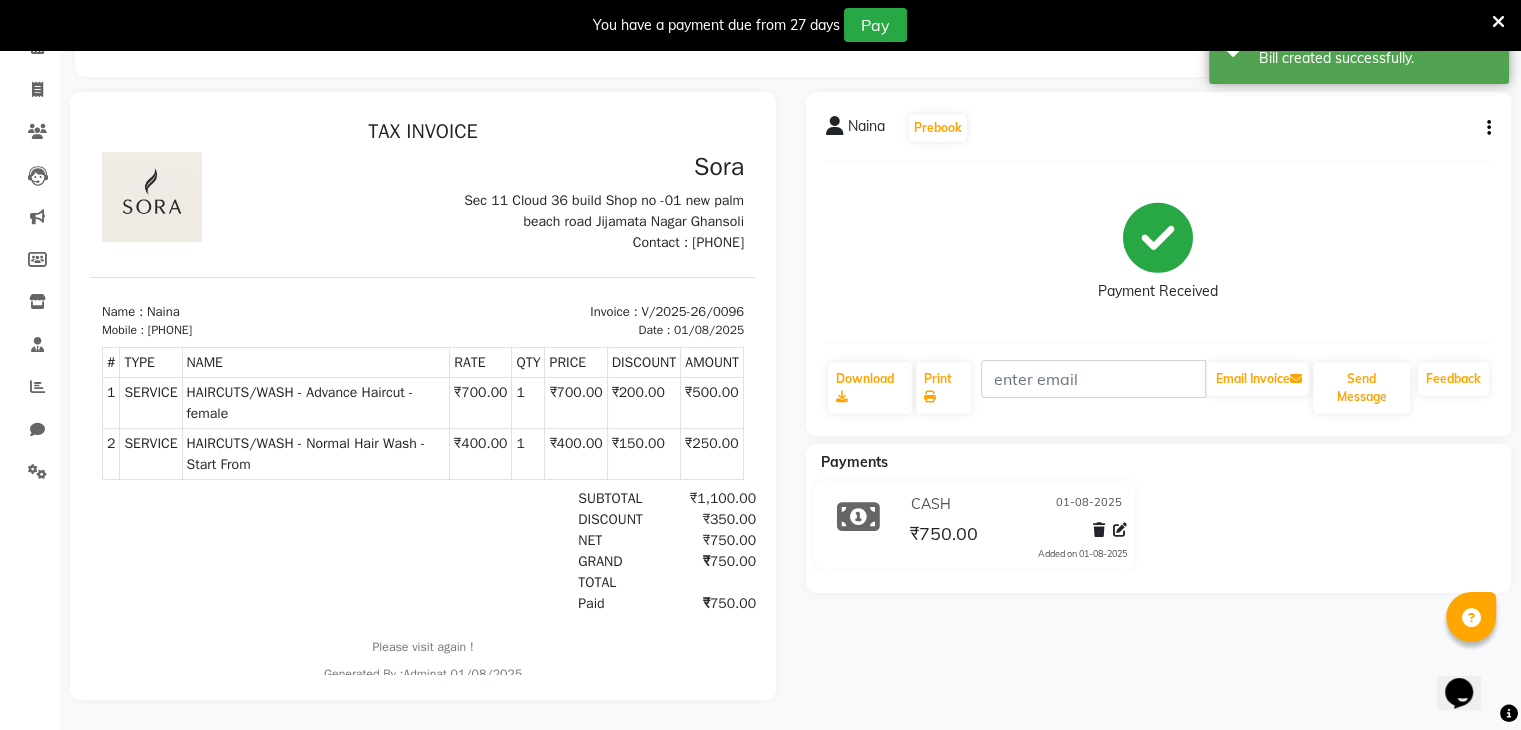 scroll, scrollTop: 0, scrollLeft: 0, axis: both 